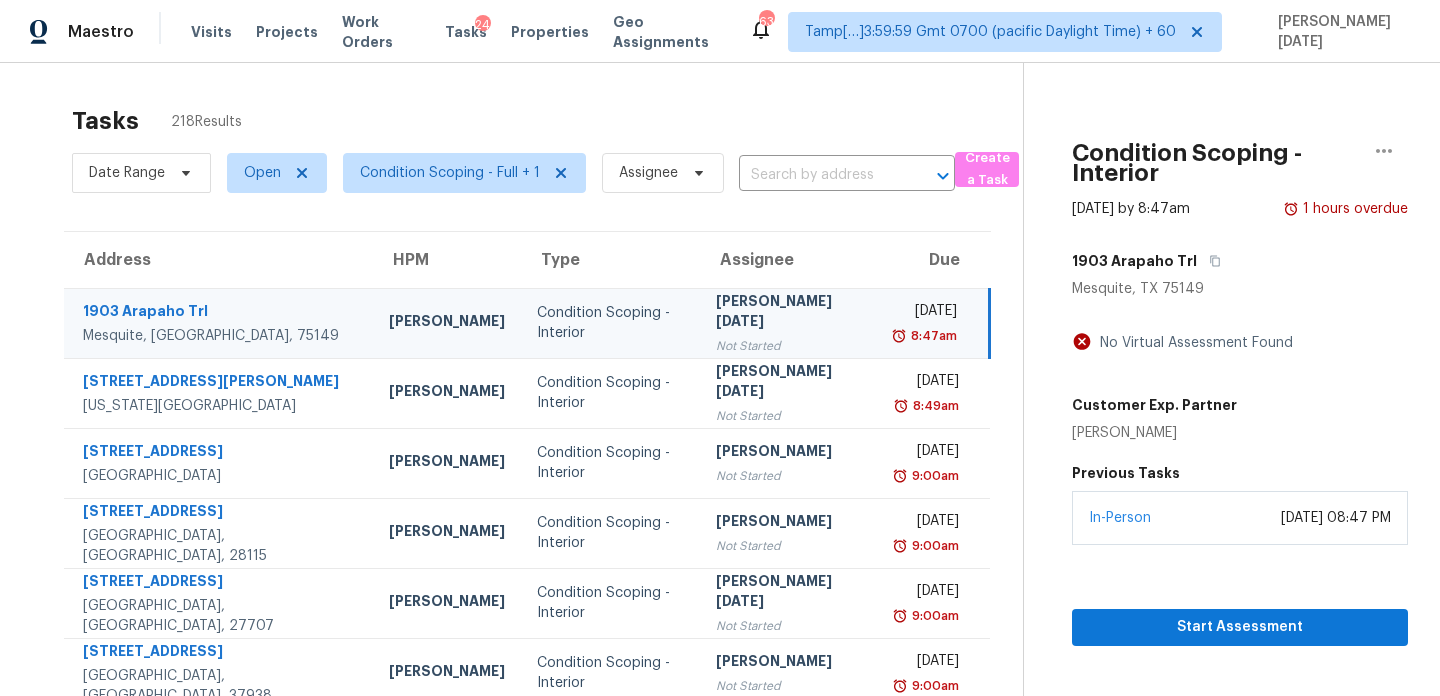 scroll, scrollTop: 0, scrollLeft: 0, axis: both 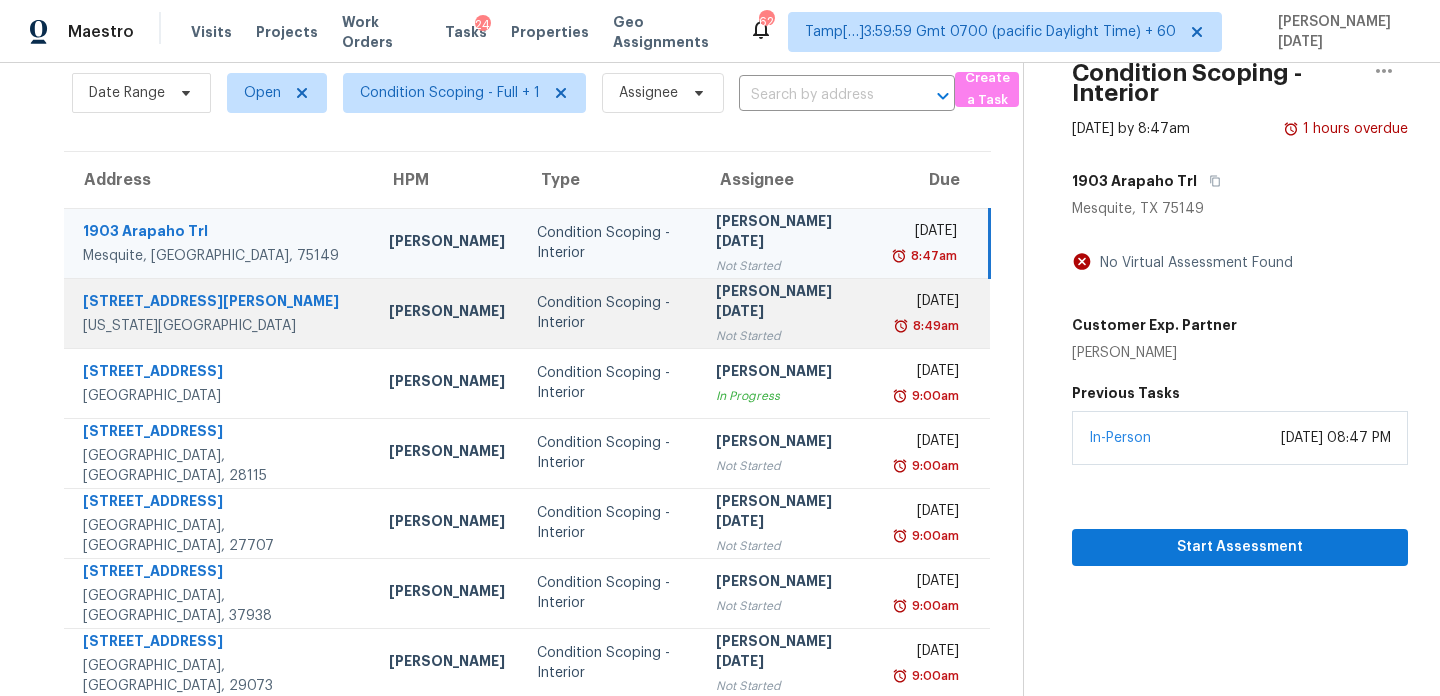 click on "Wed, Jul 16th 2025" at bounding box center (927, 303) 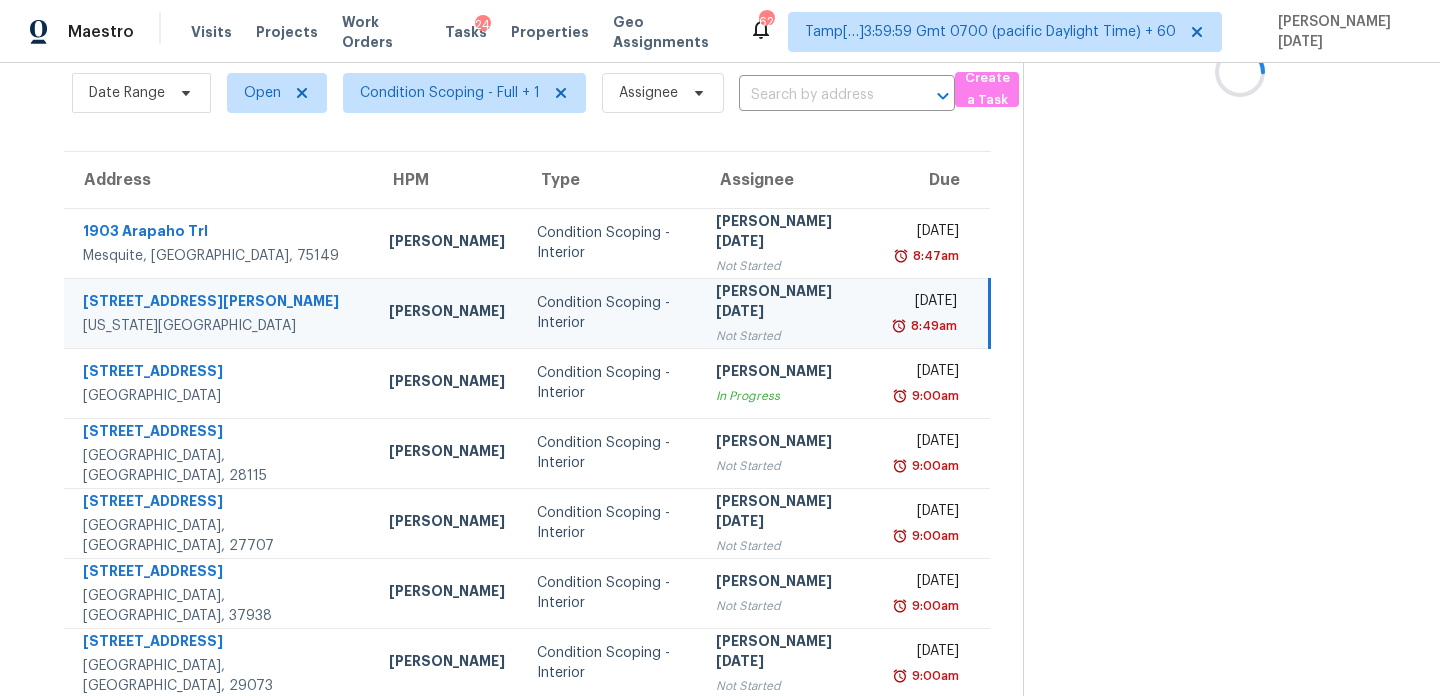 scroll, scrollTop: 0, scrollLeft: 0, axis: both 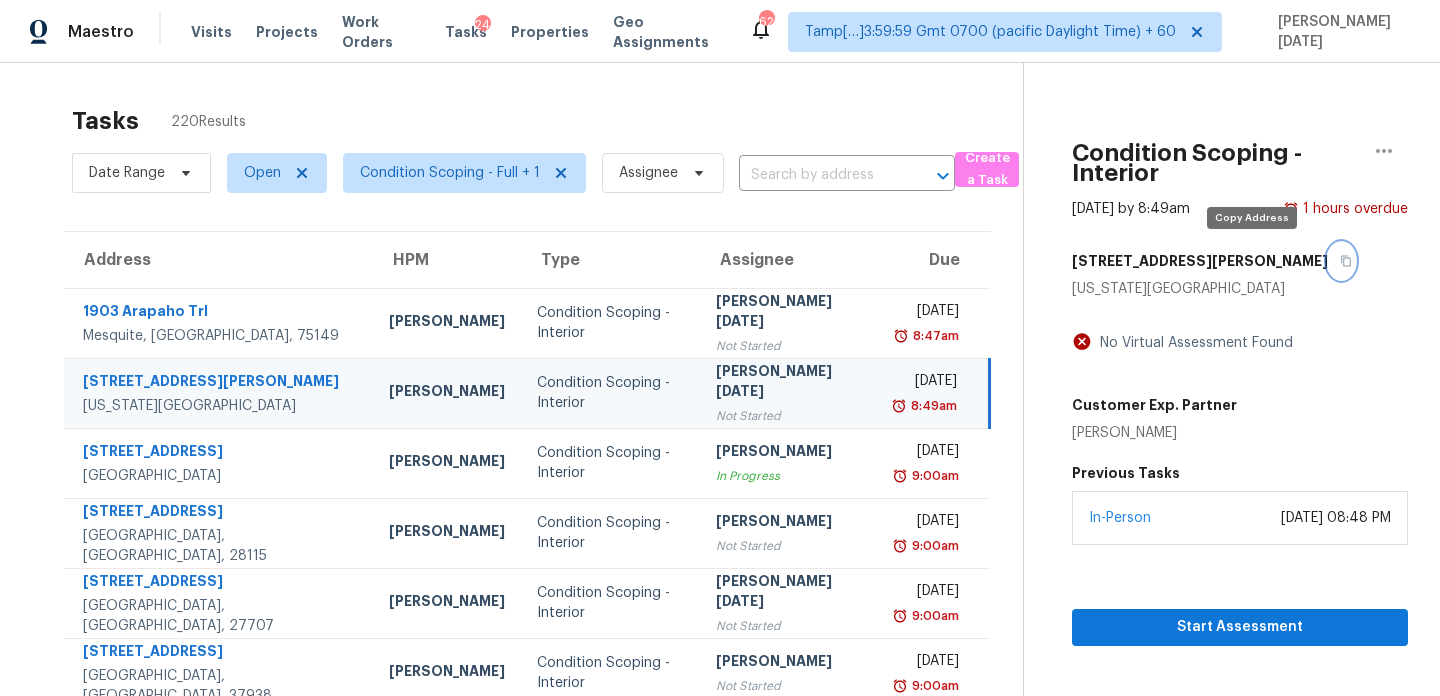click 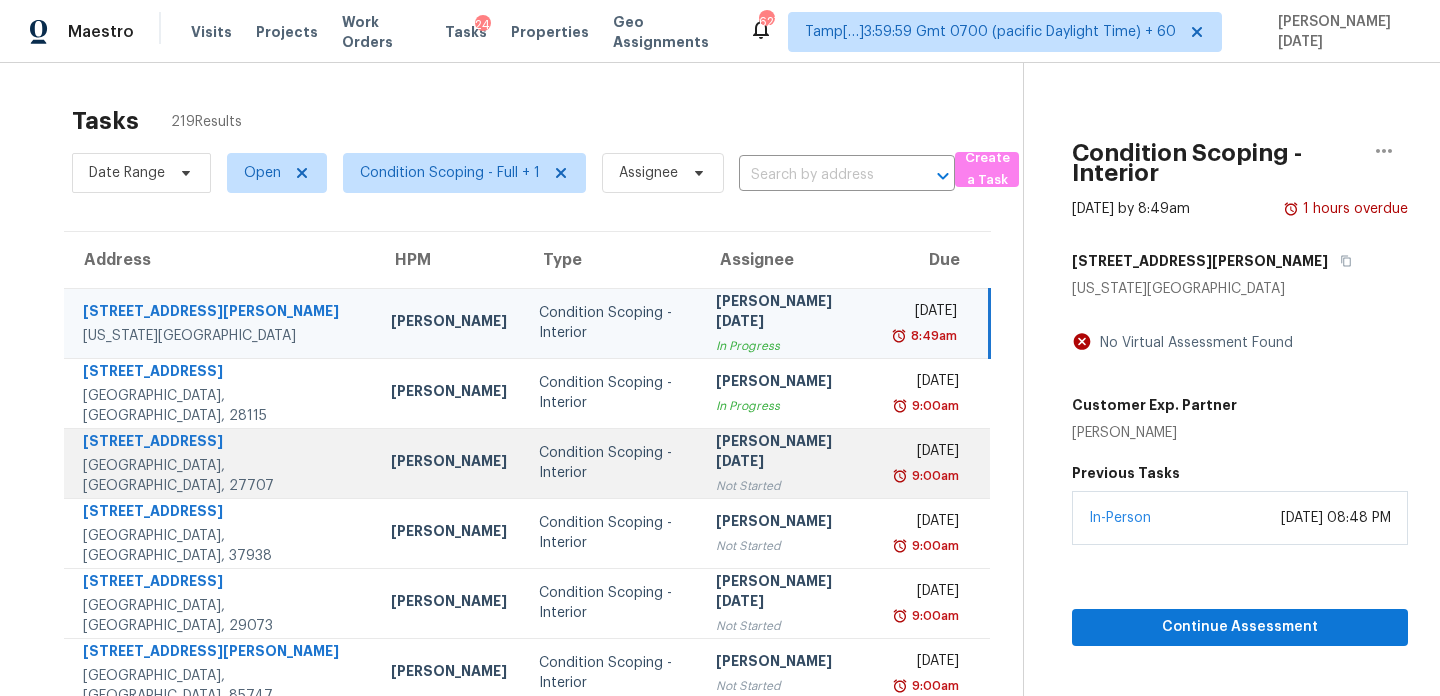 click on "Wed, Jul 16th 2025" at bounding box center [927, 453] 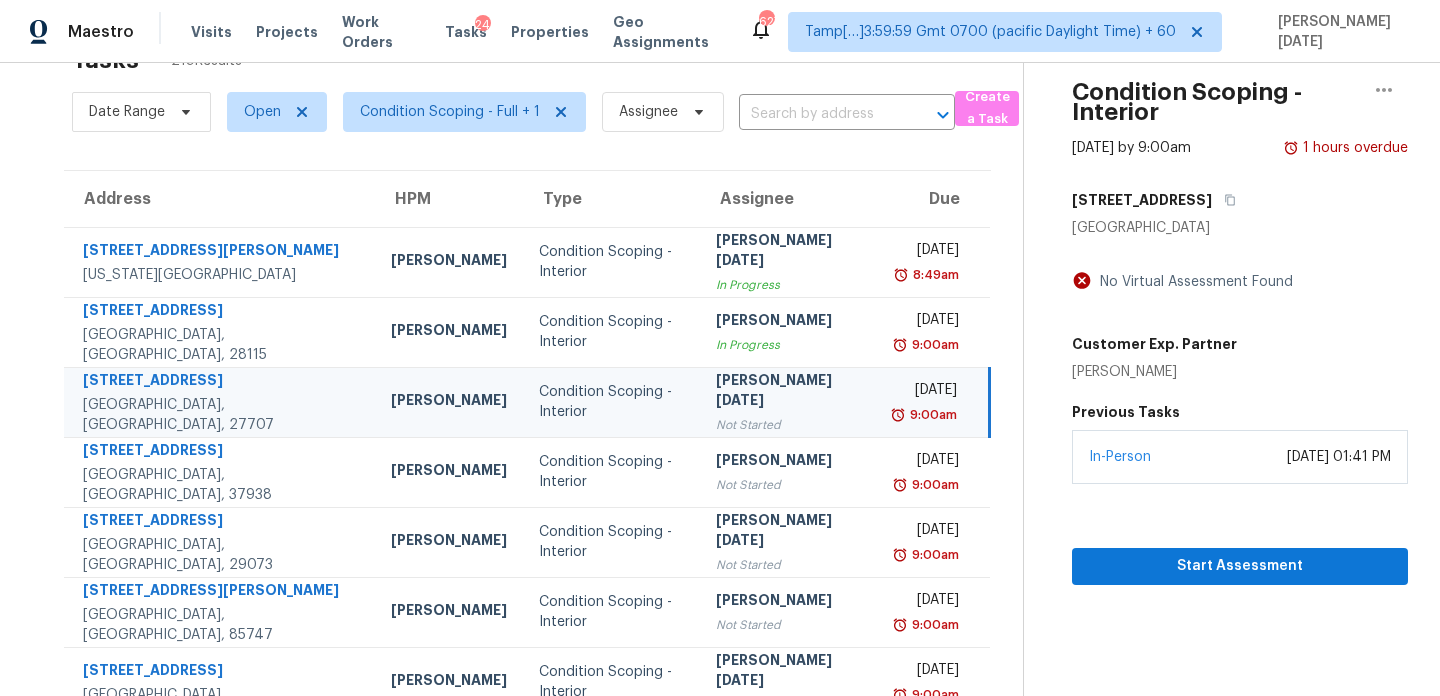scroll, scrollTop: 57, scrollLeft: 0, axis: vertical 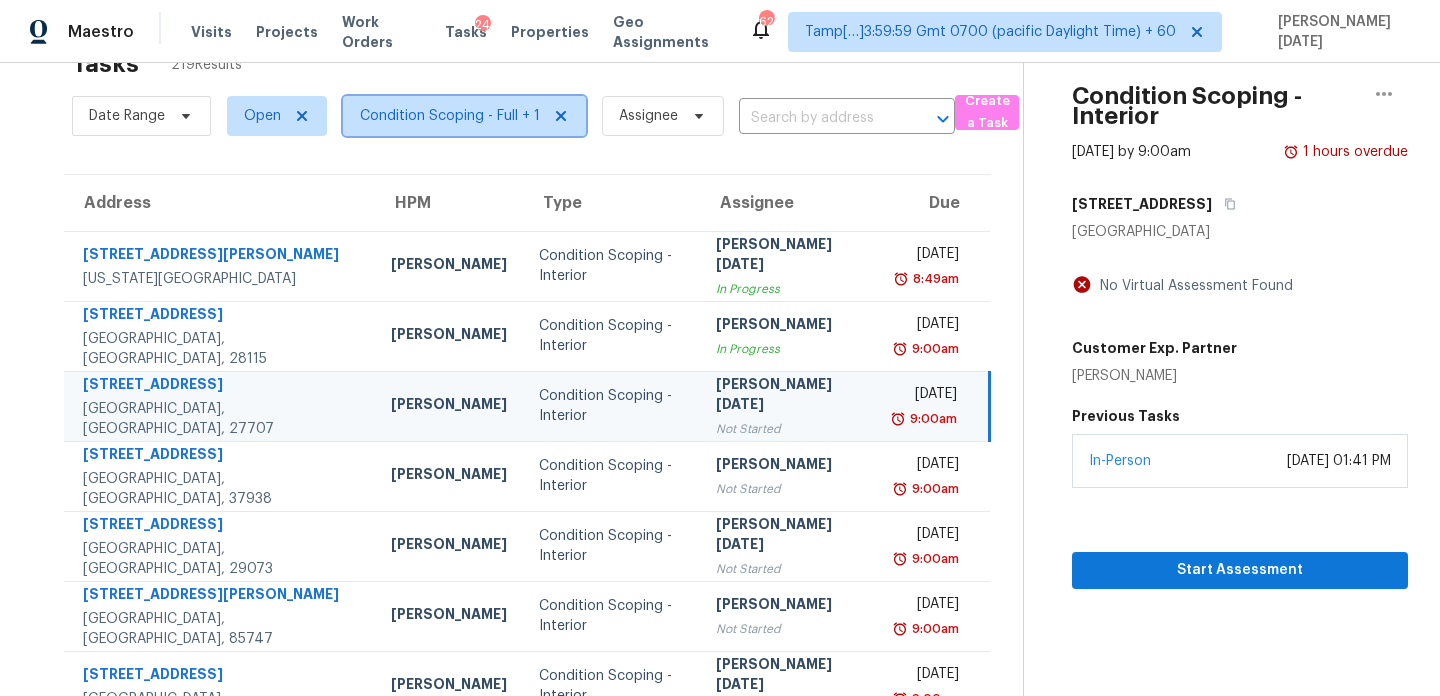 click on "Condition Scoping - Full + 1" at bounding box center [464, 116] 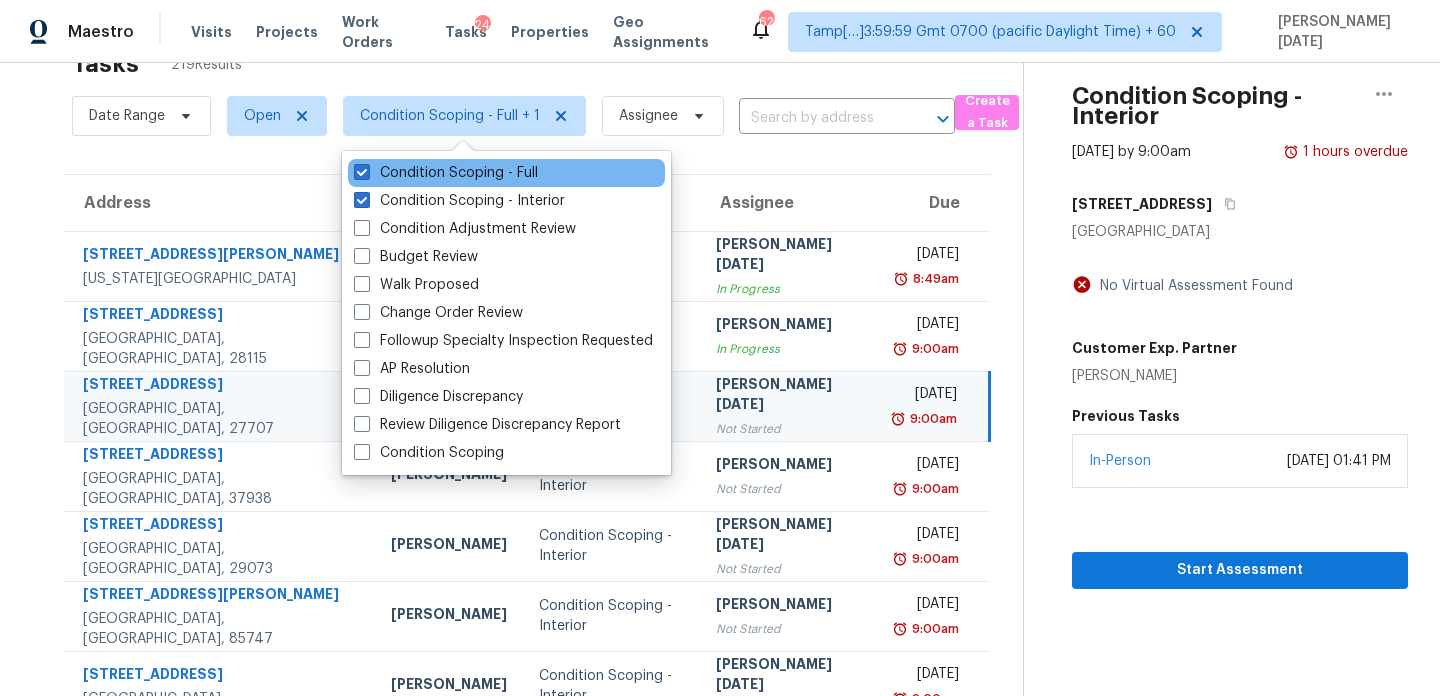click on "Condition Scoping - Full" at bounding box center [506, 173] 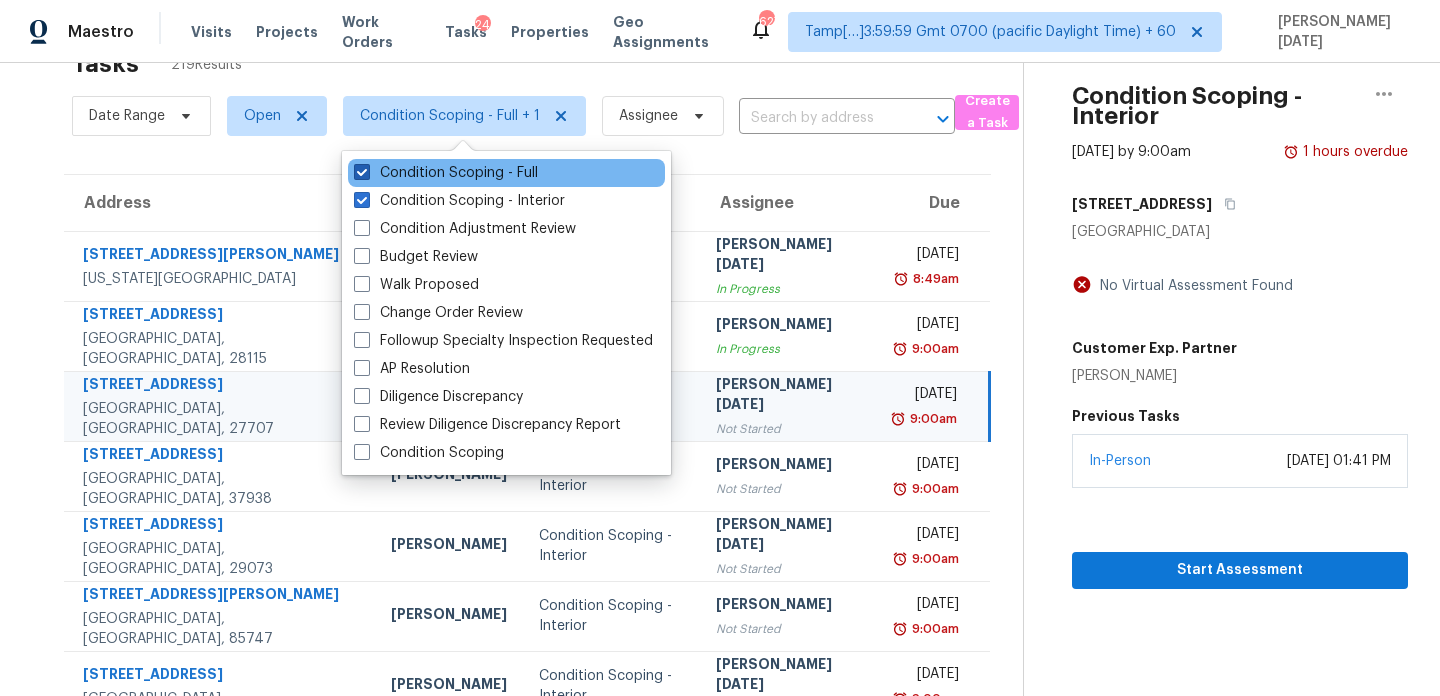 click on "Condition Scoping - Full" at bounding box center [446, 173] 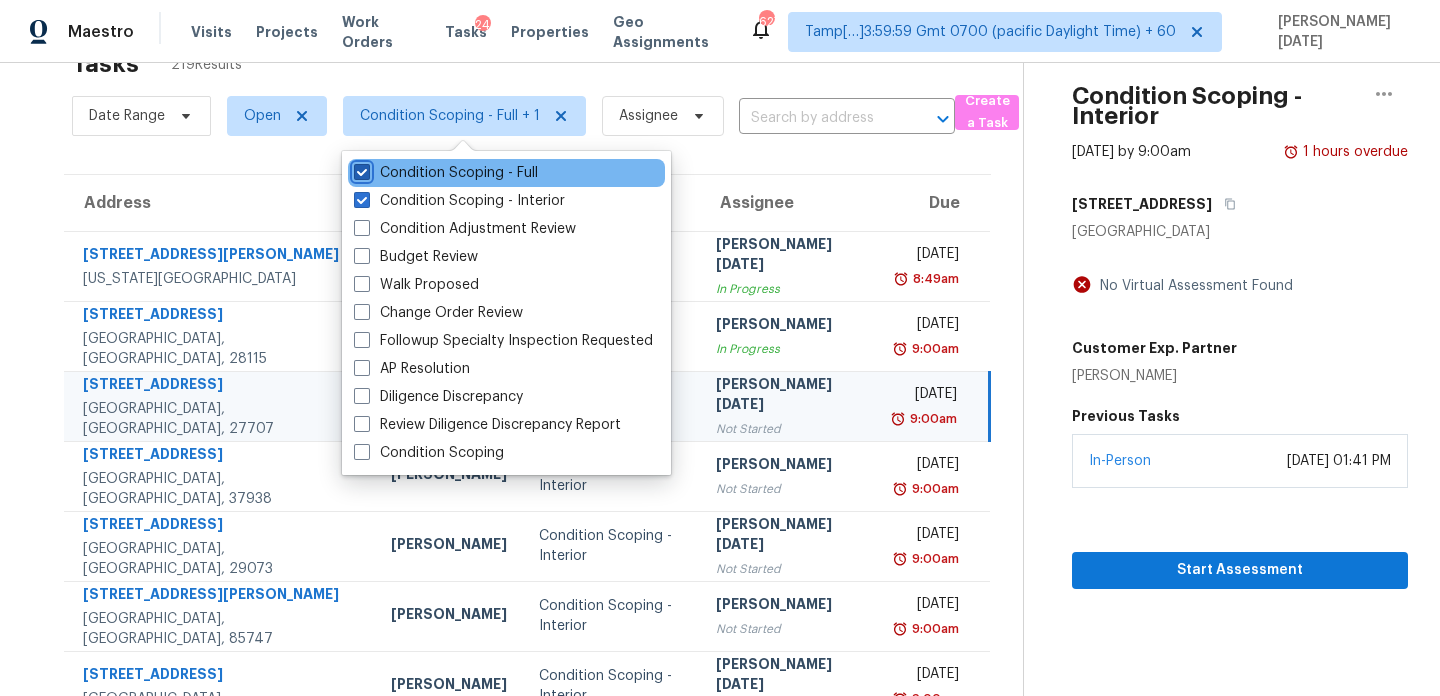 click on "Condition Scoping - Full" at bounding box center (360, 169) 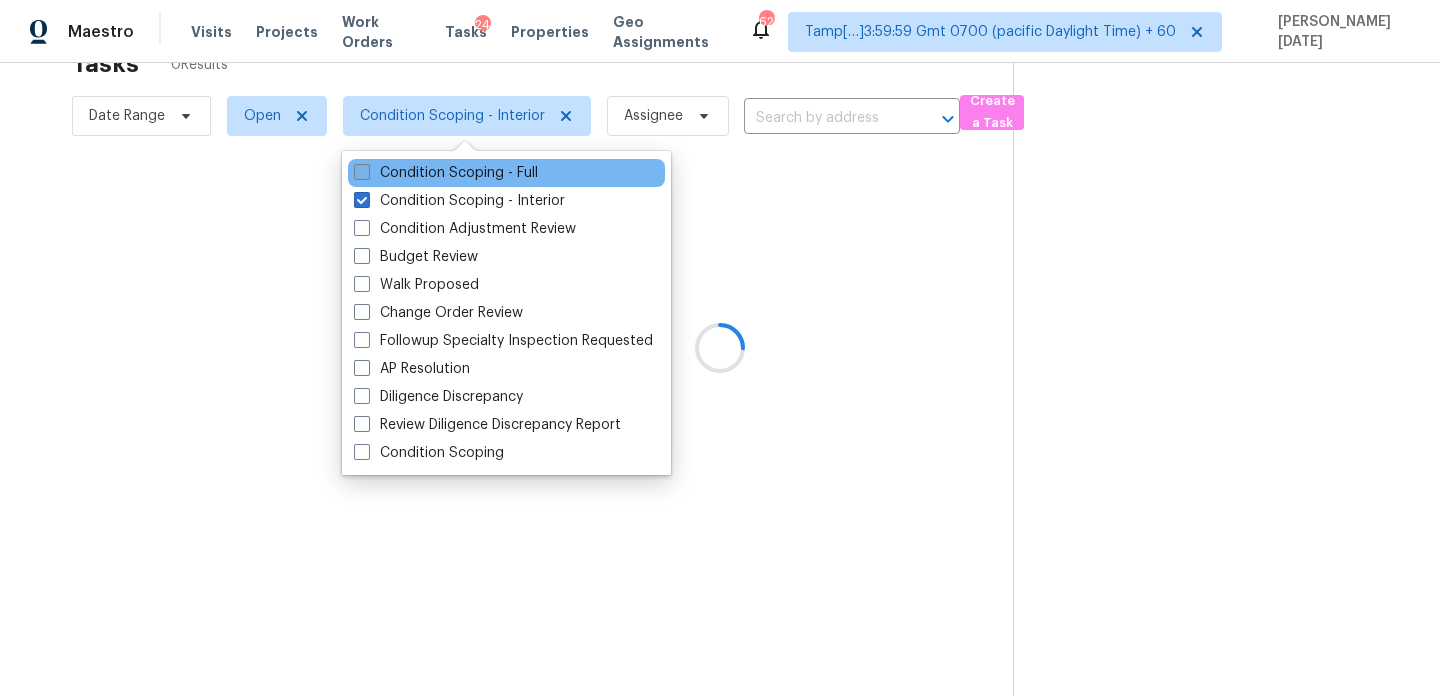 click on "Condition Scoping - Full" at bounding box center (446, 173) 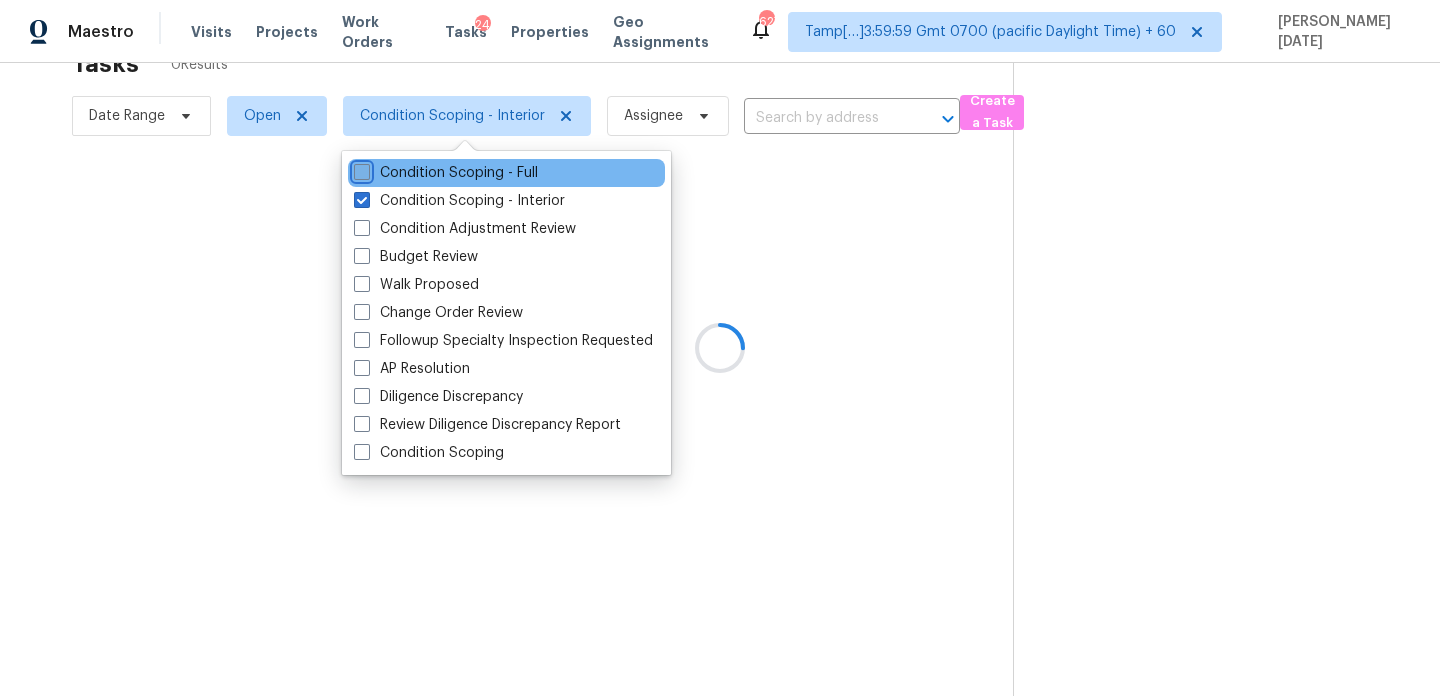 click on "Condition Scoping - Full" at bounding box center (360, 169) 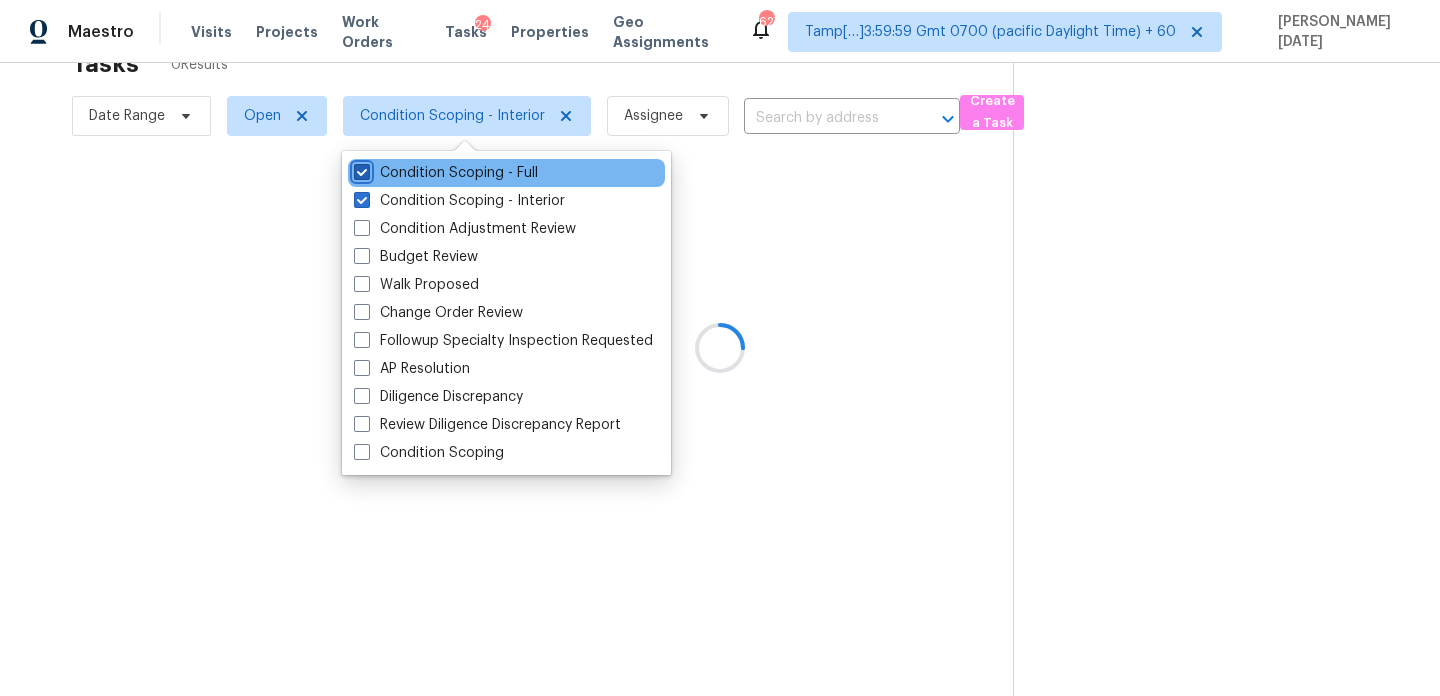 checkbox on "true" 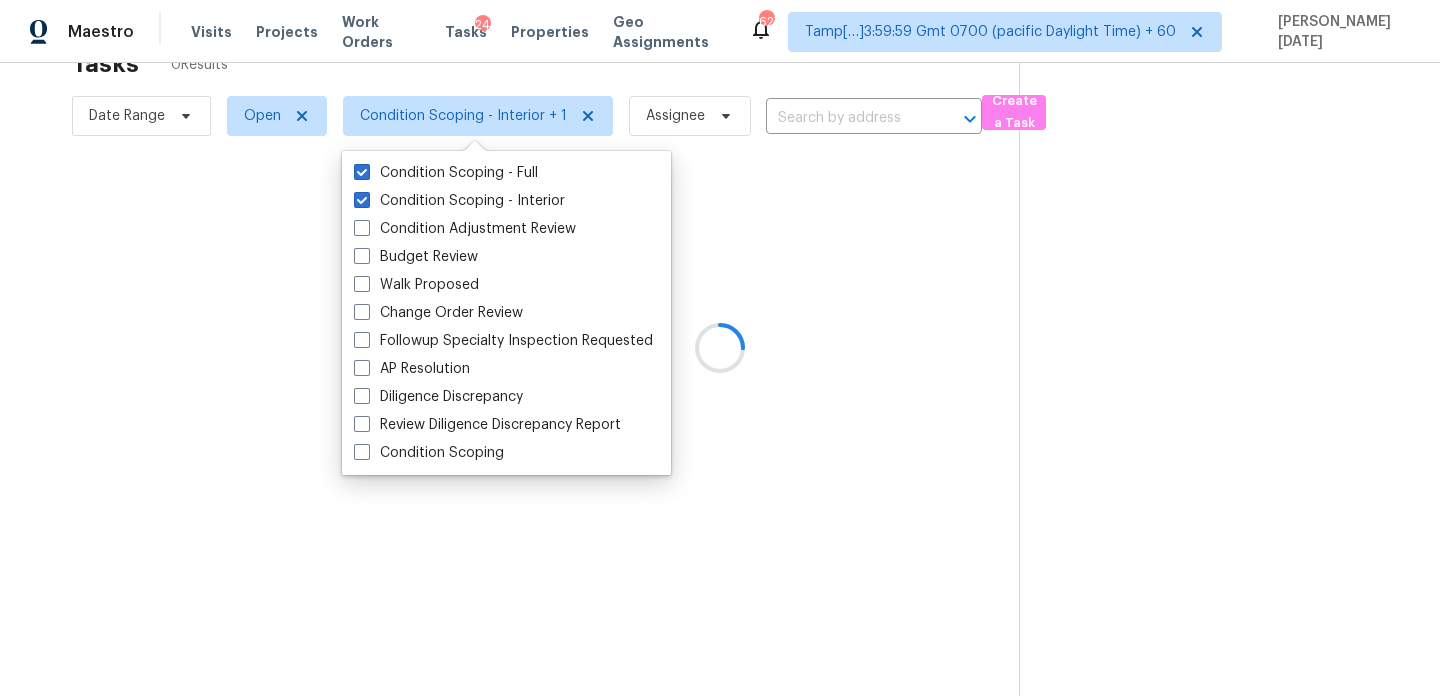 click at bounding box center [720, 348] 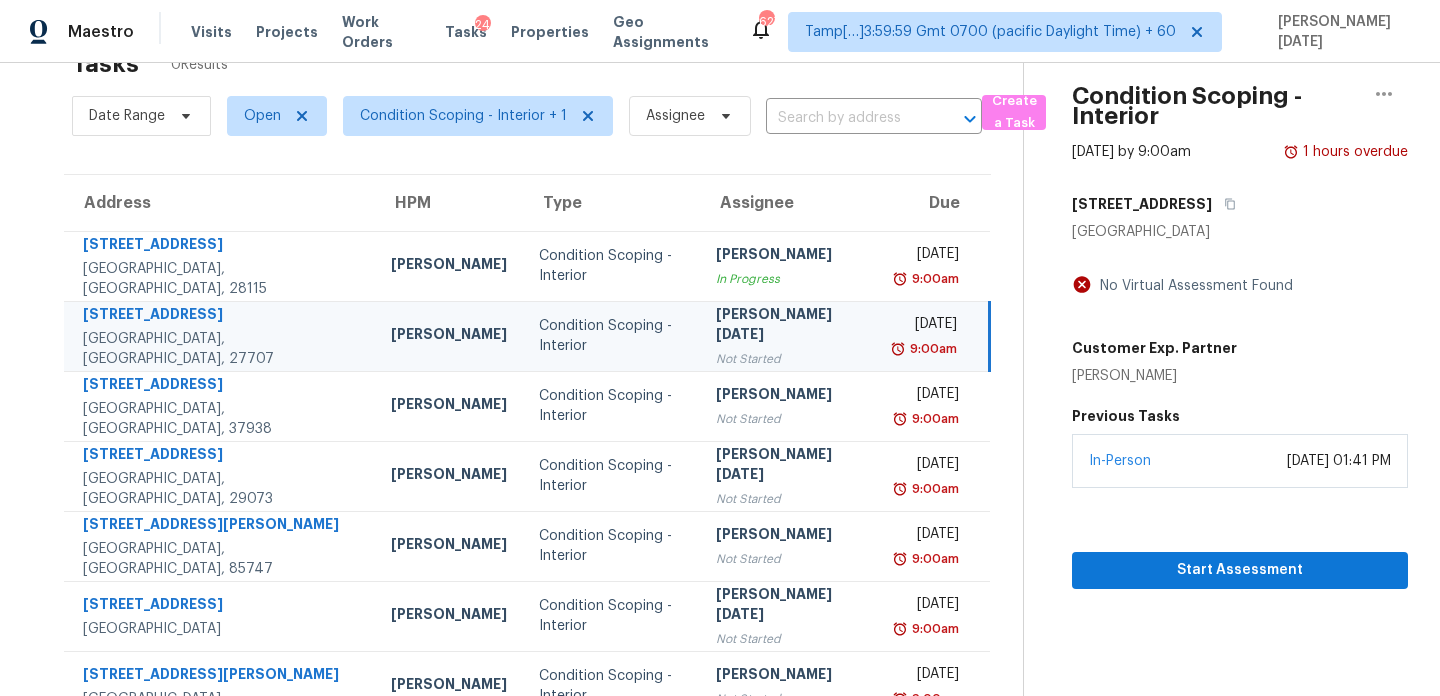 click on "Condition Scoping - Interior" at bounding box center (611, 336) 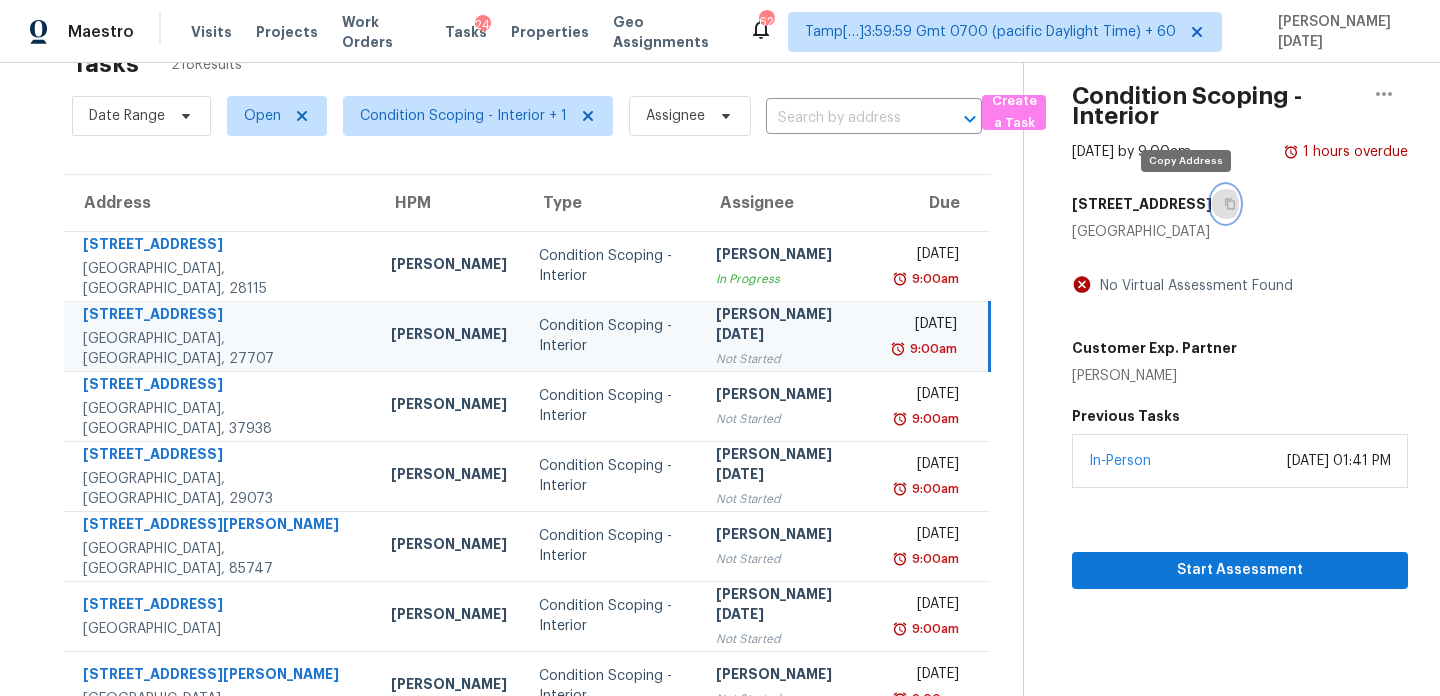 click 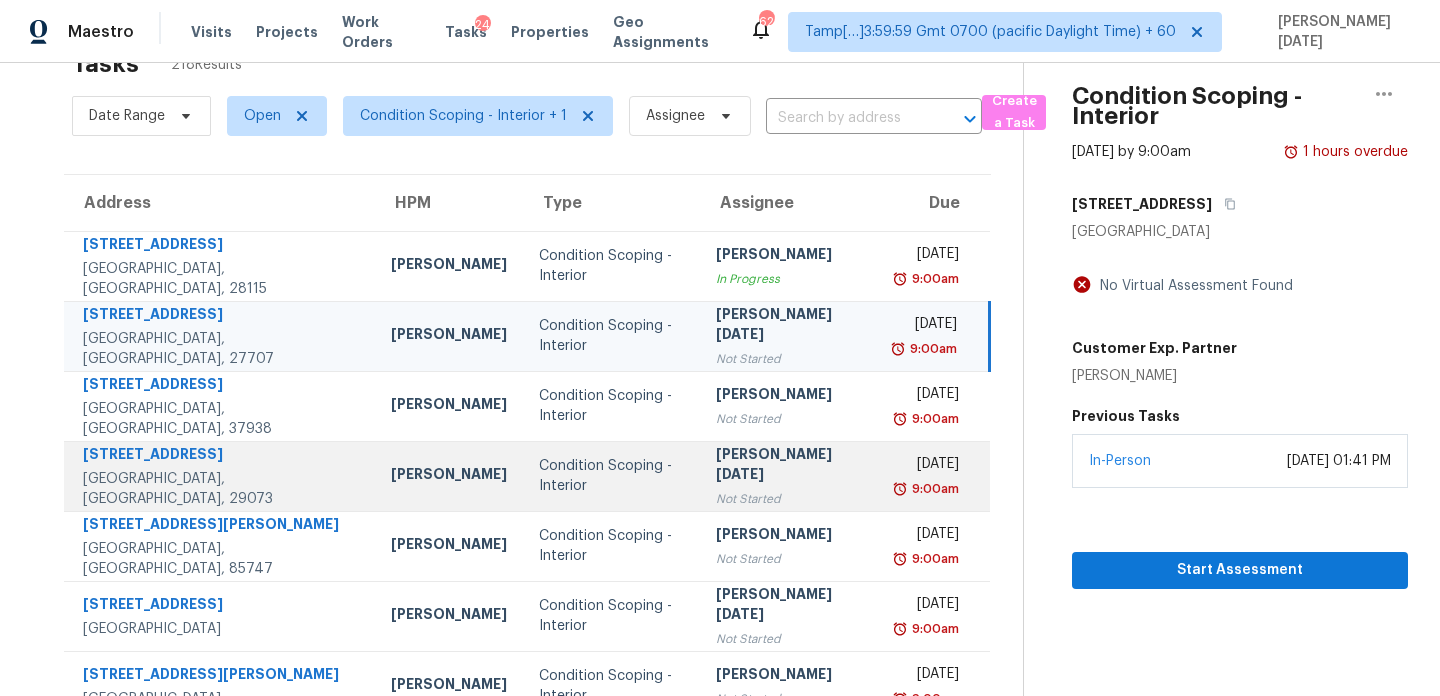 click on "[PERSON_NAME][DATE]" at bounding box center (790, 466) 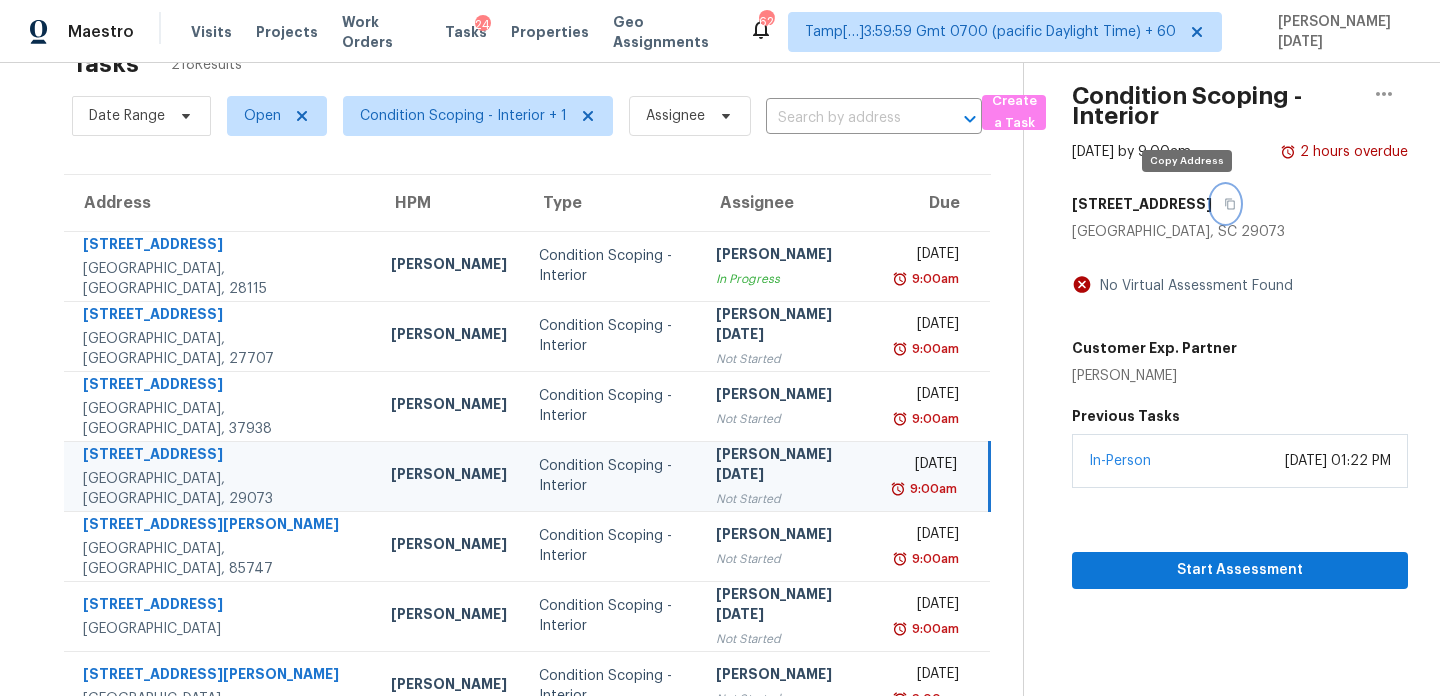 click at bounding box center (1225, 204) 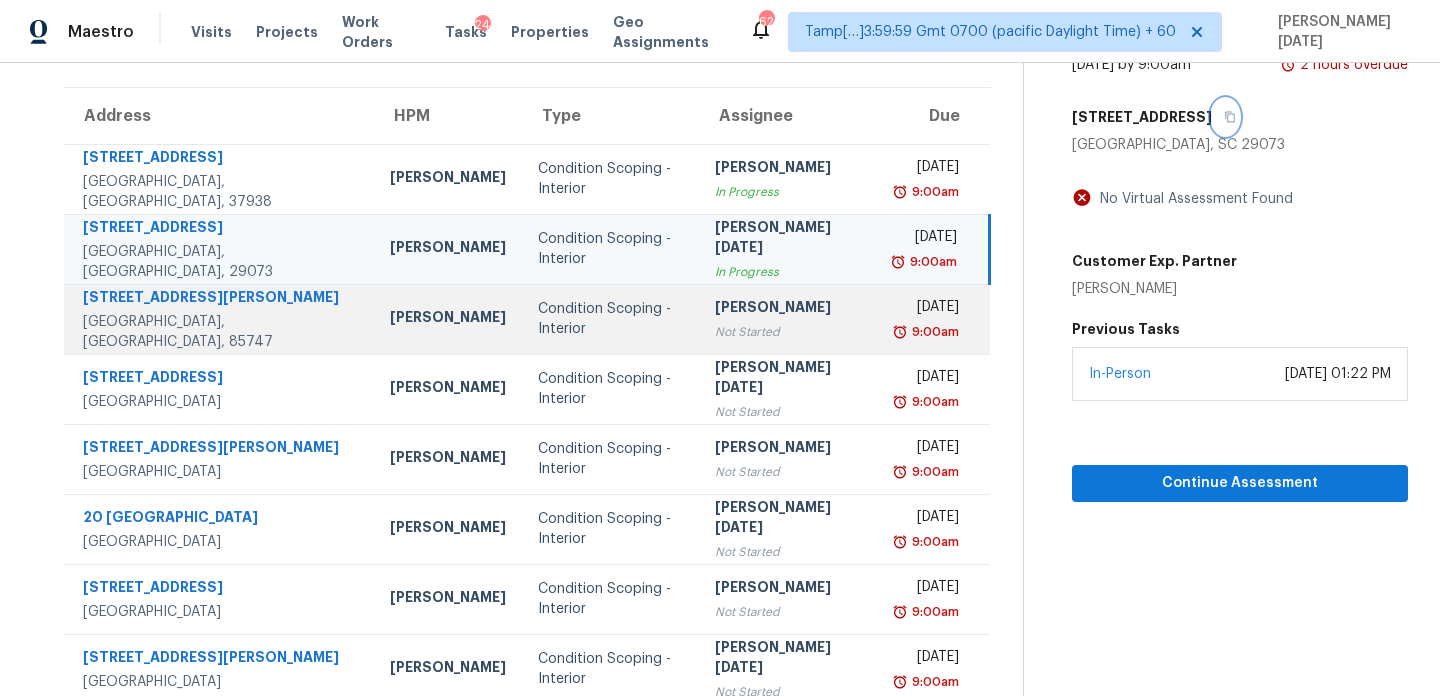 scroll, scrollTop: 147, scrollLeft: 0, axis: vertical 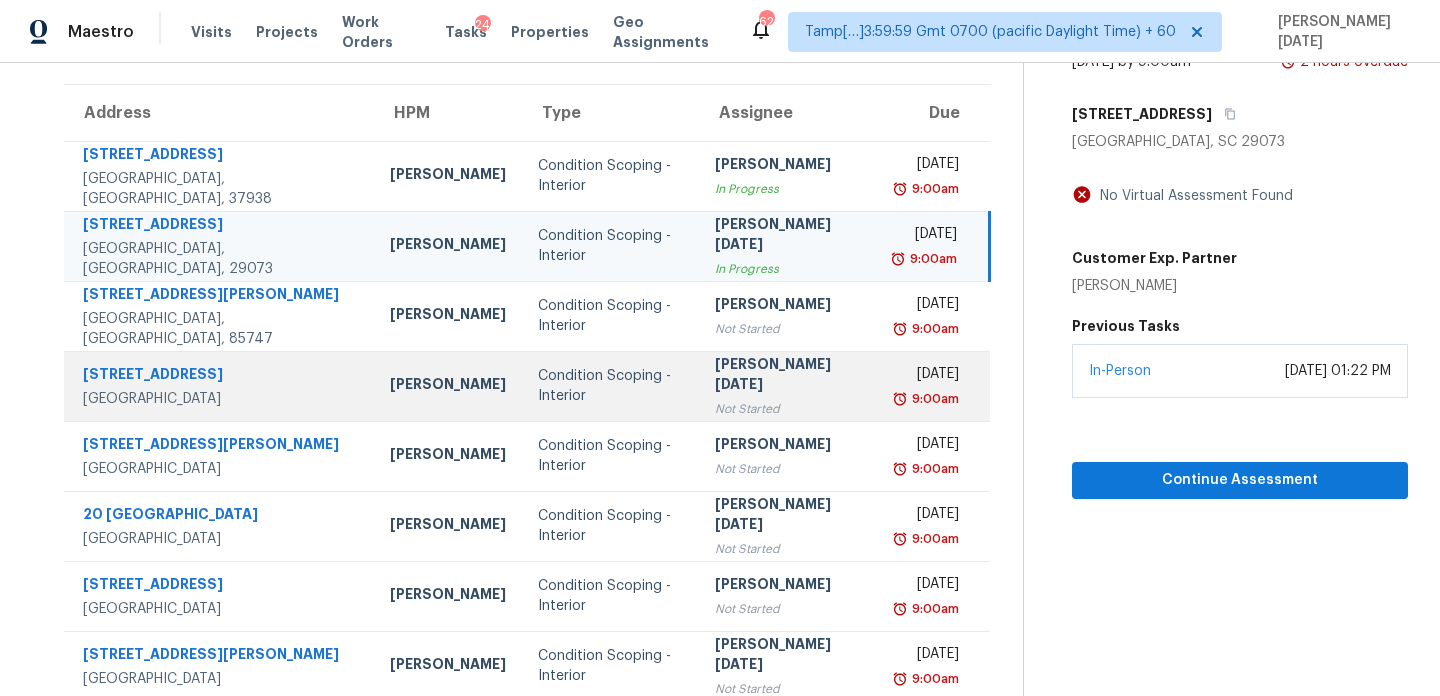 click on "[PERSON_NAME][DATE]" at bounding box center (789, 376) 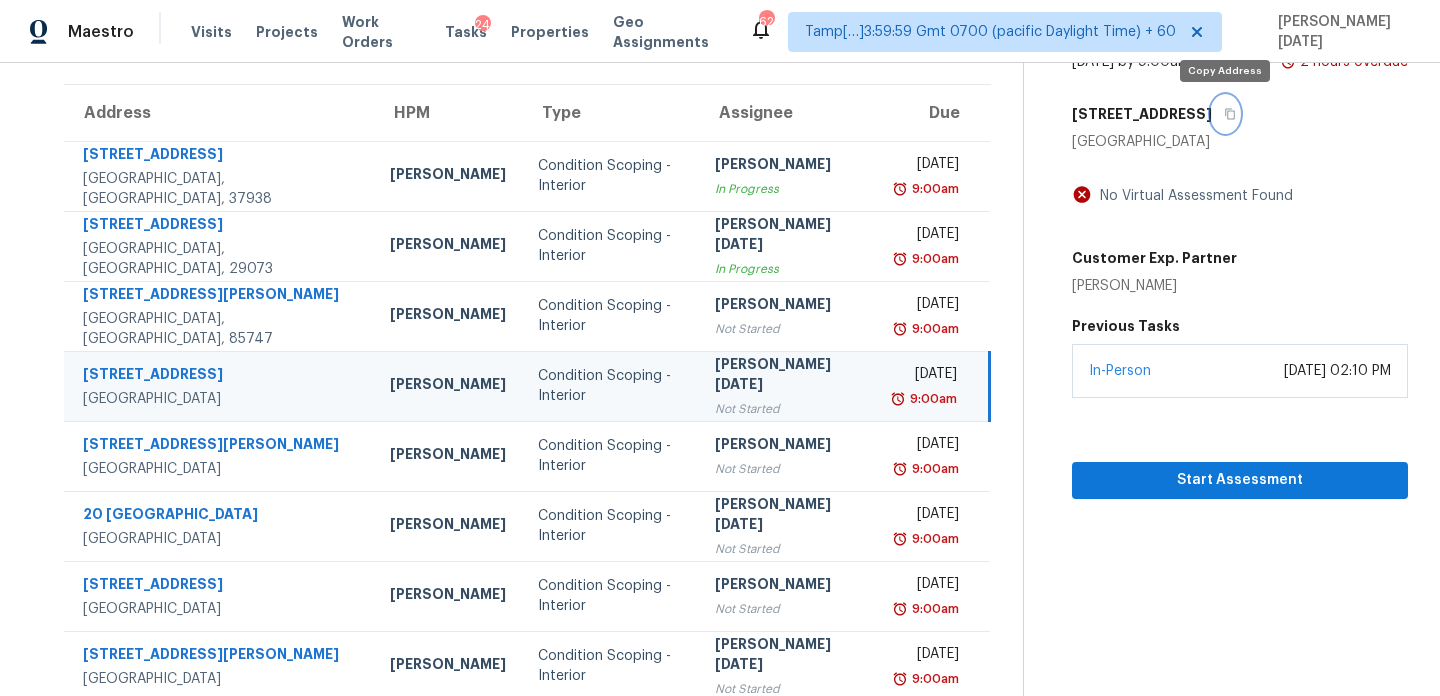 click 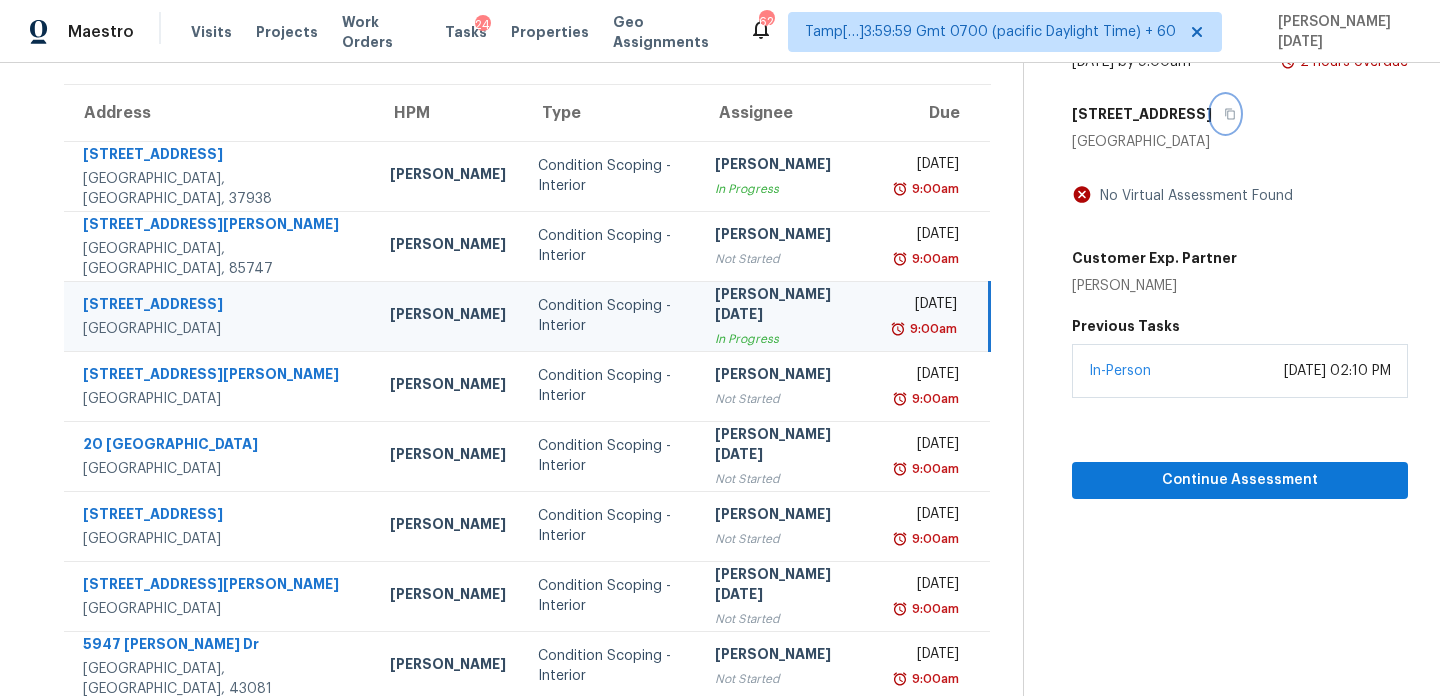 scroll, scrollTop: 0, scrollLeft: 0, axis: both 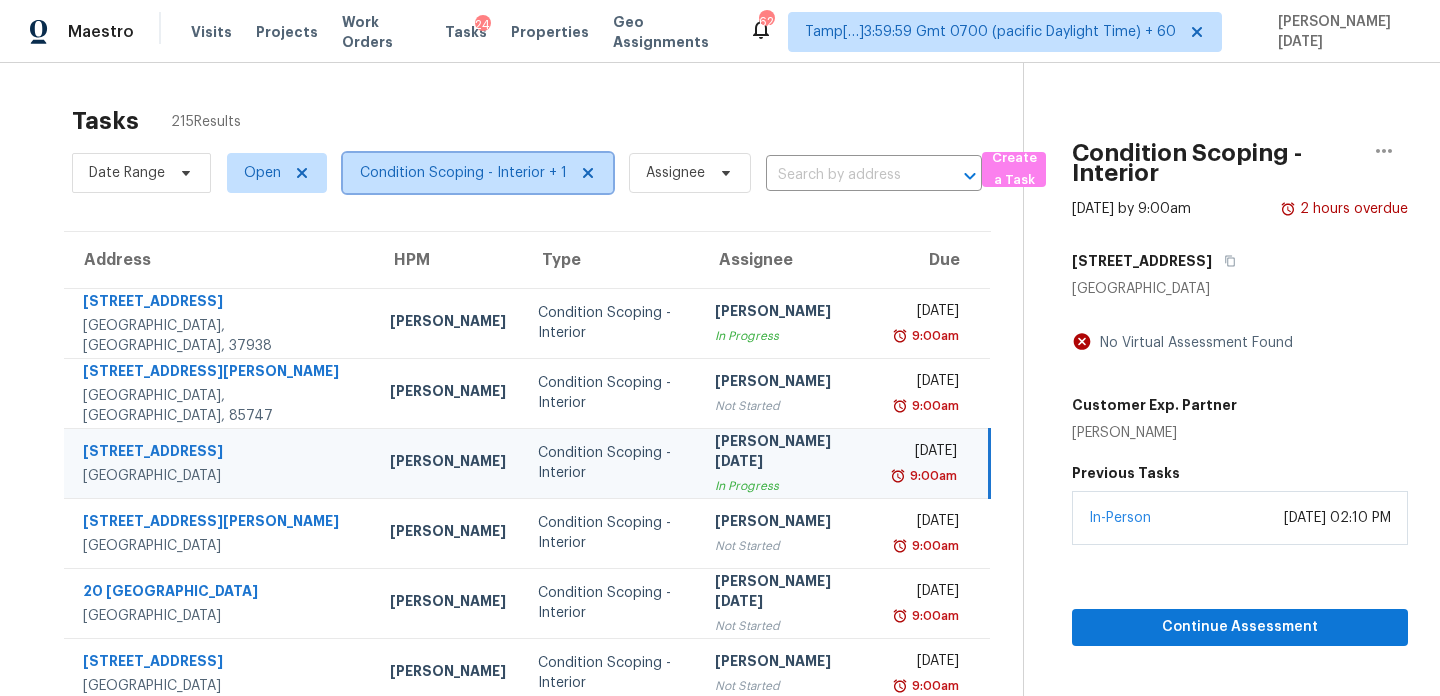 click on "Condition Scoping - Interior + 1" at bounding box center [463, 173] 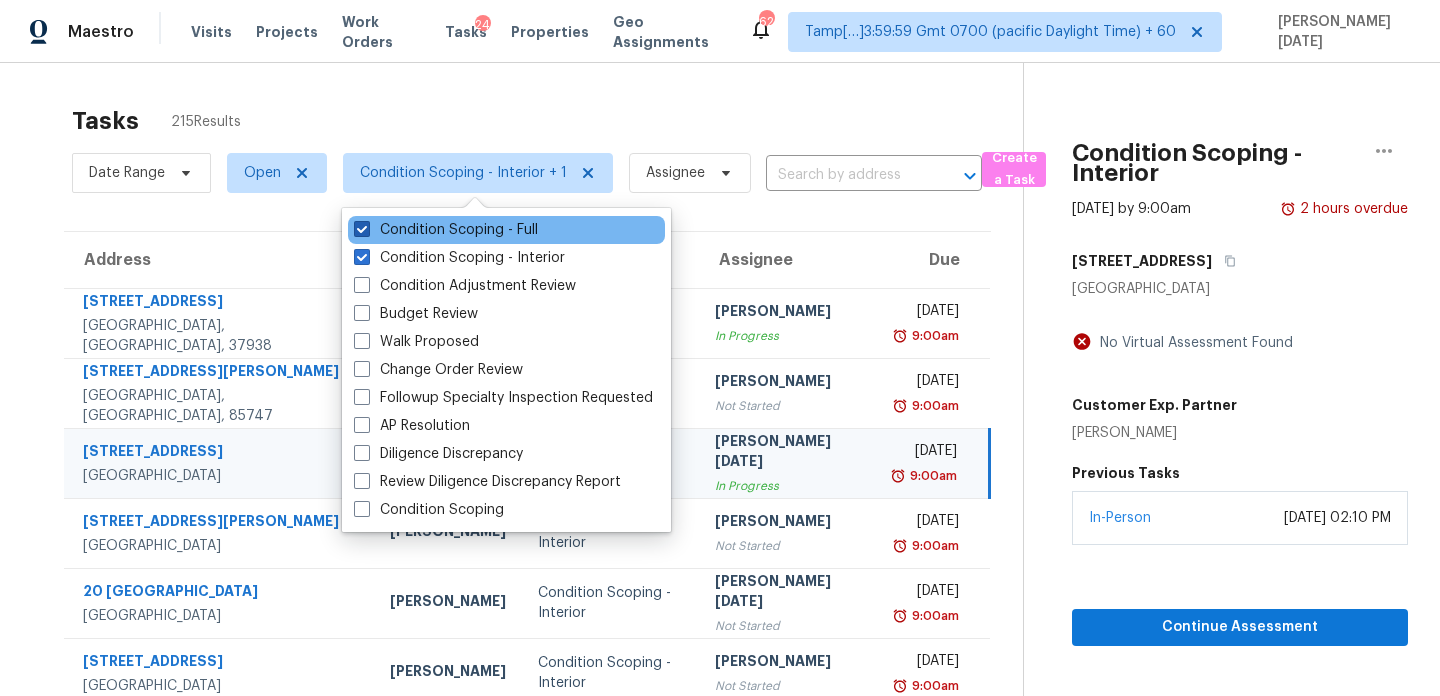 click on "Condition Scoping - Full" at bounding box center [446, 230] 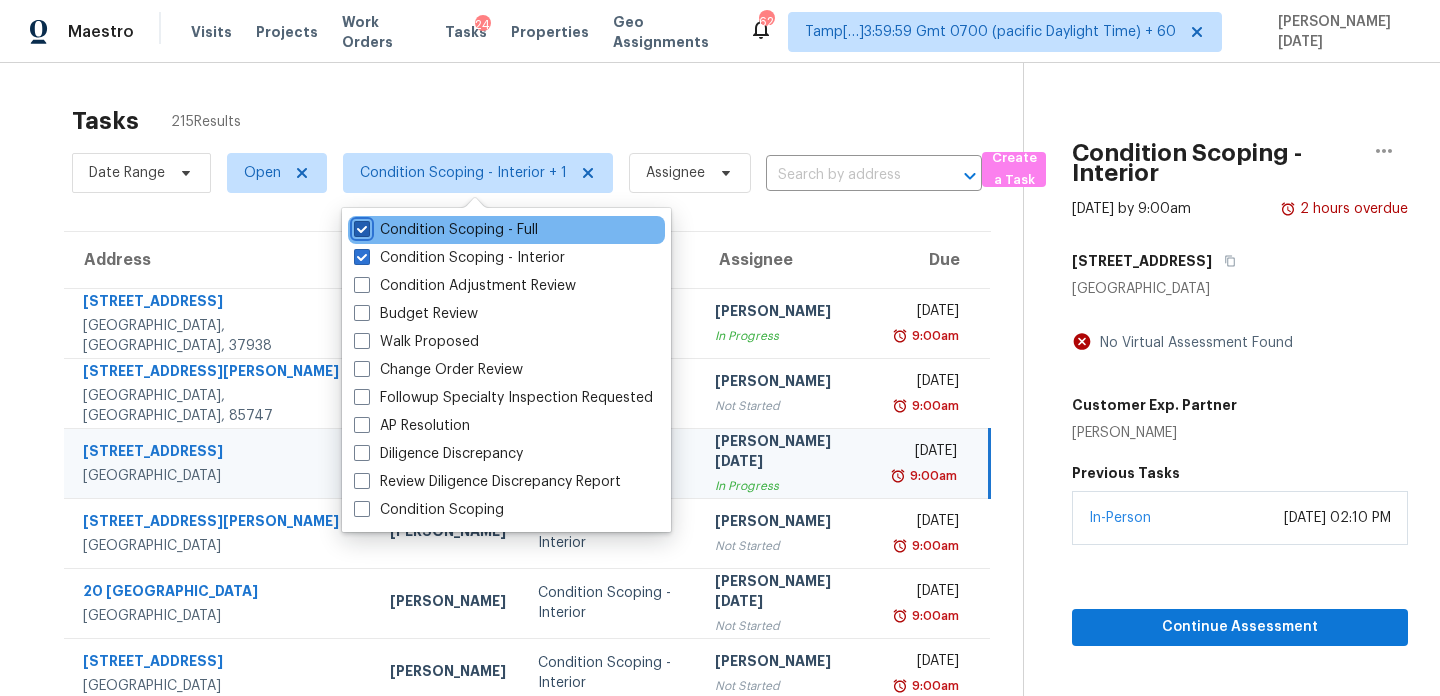 click on "Condition Scoping - Full" at bounding box center [360, 226] 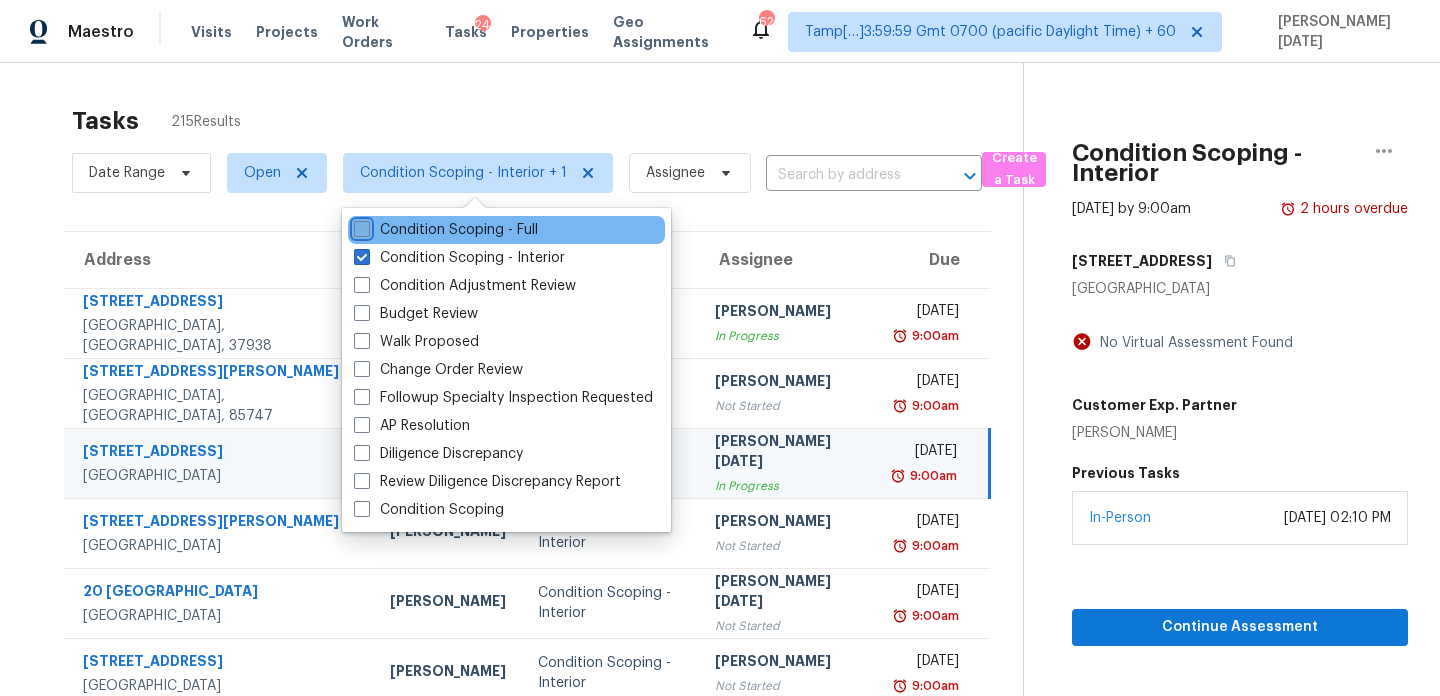 checkbox on "false" 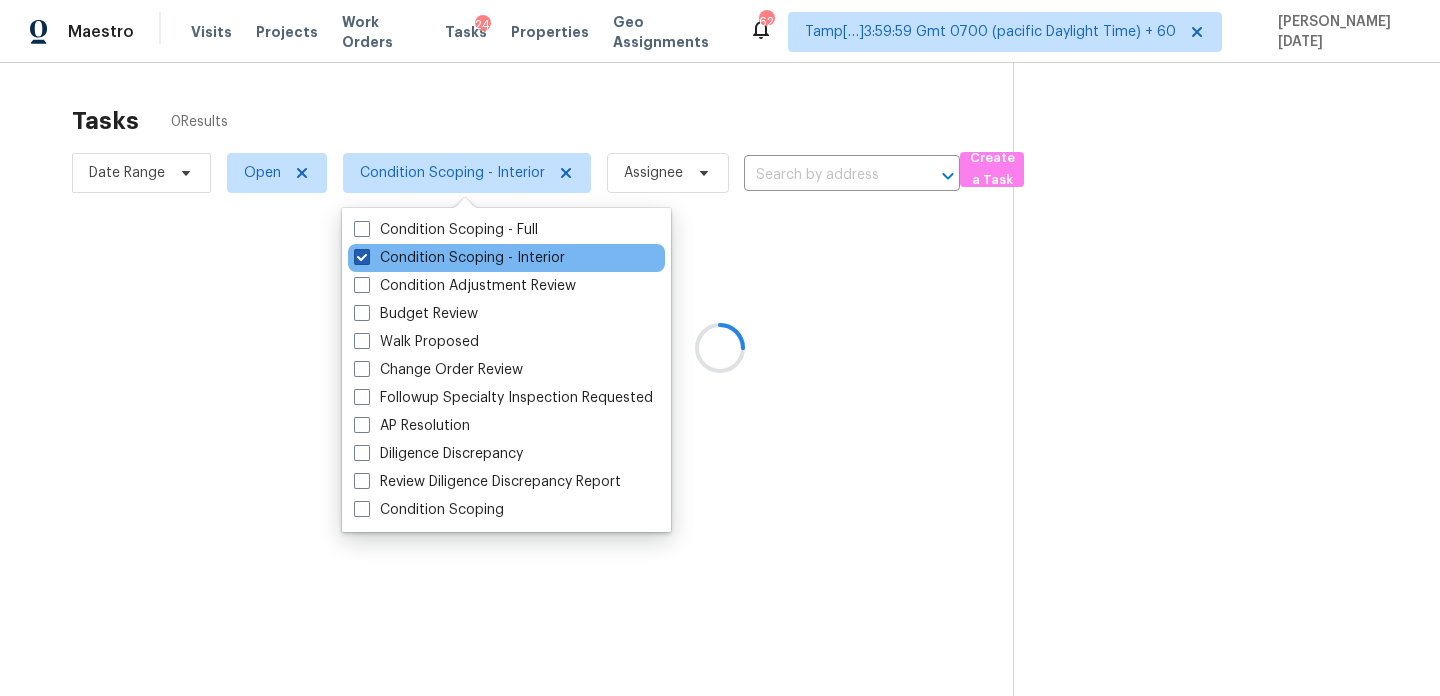 click on "Condition Scoping - Interior" at bounding box center [459, 258] 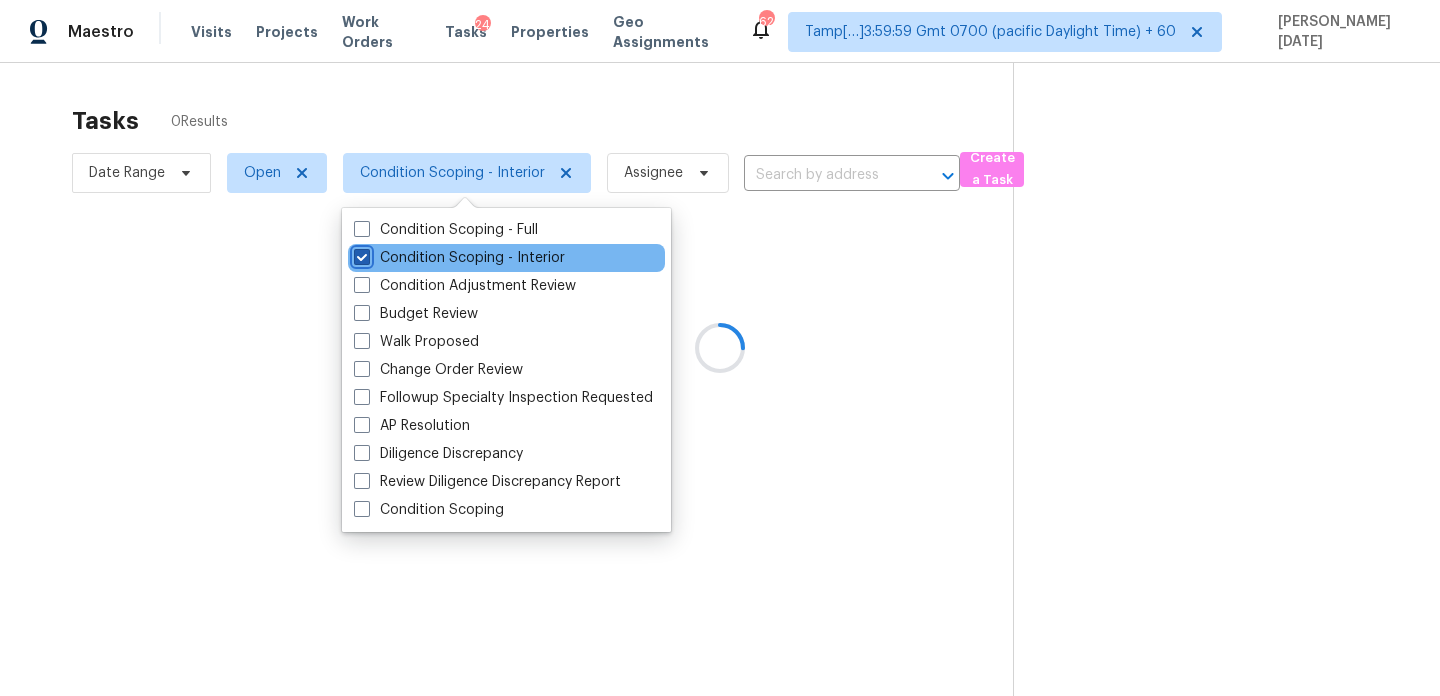 click on "Condition Scoping - Interior" at bounding box center (360, 254) 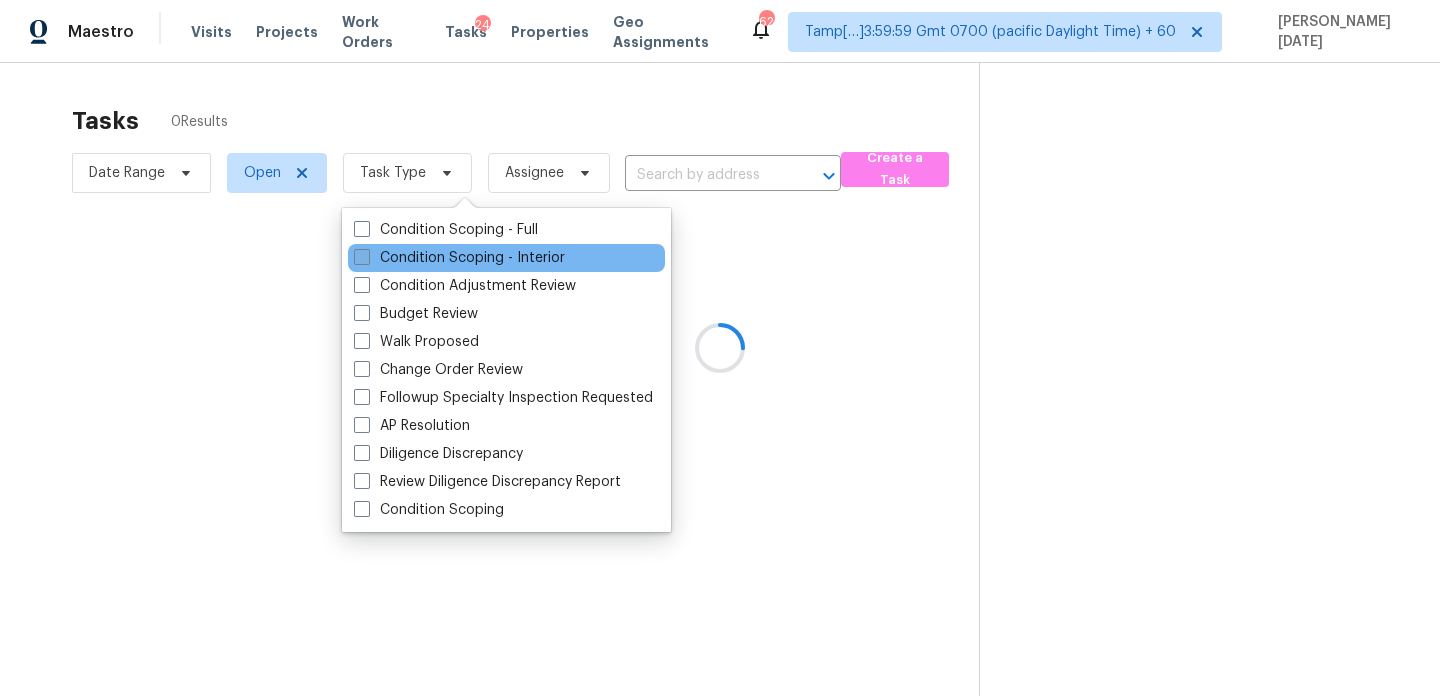 click on "Condition Scoping - Interior" at bounding box center (459, 258) 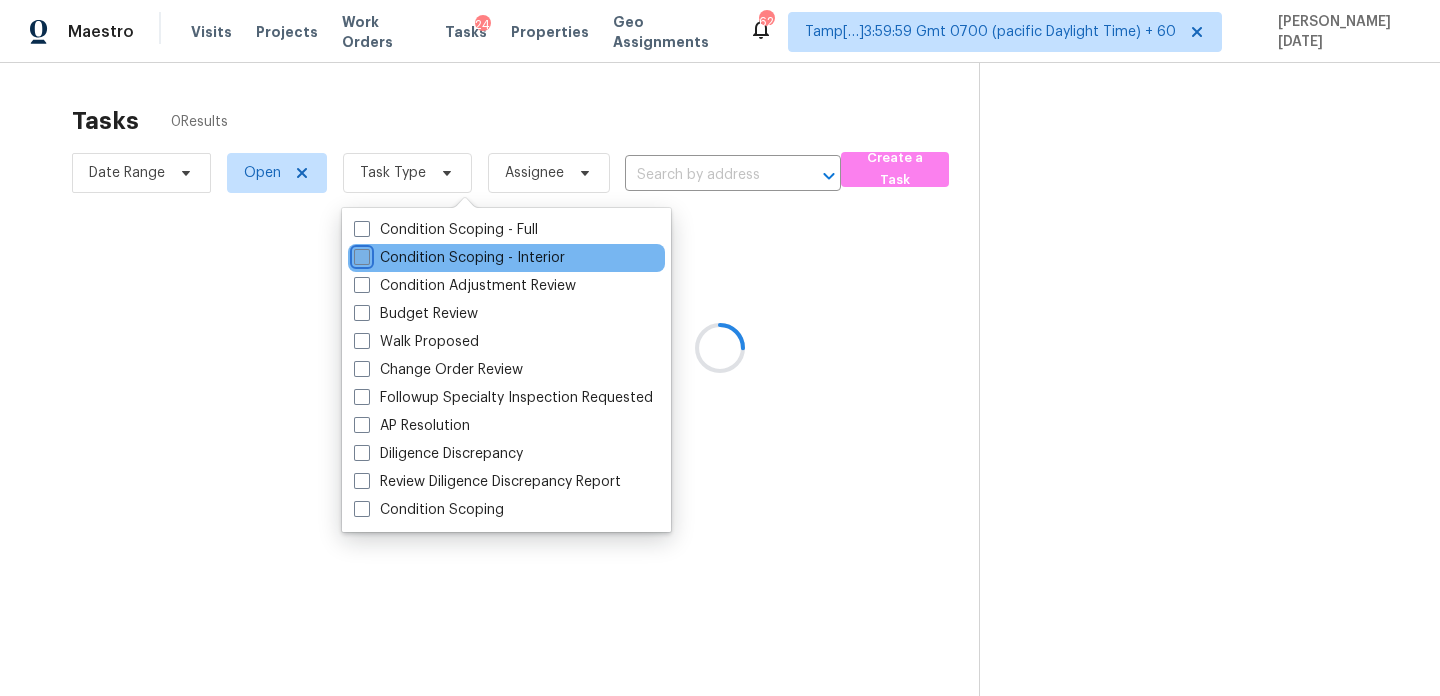 click on "Condition Scoping - Interior" at bounding box center [360, 254] 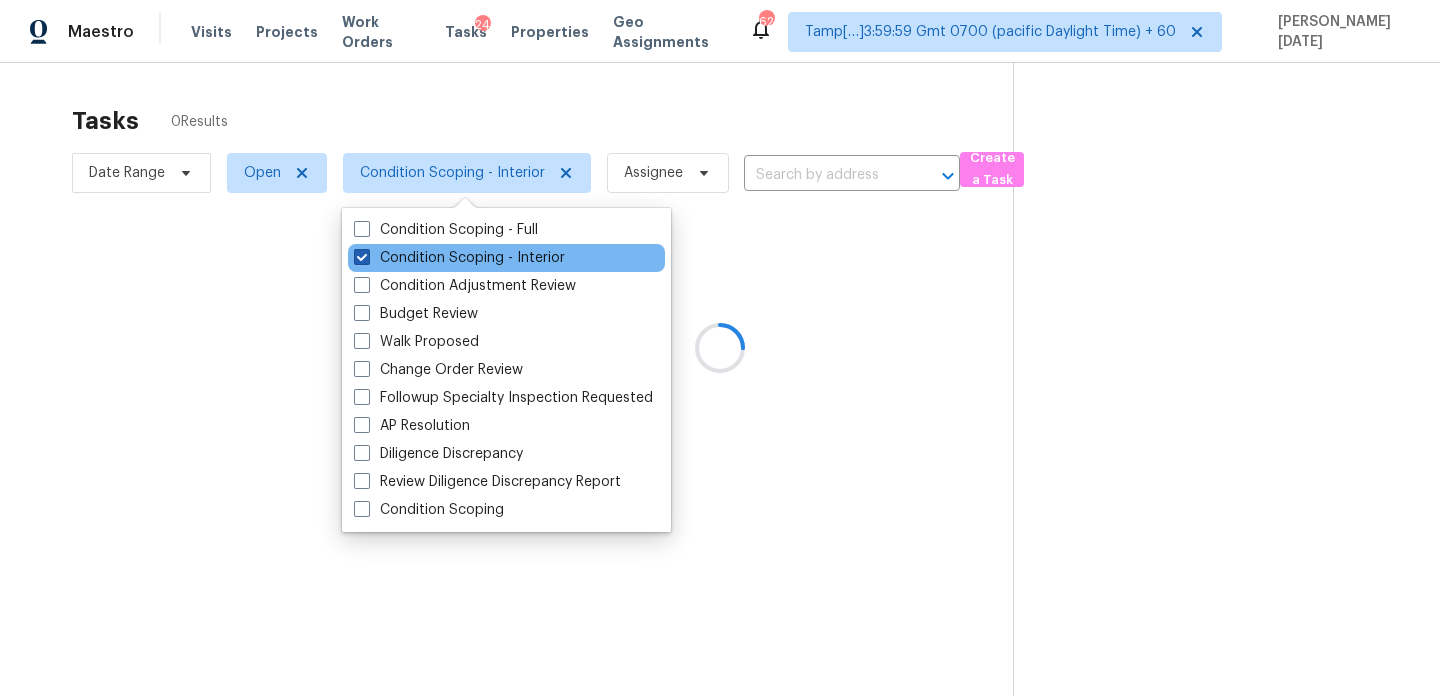 click on "Condition Scoping - Interior" at bounding box center [459, 258] 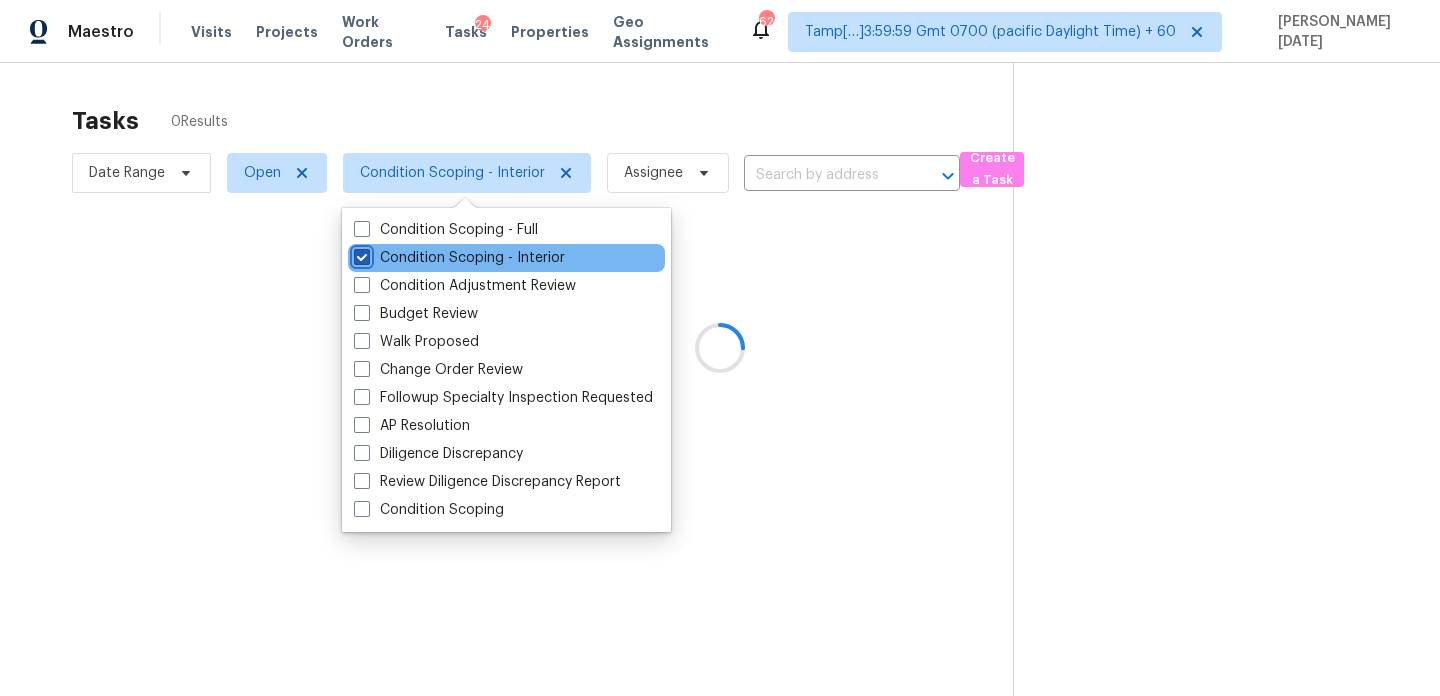 click on "Condition Scoping - Interior" at bounding box center [360, 254] 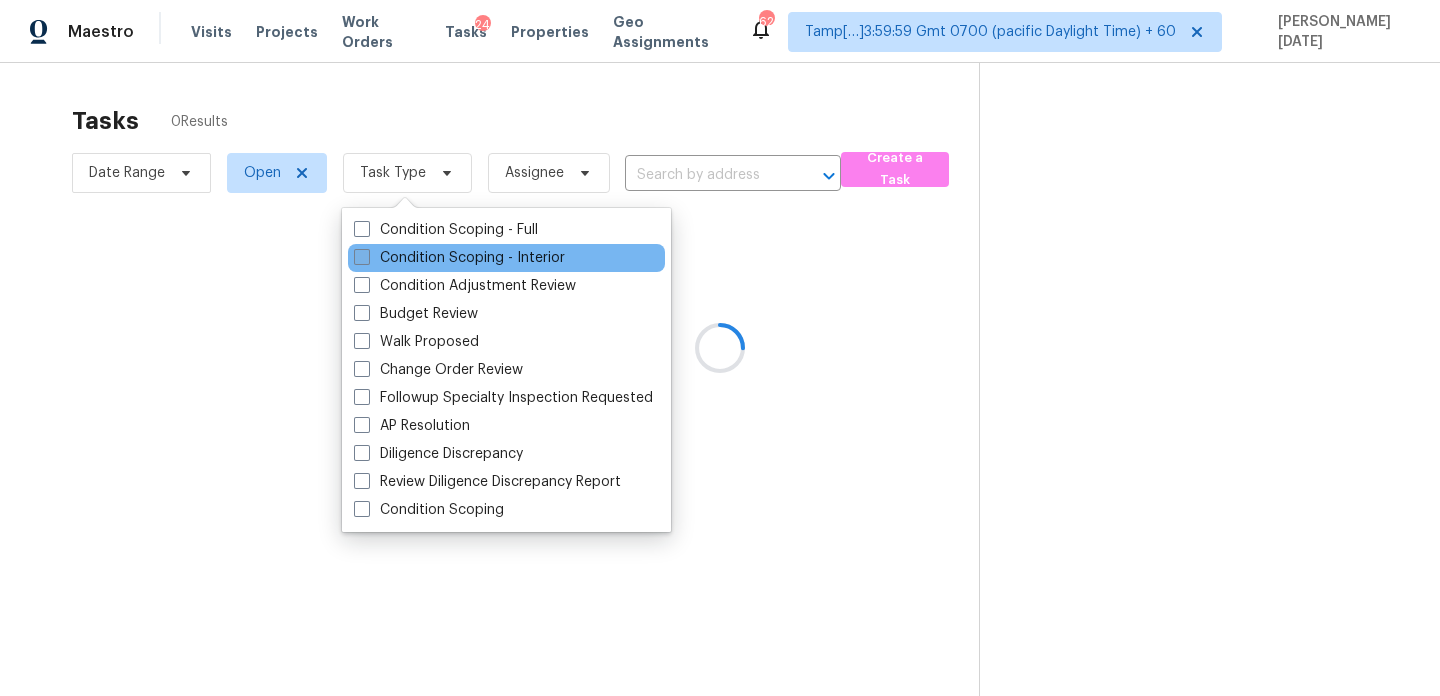 click on "Condition Scoping - Interior" at bounding box center [459, 258] 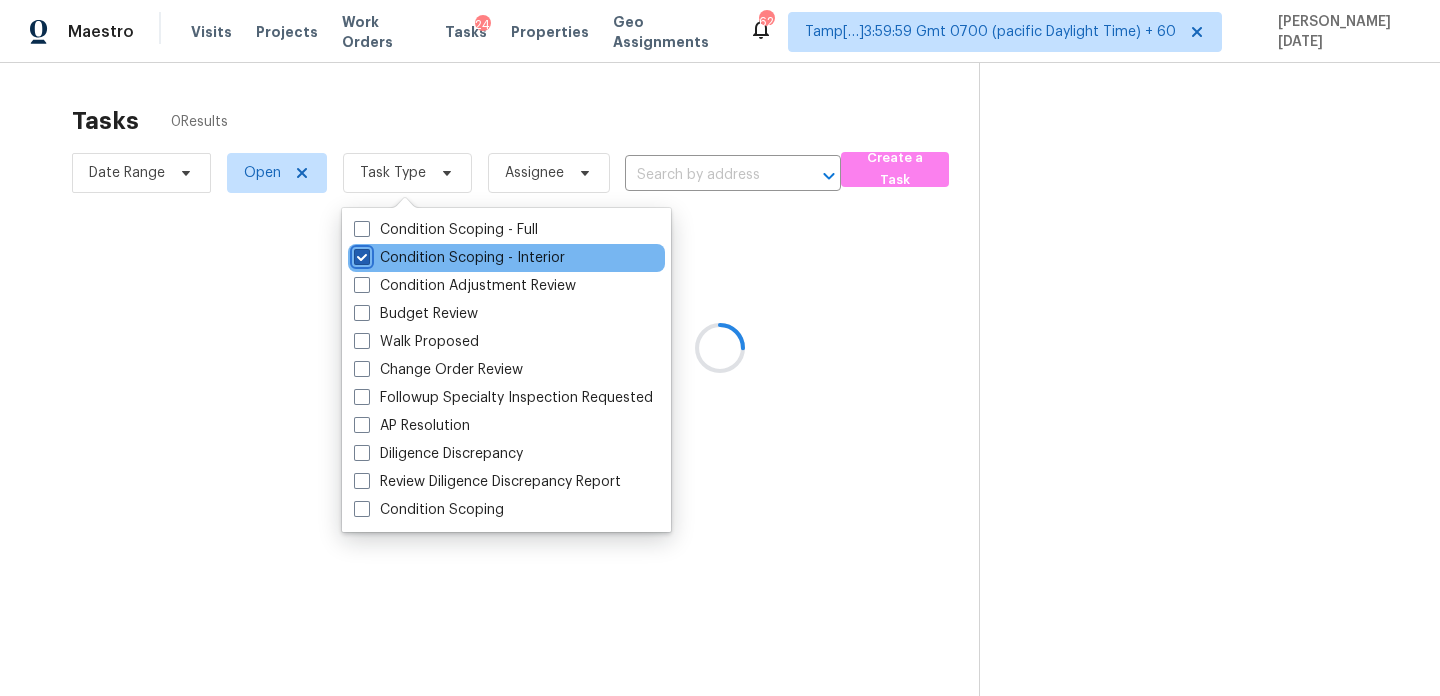 checkbox on "true" 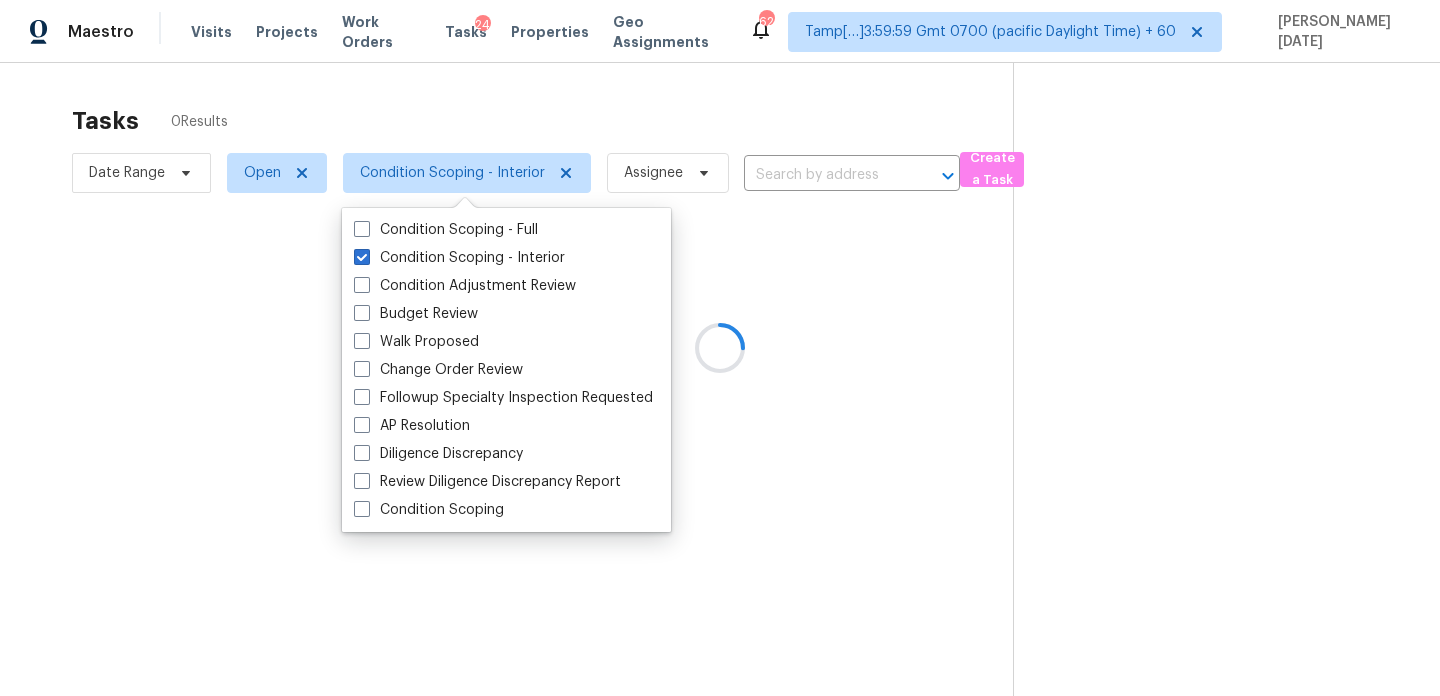 click at bounding box center [720, 348] 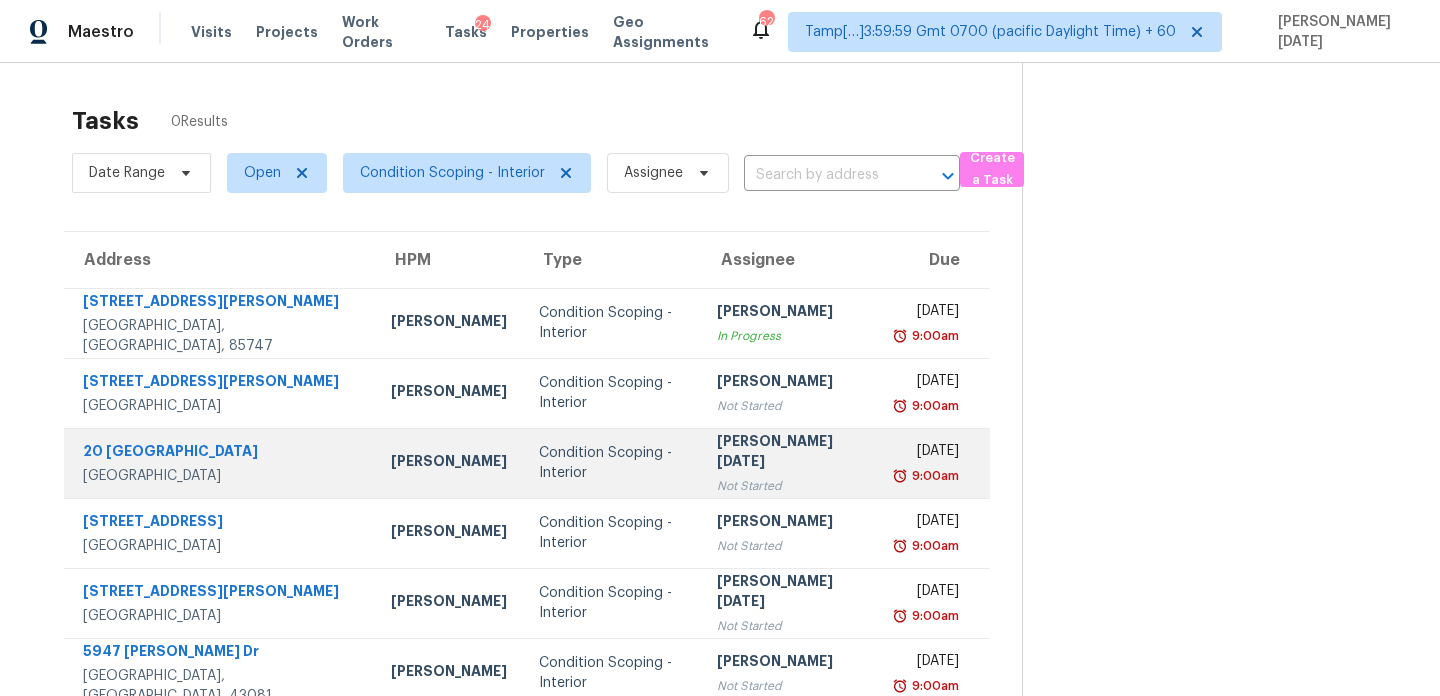 click on "Condition Scoping - Interior" at bounding box center [612, 463] 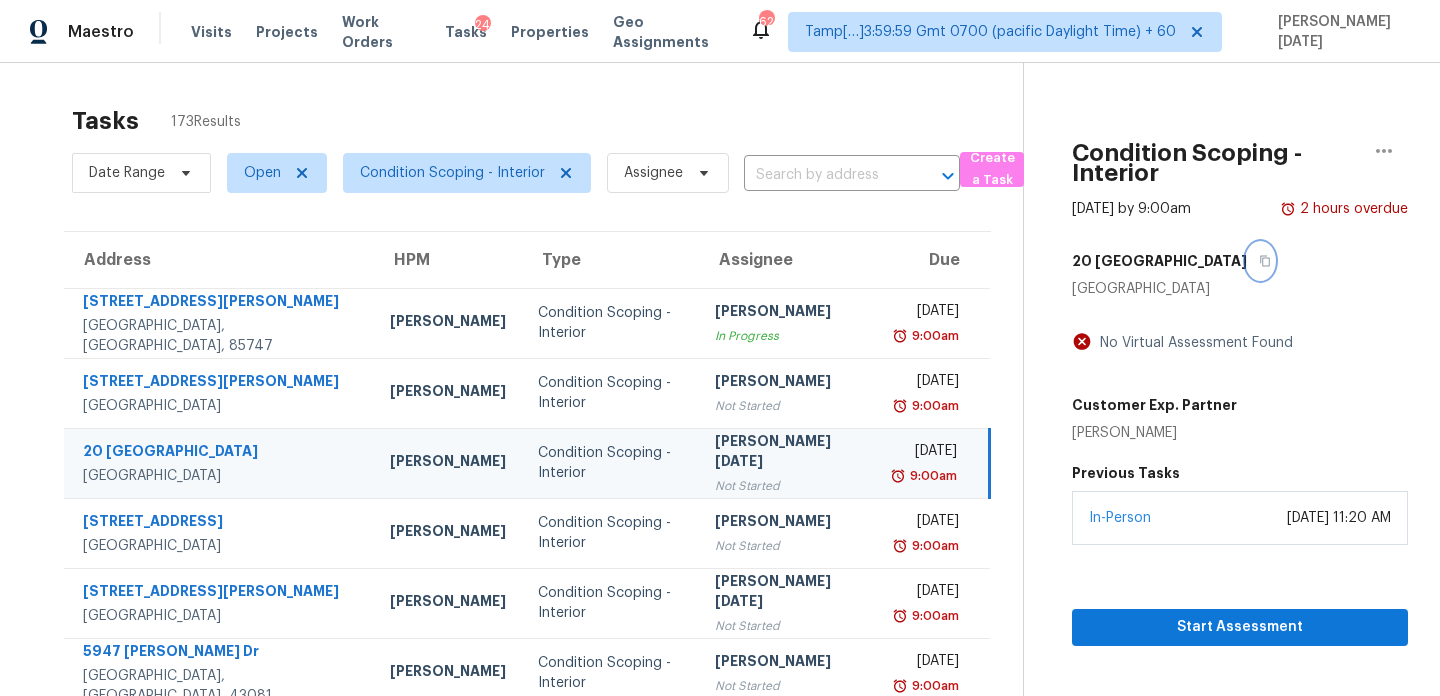 click at bounding box center (1260, 261) 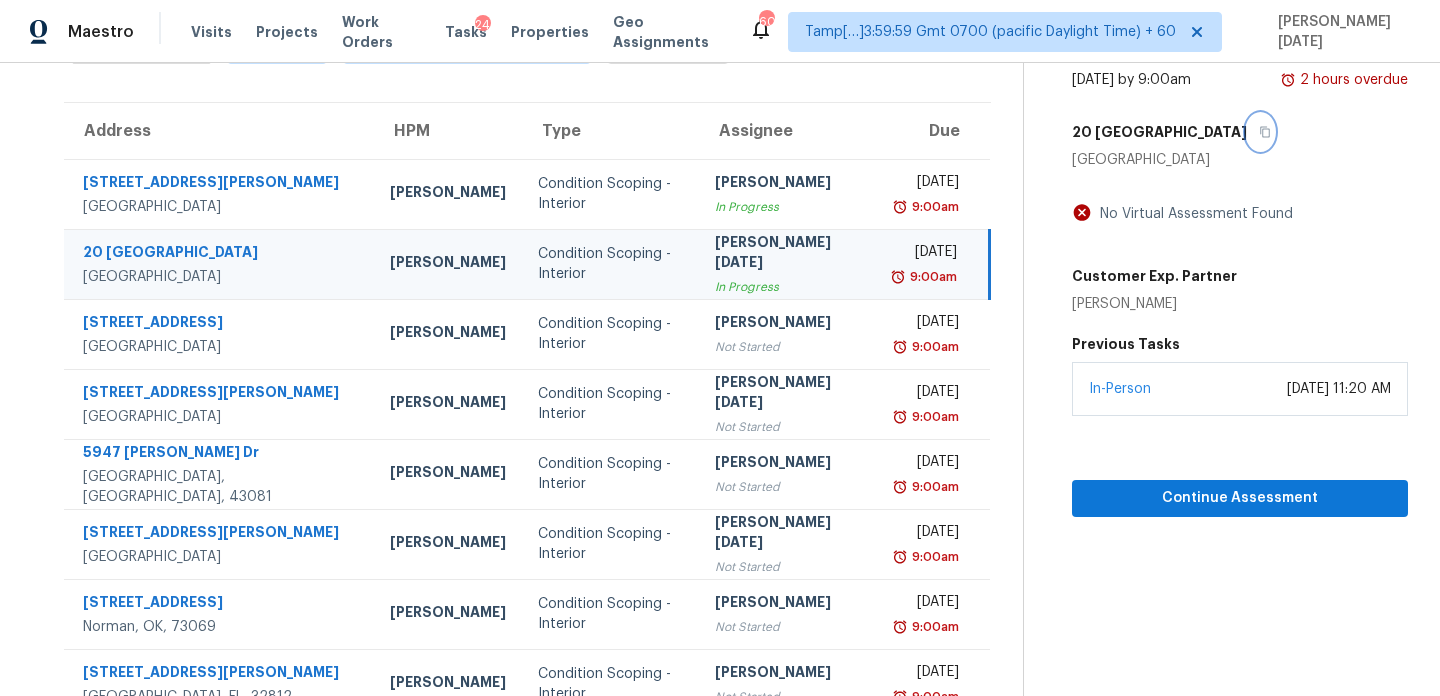 scroll, scrollTop: 138, scrollLeft: 0, axis: vertical 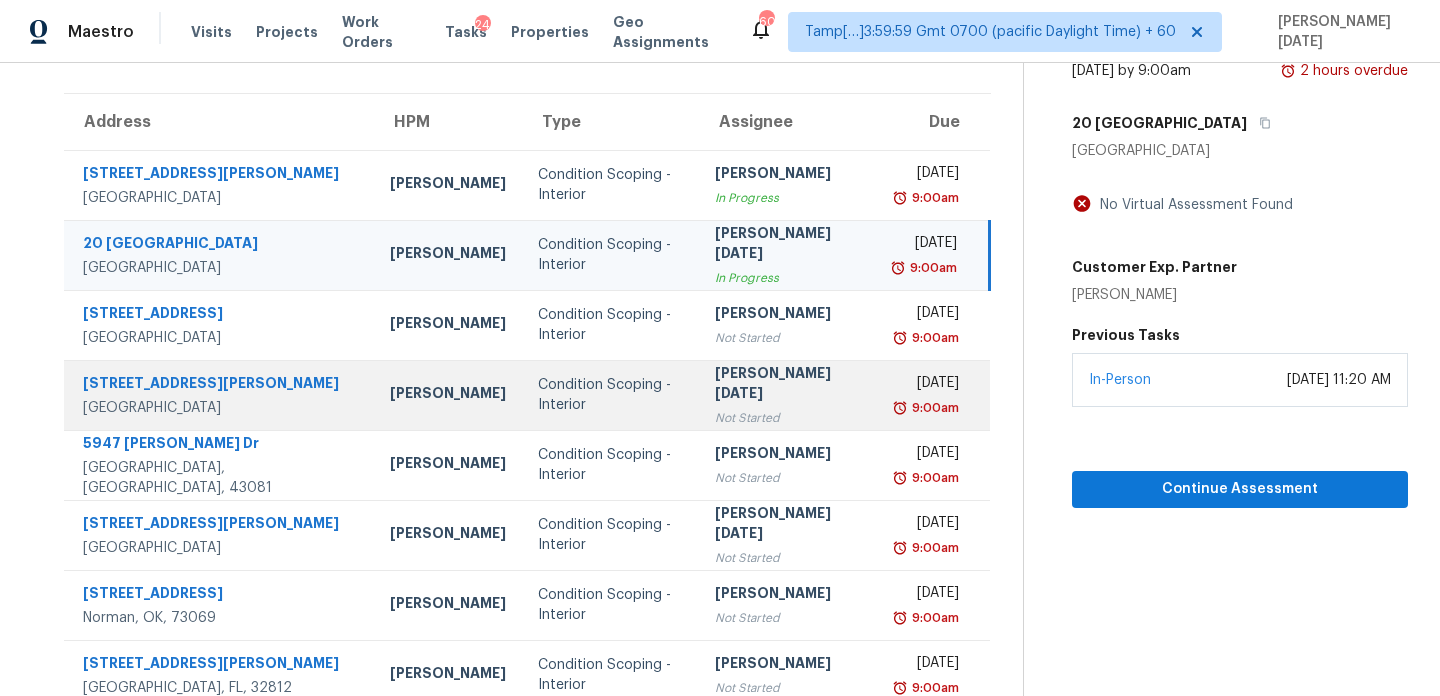 click on "Not Started" at bounding box center (789, 418) 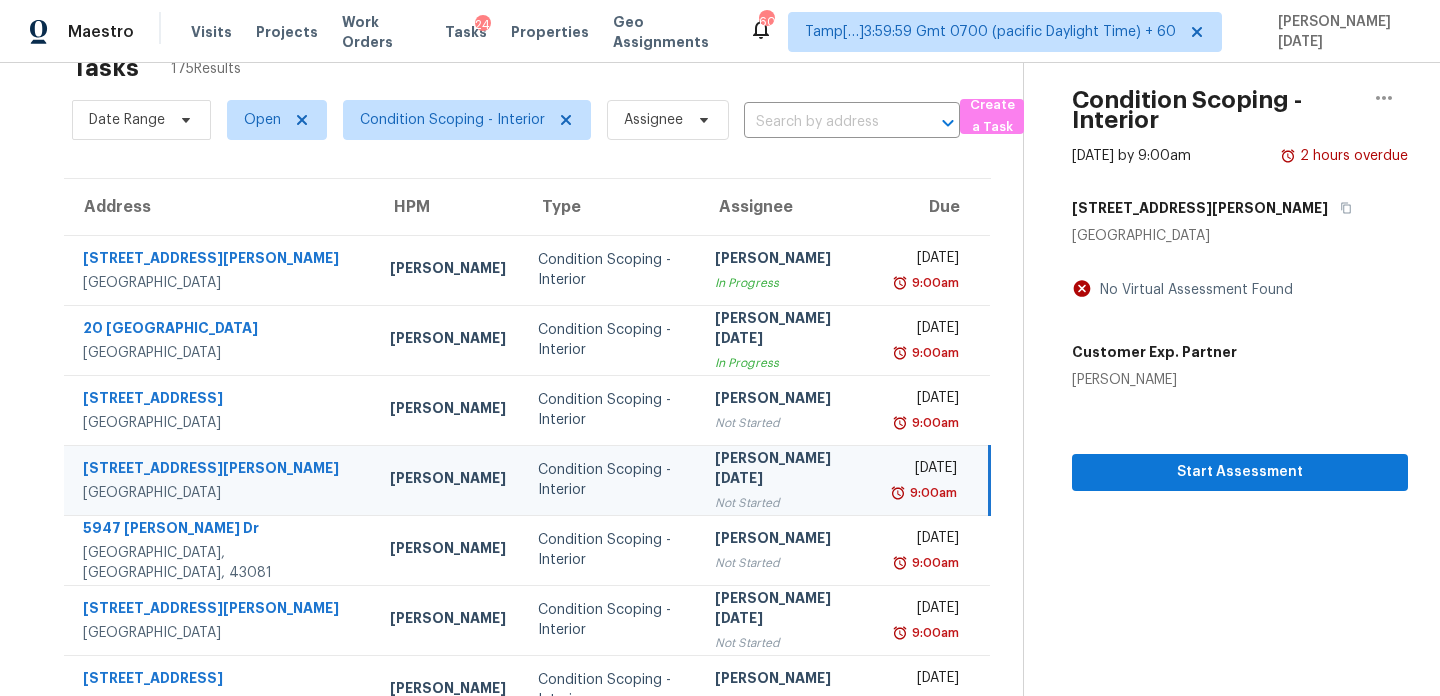 scroll, scrollTop: 43, scrollLeft: 0, axis: vertical 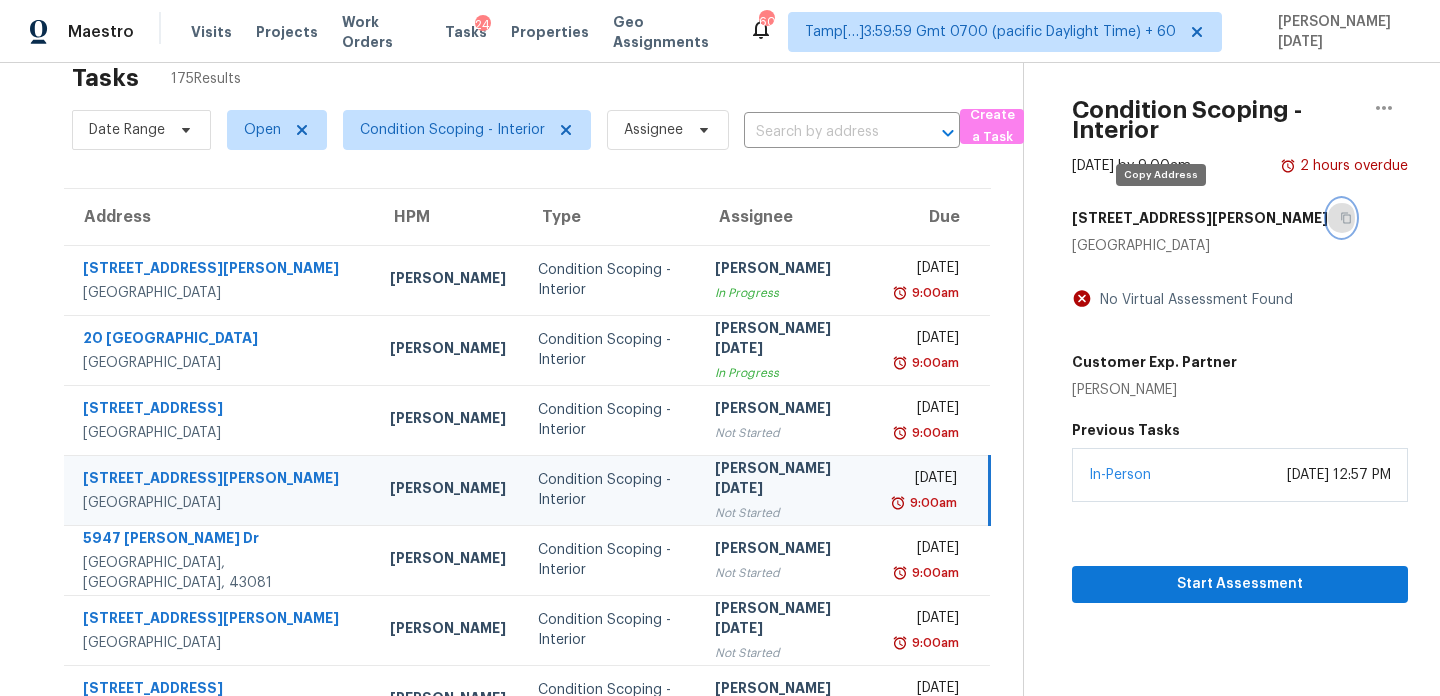 click 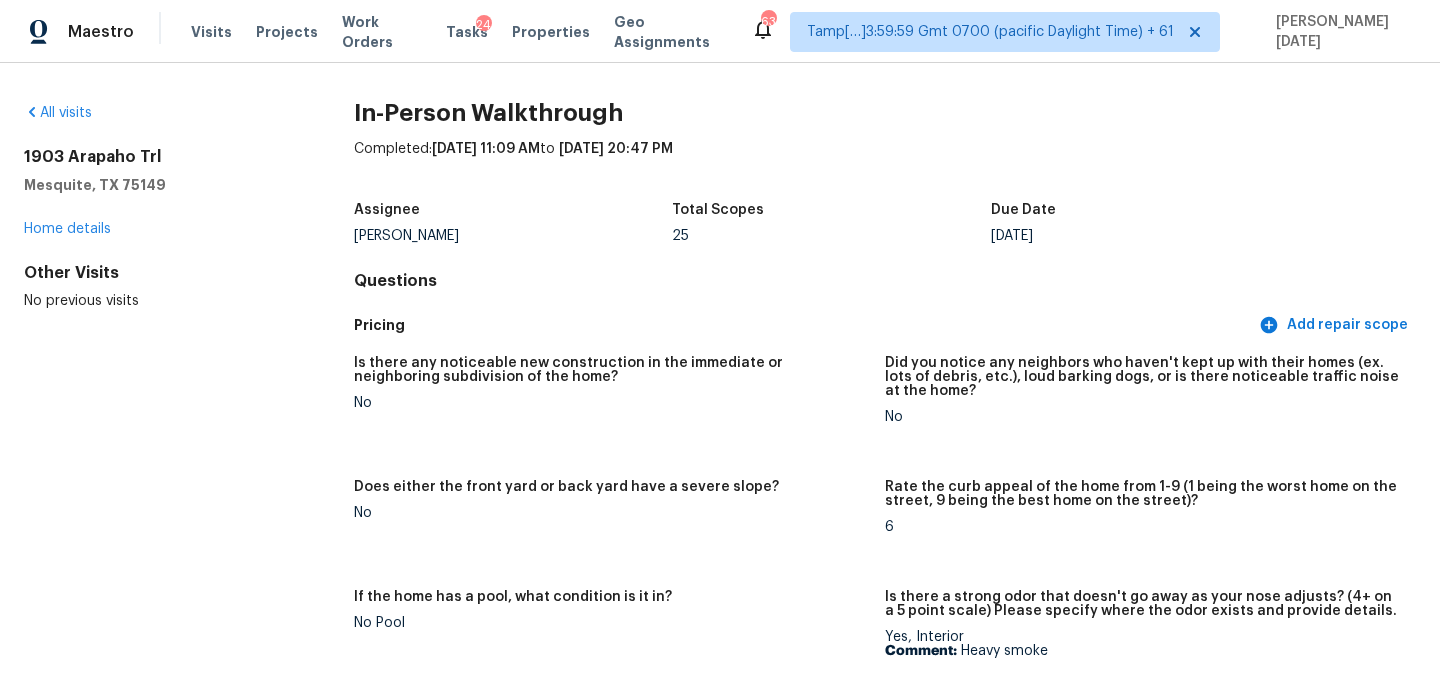 scroll, scrollTop: 0, scrollLeft: 0, axis: both 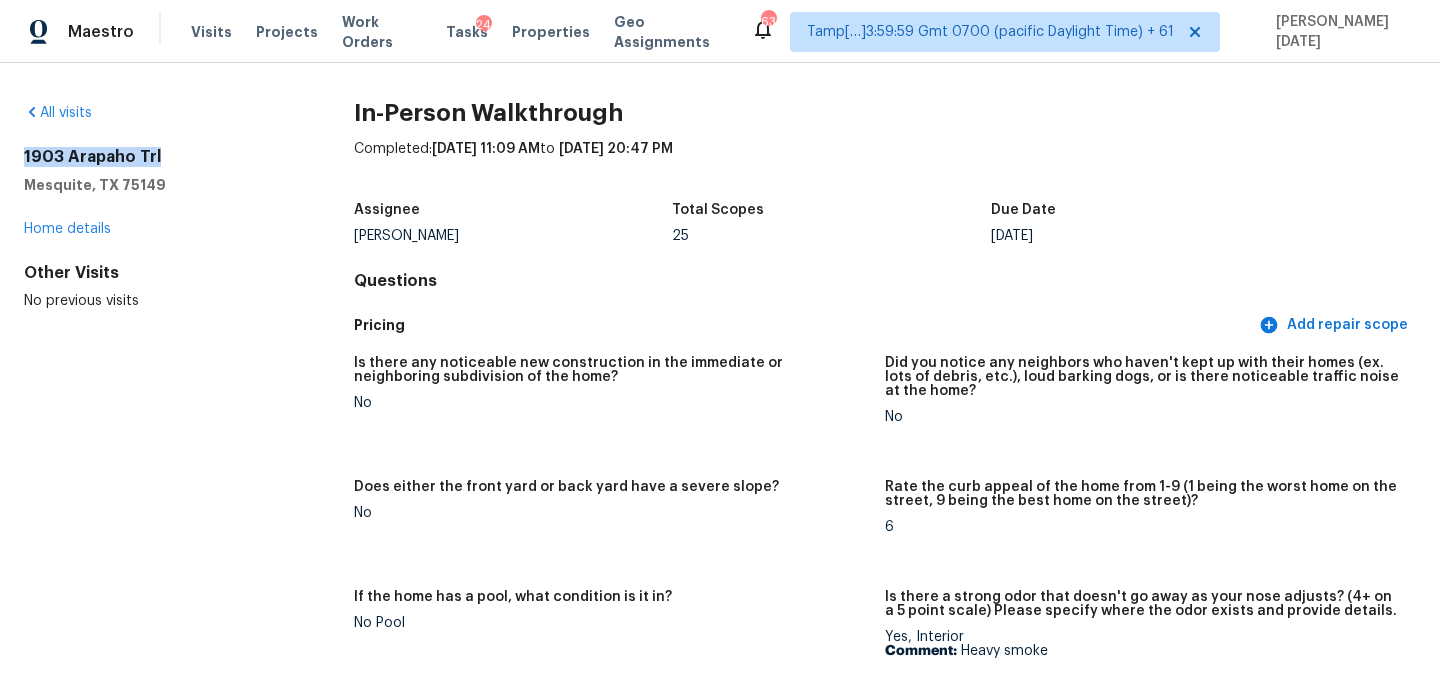 drag, startPoint x: 47, startPoint y: 159, endPoint x: 180, endPoint y: 159, distance: 133 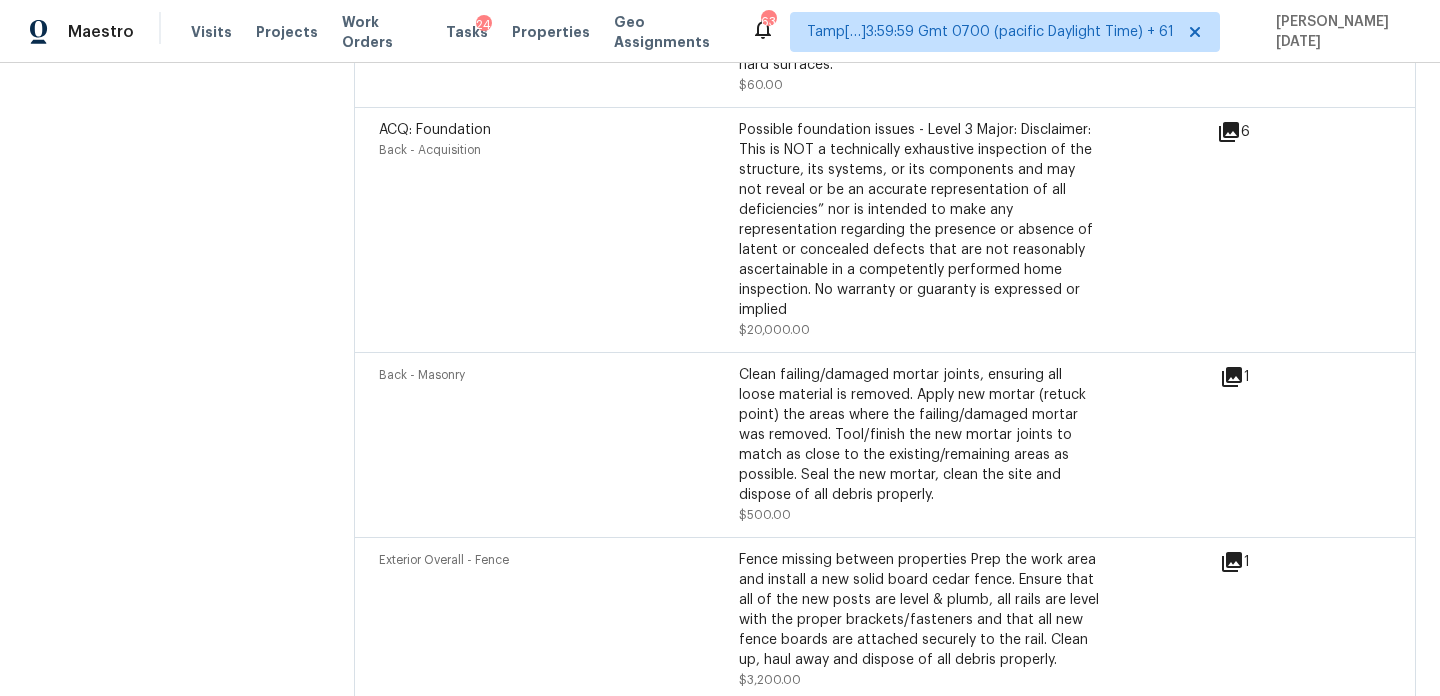 scroll, scrollTop: 8269, scrollLeft: 0, axis: vertical 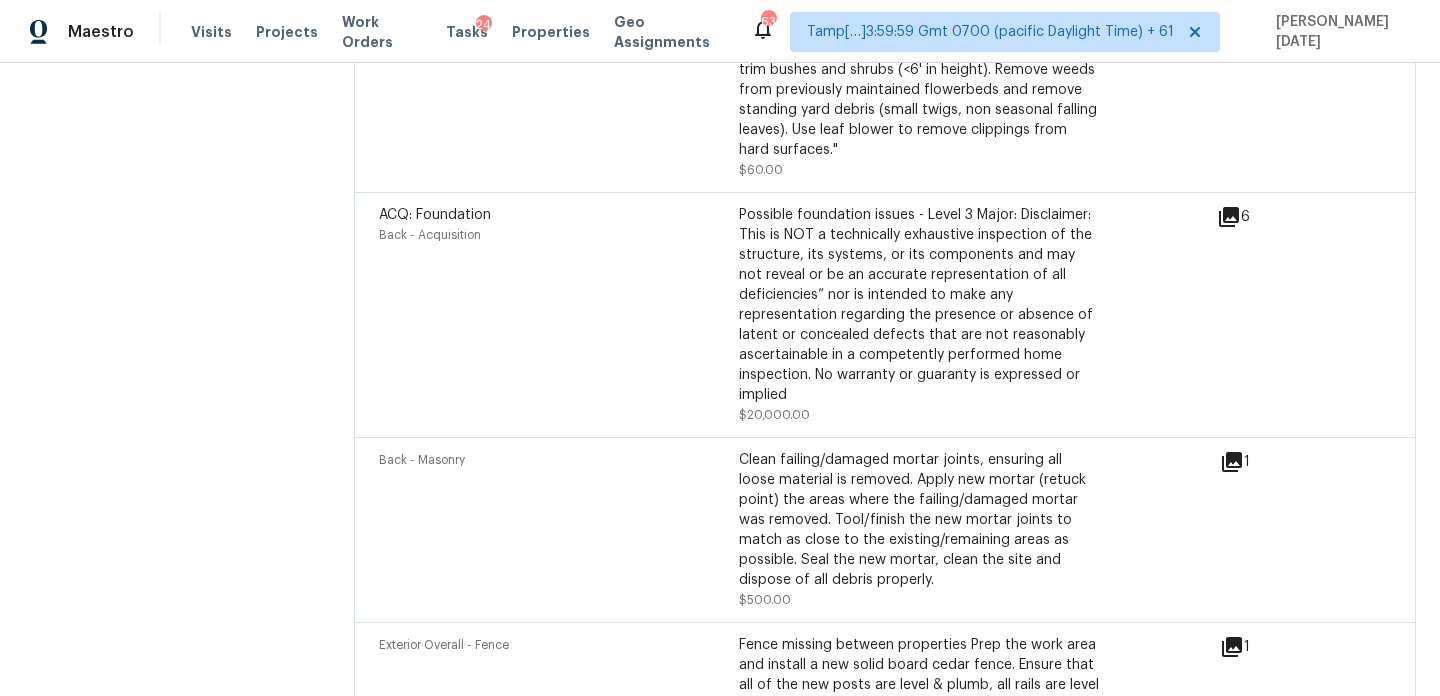 click 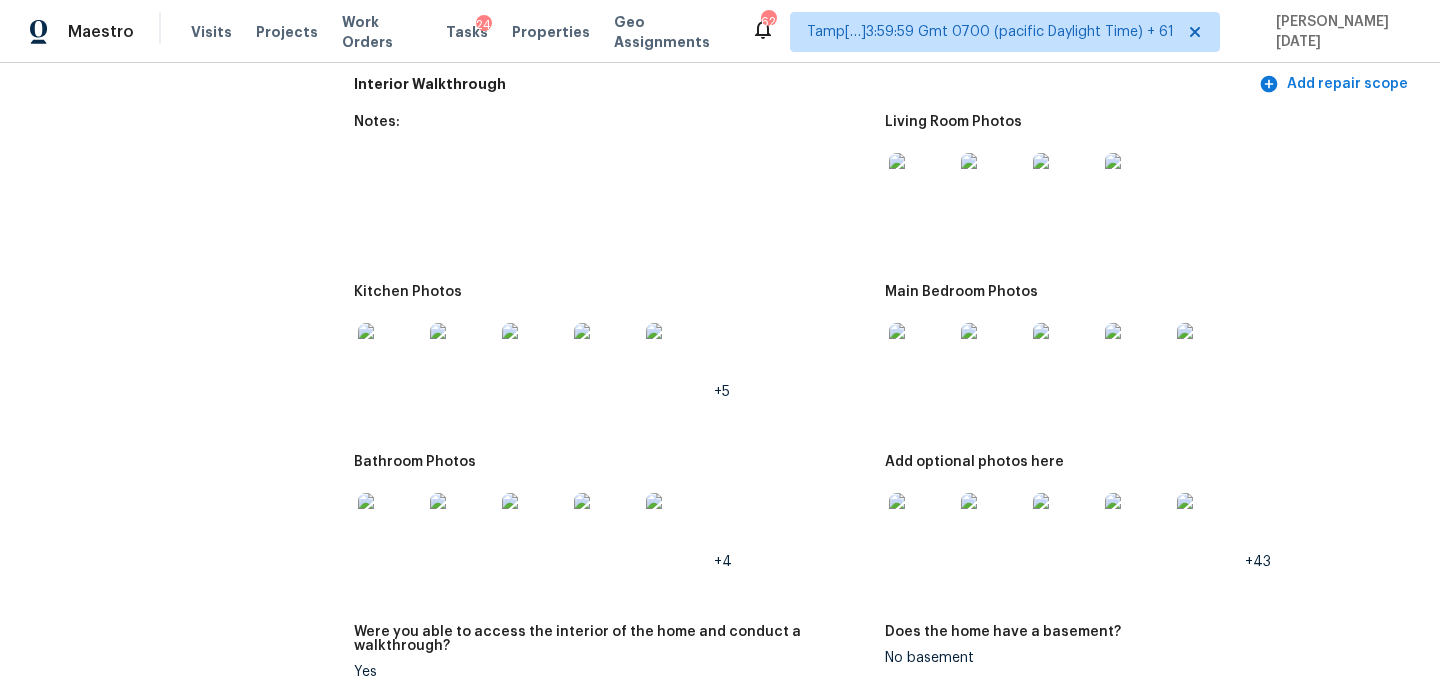 scroll, scrollTop: 2194, scrollLeft: 0, axis: vertical 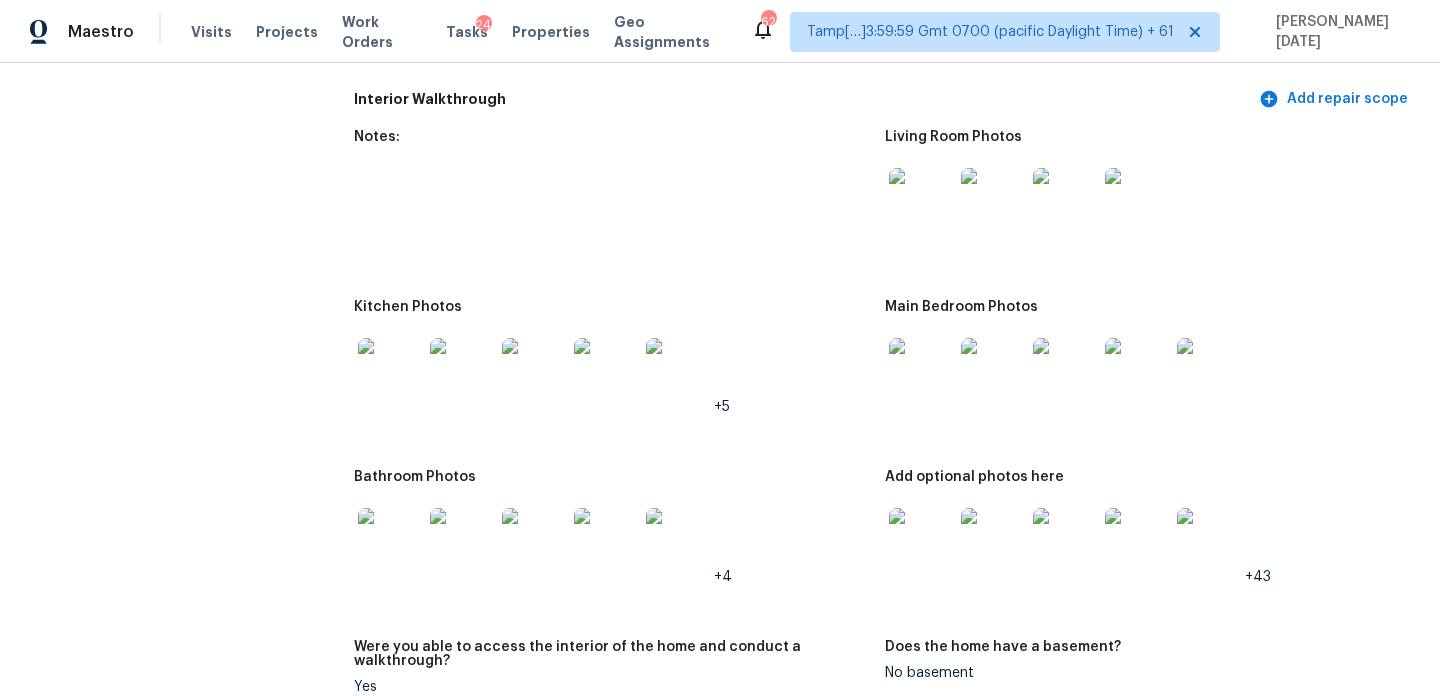 click at bounding box center (993, 200) 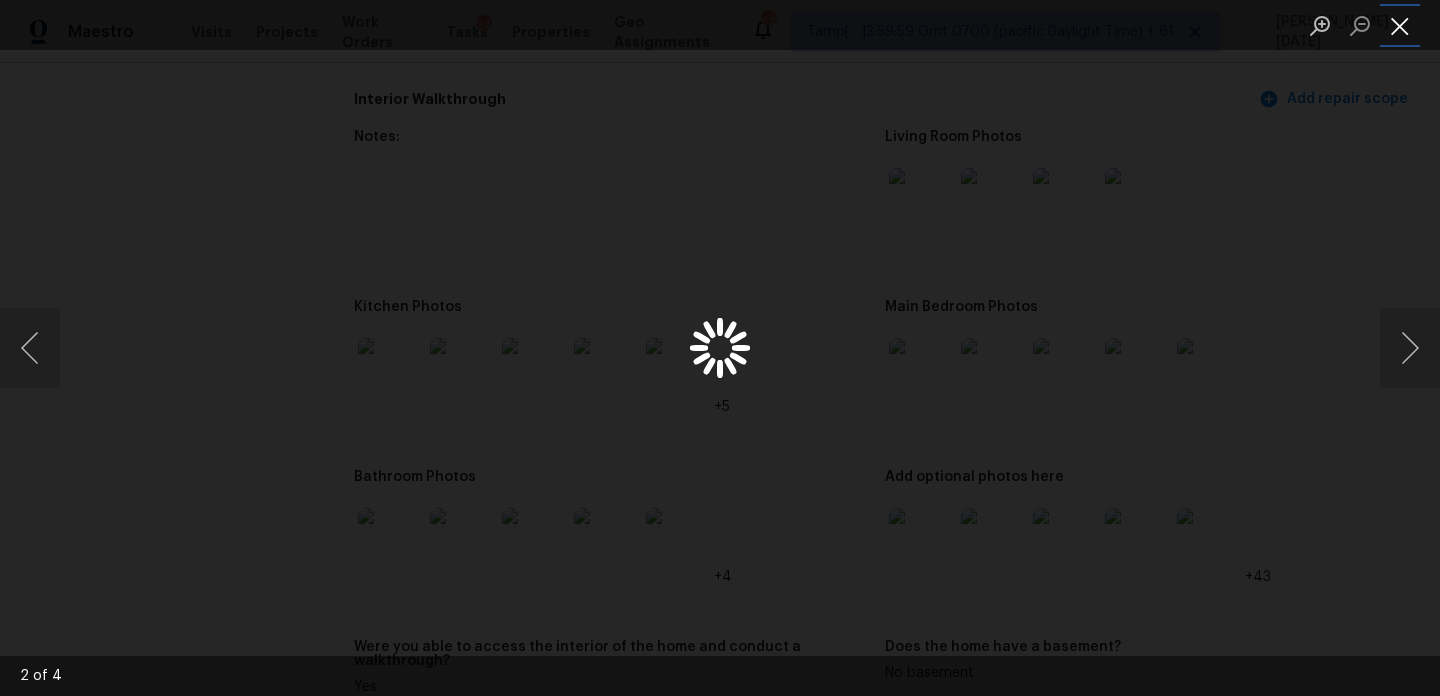 click at bounding box center (1400, 25) 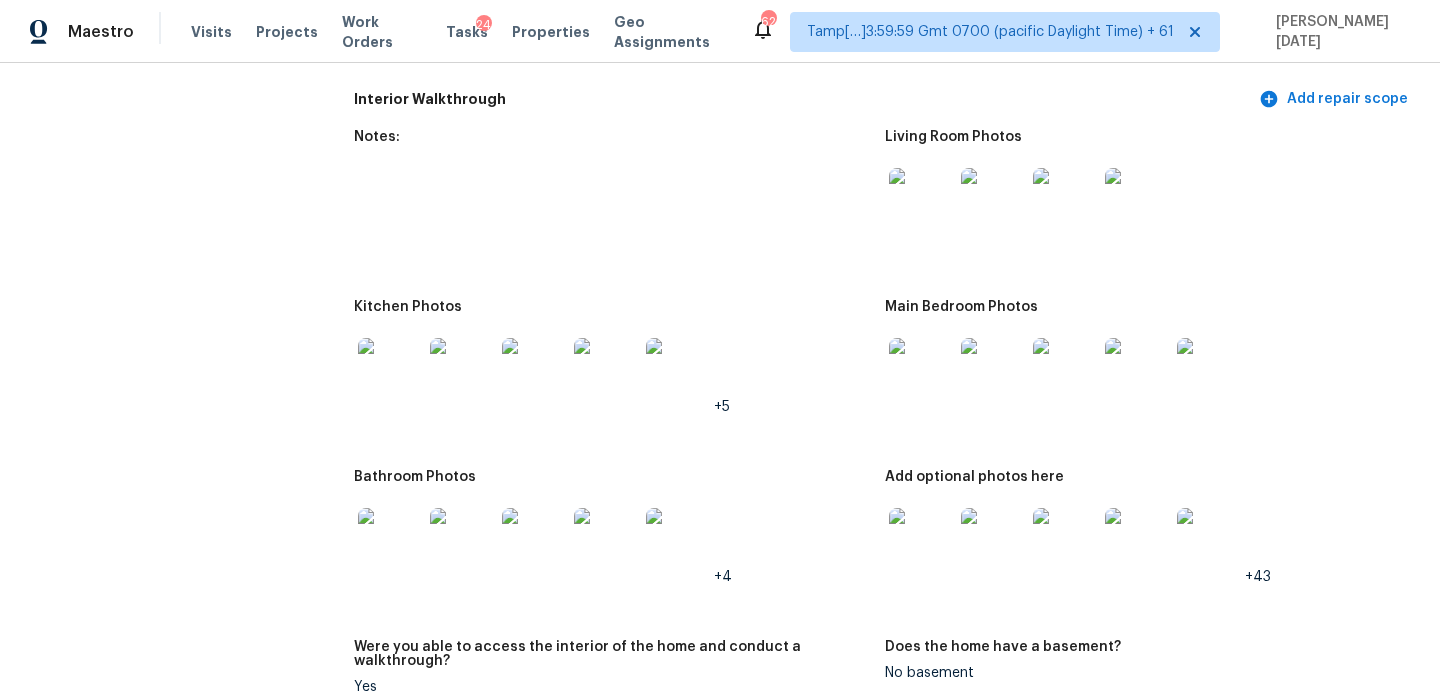 click at bounding box center (921, 200) 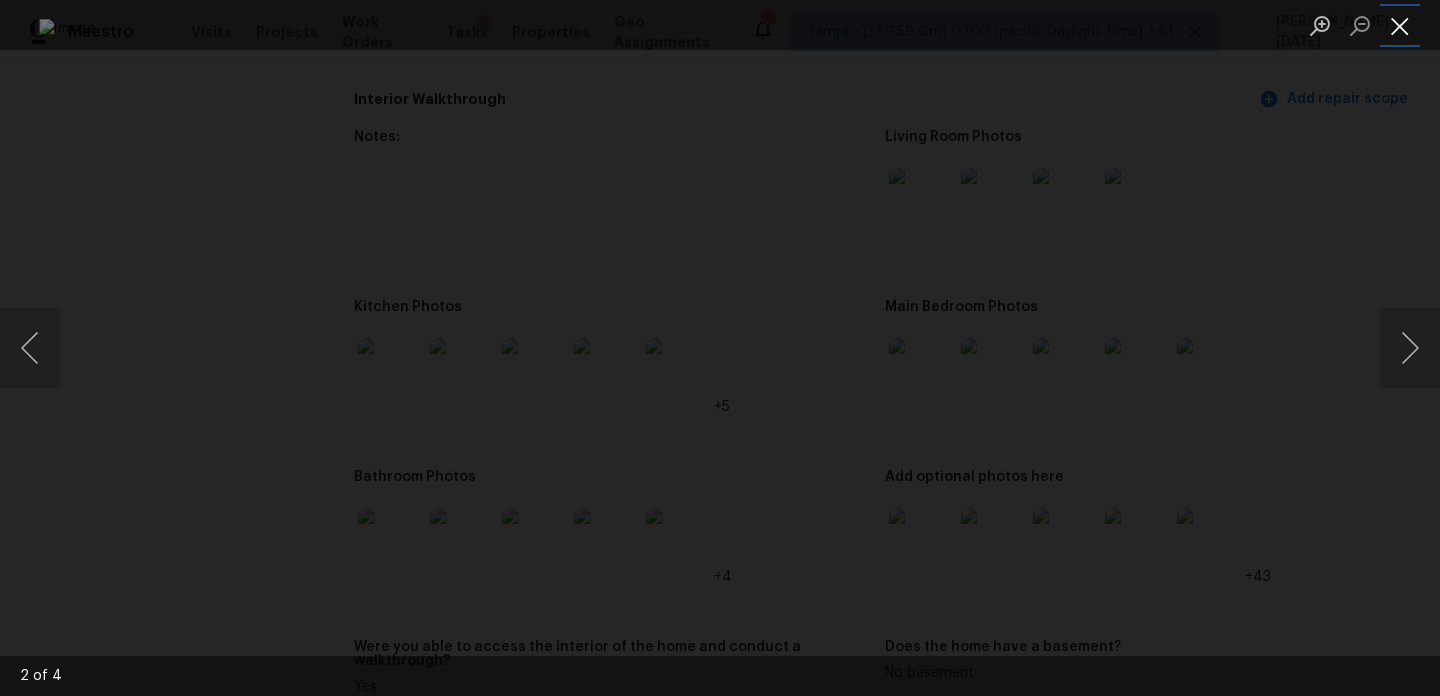 click at bounding box center [1400, 25] 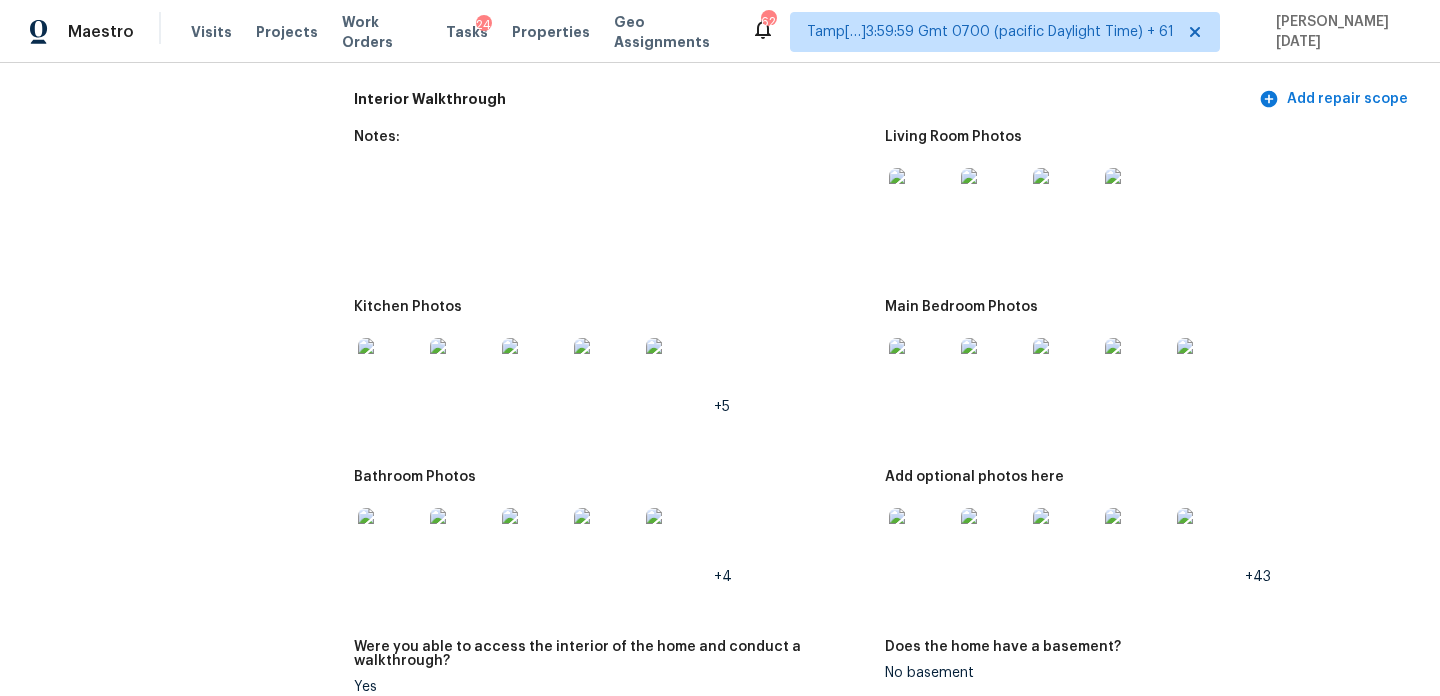 click at bounding box center [921, 370] 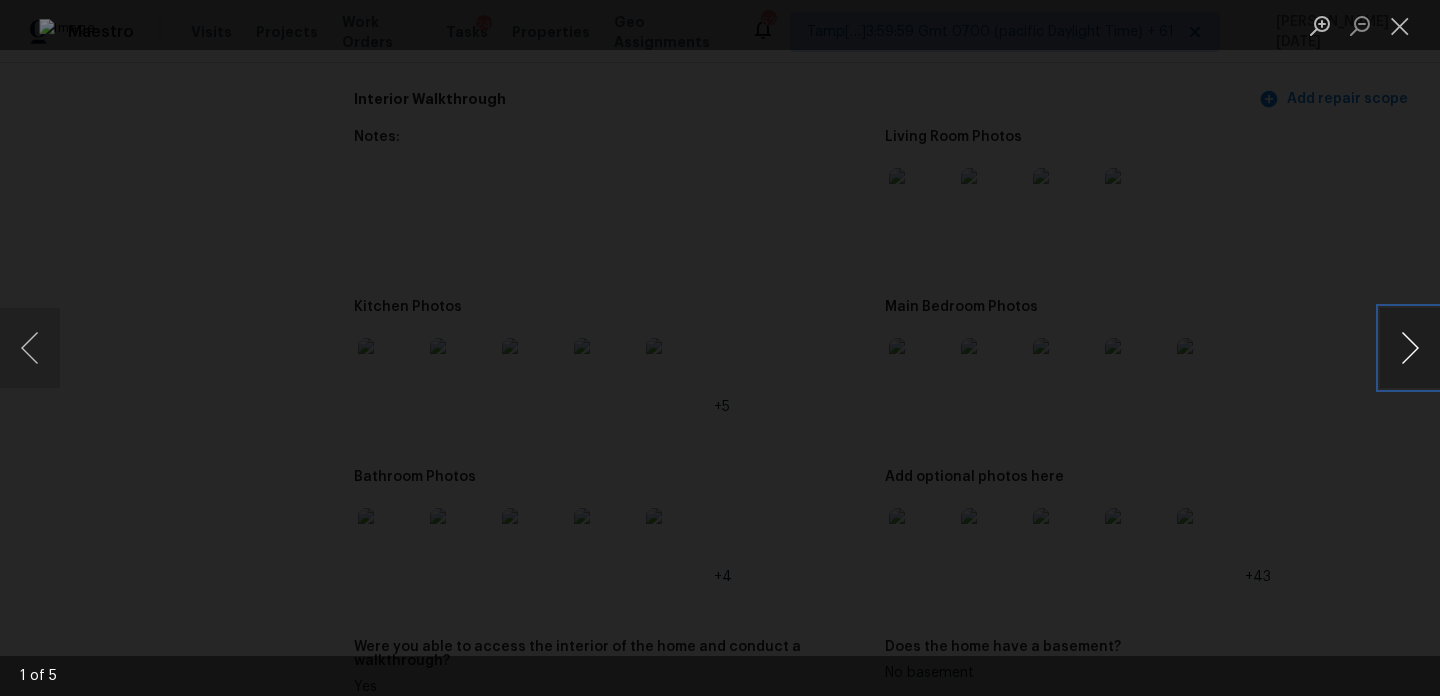 click at bounding box center (1410, 348) 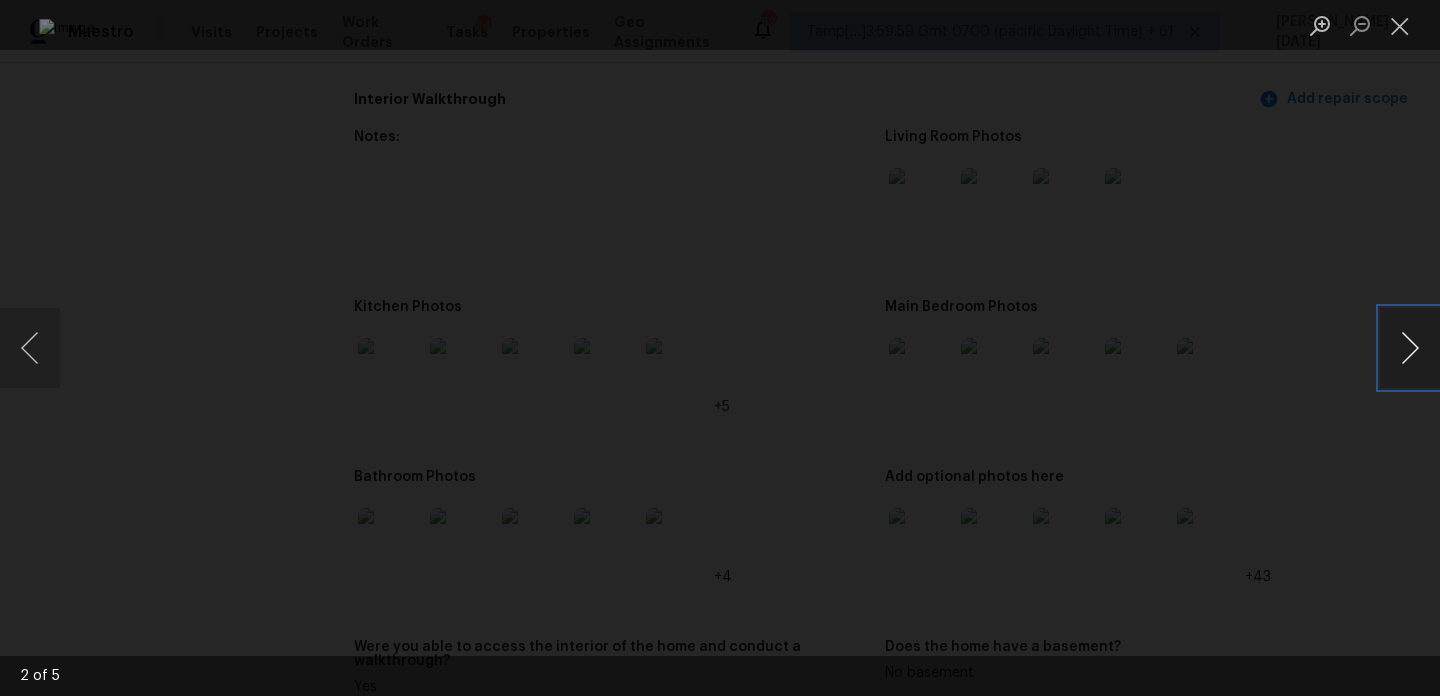 type 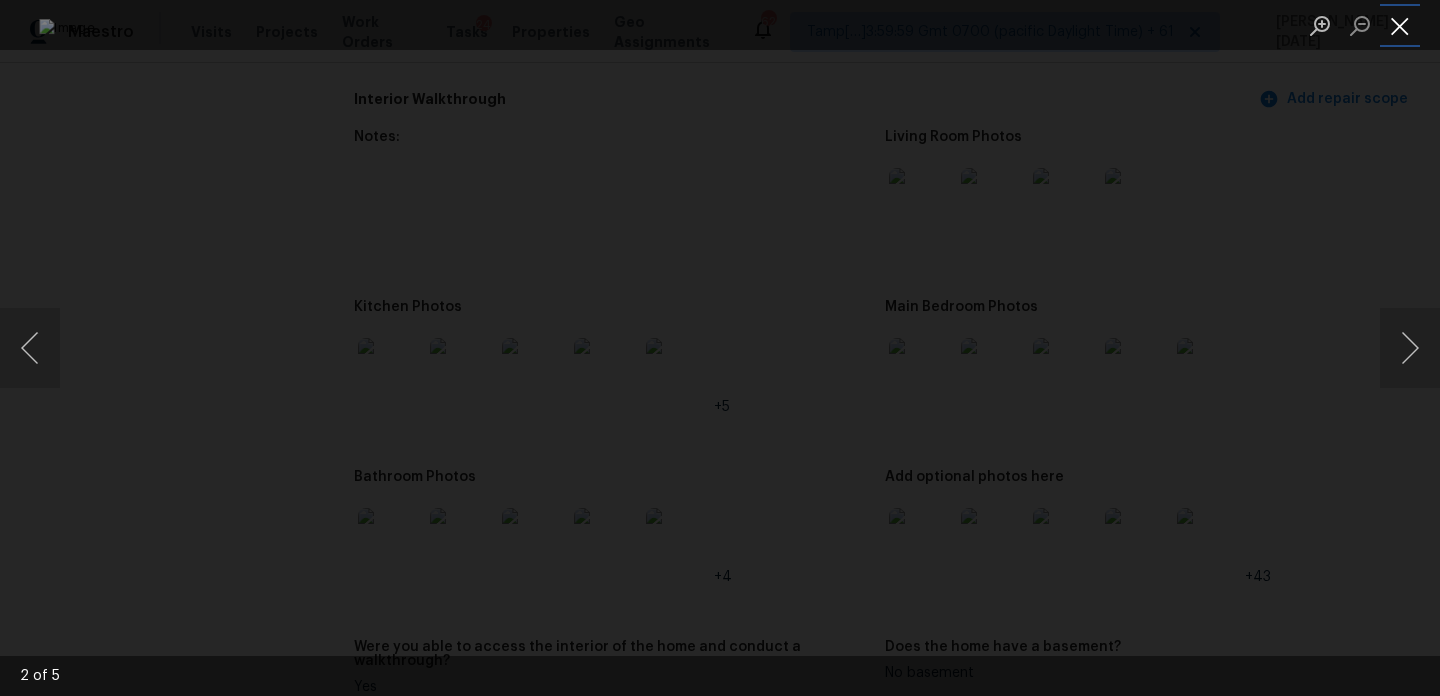 click at bounding box center [1400, 25] 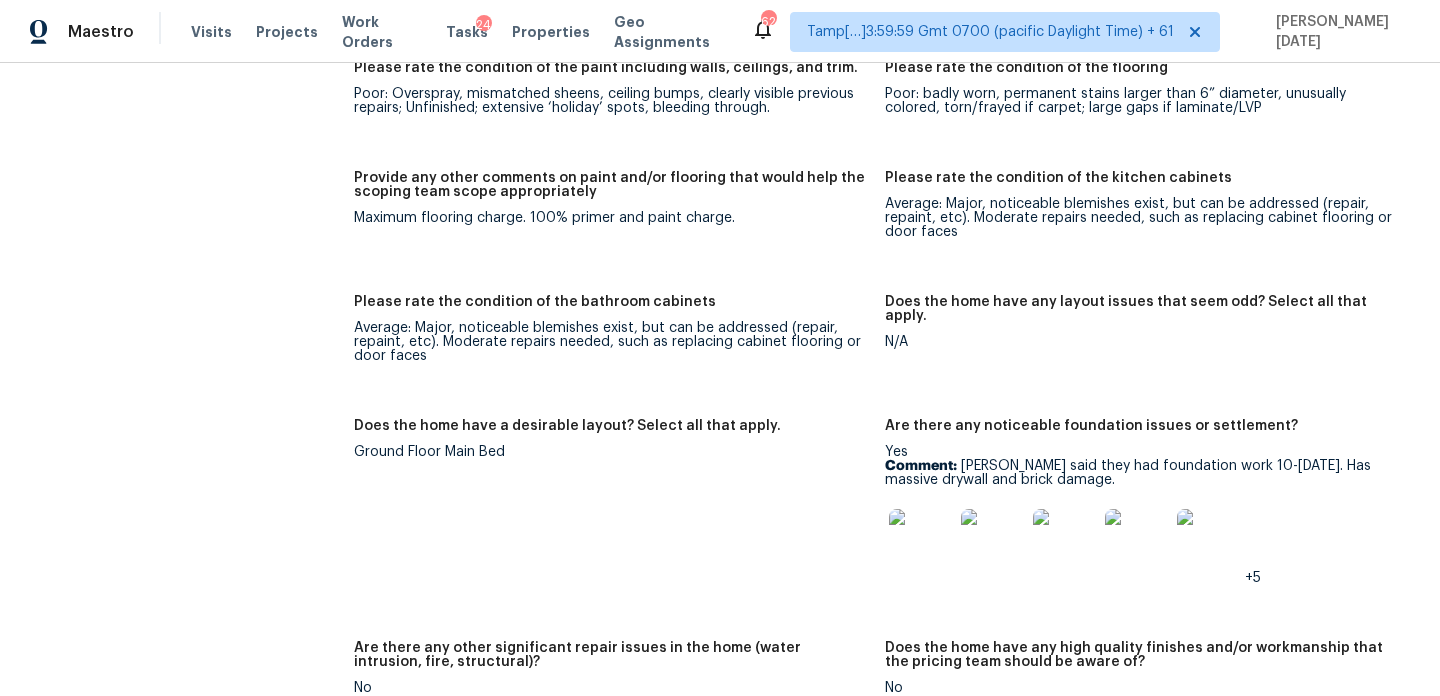 scroll, scrollTop: 2815, scrollLeft: 0, axis: vertical 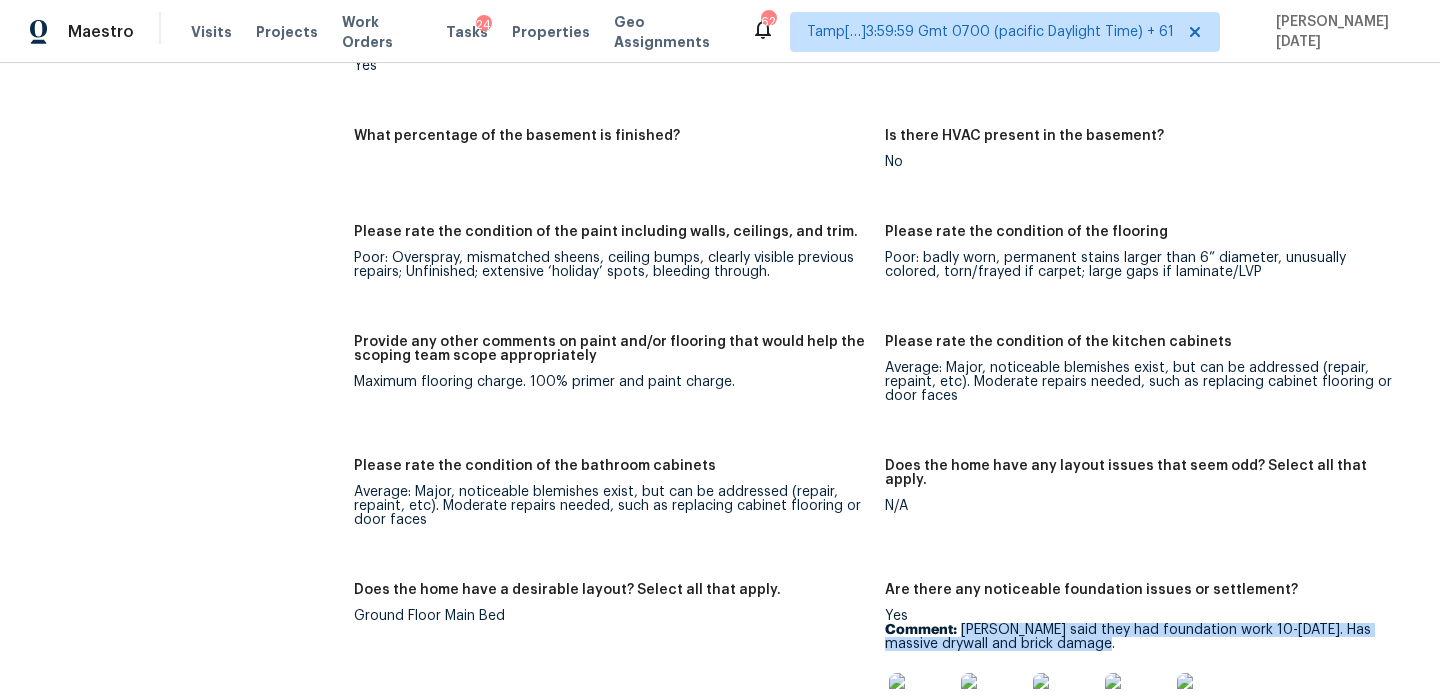 drag, startPoint x: 961, startPoint y: 599, endPoint x: 1104, endPoint y: 613, distance: 143.68369 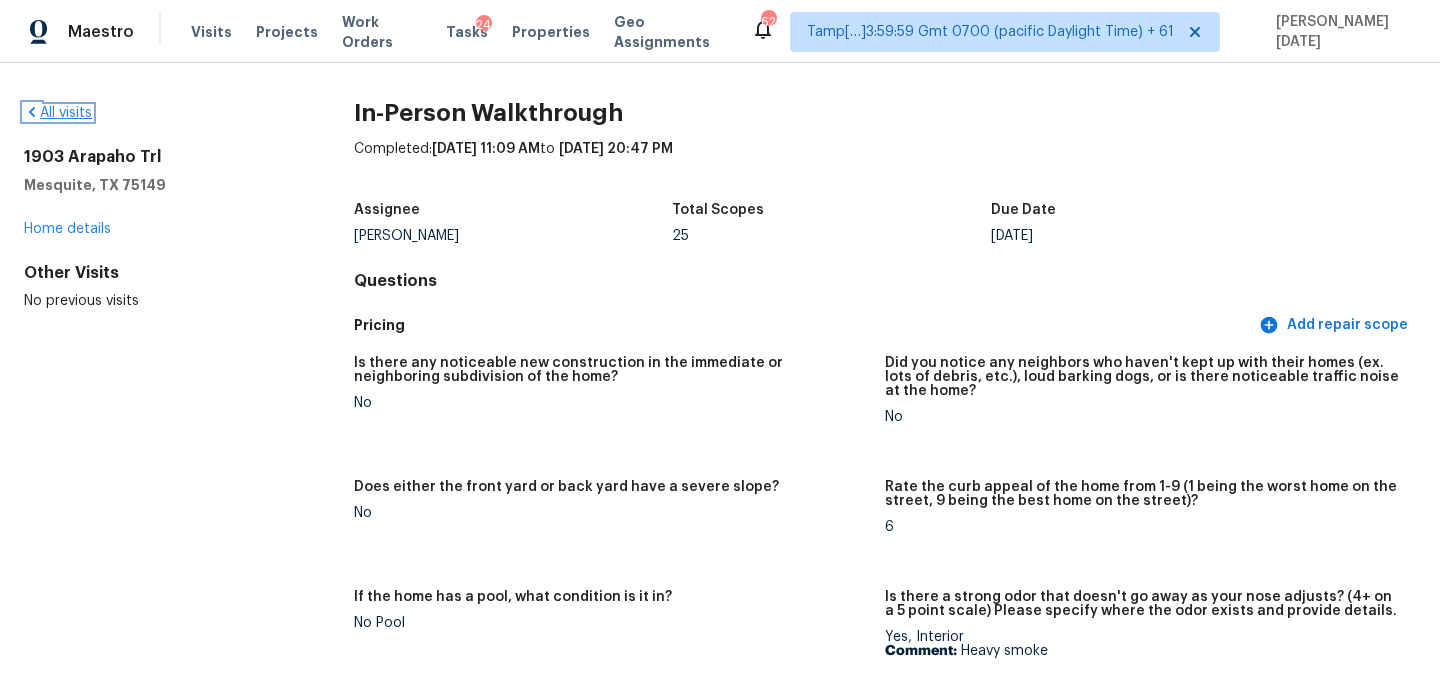 click on "All visits" at bounding box center [58, 113] 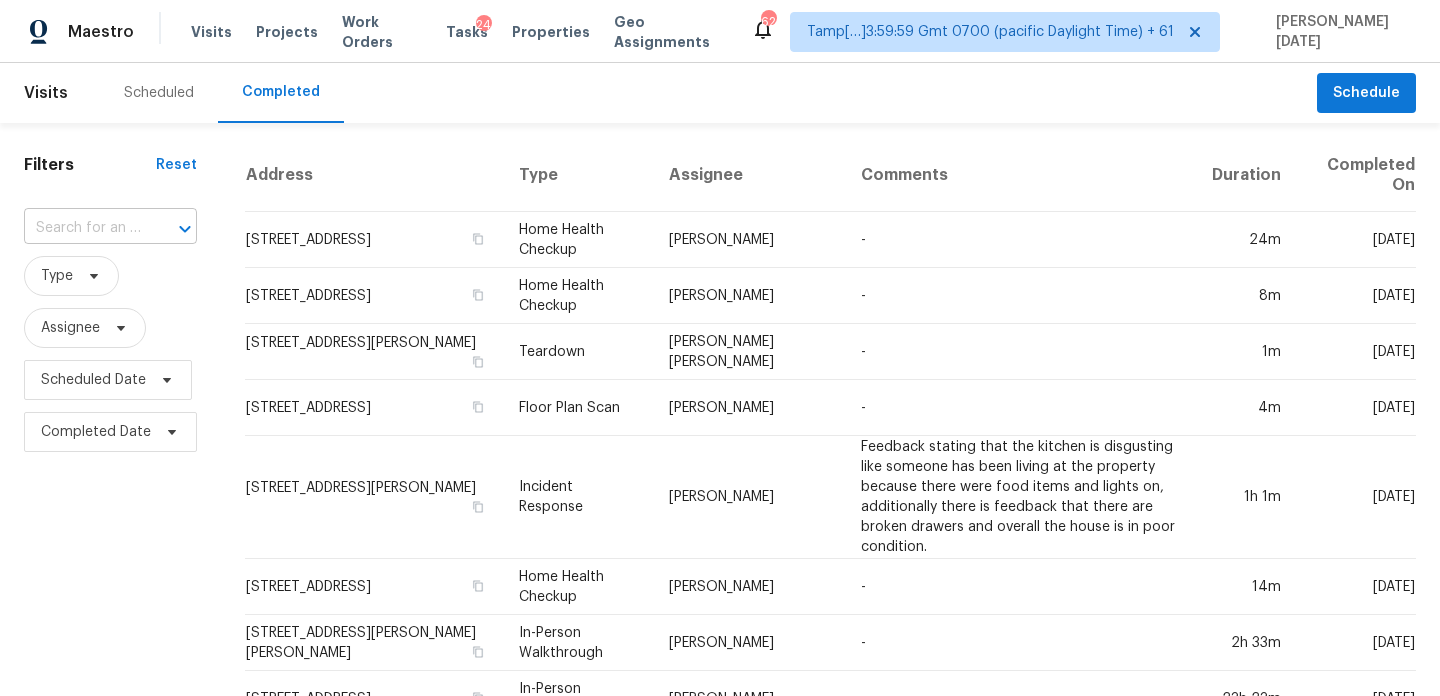 click at bounding box center [82, 228] 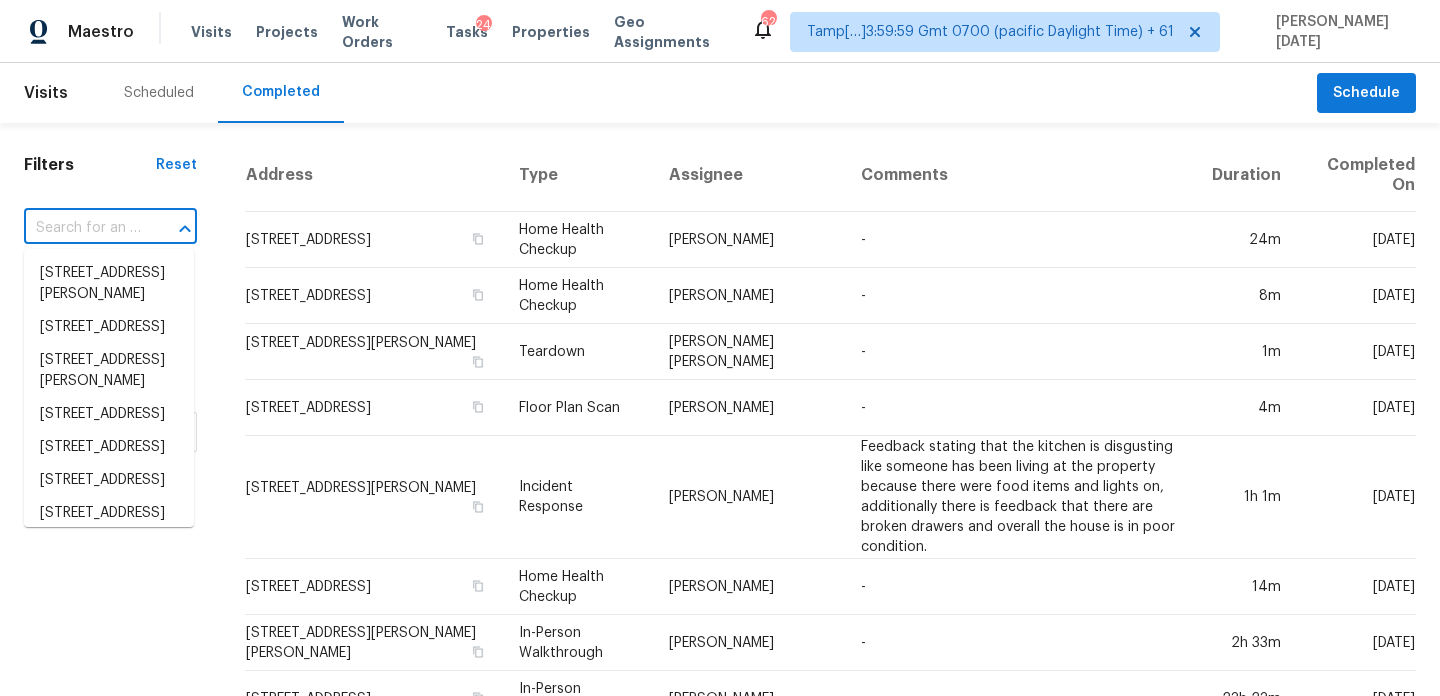 paste on "[STREET_ADDRESS][PERSON_NAME][US_STATE]" 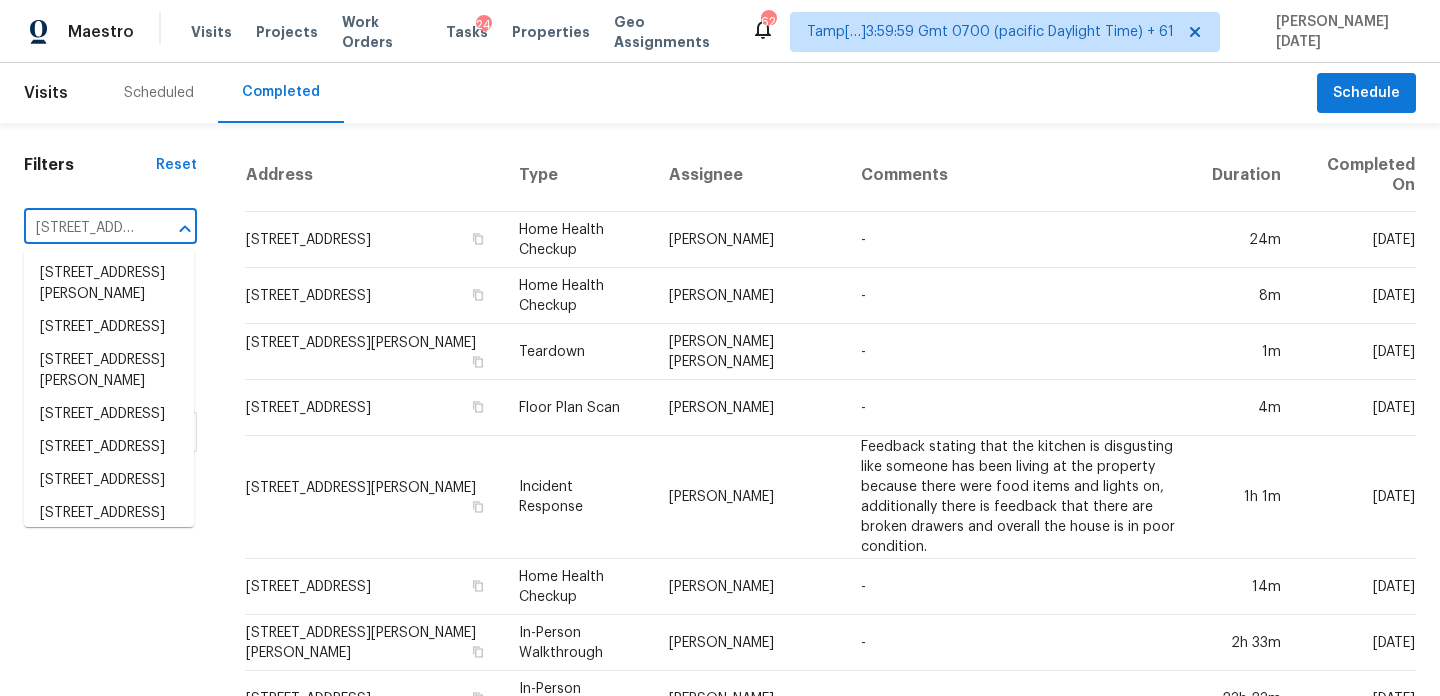 scroll, scrollTop: 0, scrollLeft: 224, axis: horizontal 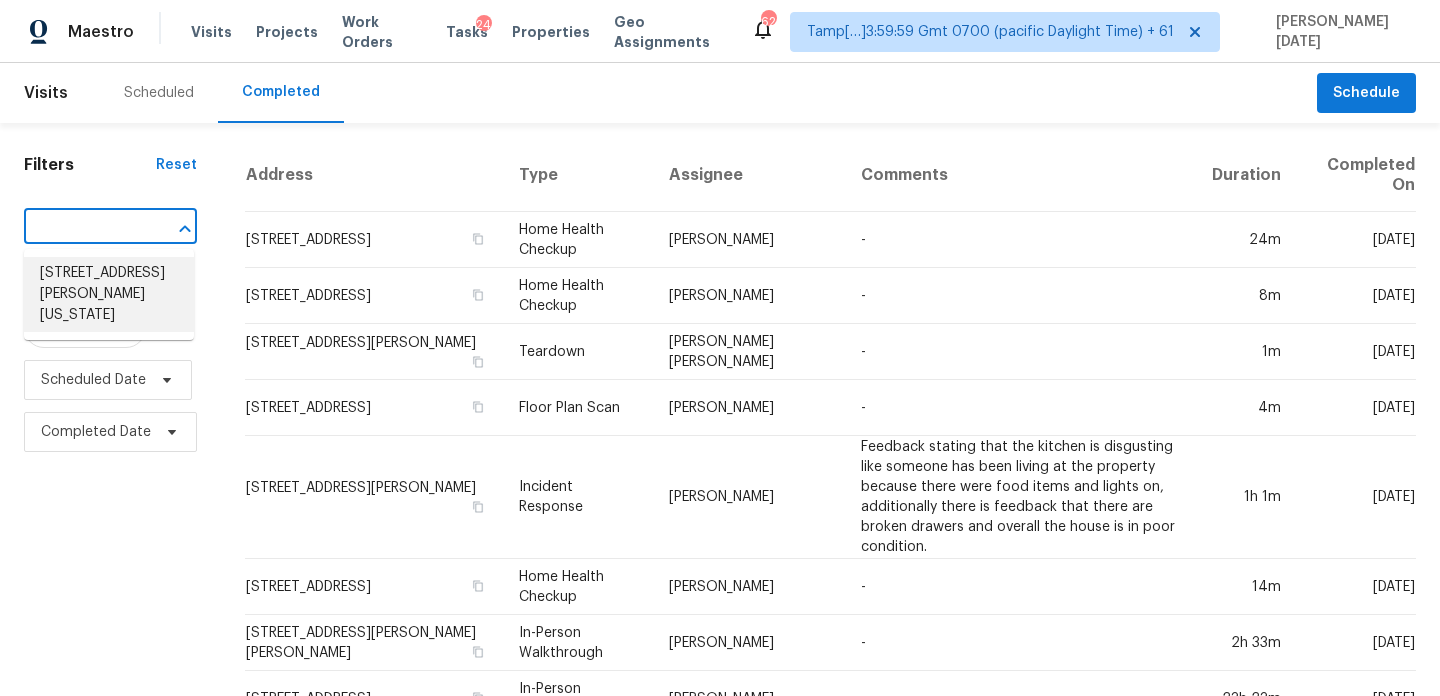 click on "[STREET_ADDRESS][PERSON_NAME][US_STATE]" at bounding box center [109, 294] 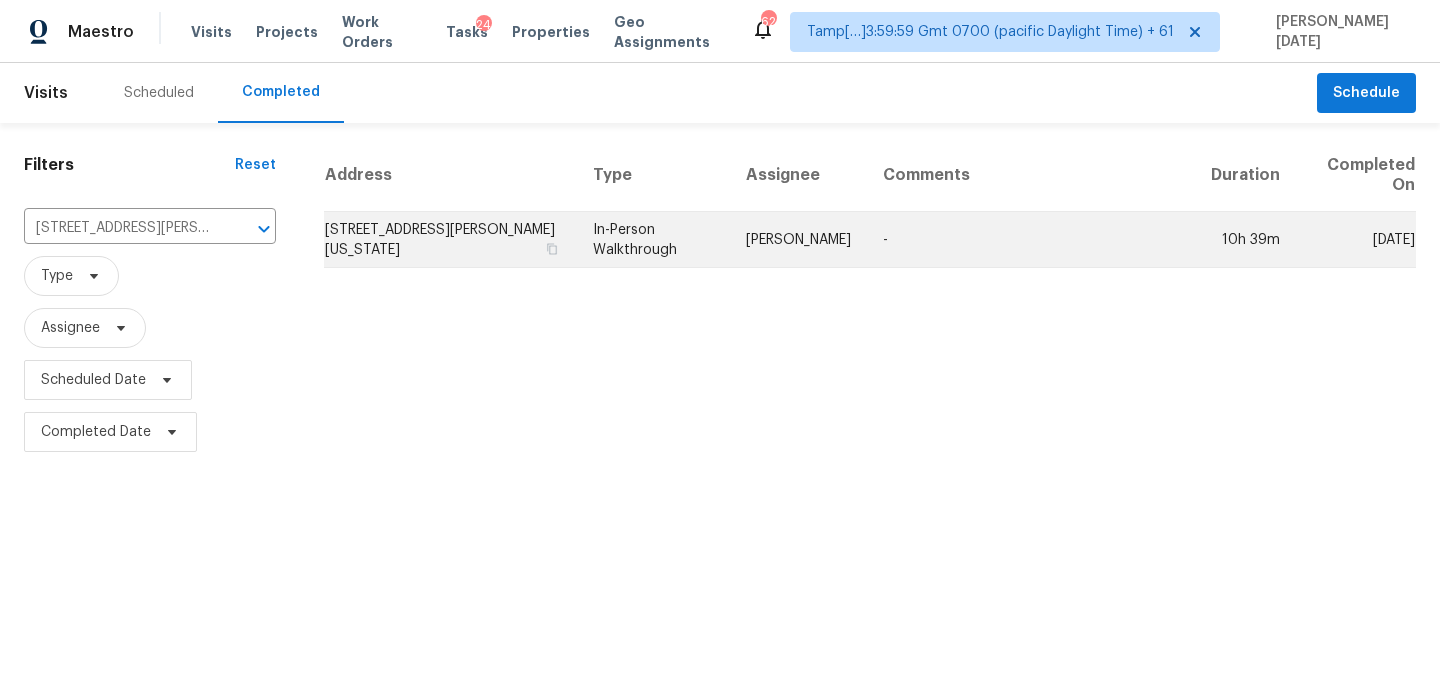 click on "In-Person Walkthrough" at bounding box center (653, 240) 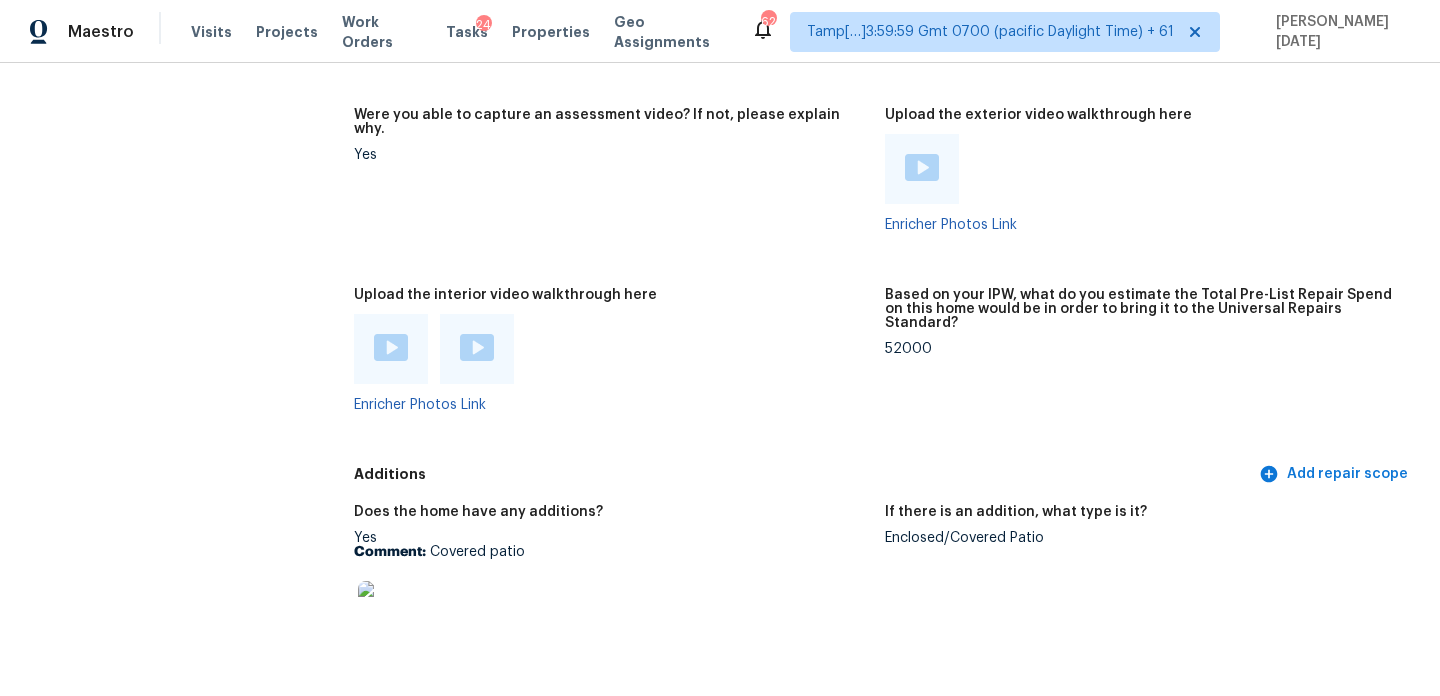 scroll, scrollTop: 3969, scrollLeft: 0, axis: vertical 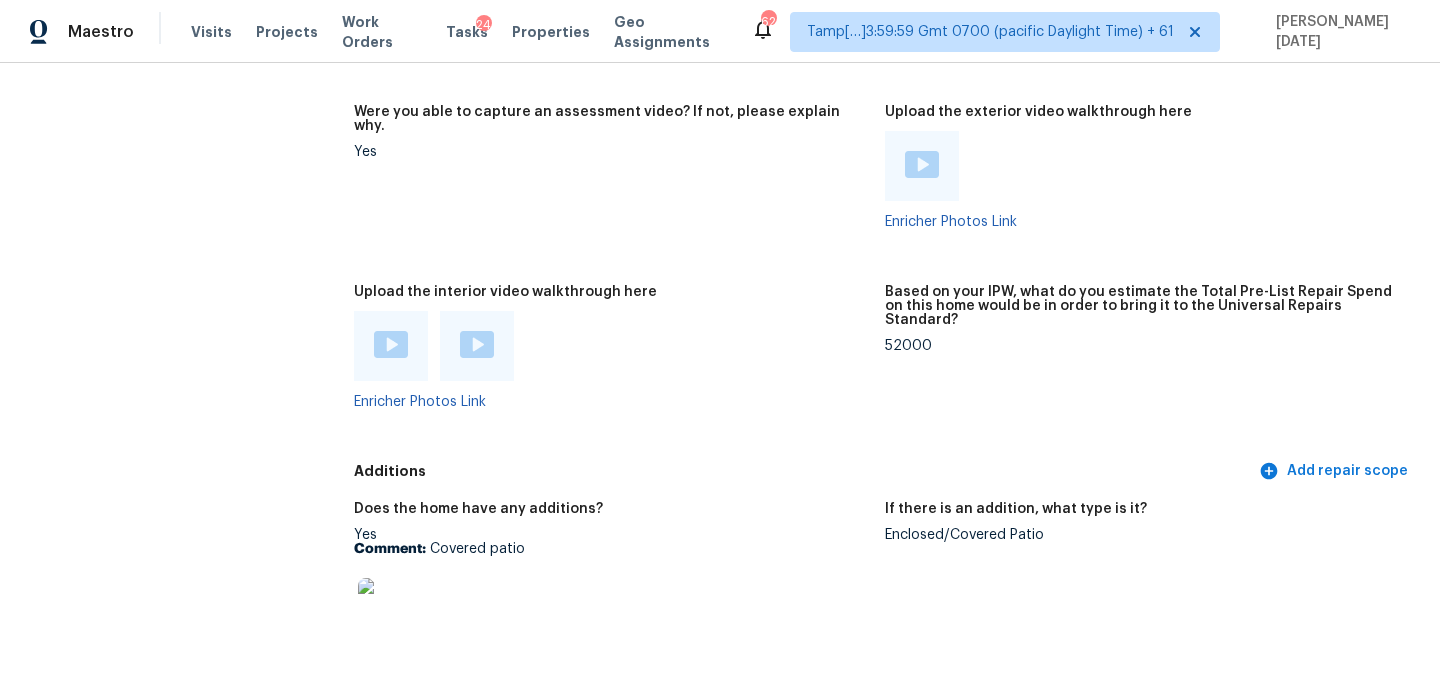 click at bounding box center (390, 610) 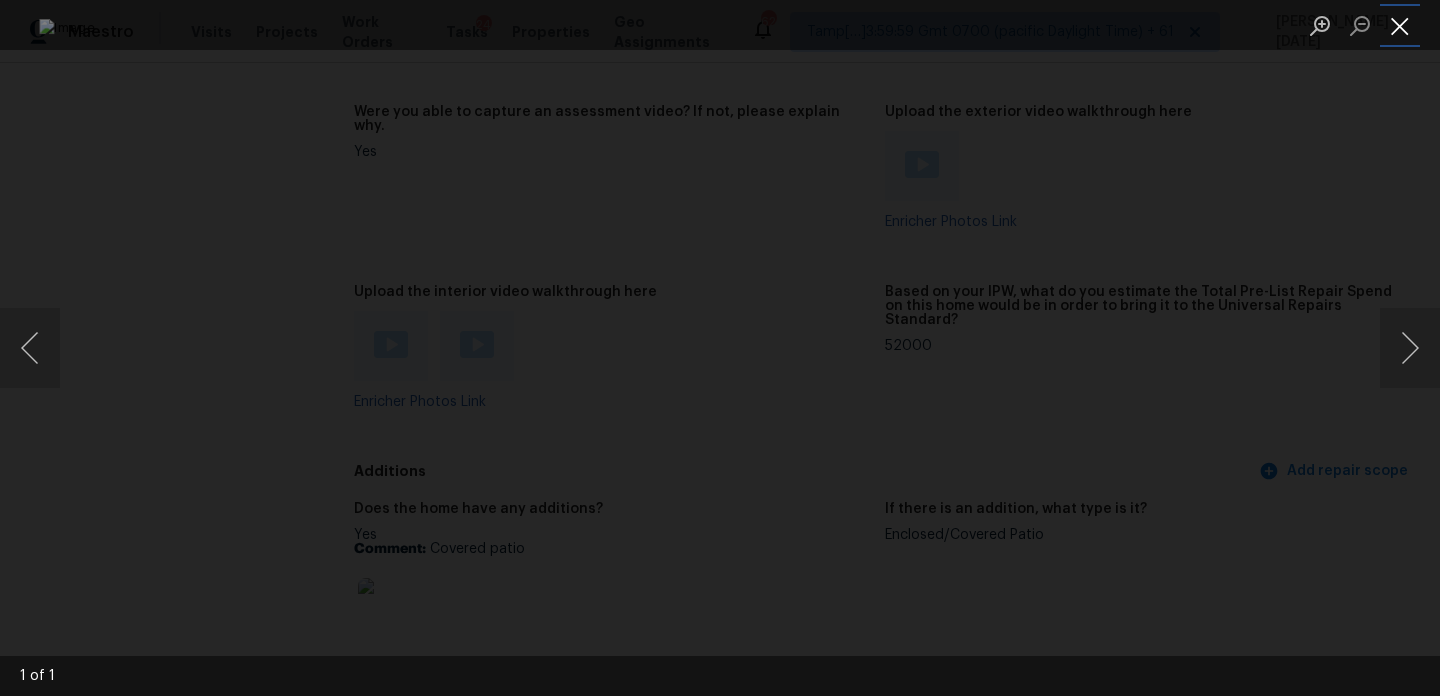 click at bounding box center [1400, 25] 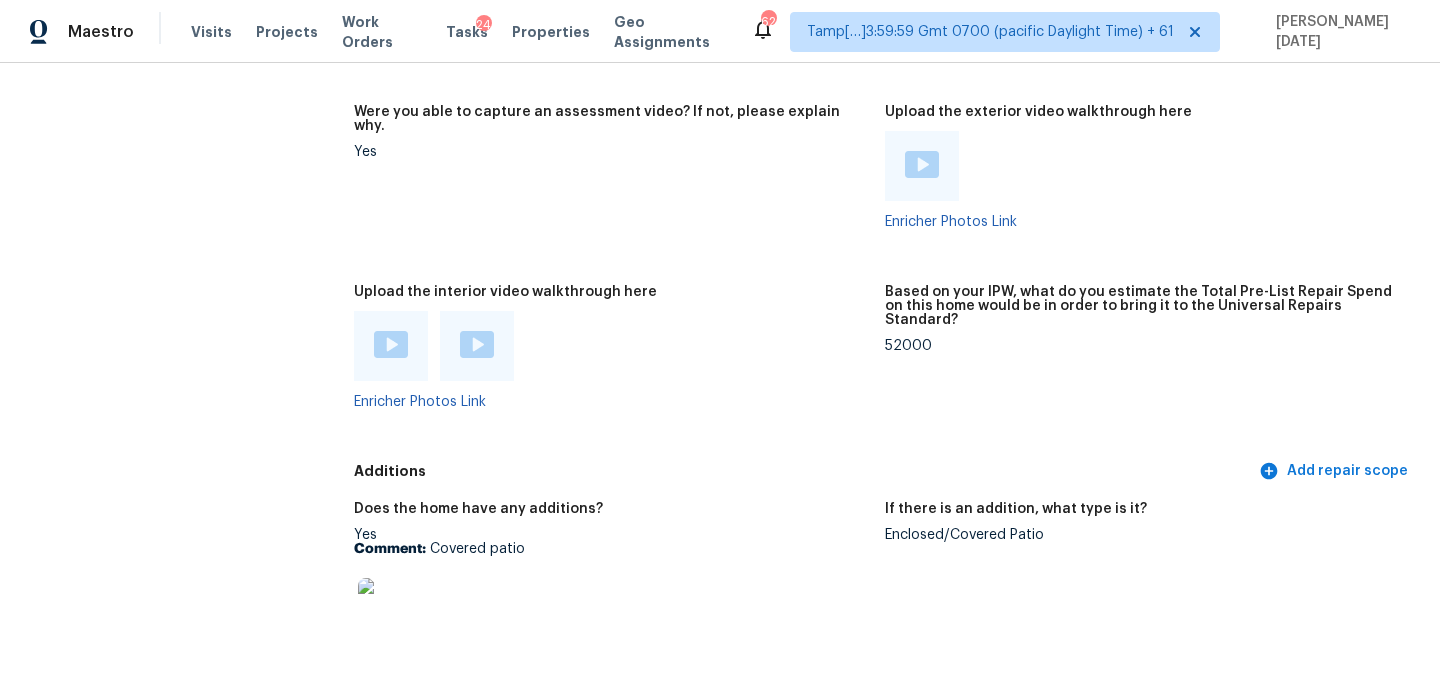 click at bounding box center (477, 344) 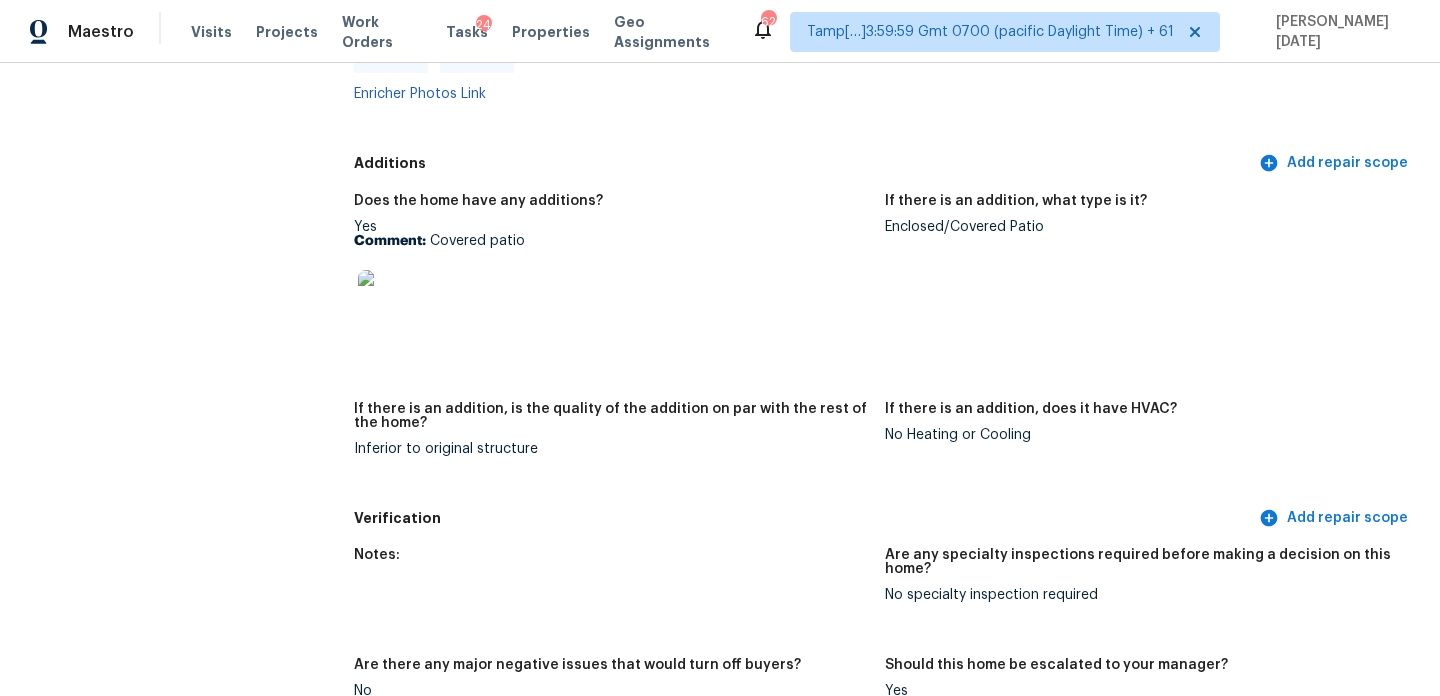 scroll, scrollTop: 4276, scrollLeft: 0, axis: vertical 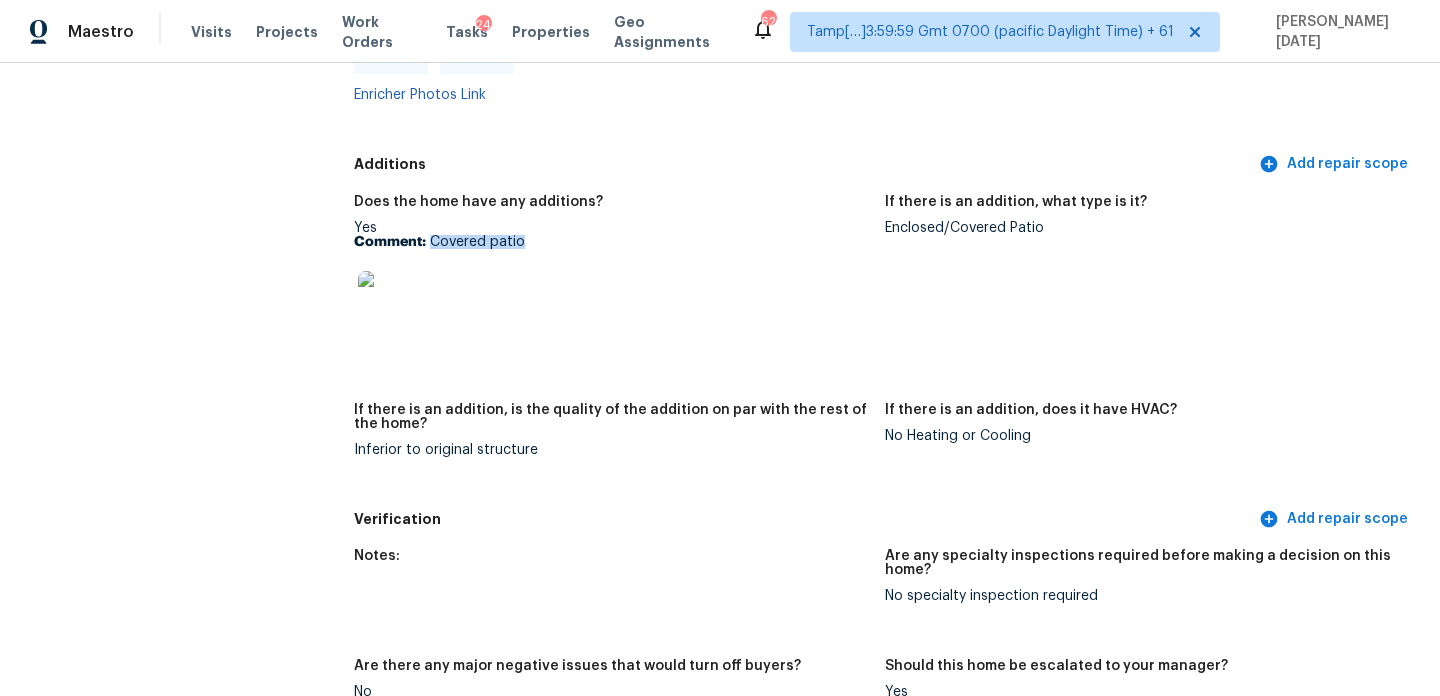 drag, startPoint x: 428, startPoint y: 212, endPoint x: 577, endPoint y: 212, distance: 149 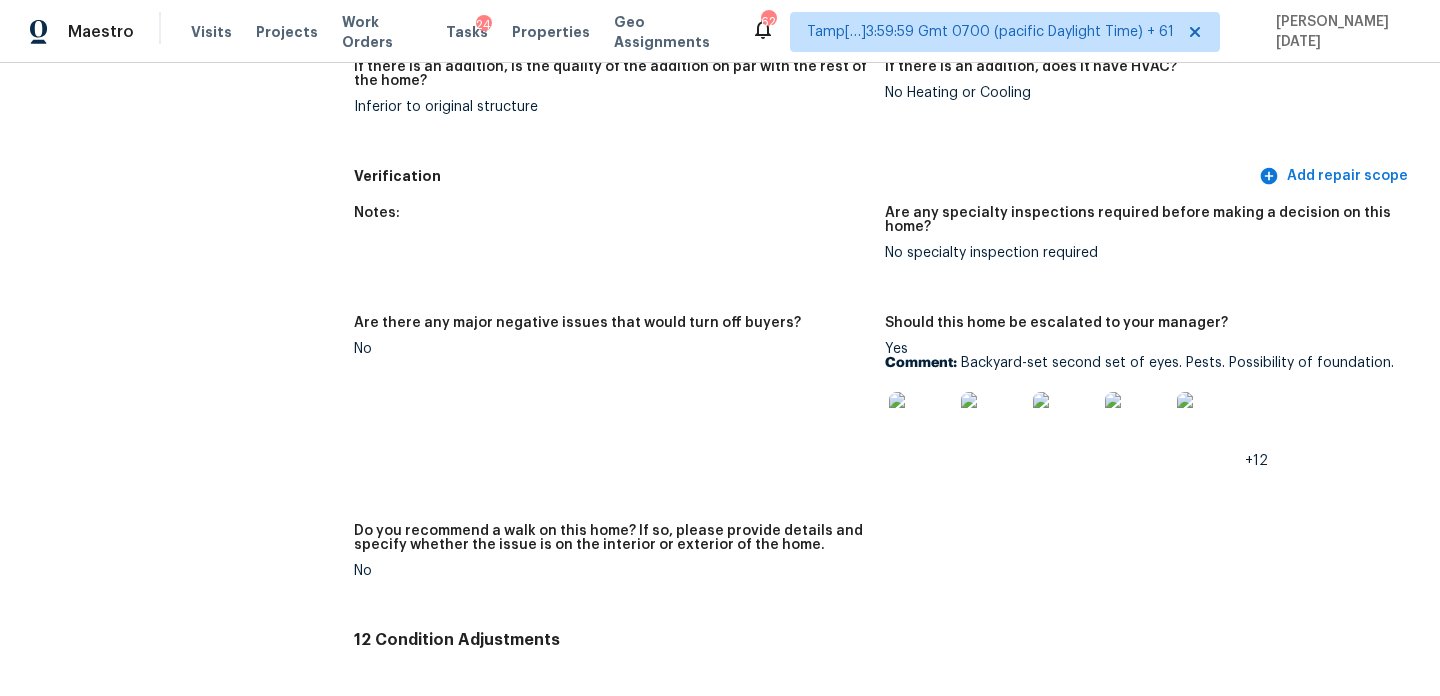scroll, scrollTop: 4621, scrollLeft: 0, axis: vertical 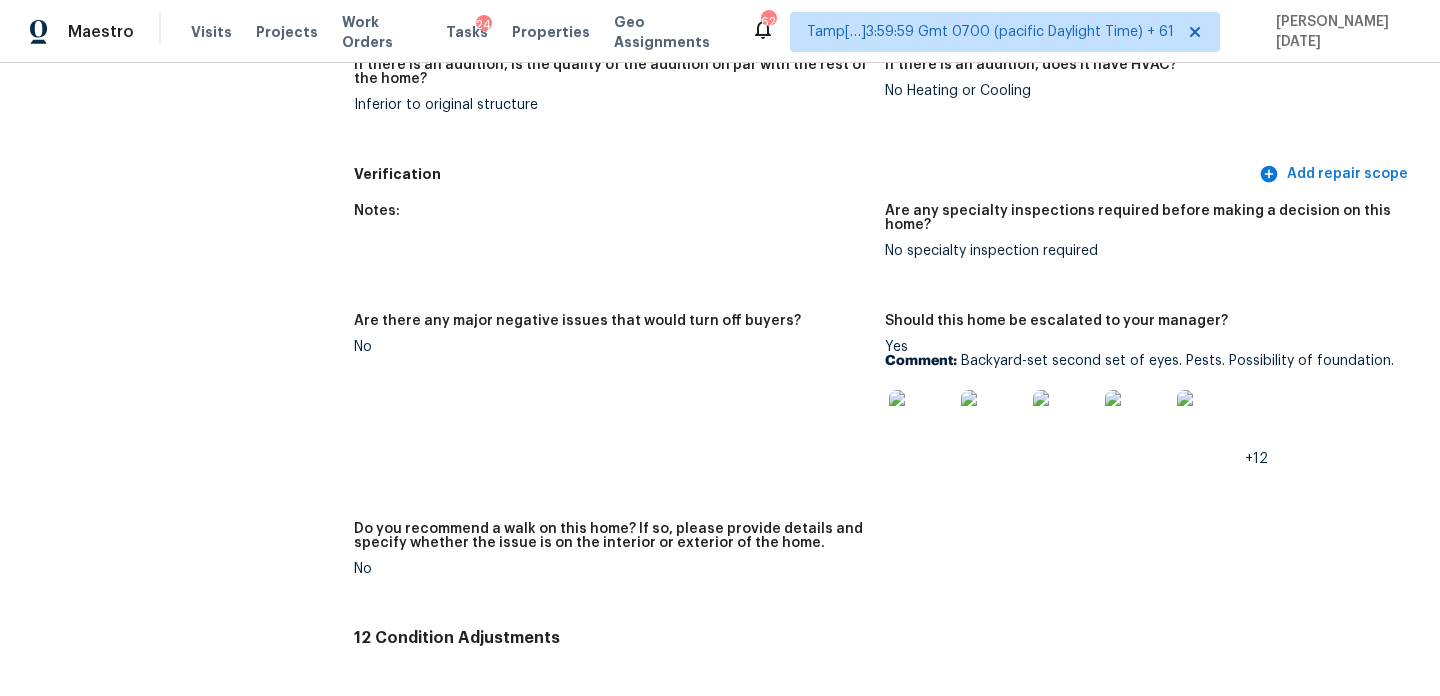 click at bounding box center [921, 422] 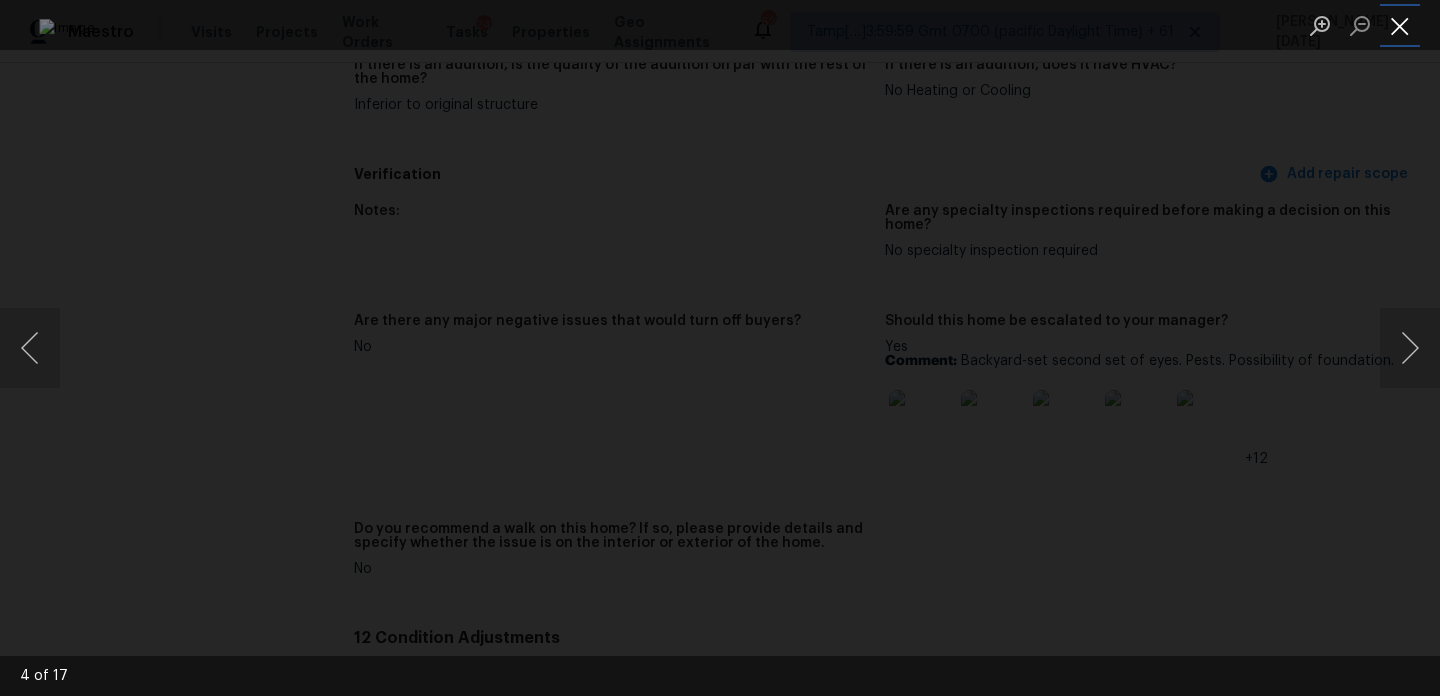 click at bounding box center [1400, 25] 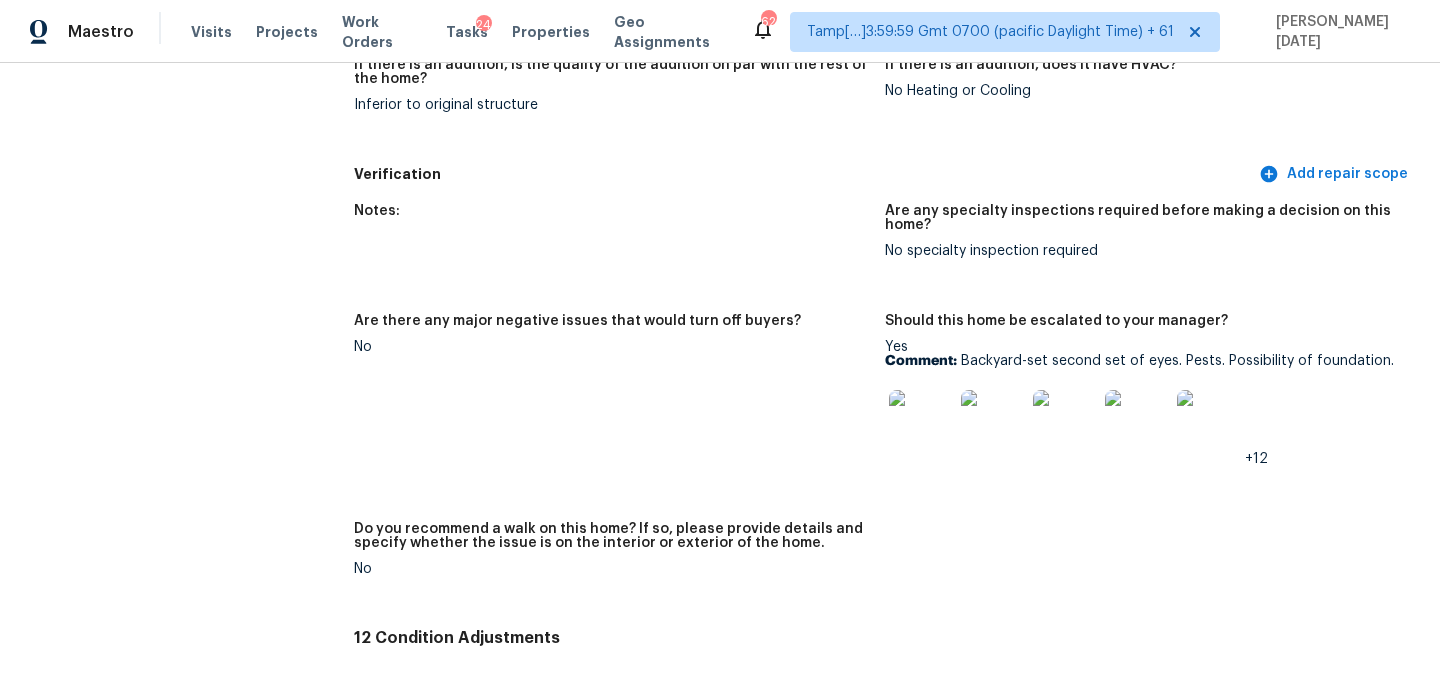 click at bounding box center (921, 422) 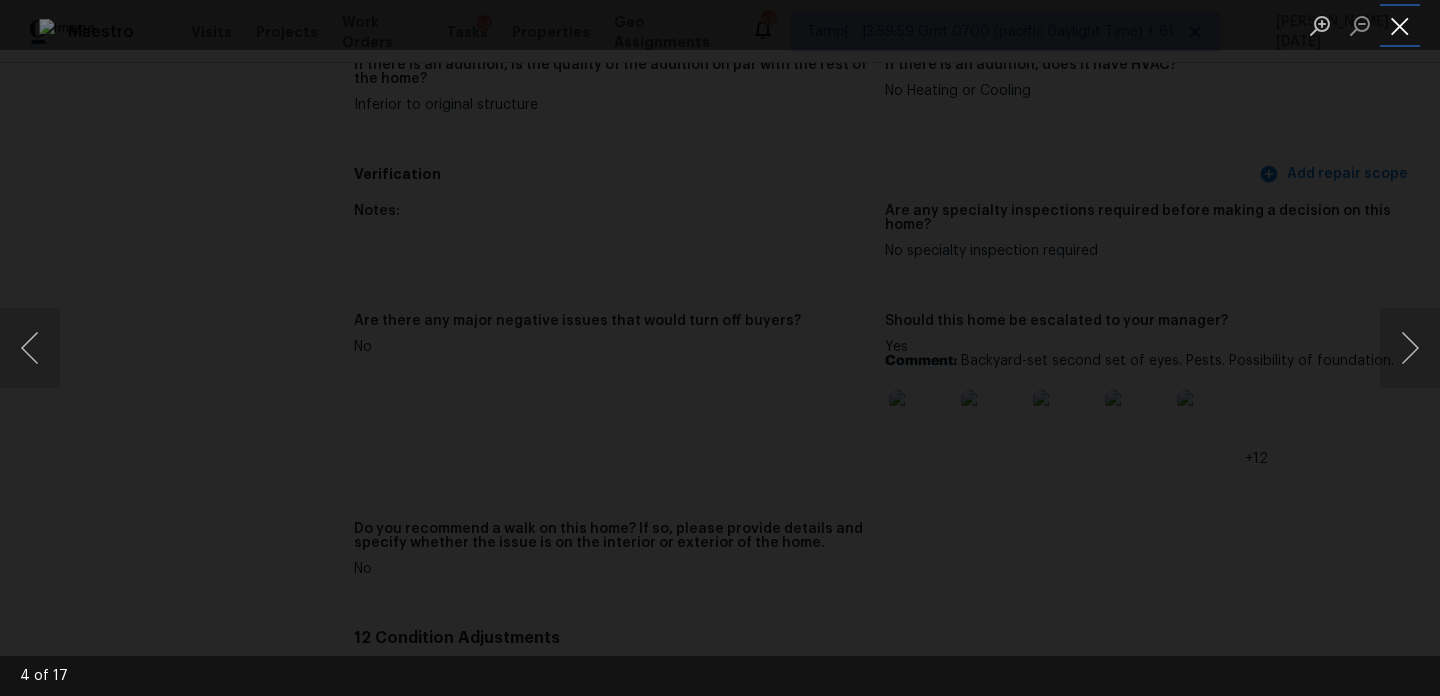 click at bounding box center (1400, 25) 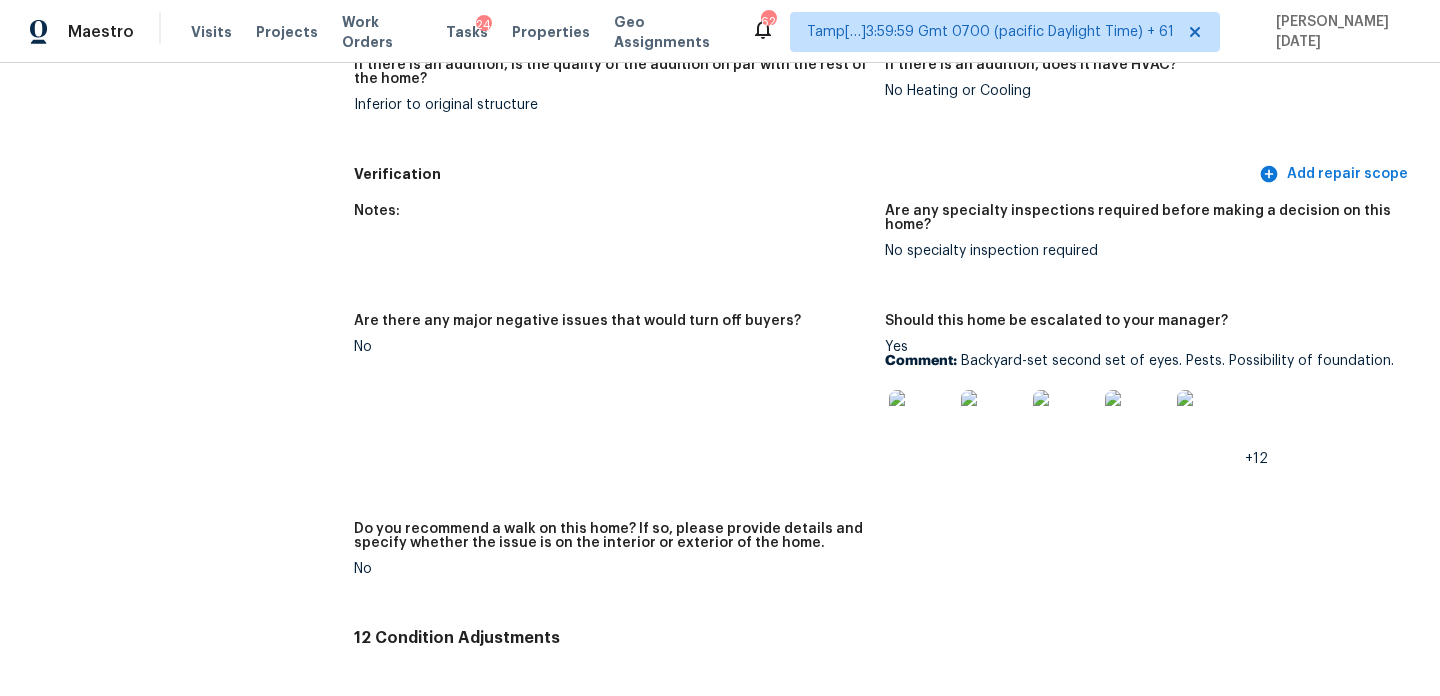 click on "Notes: Are any specialty inspections required before making a decision on this home? No specialty inspection required Are there any major negative issues that would turn off buyers? No Should this home be escalated to your manager? Yes Comment:   Backyard-set second set of eyes. Pests. Possibility of foundation.   +12 Do you recommend a walk on this home? If so, please provide details and specify whether the issue is on the interior or exterior of the home. No" at bounding box center [885, 406] 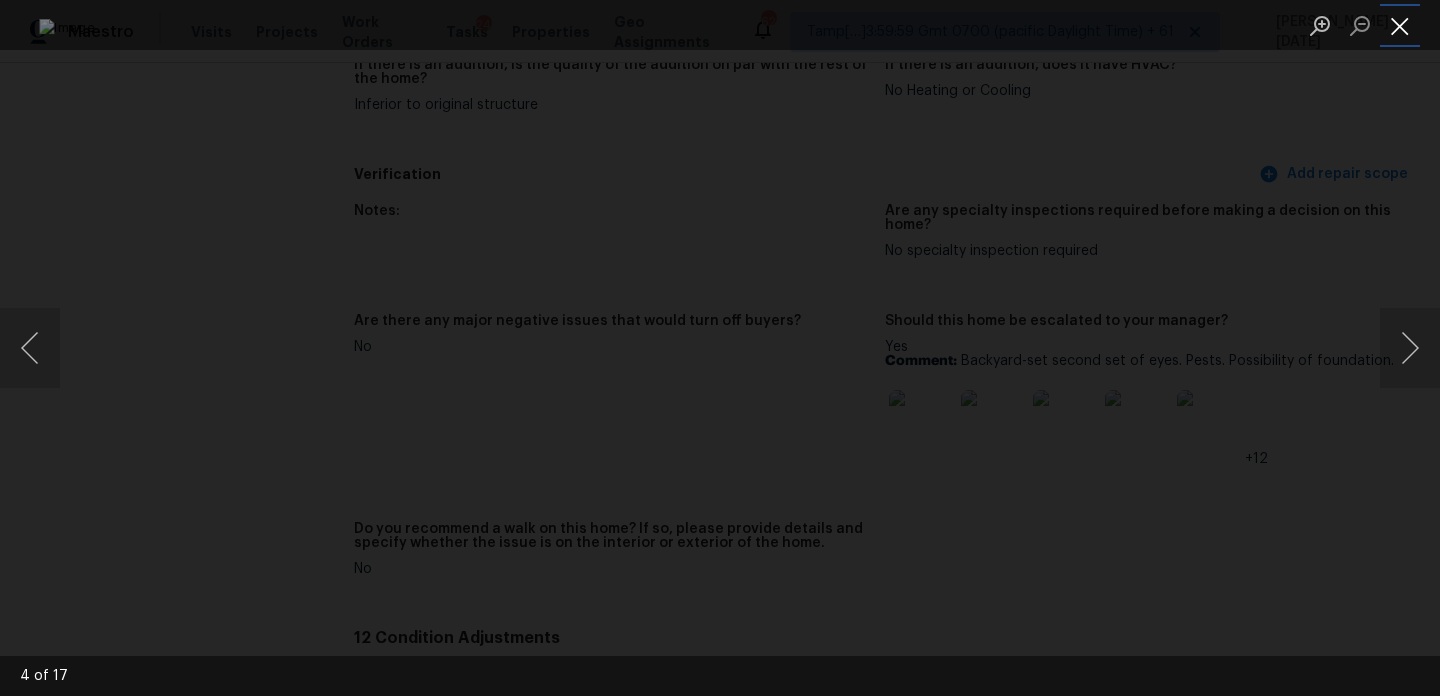 click at bounding box center (1400, 25) 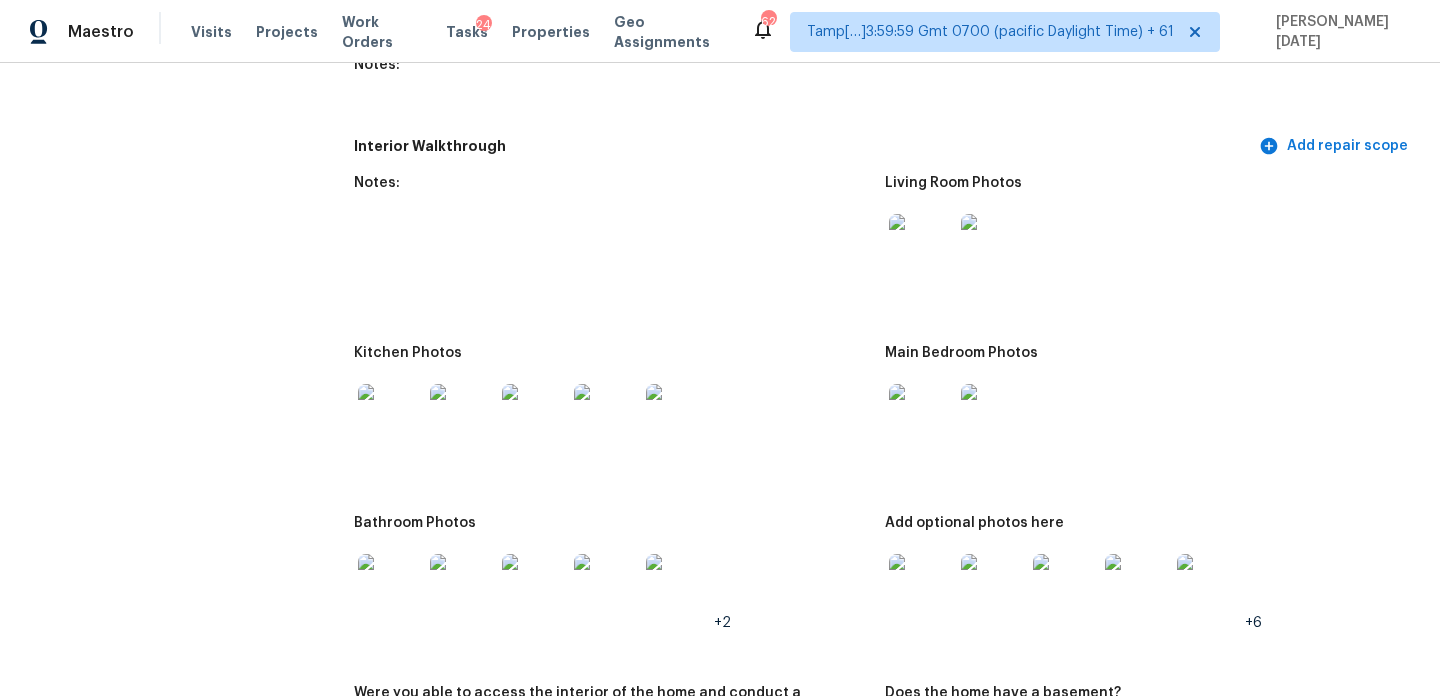 scroll, scrollTop: 2380, scrollLeft: 0, axis: vertical 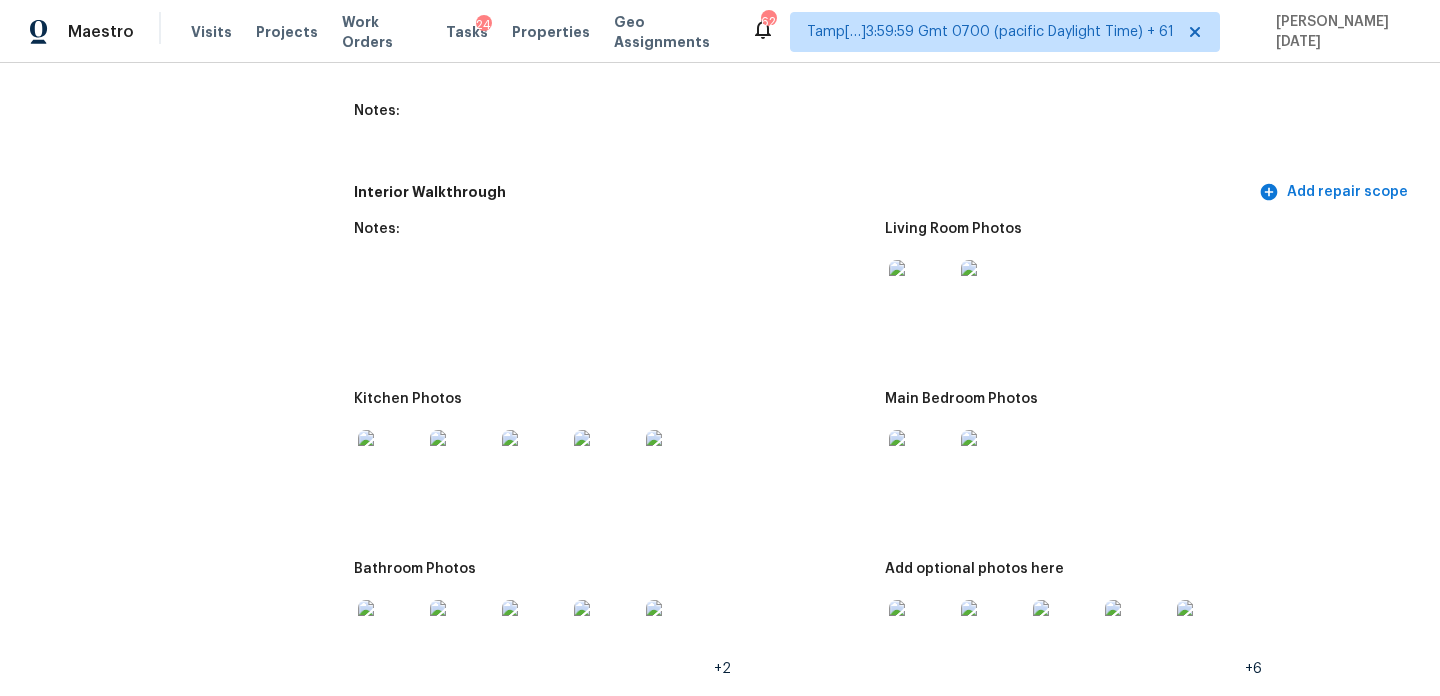 click at bounding box center [921, 292] 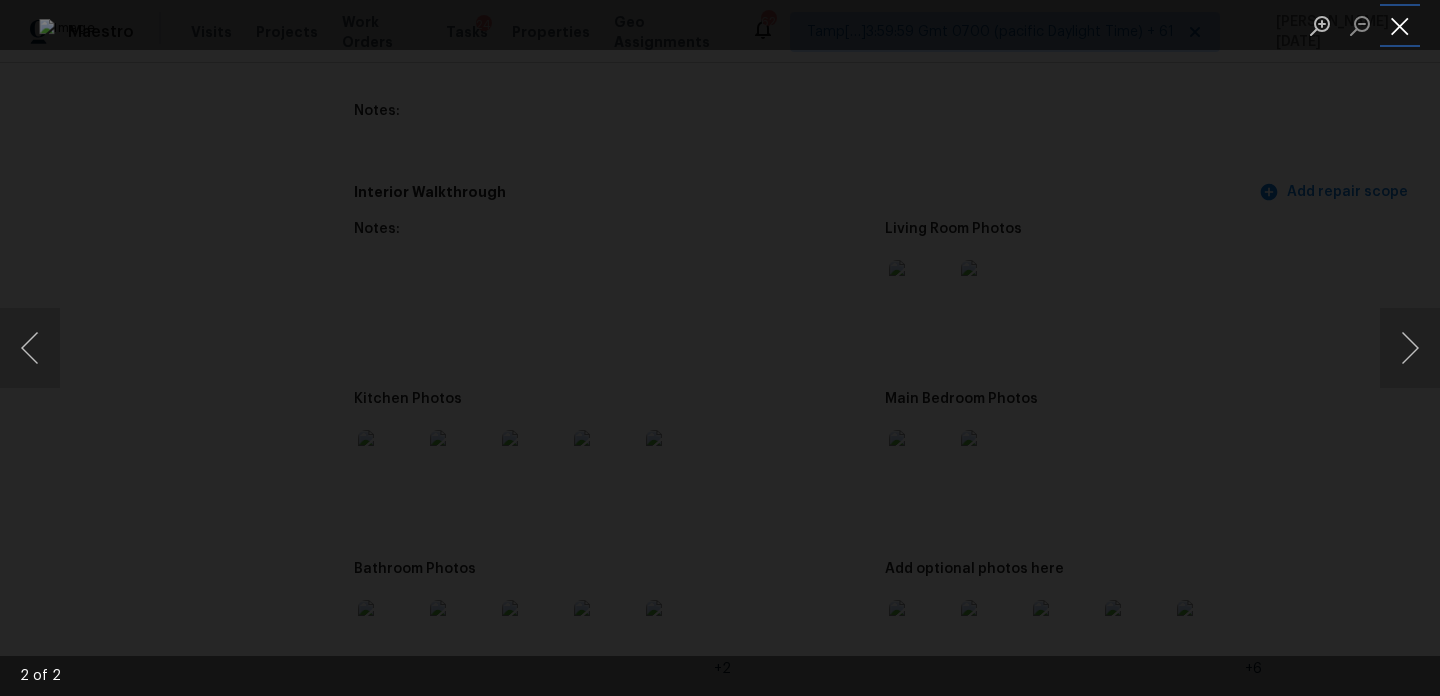 click at bounding box center [1400, 25] 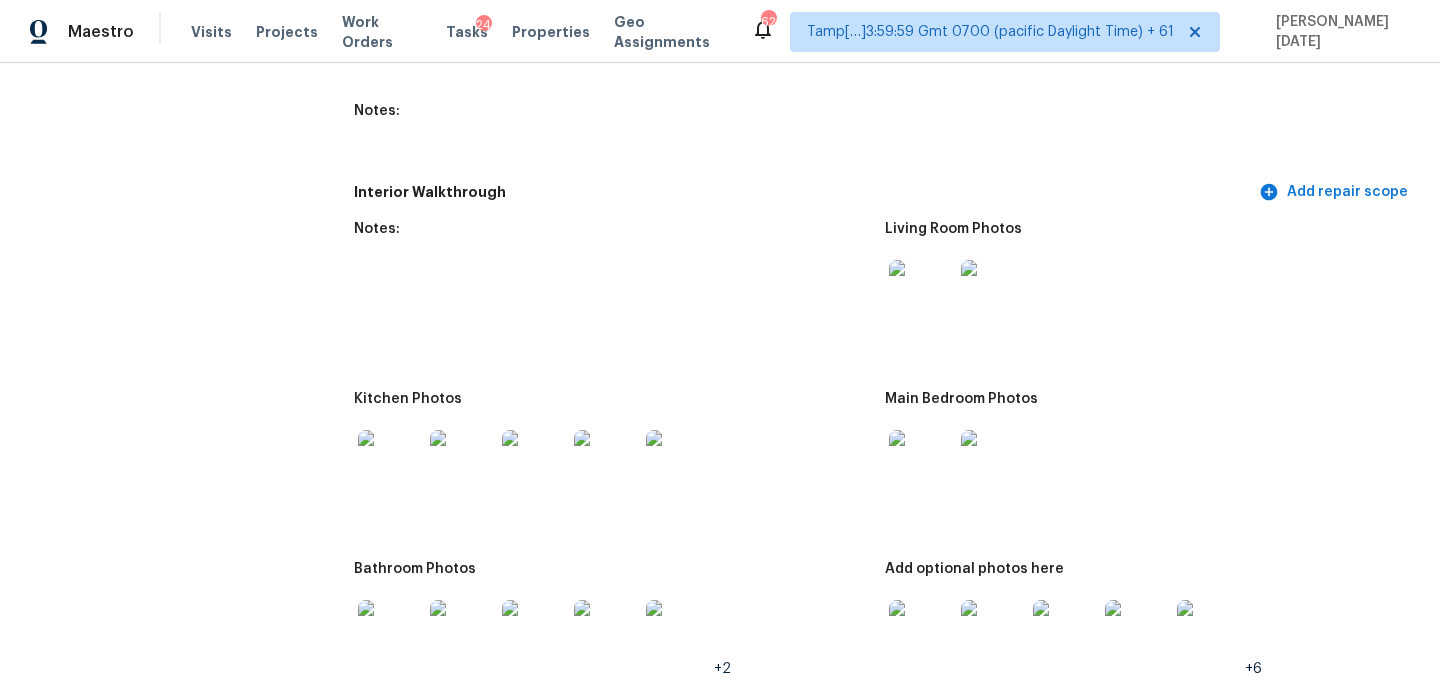 click at bounding box center [921, 462] 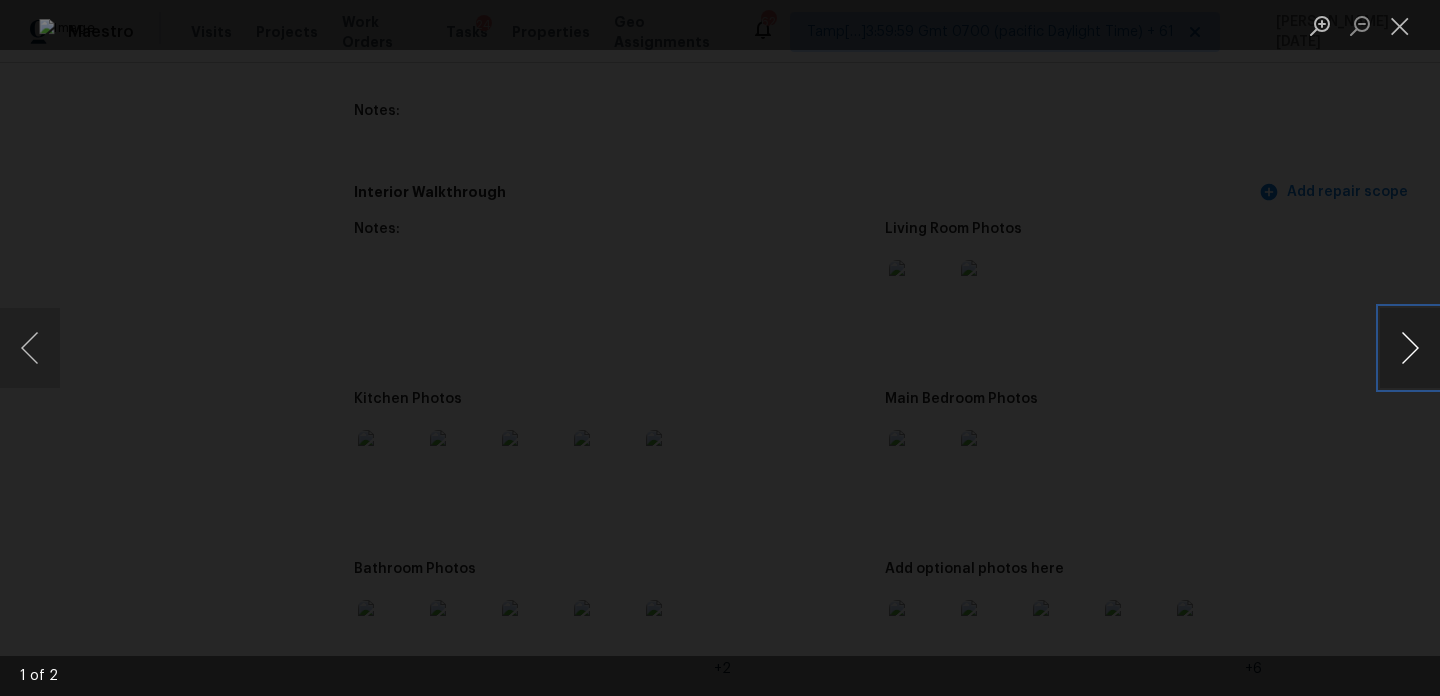 click at bounding box center [1410, 348] 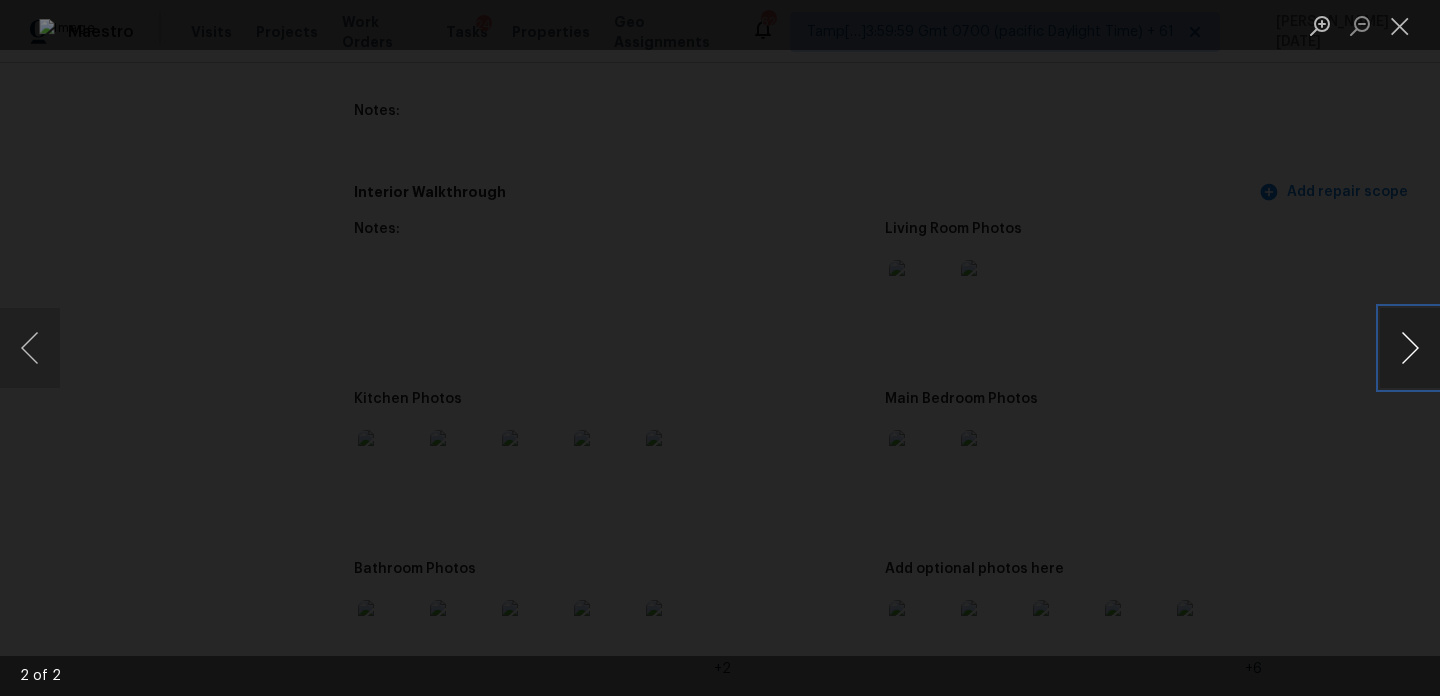 type 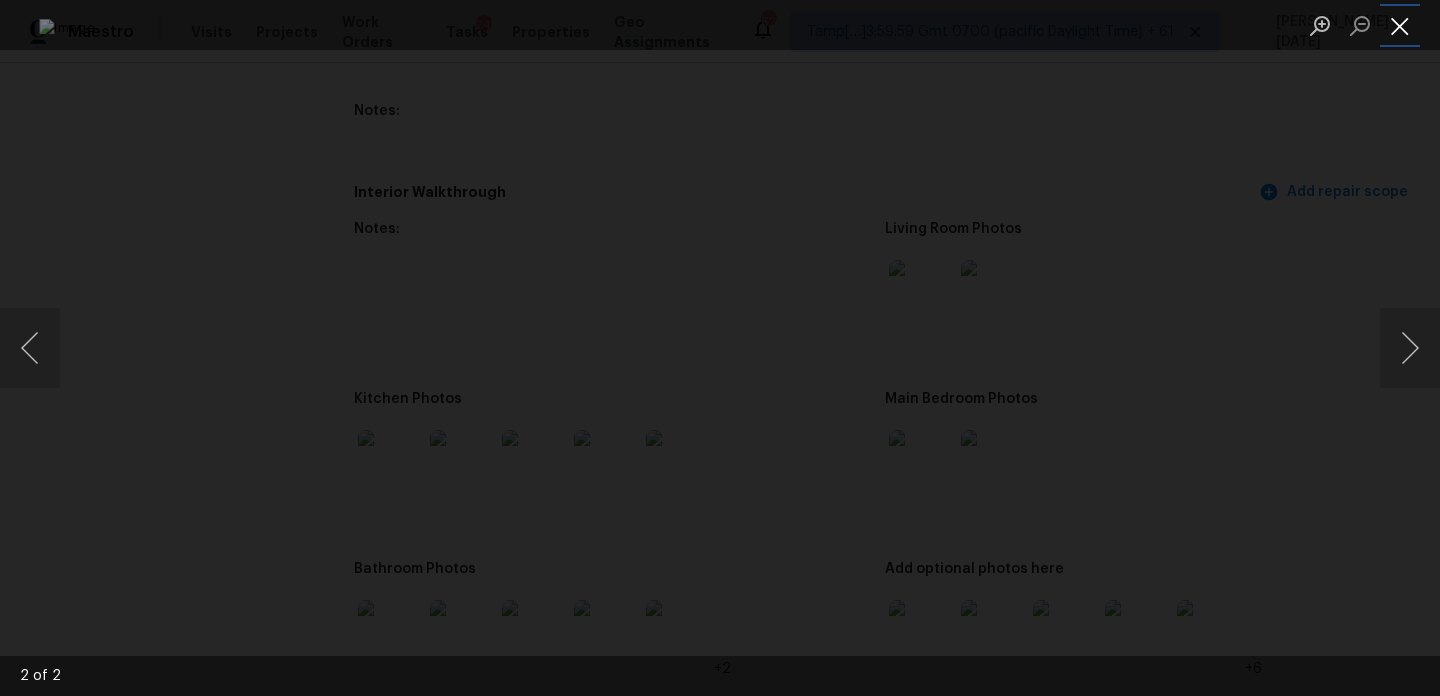 click at bounding box center (1400, 25) 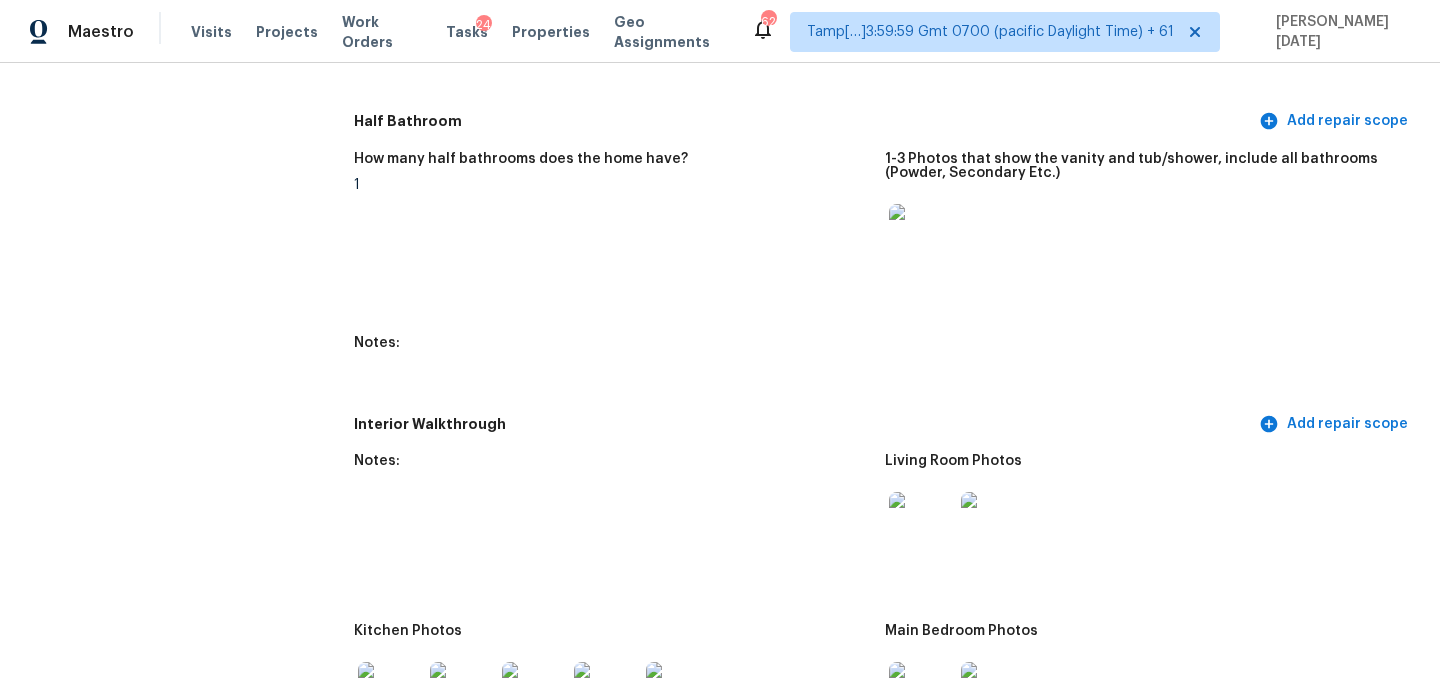scroll, scrollTop: 2612, scrollLeft: 0, axis: vertical 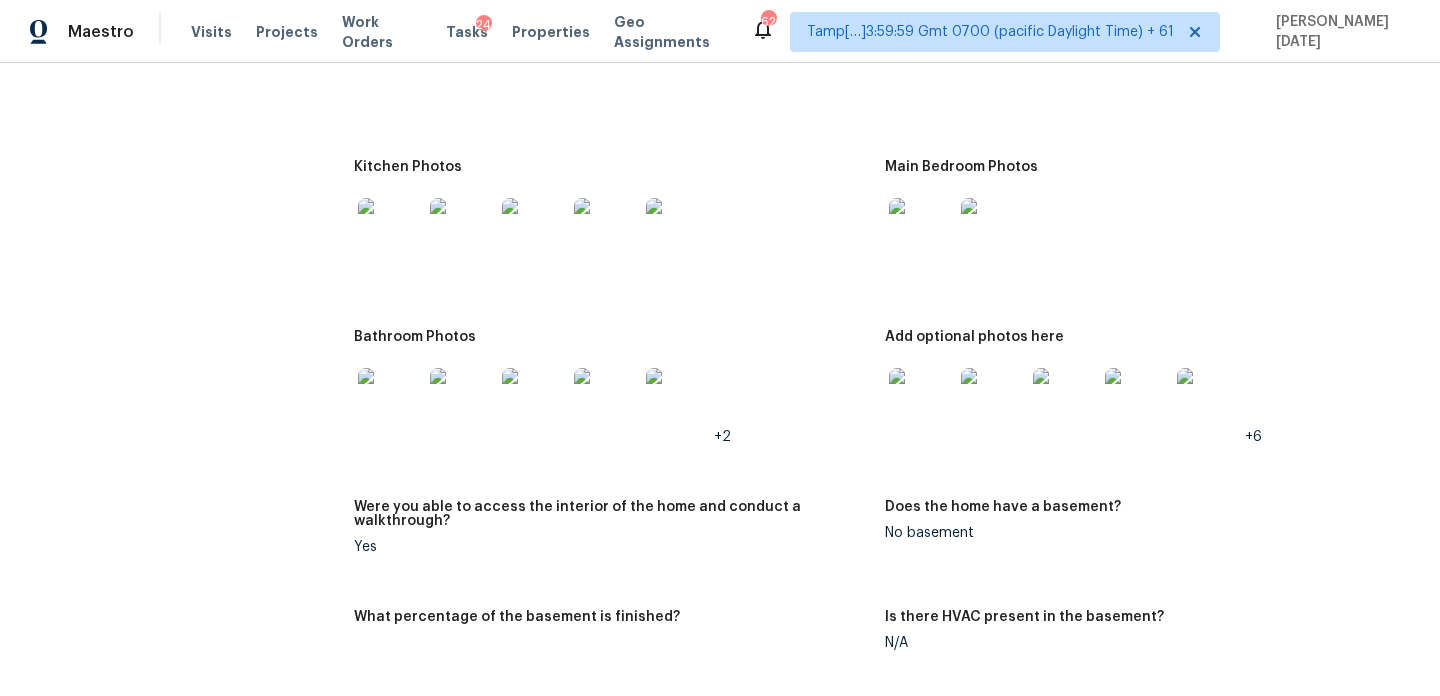 click at bounding box center [390, 400] 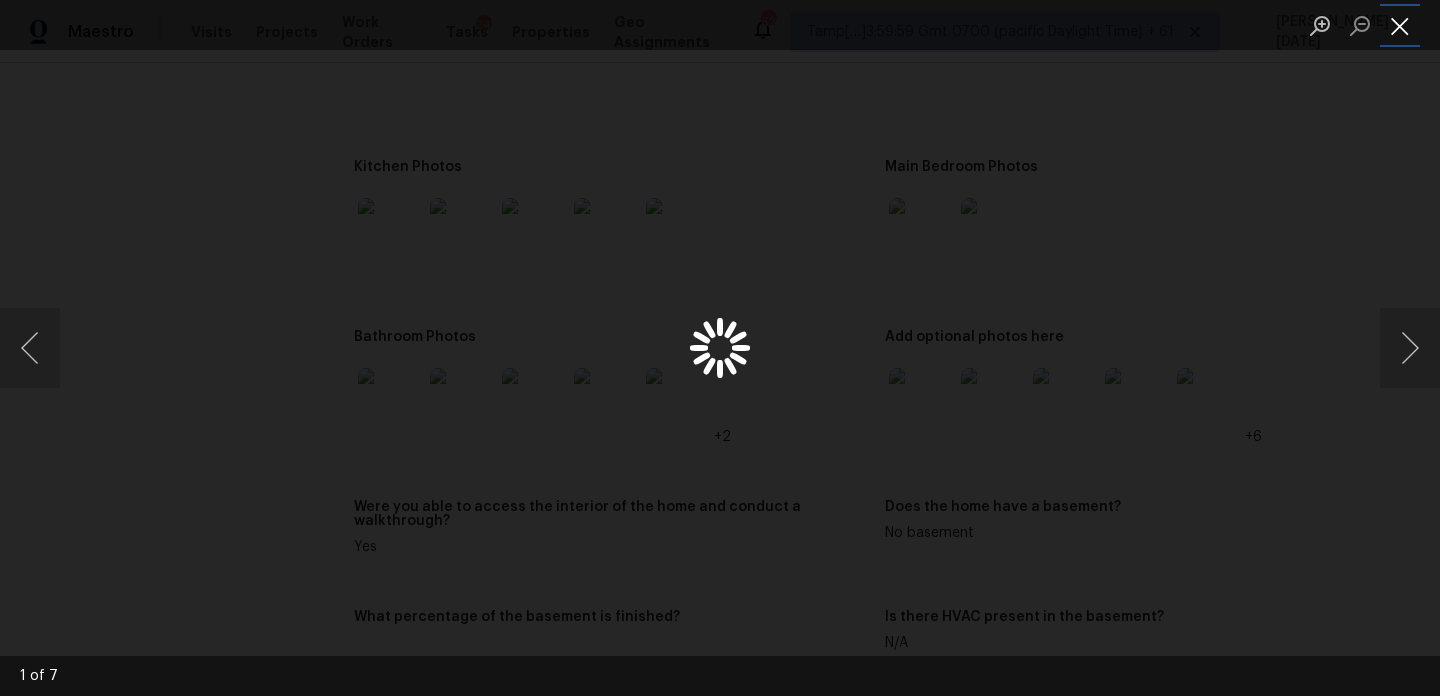click at bounding box center (1400, 25) 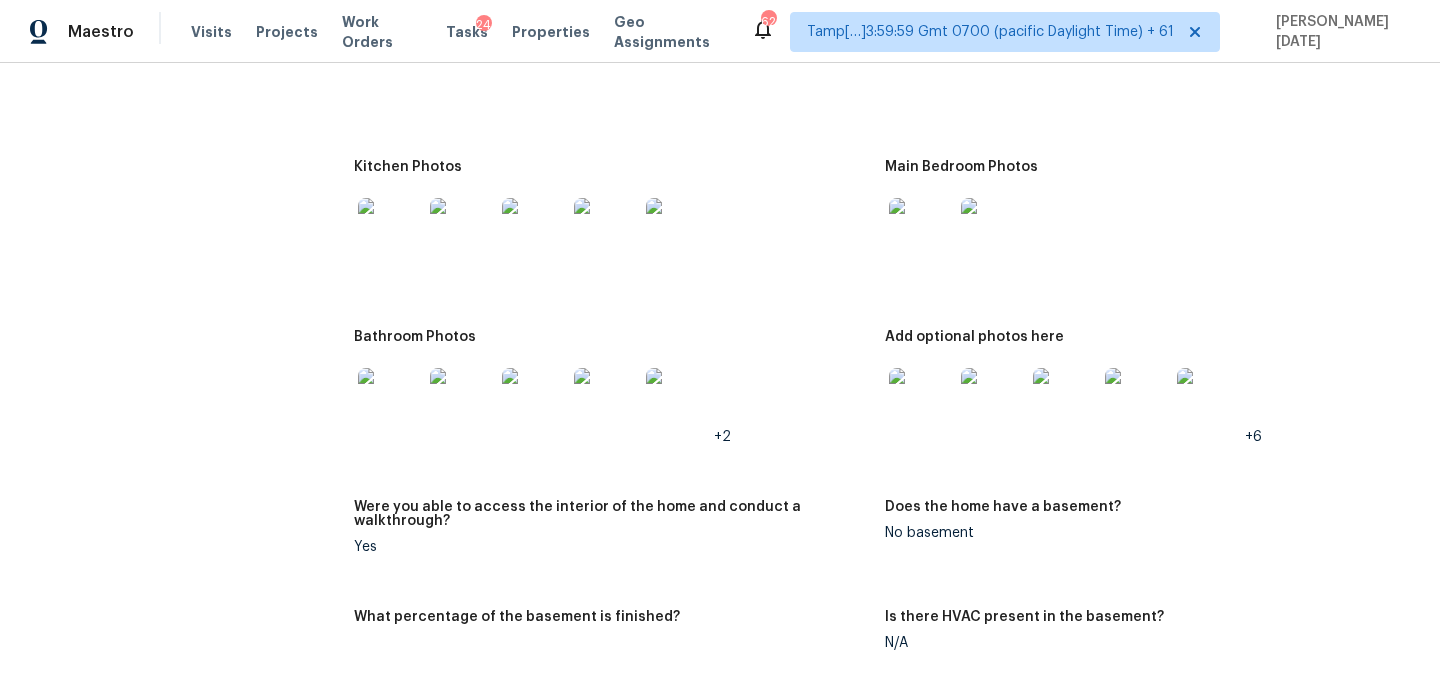 click at bounding box center [390, 400] 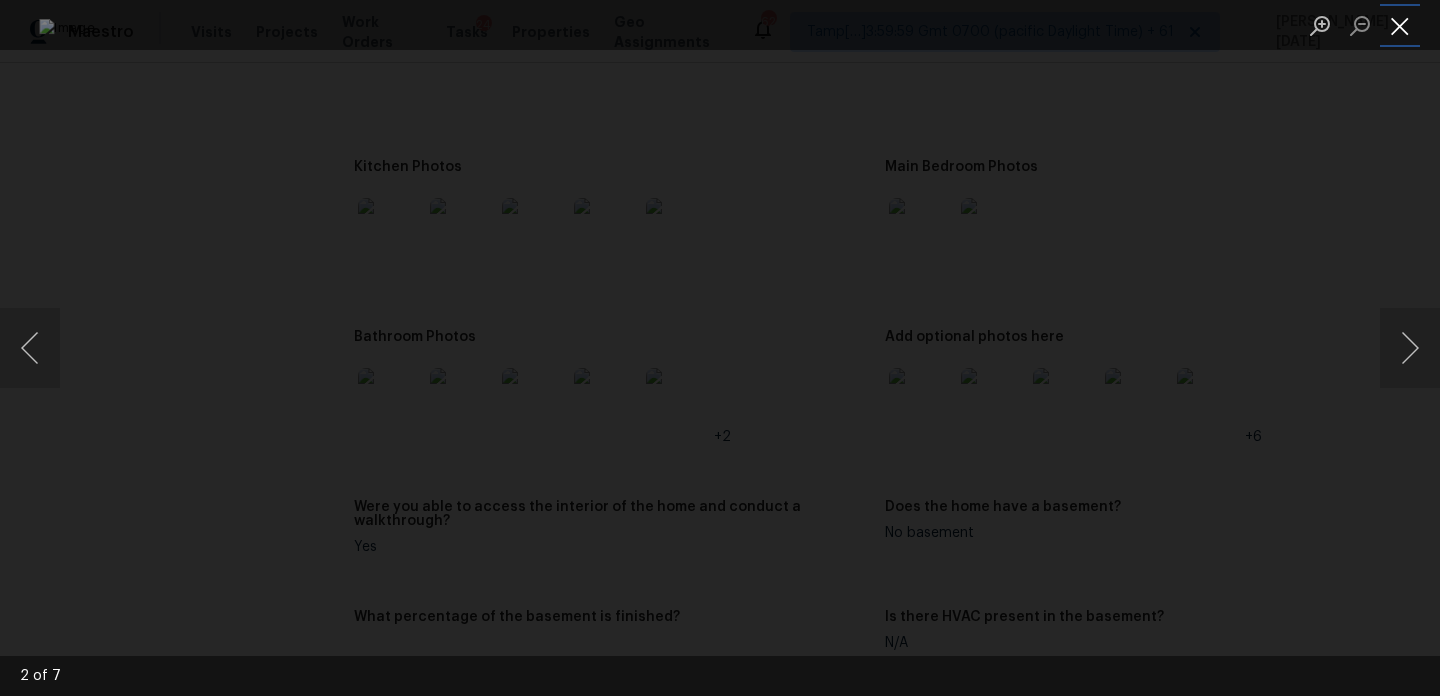 click at bounding box center [1400, 25] 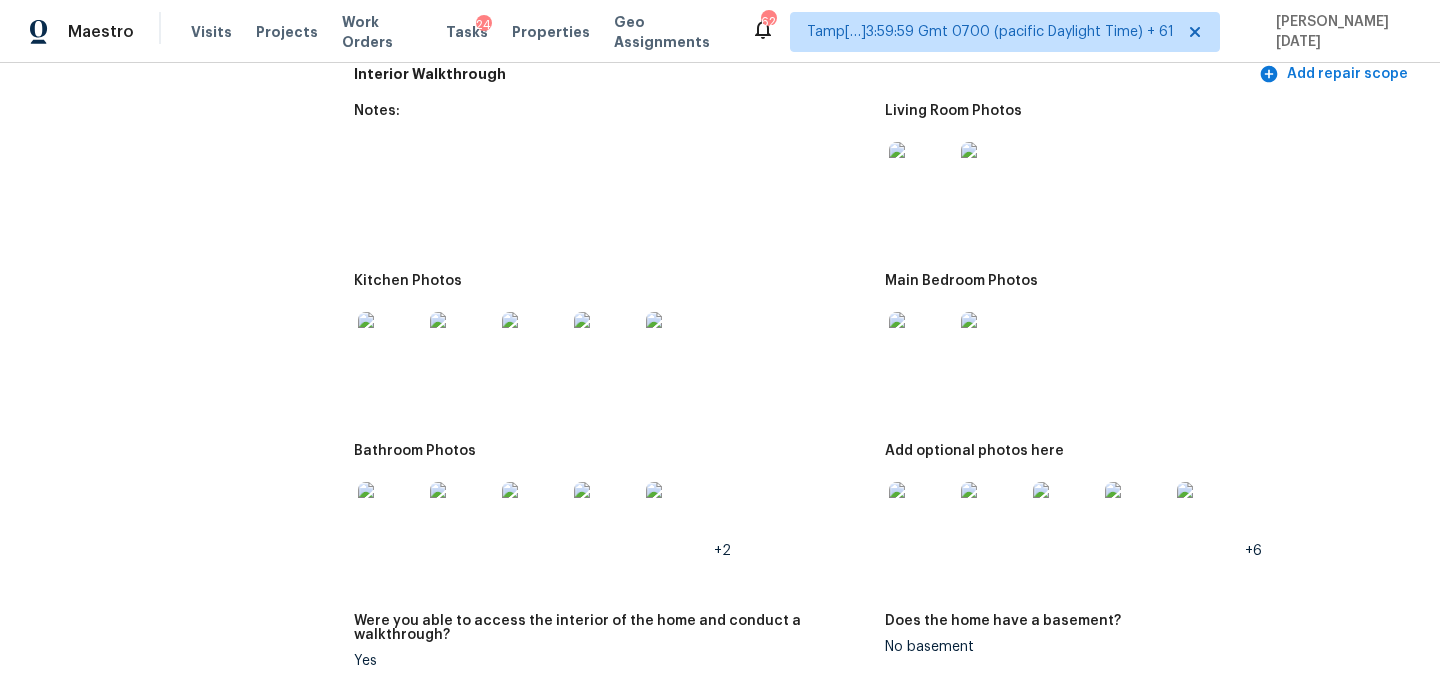 scroll, scrollTop: 2488, scrollLeft: 0, axis: vertical 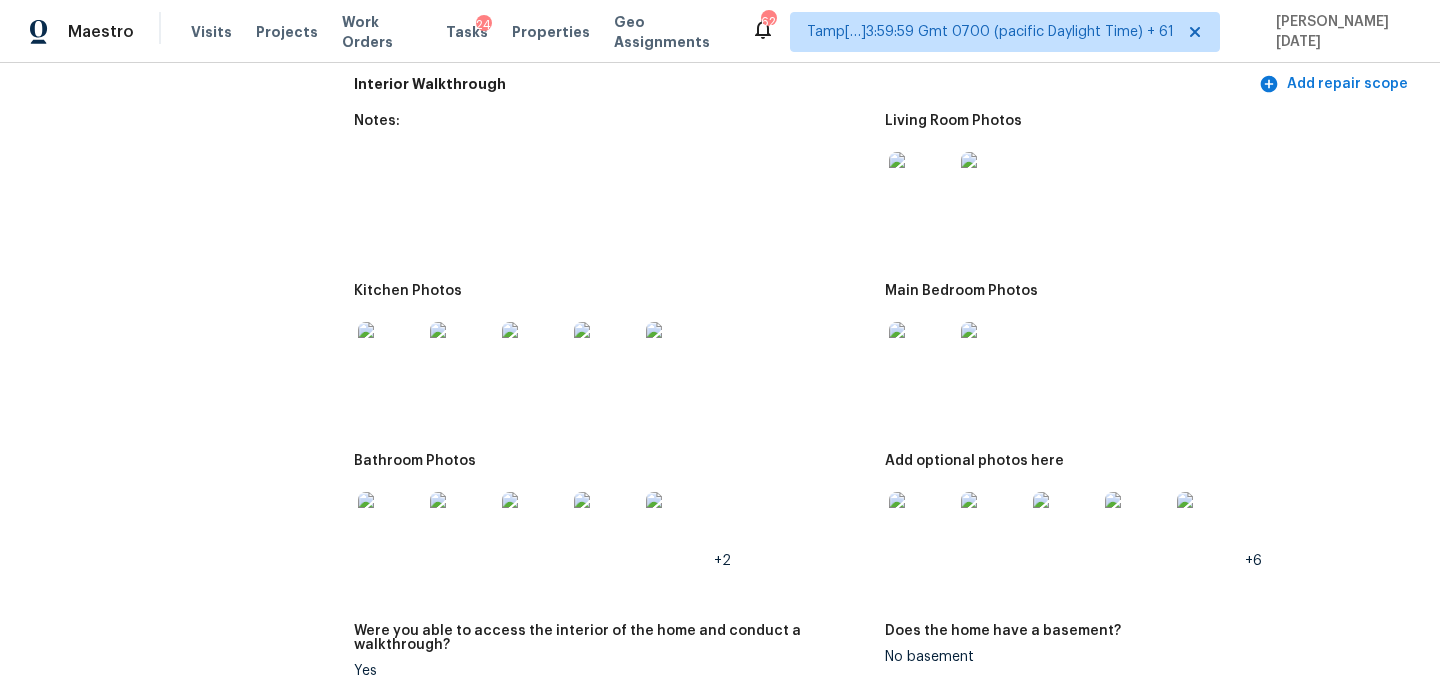 click at bounding box center (390, 354) 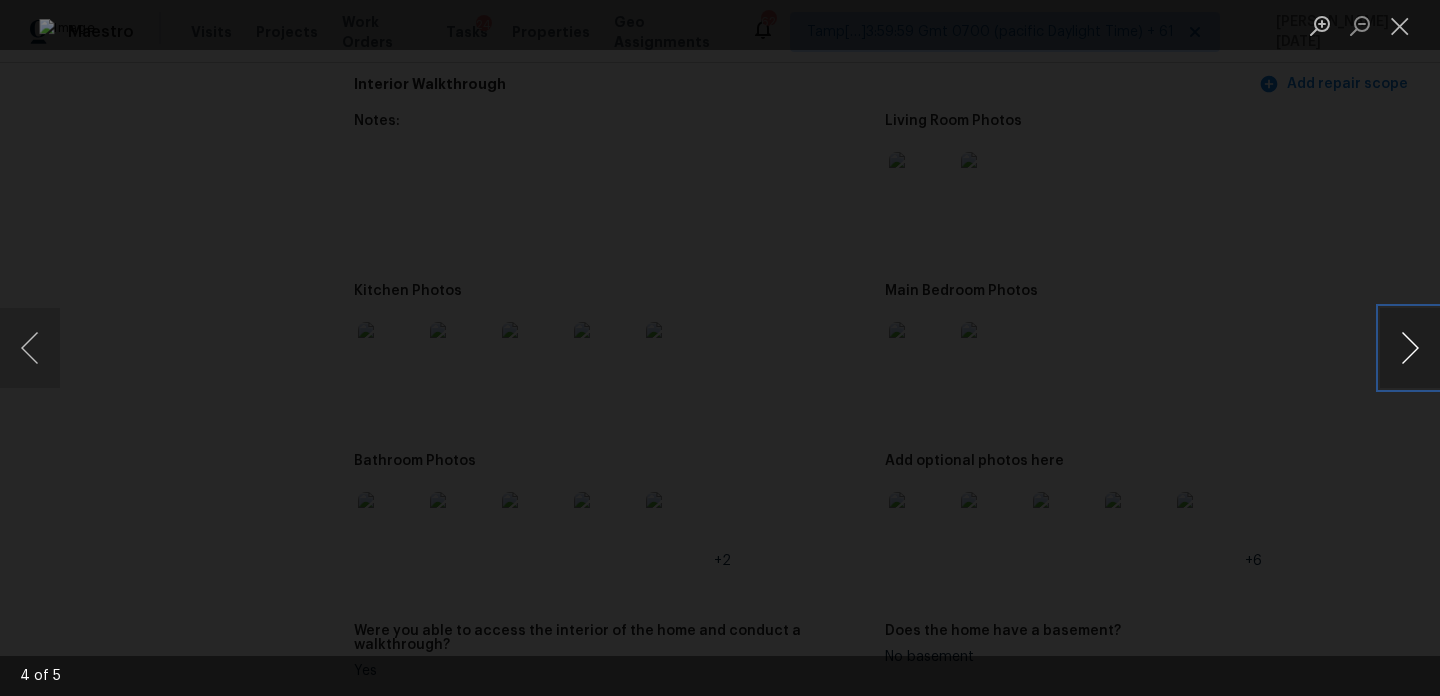 click at bounding box center (1410, 348) 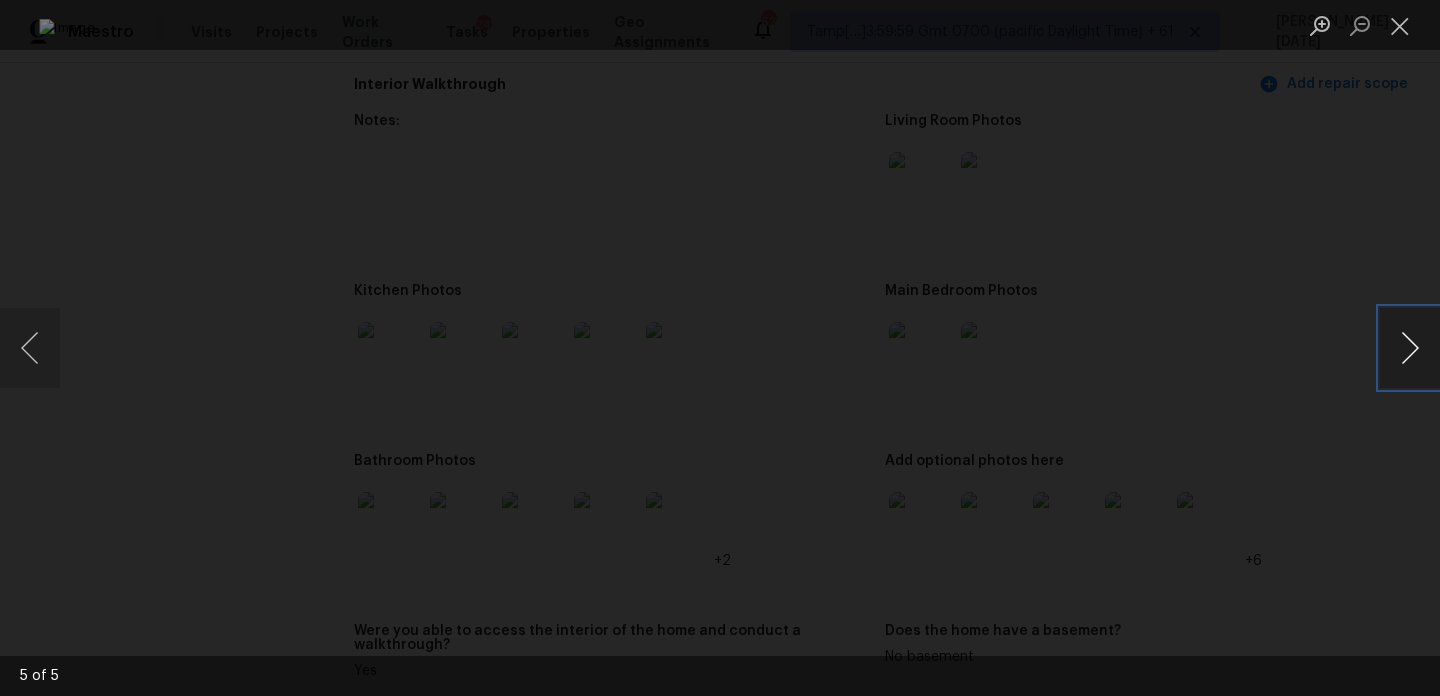 click at bounding box center [1410, 348] 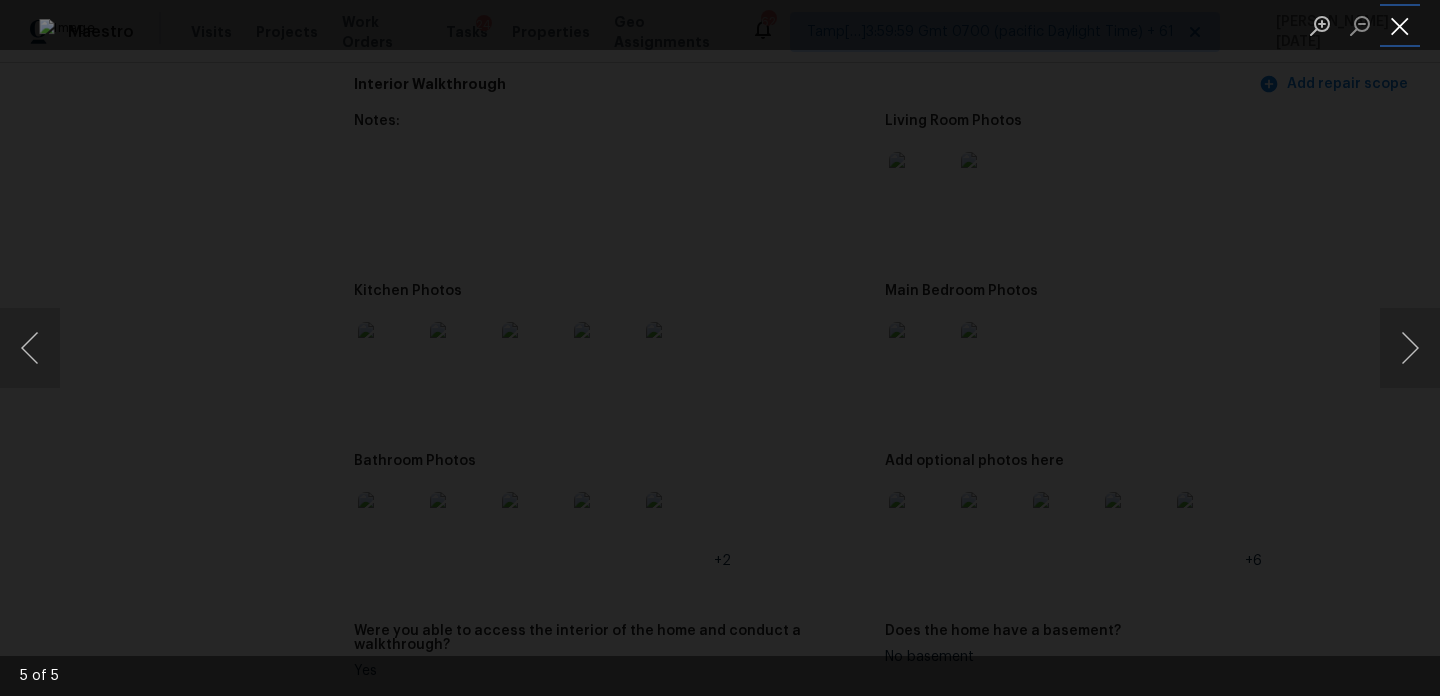 click at bounding box center [1400, 25] 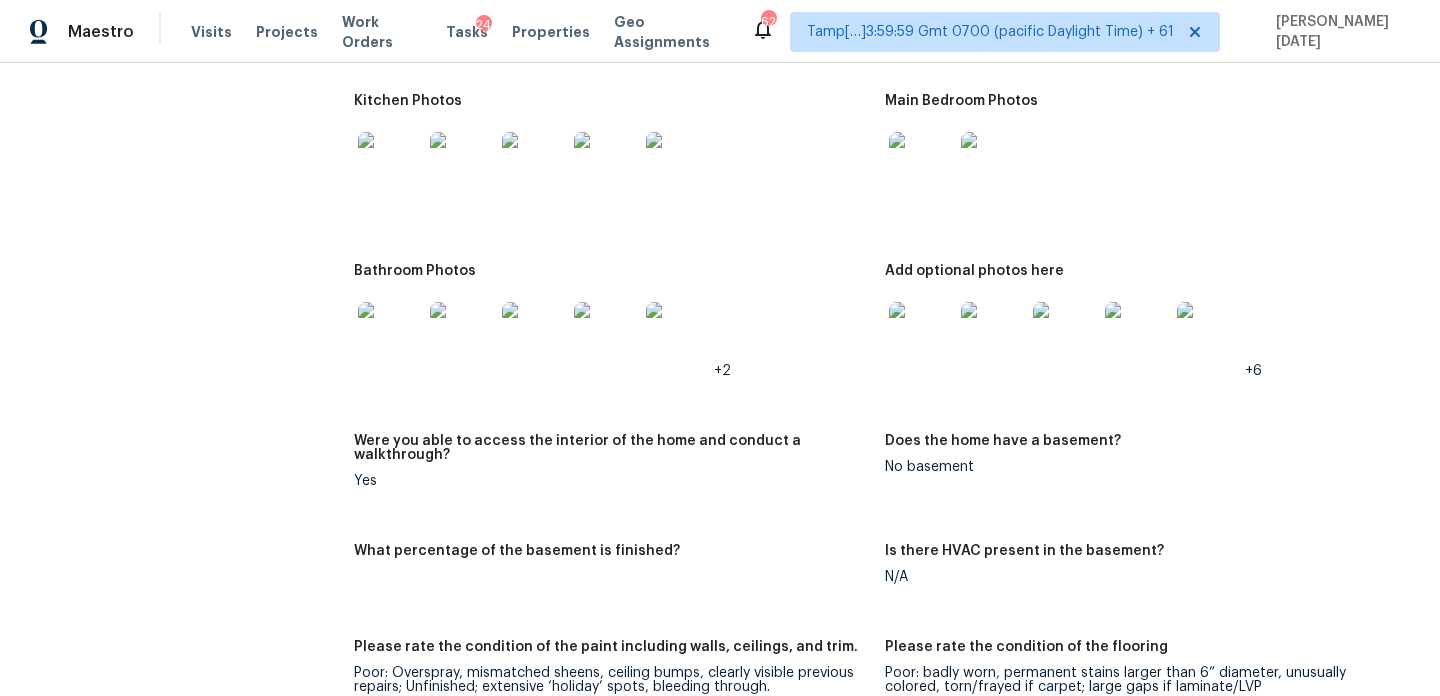 scroll, scrollTop: 2674, scrollLeft: 0, axis: vertical 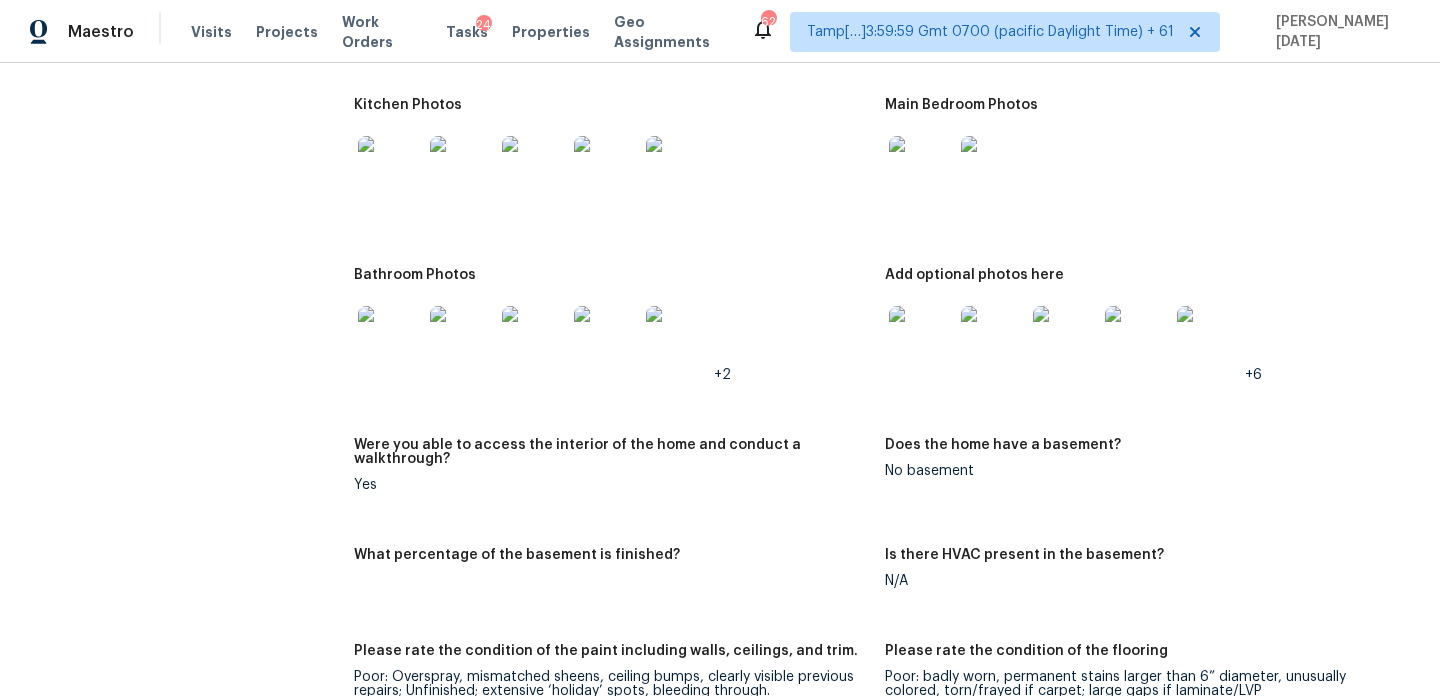 click at bounding box center (1209, 338) 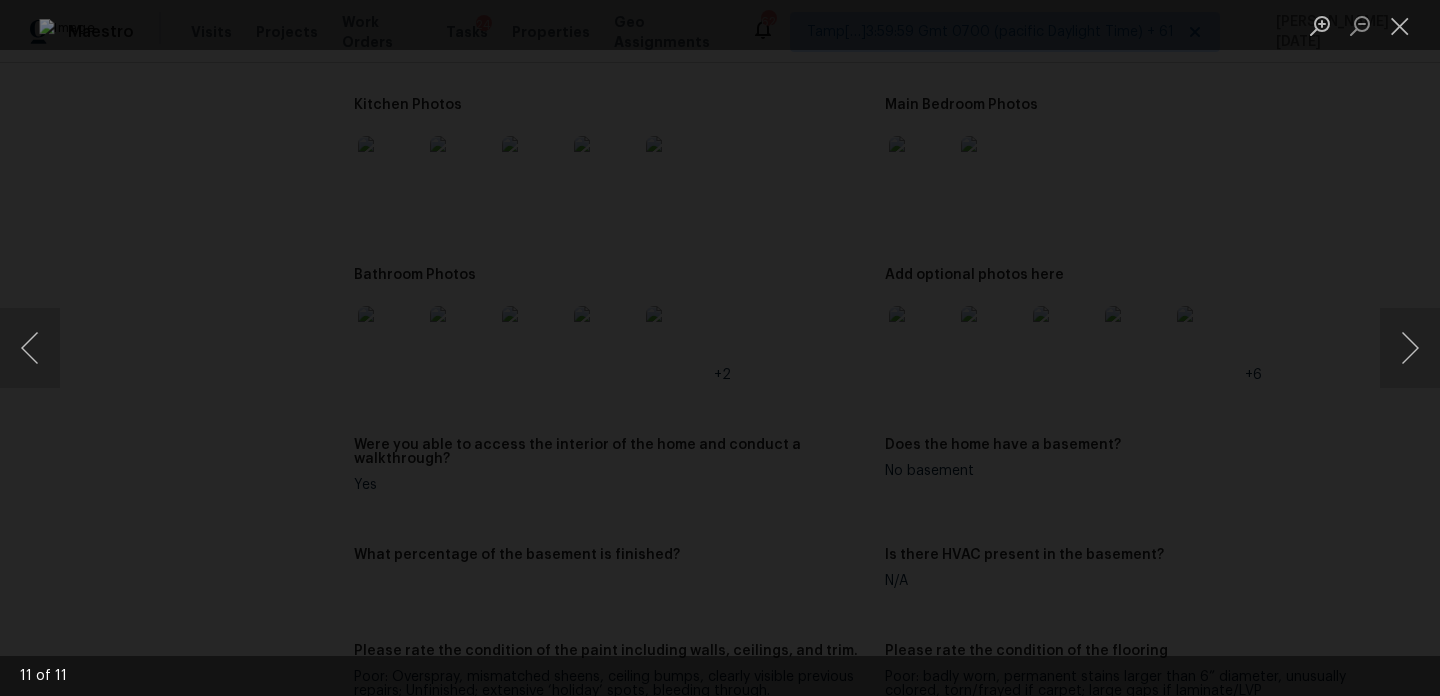 click at bounding box center [1400, 25] 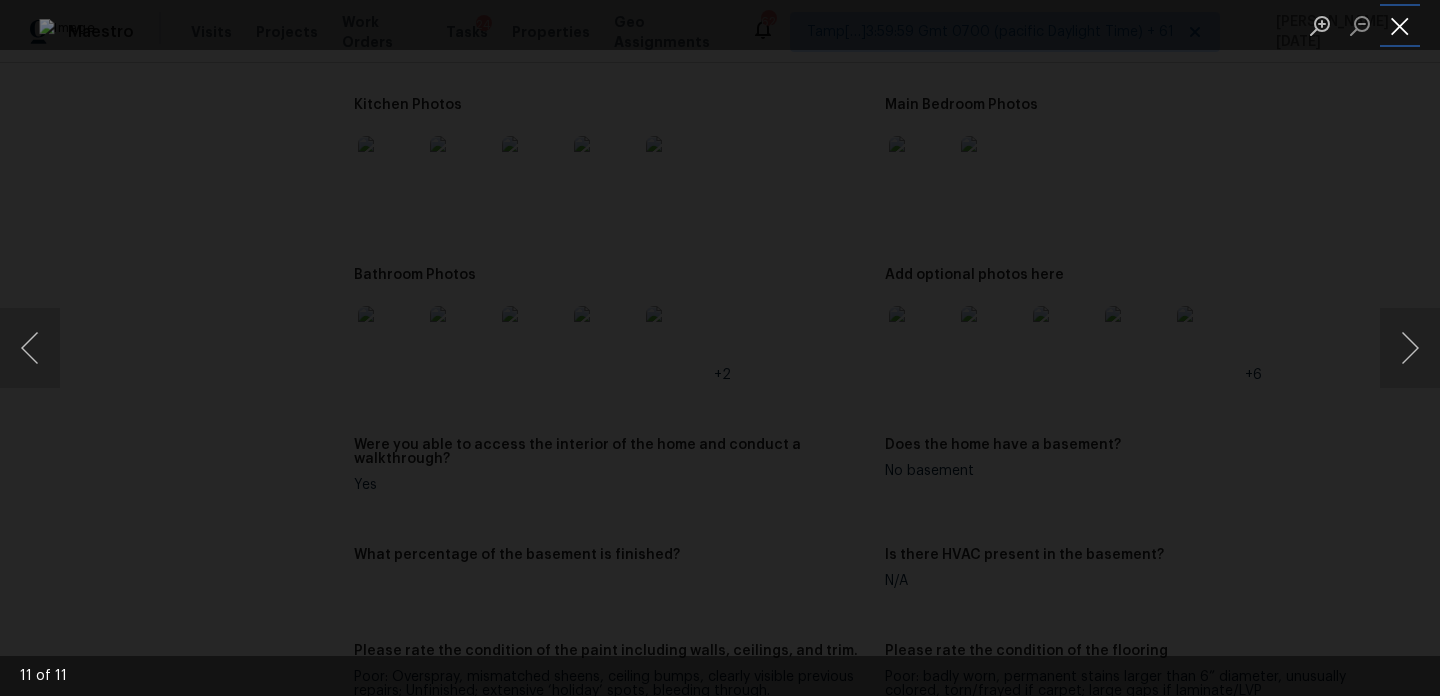 click at bounding box center (1400, 25) 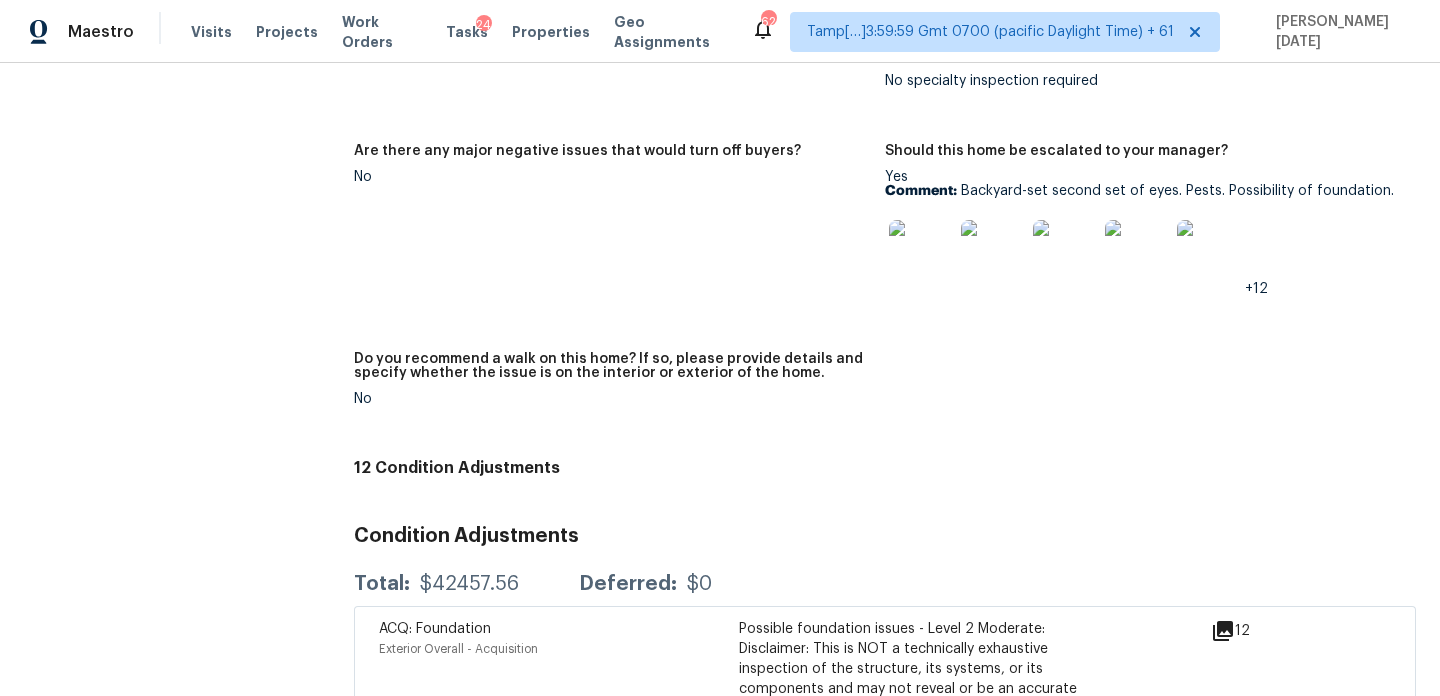 scroll, scrollTop: 4765, scrollLeft: 0, axis: vertical 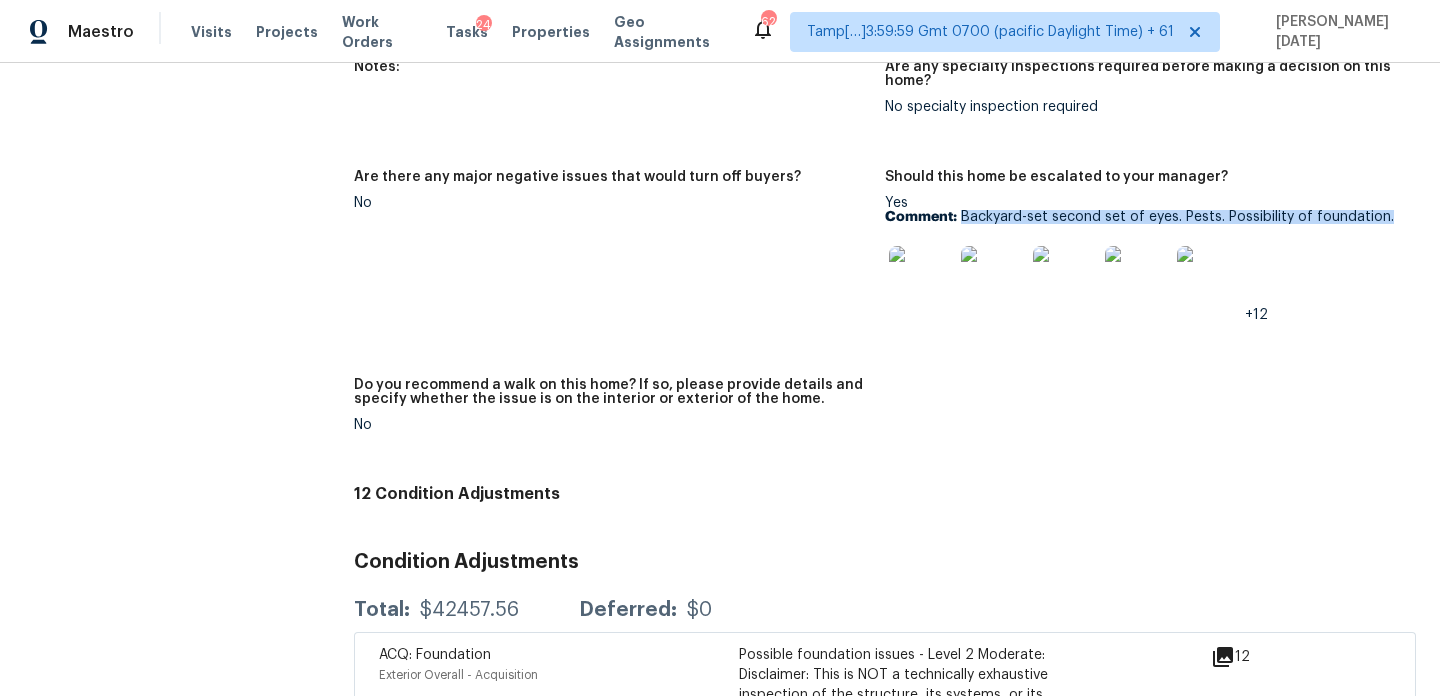 drag, startPoint x: 960, startPoint y: 186, endPoint x: 1388, endPoint y: 191, distance: 428.0292 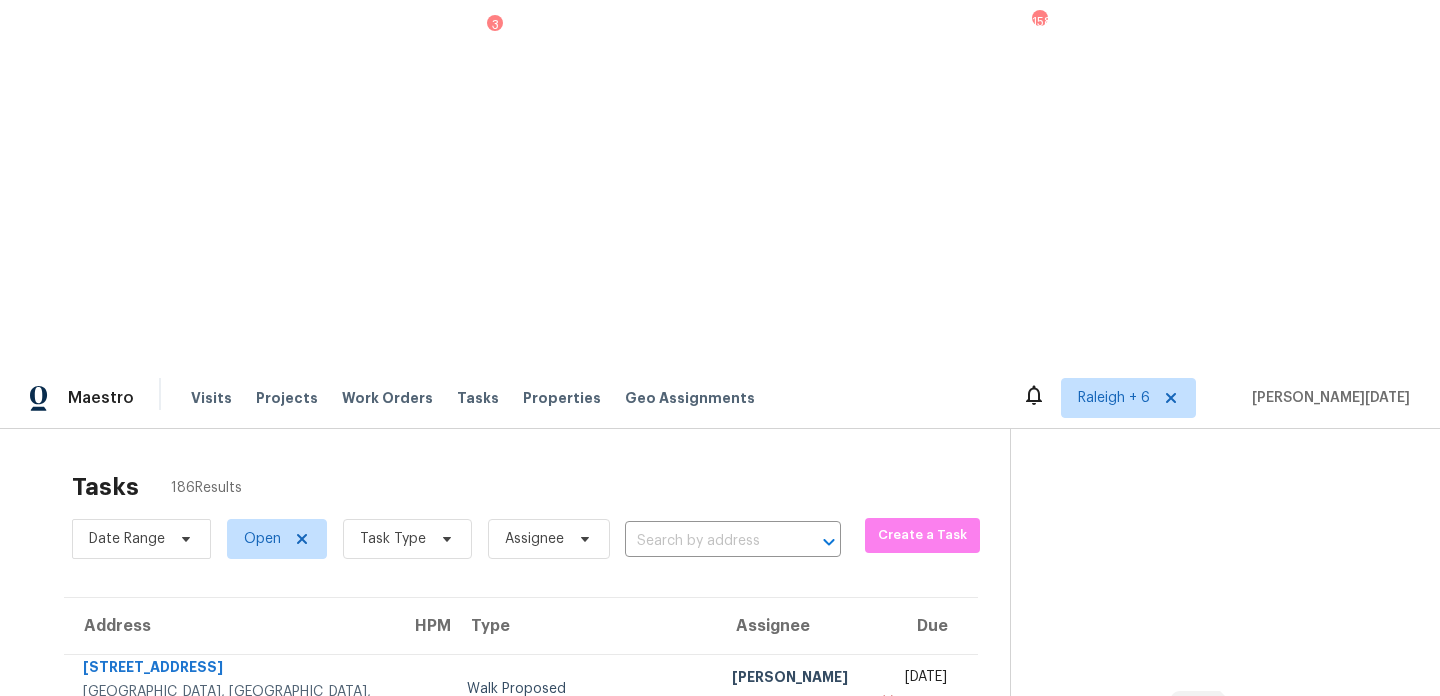 scroll, scrollTop: 0, scrollLeft: 0, axis: both 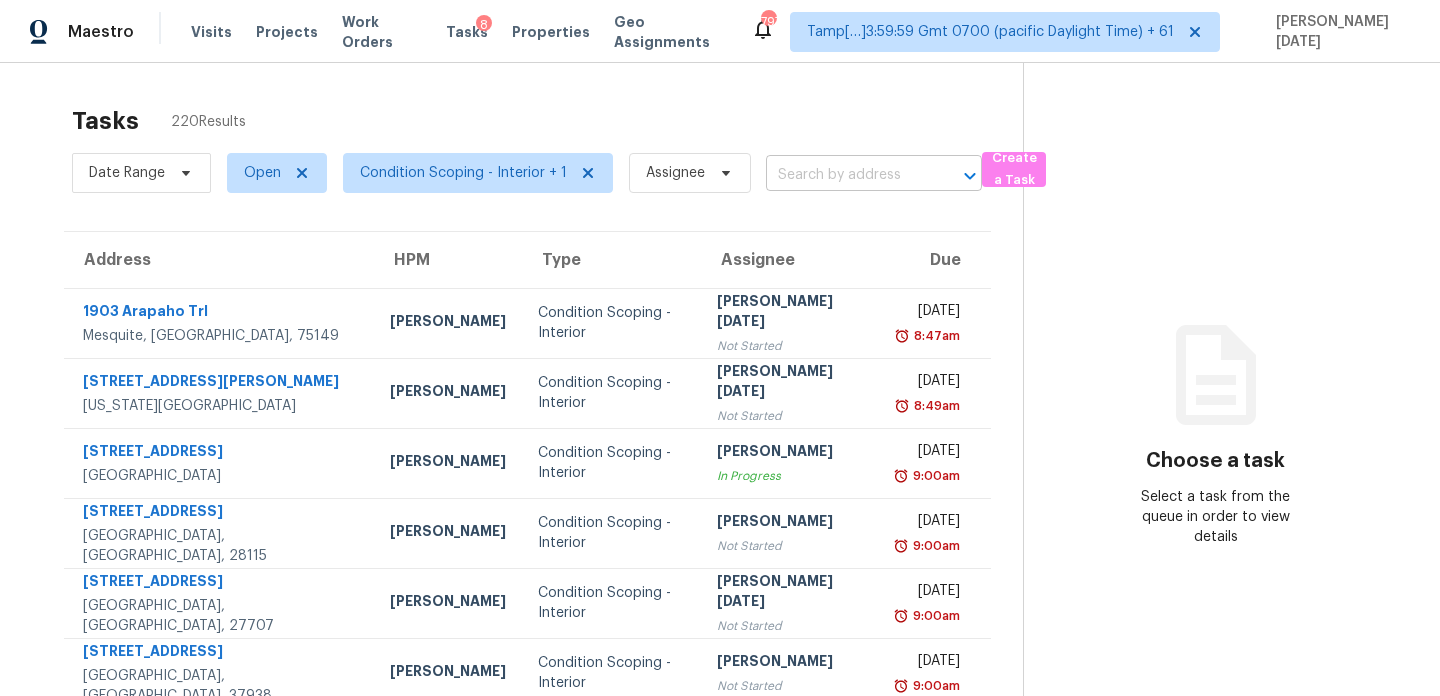 click at bounding box center [846, 175] 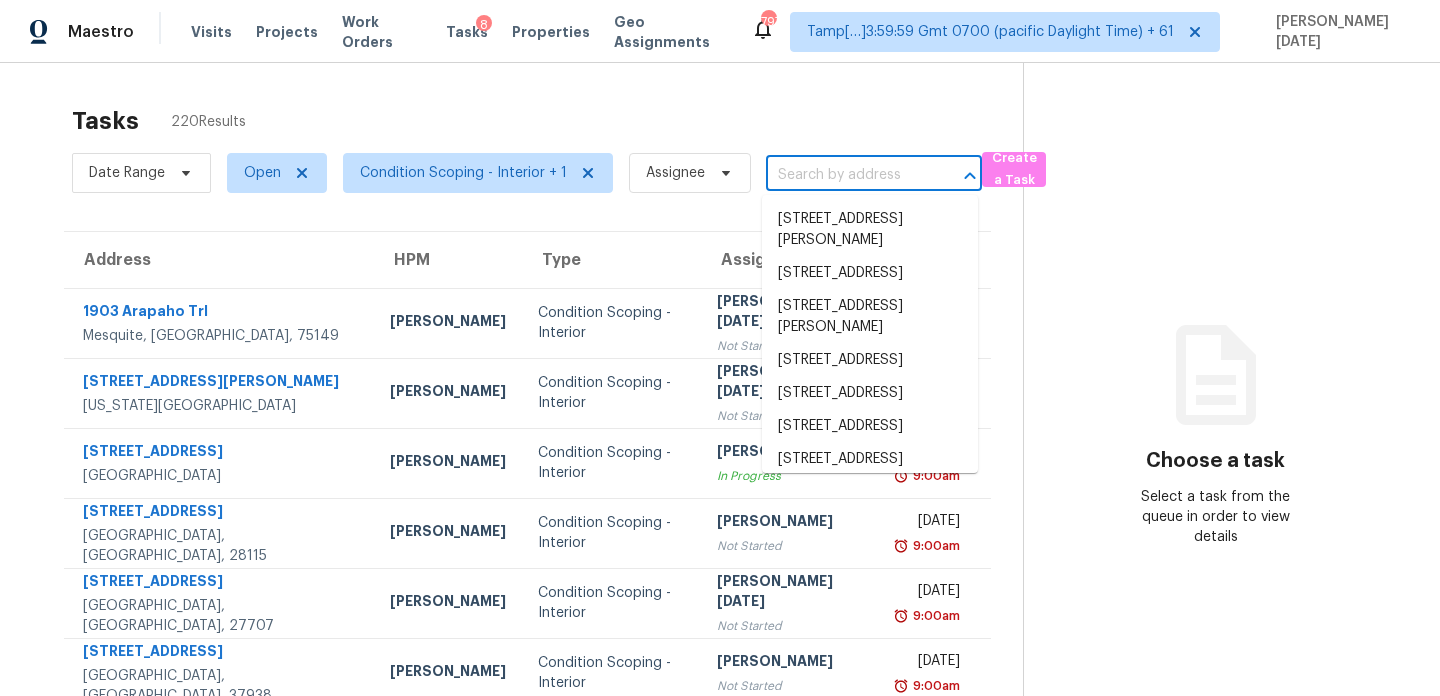 paste on "1903 Arapaho Trl" 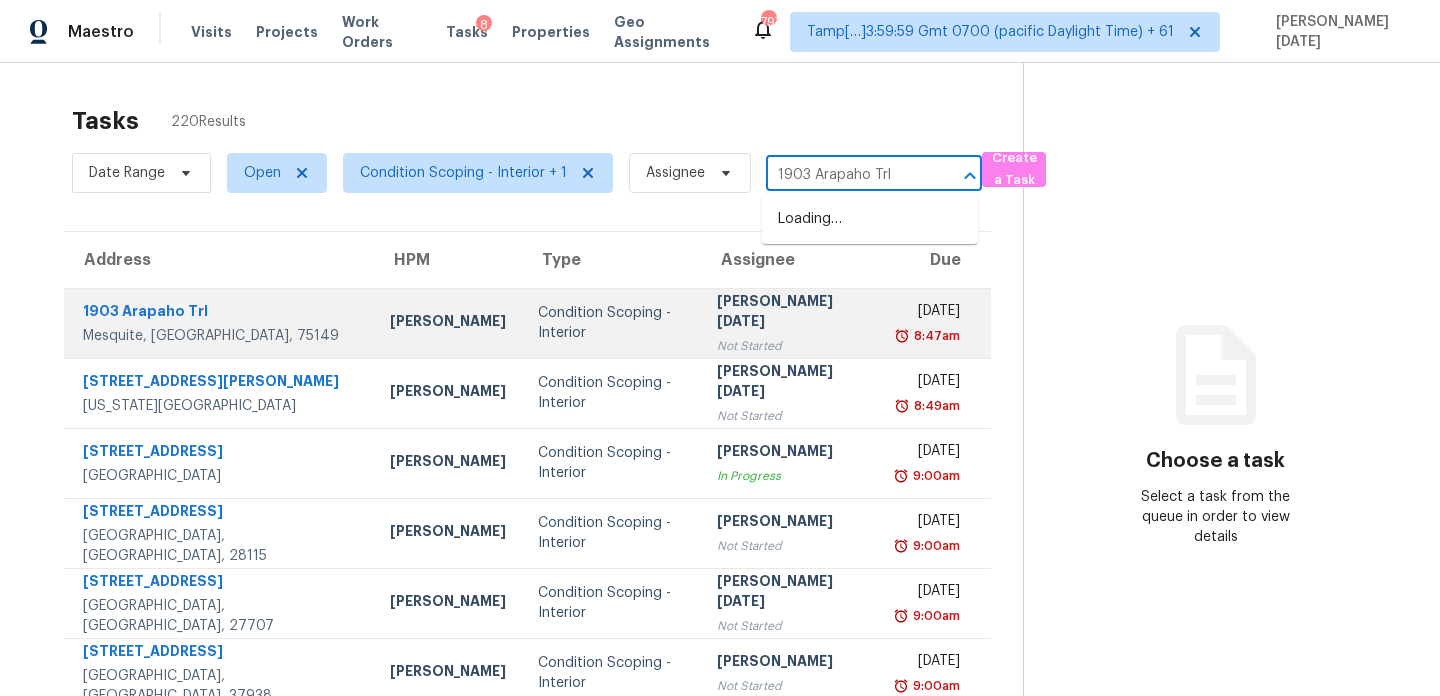 type on "1903 Arapaho Trl" 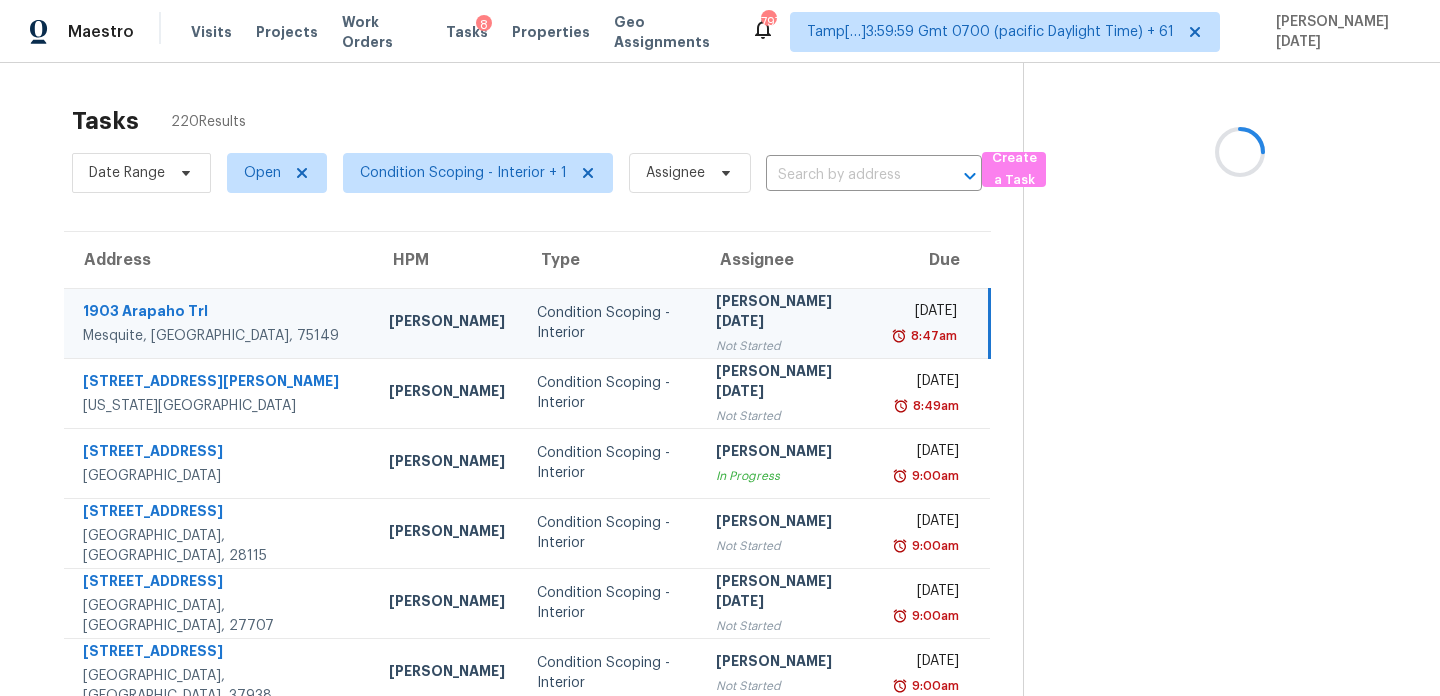 click on "[PERSON_NAME][DATE]" at bounding box center (790, 313) 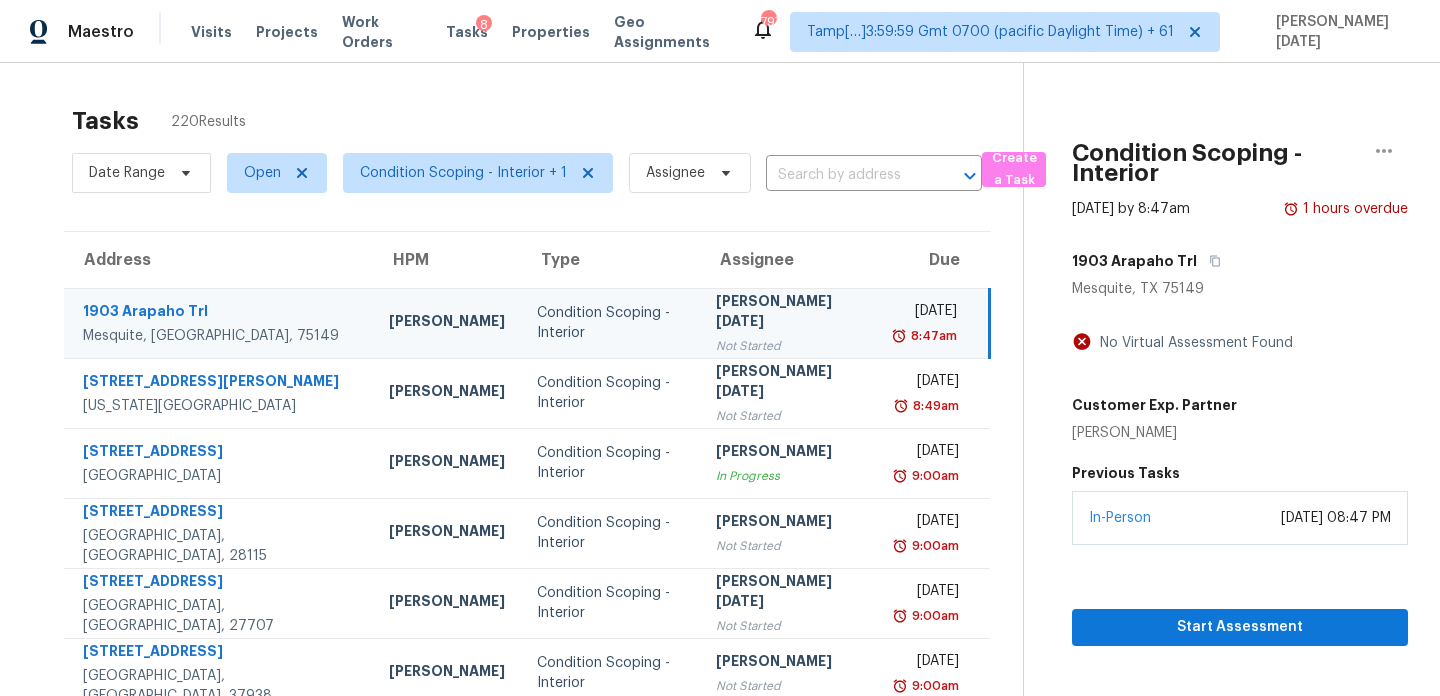 click on "Wed, Jul 16th 2025" at bounding box center (926, 313) 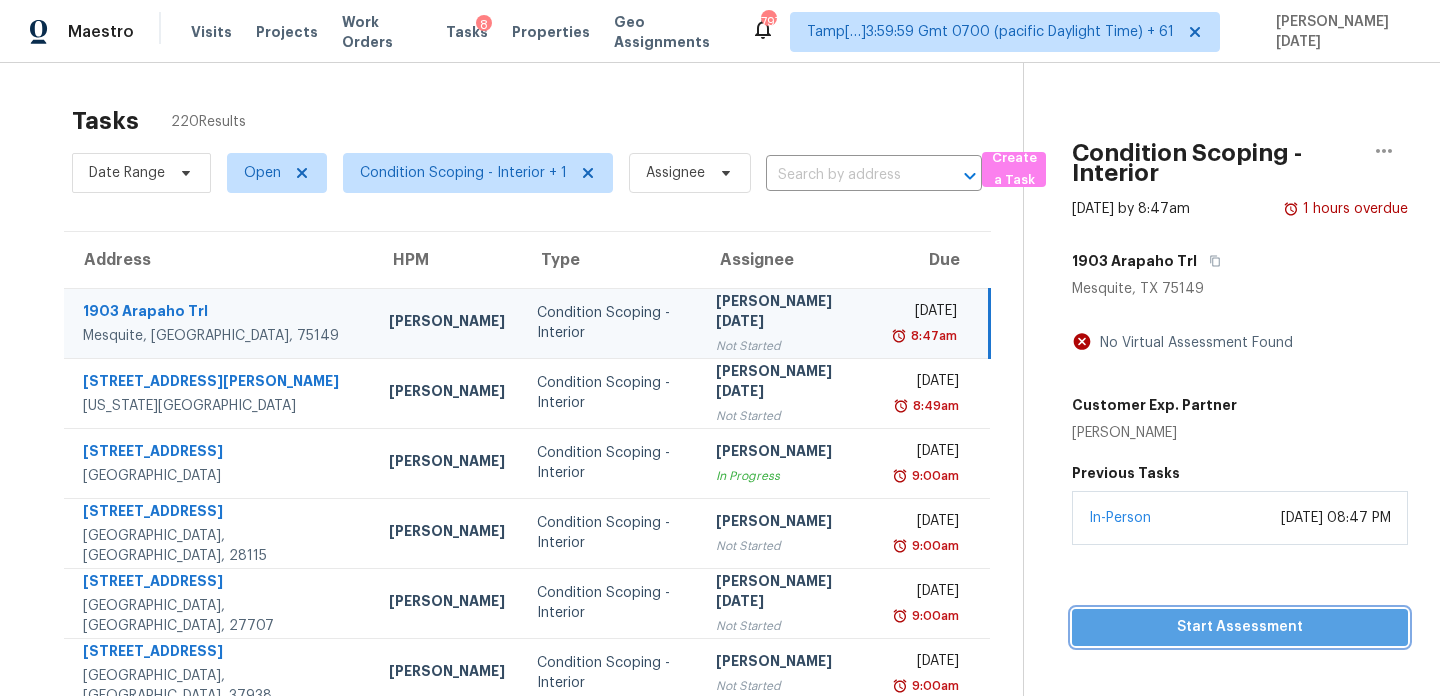 click on "Start Assessment" at bounding box center (1240, 627) 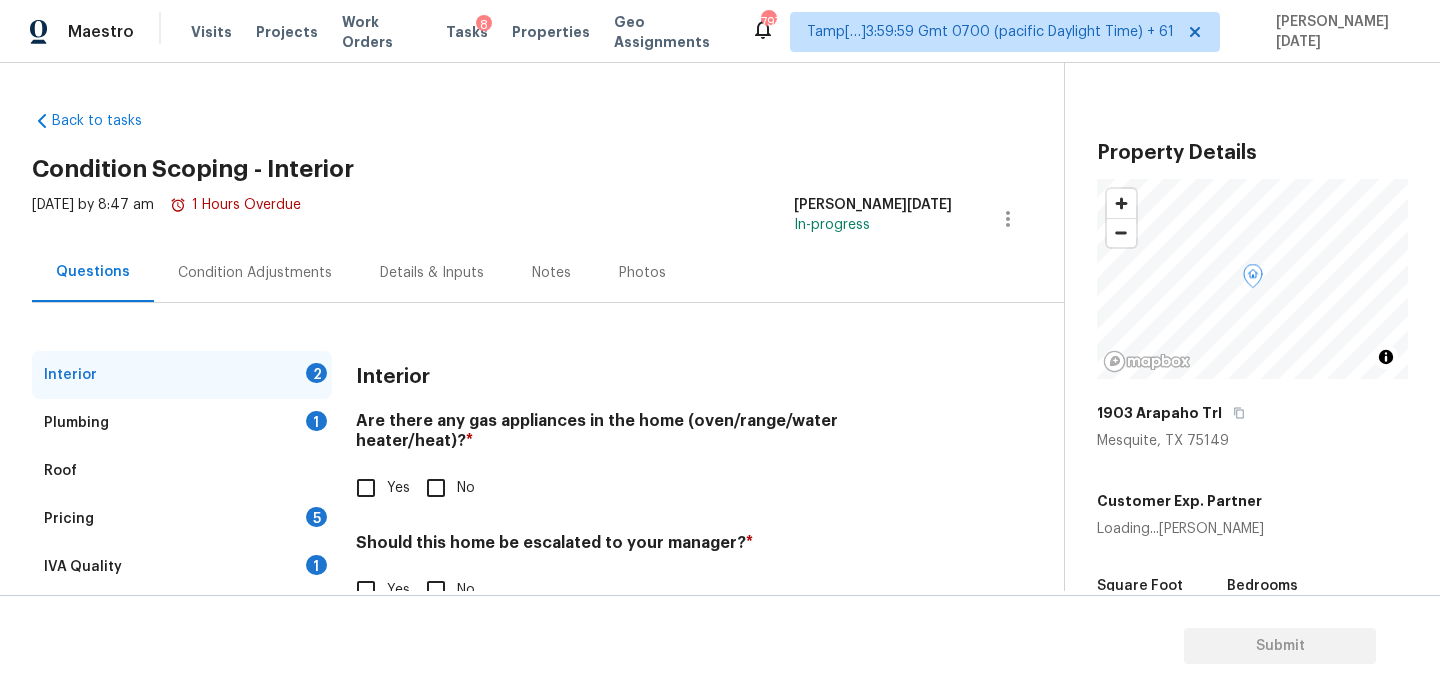 click on "Condition Adjustments" at bounding box center (255, 272) 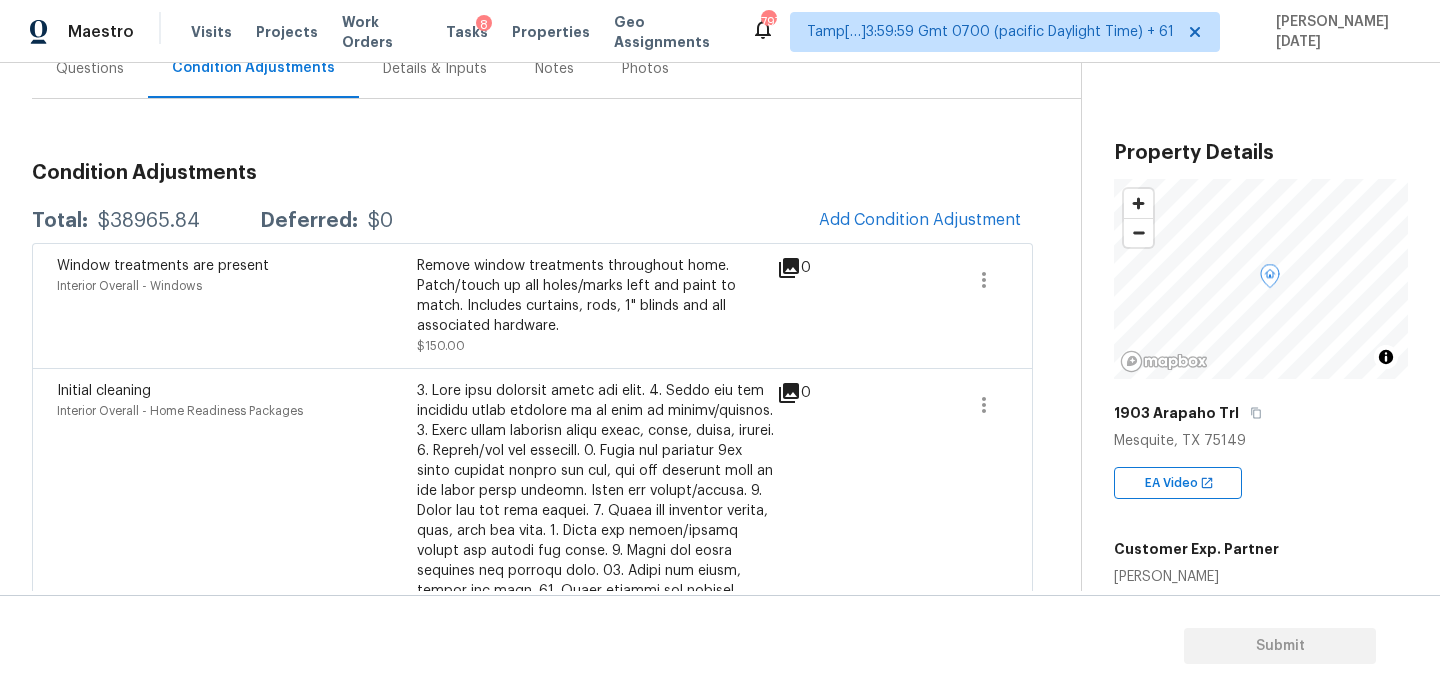 scroll, scrollTop: 236, scrollLeft: 0, axis: vertical 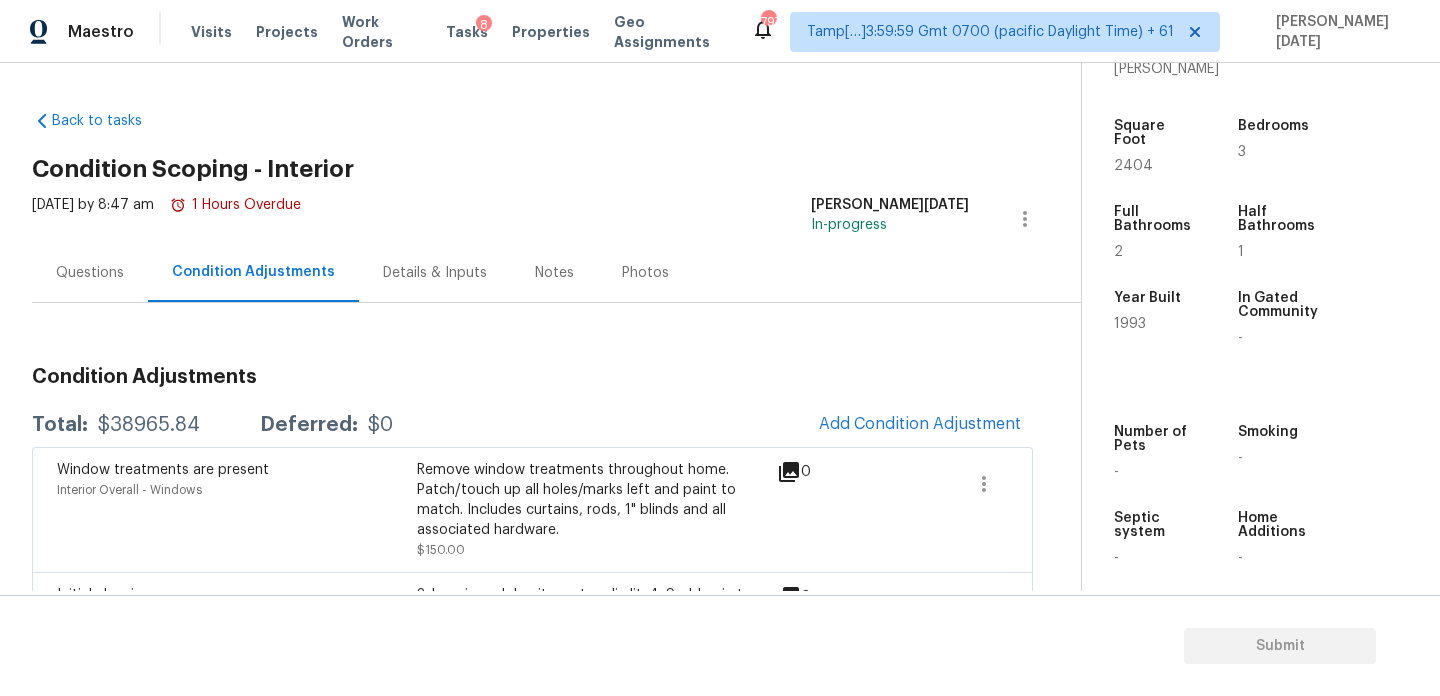 click on "Questions" at bounding box center (90, 273) 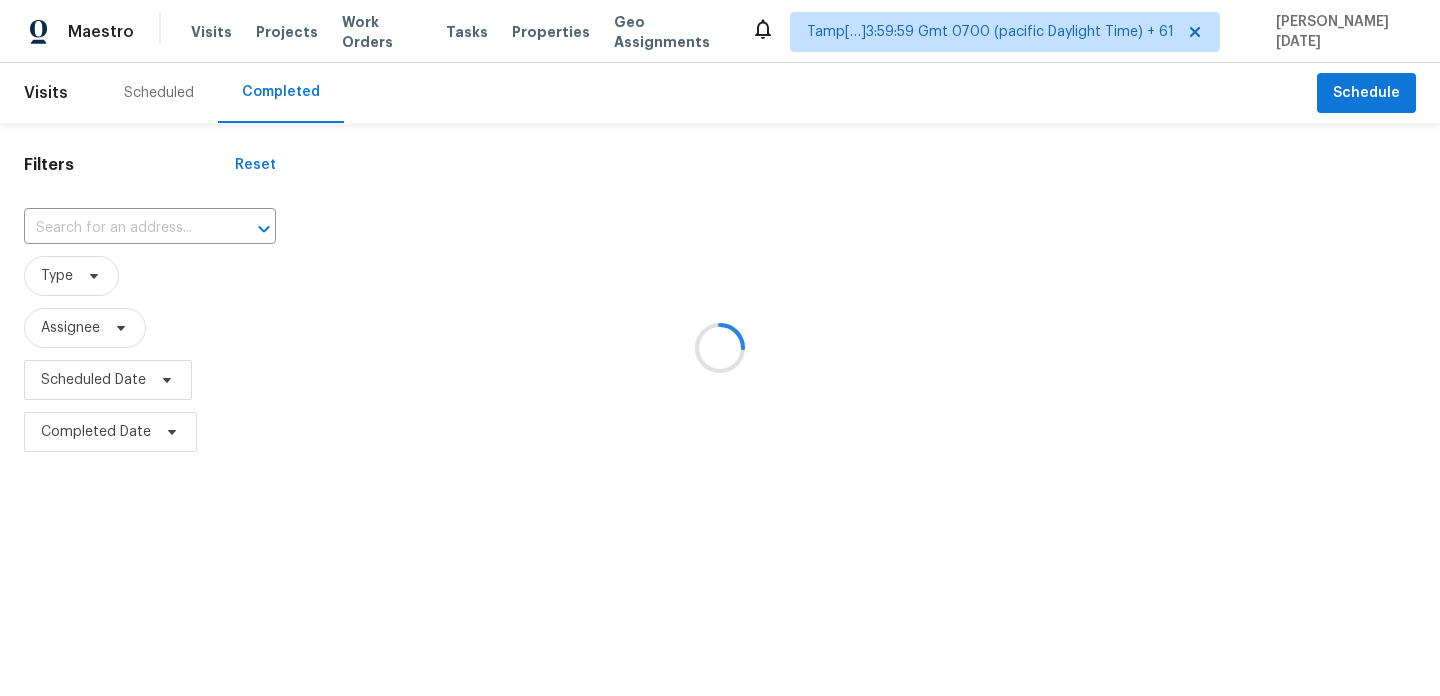 scroll, scrollTop: 0, scrollLeft: 0, axis: both 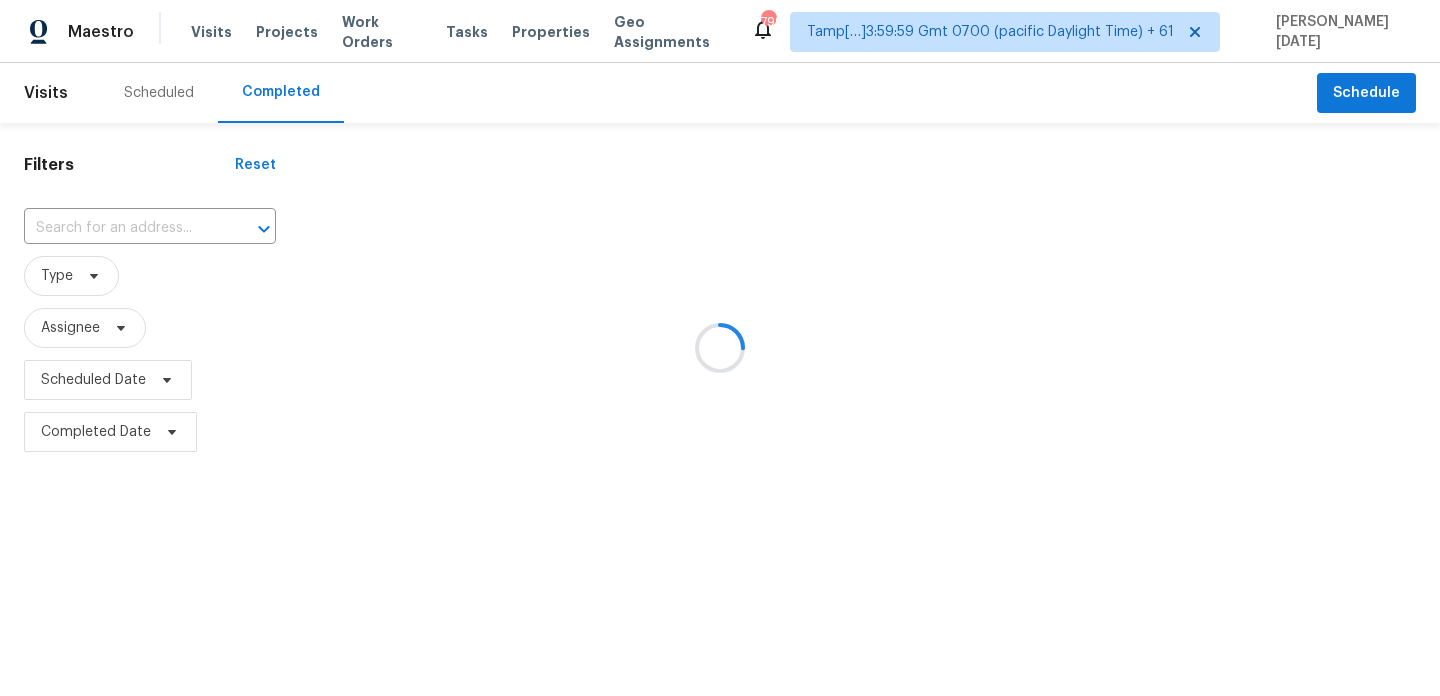 click at bounding box center (720, 348) 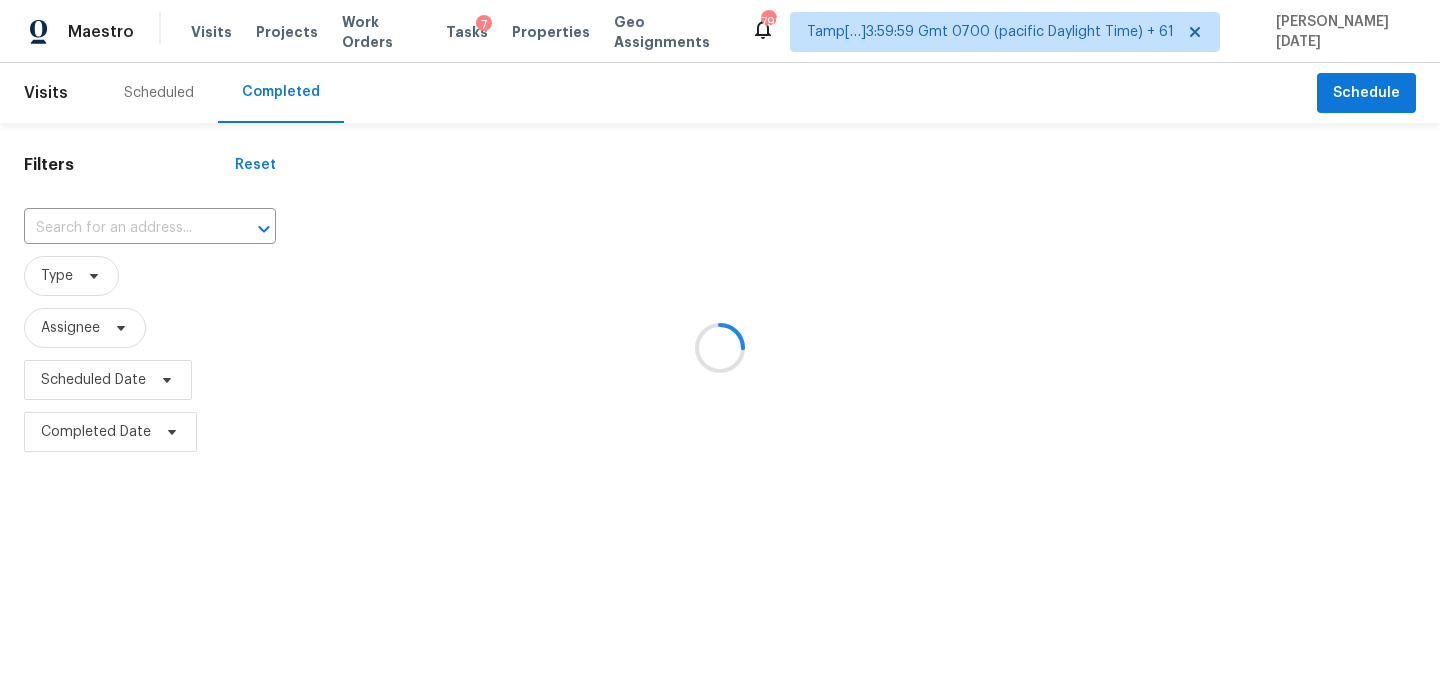 click at bounding box center [720, 348] 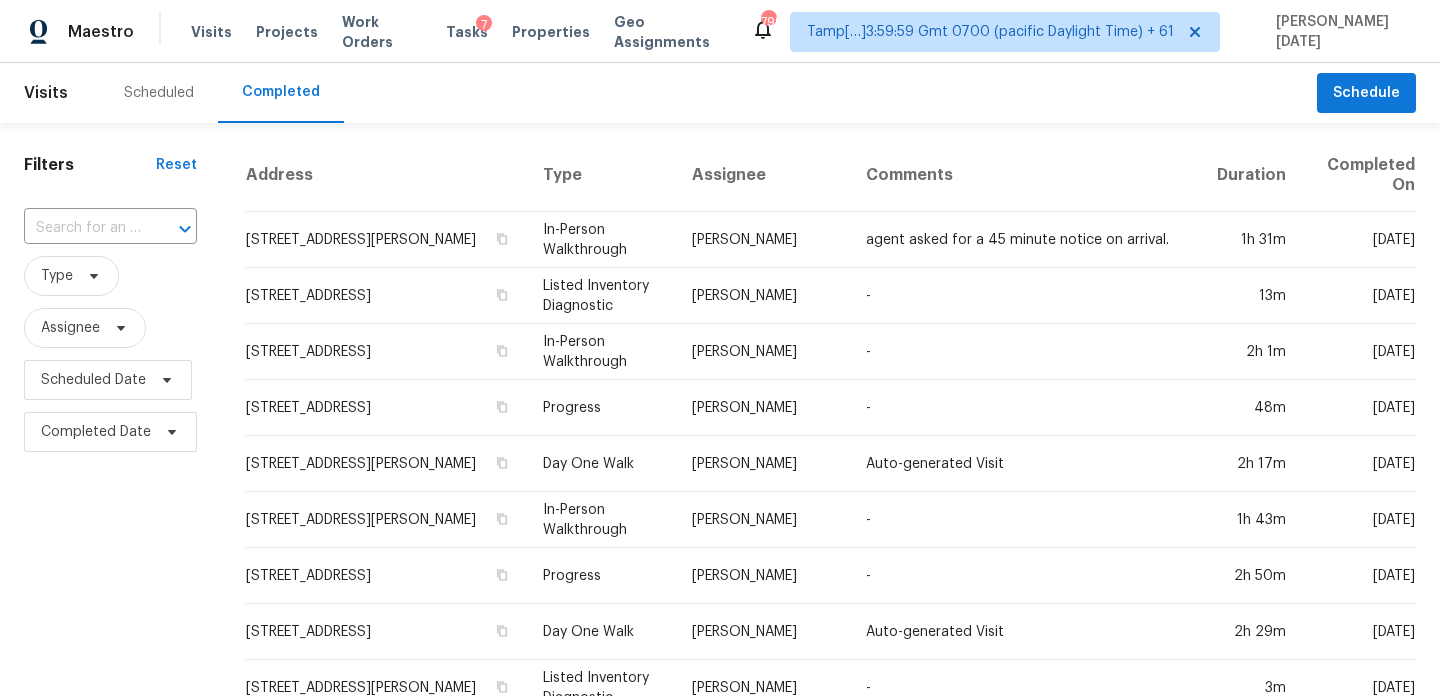 click at bounding box center (82, 228) 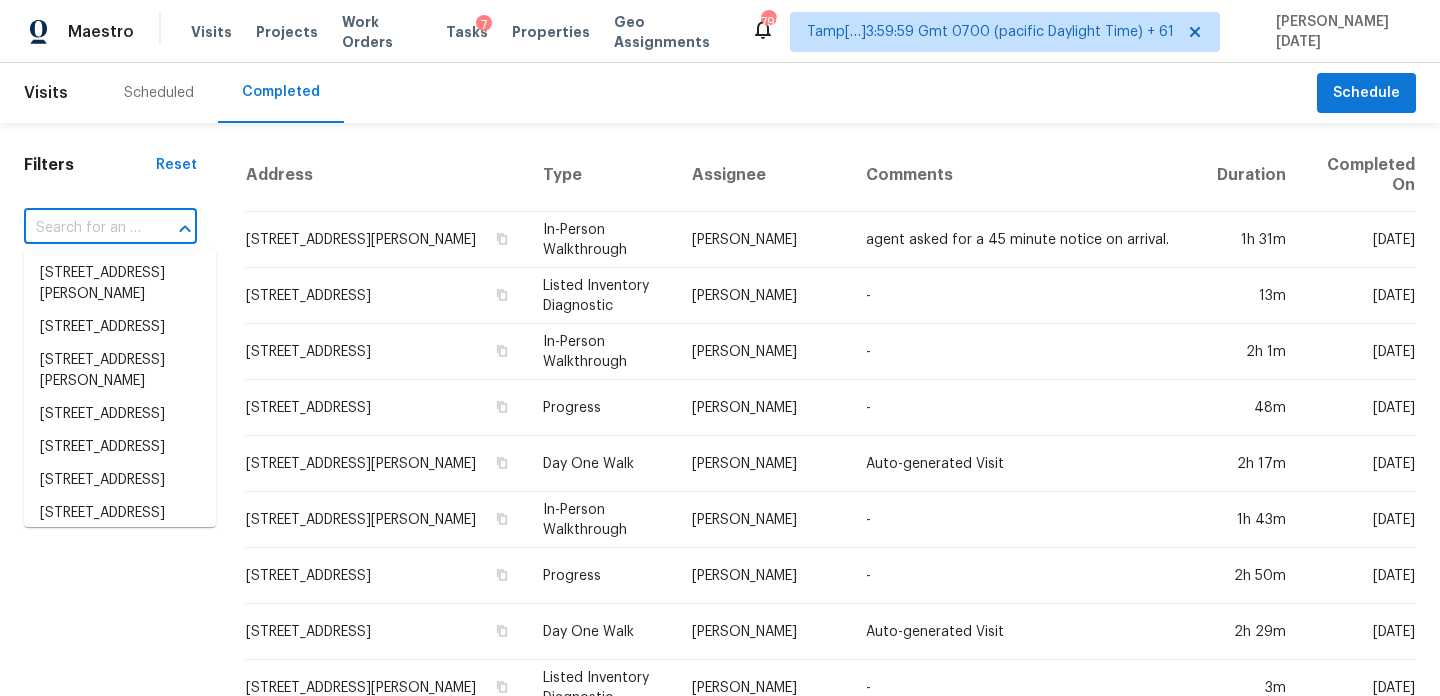 click at bounding box center [82, 228] 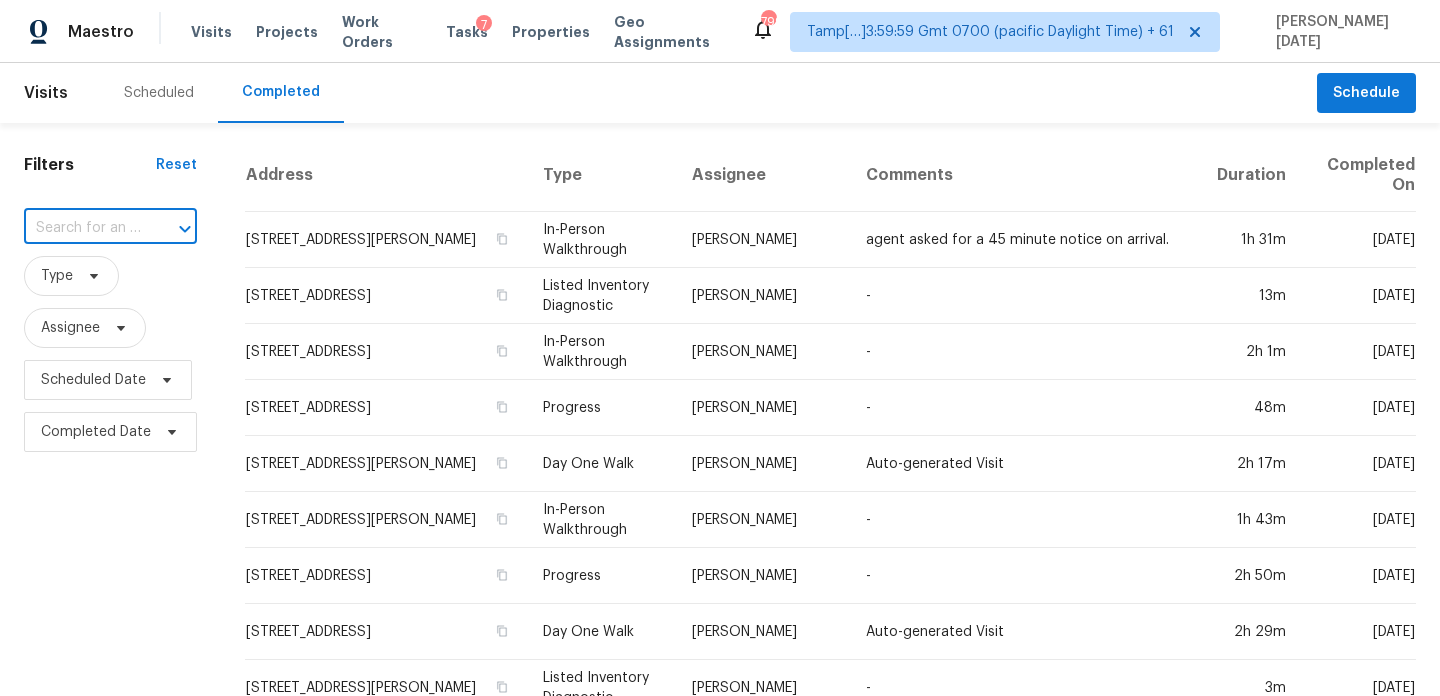 paste on "[STREET_ADDRESS][PERSON_NAME][US_STATE]" 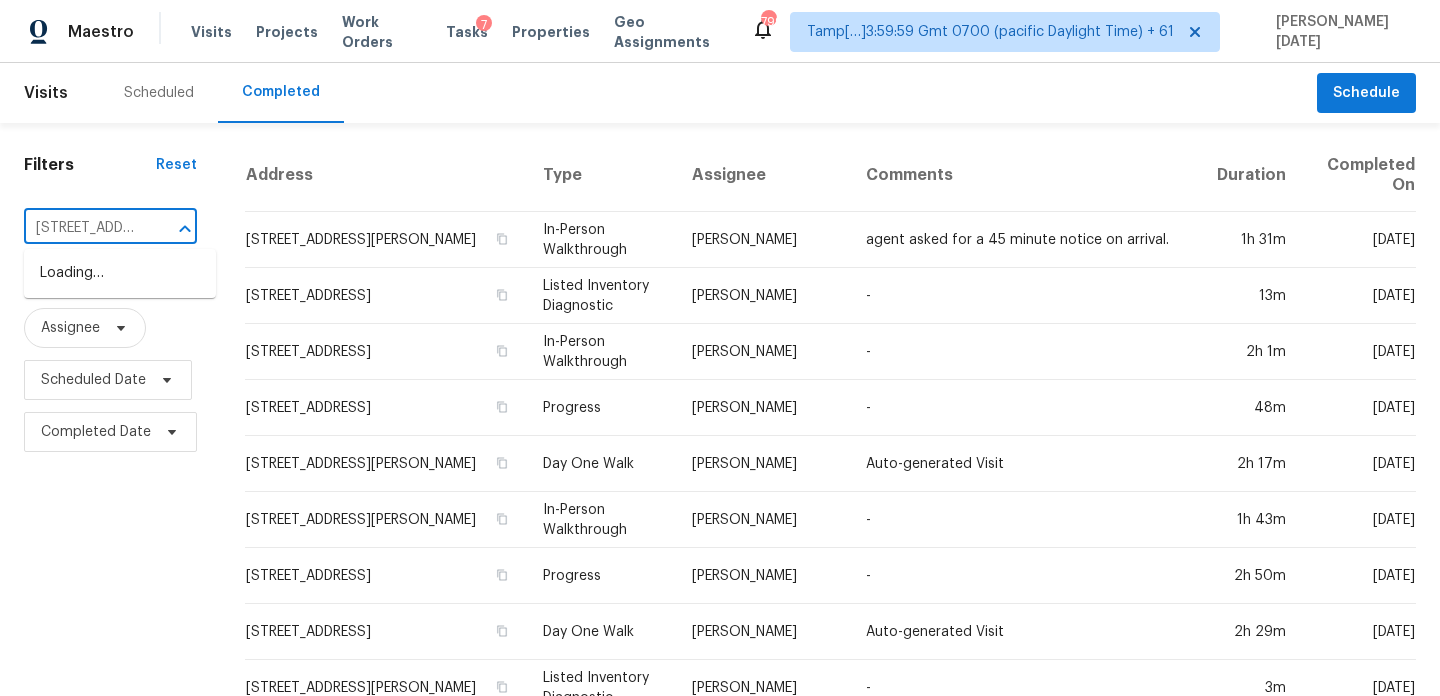 scroll, scrollTop: 0, scrollLeft: 203, axis: horizontal 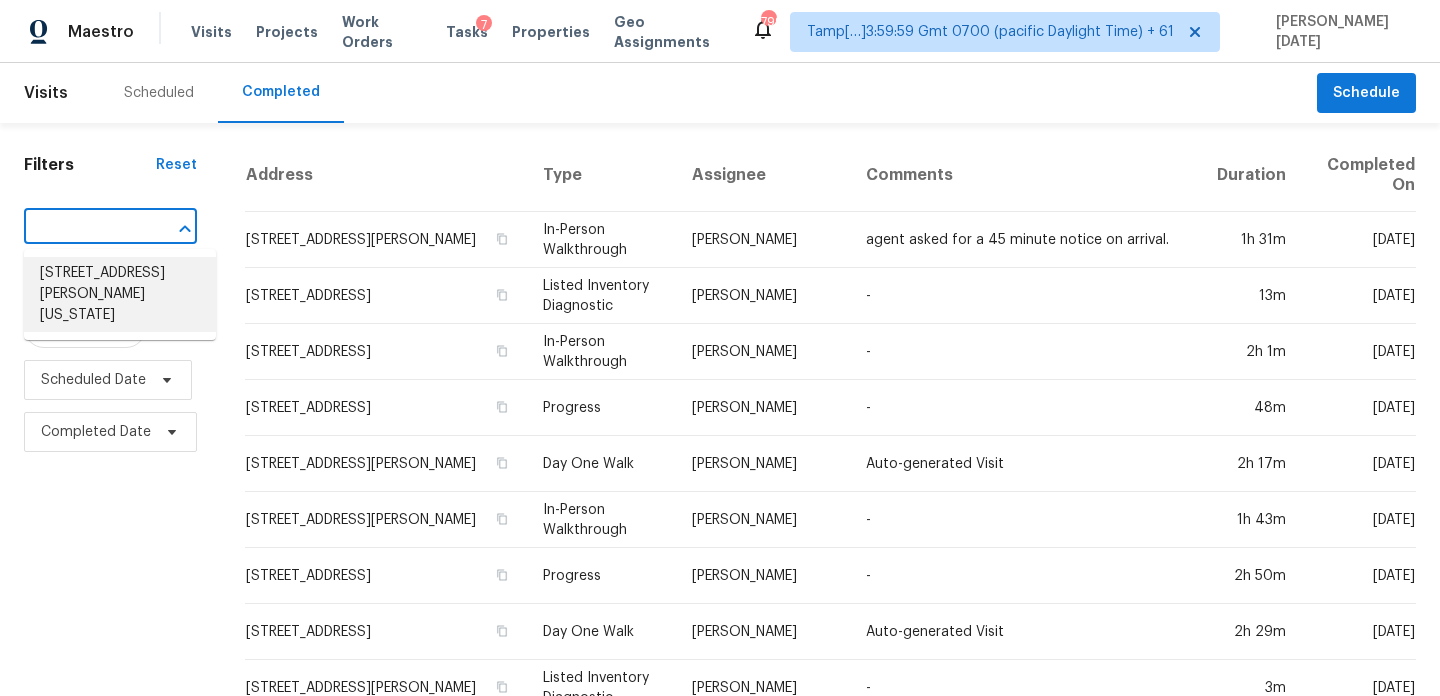 click on "[STREET_ADDRESS][PERSON_NAME][US_STATE]" at bounding box center [120, 294] 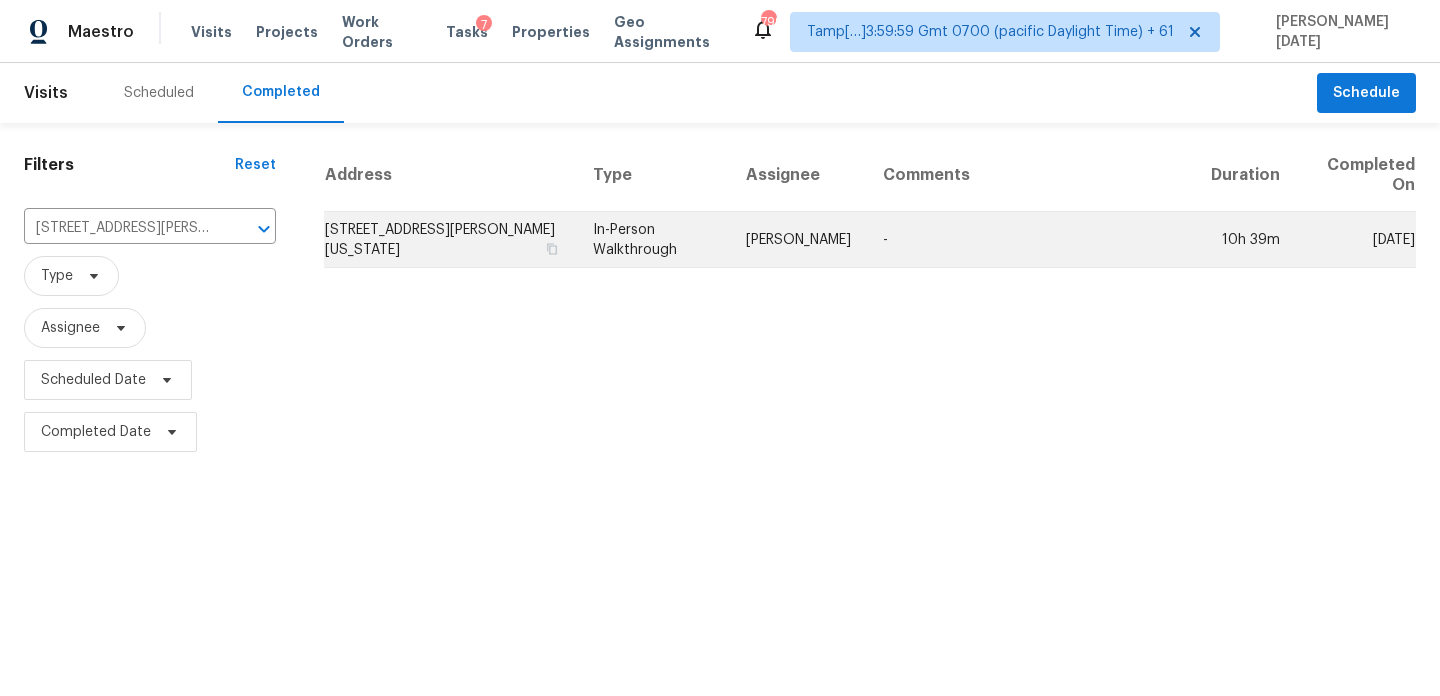 click on "In-Person Walkthrough" at bounding box center [653, 240] 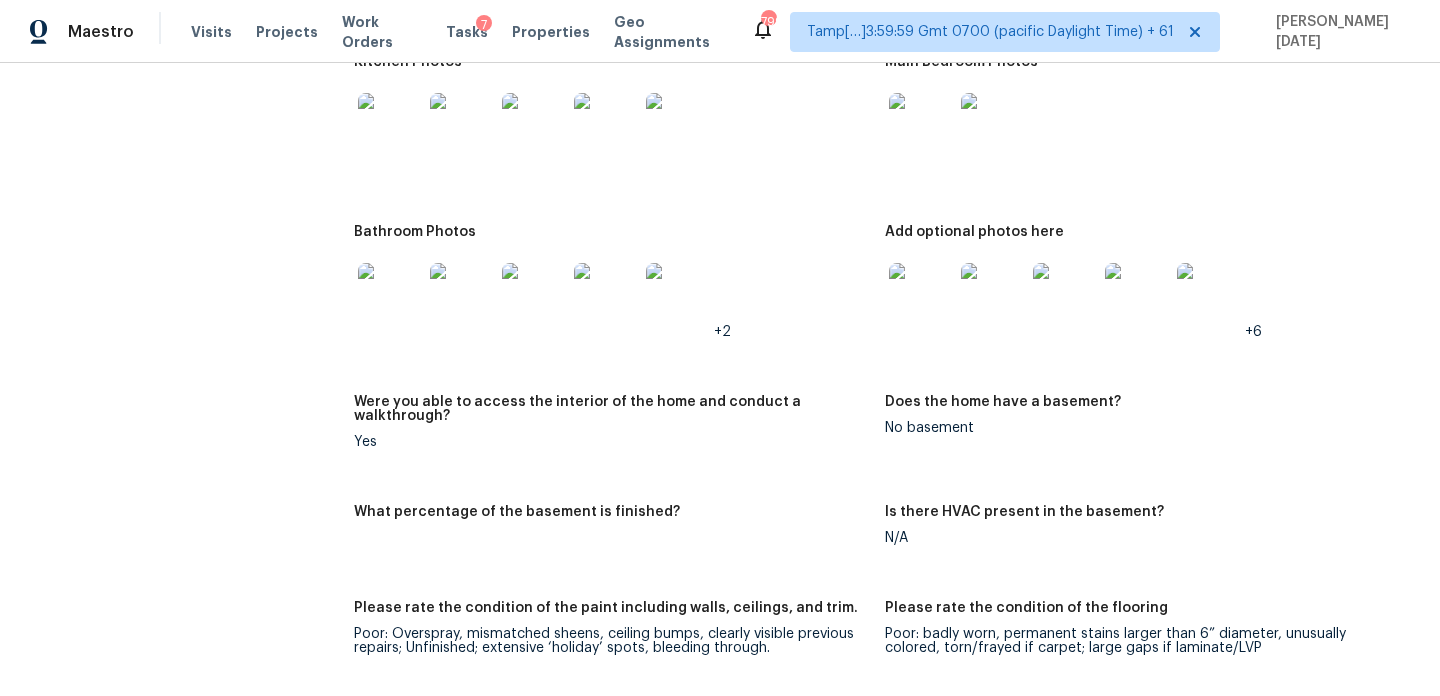 scroll, scrollTop: 2715, scrollLeft: 0, axis: vertical 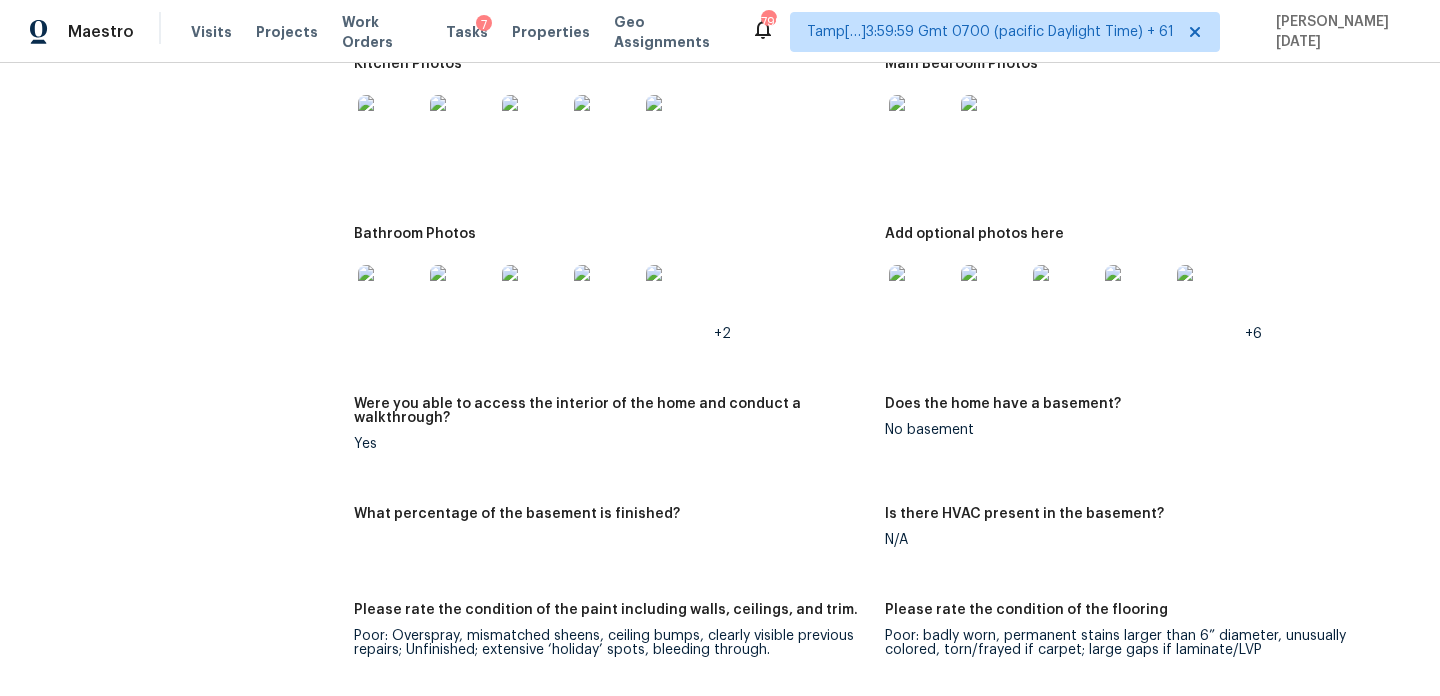 click at bounding box center (390, 297) 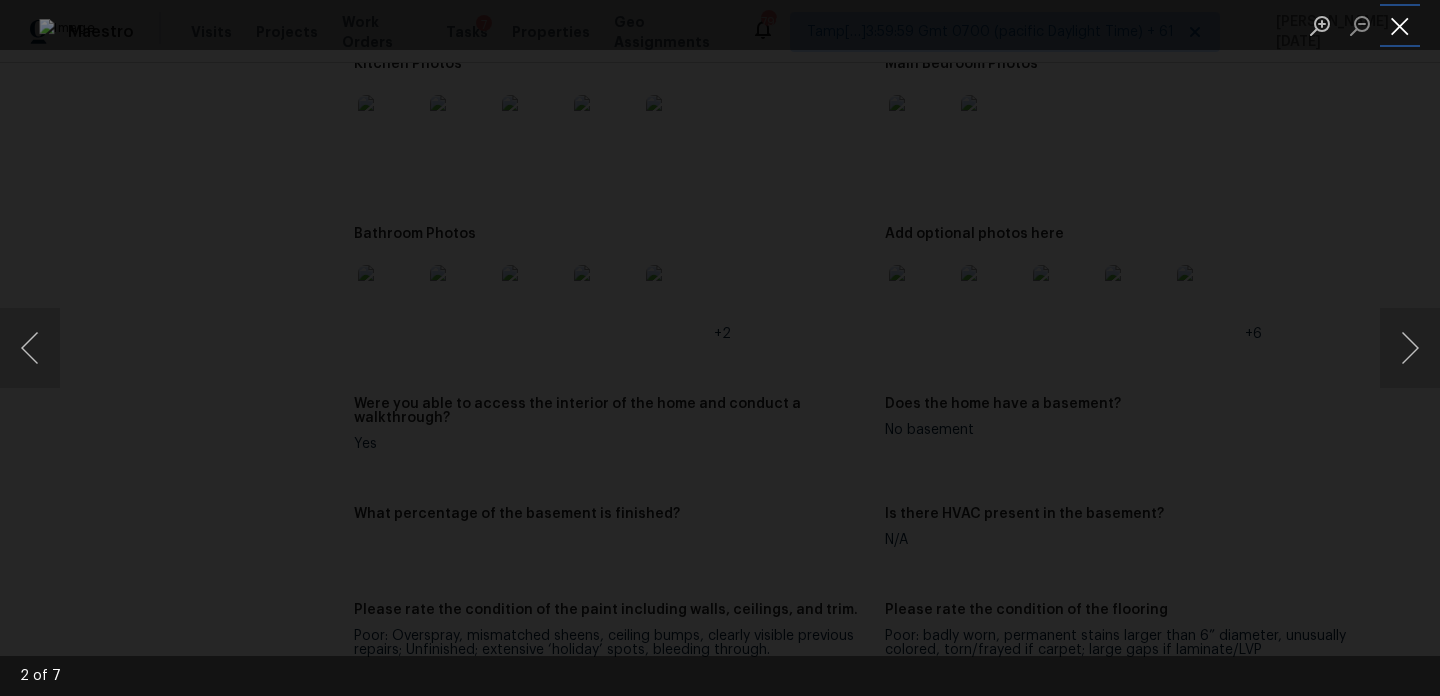 click at bounding box center (1400, 25) 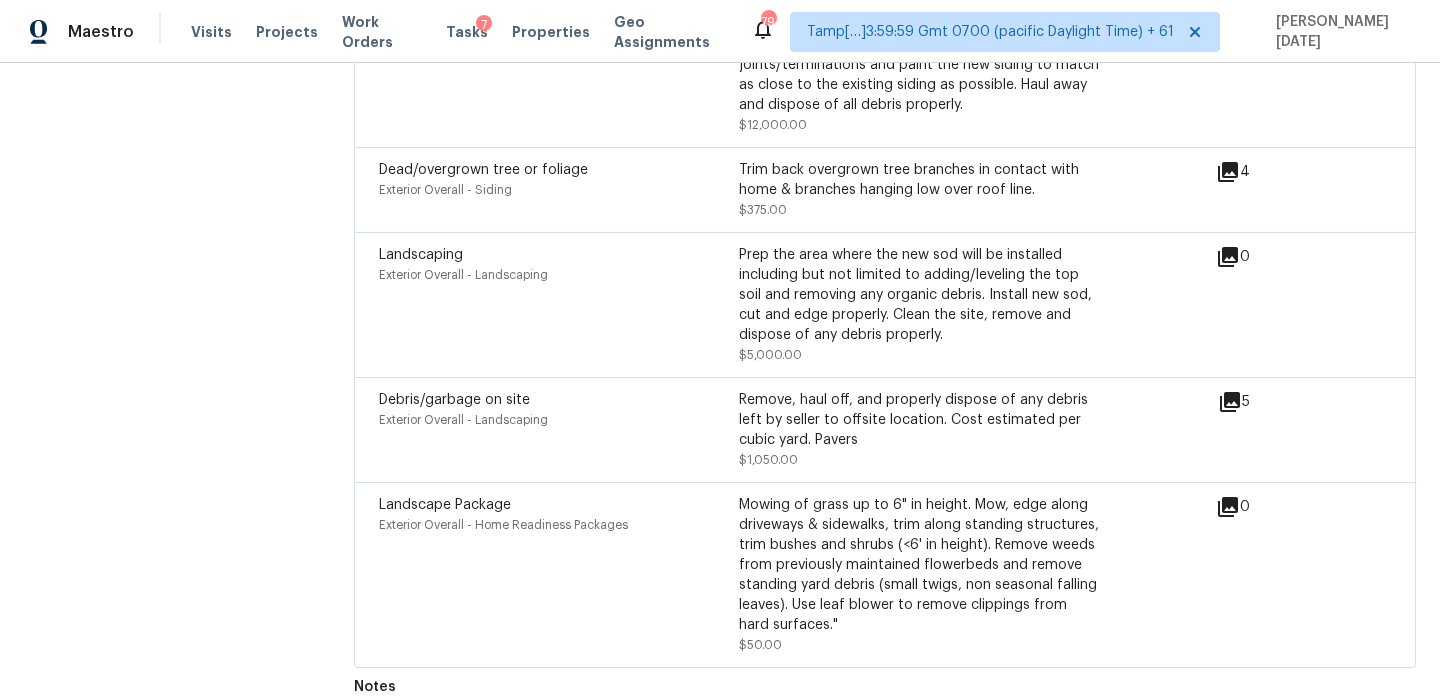 scroll, scrollTop: 0, scrollLeft: 0, axis: both 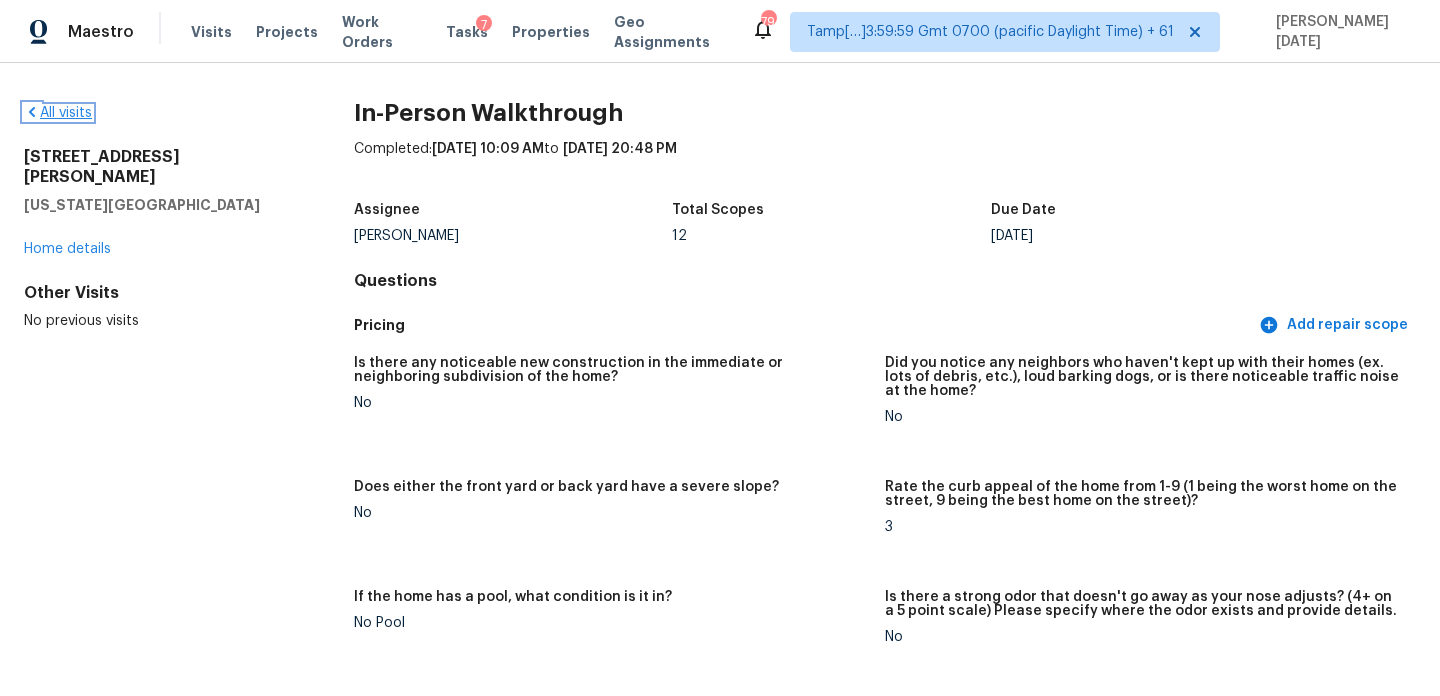 click on "All visits" at bounding box center [58, 113] 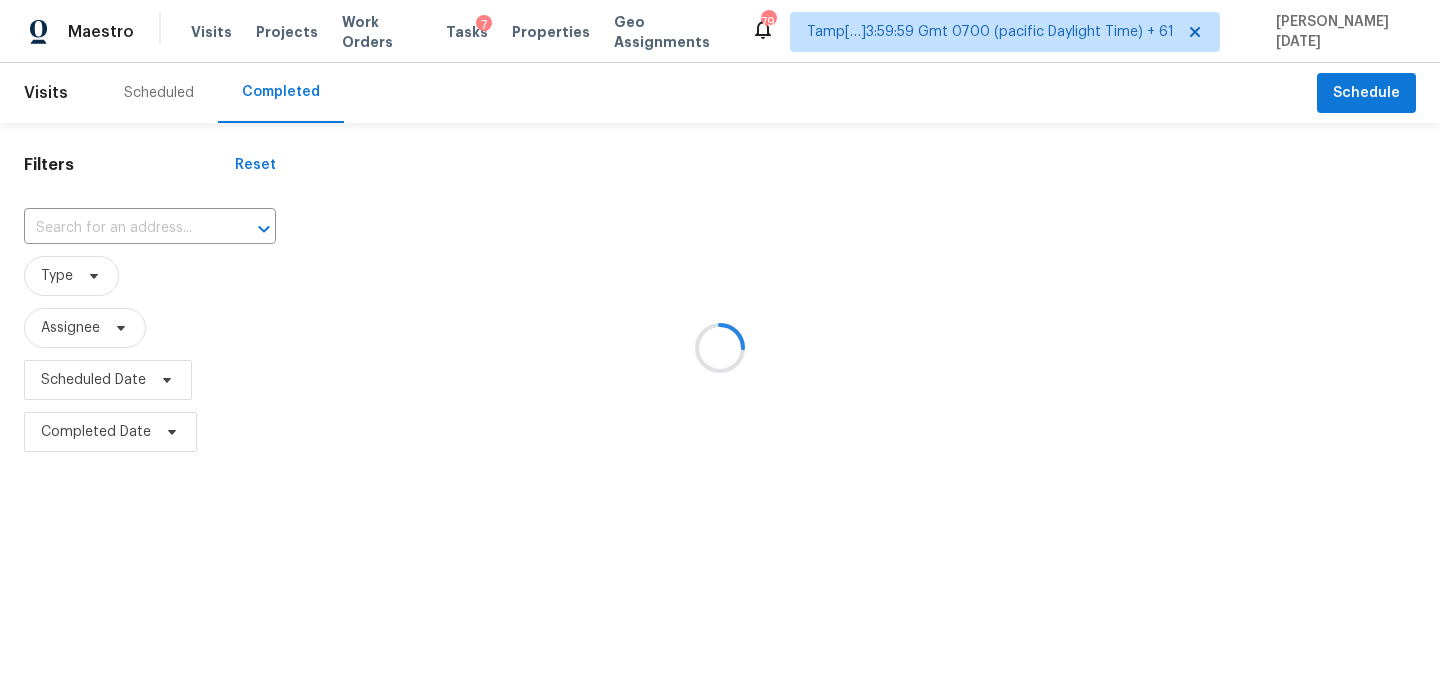 click at bounding box center [720, 348] 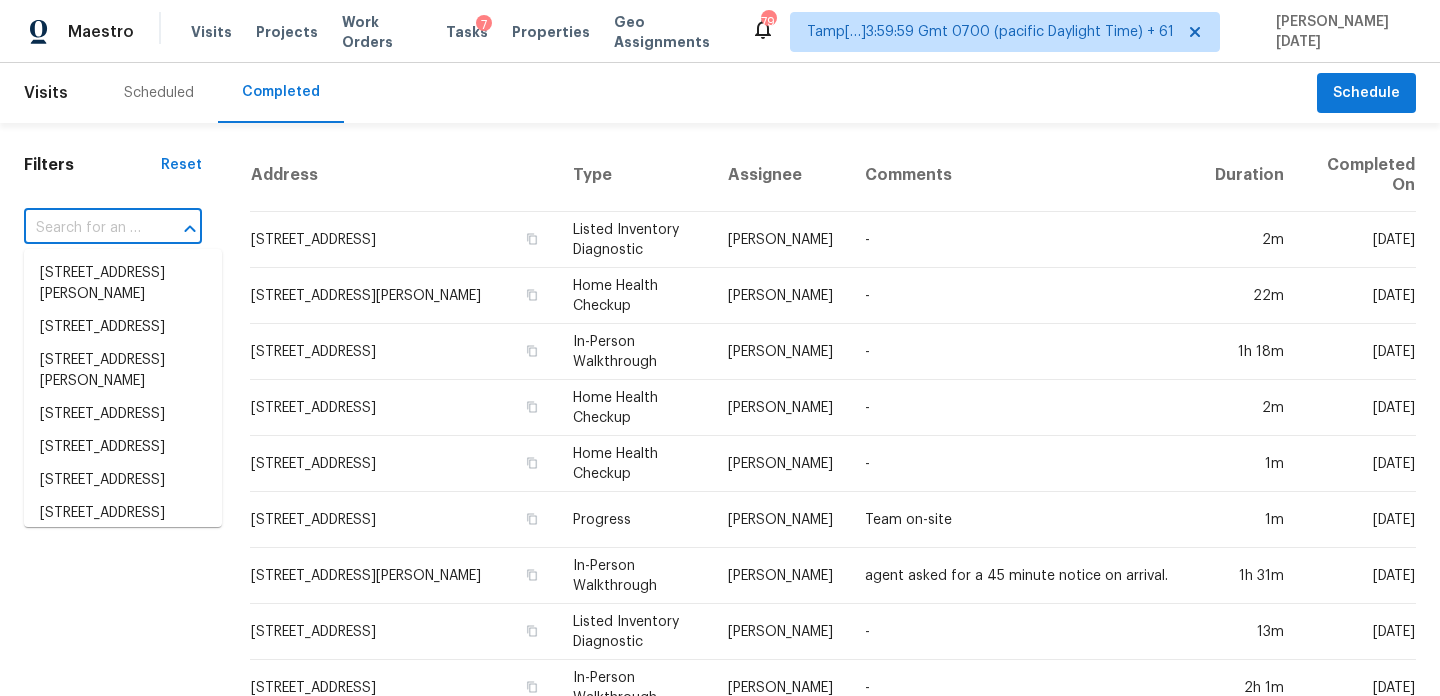 click at bounding box center (85, 228) 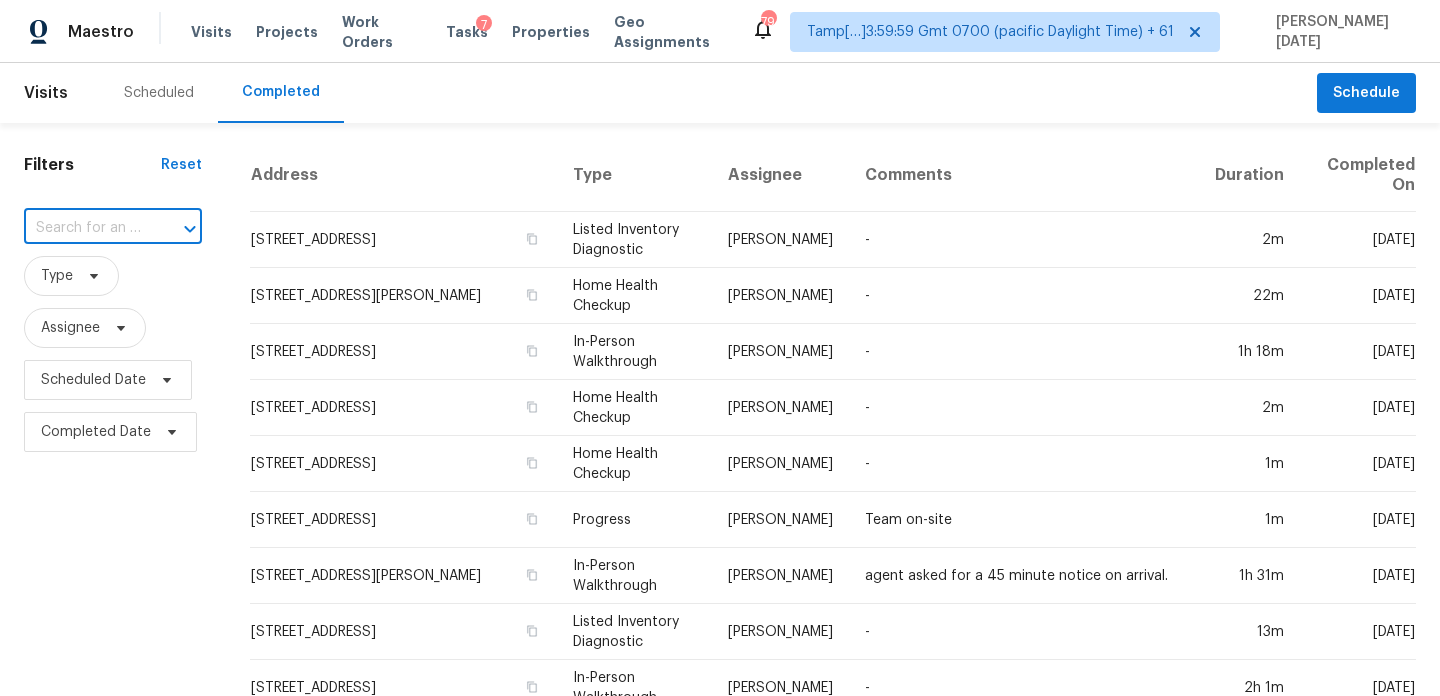 click at bounding box center [85, 228] 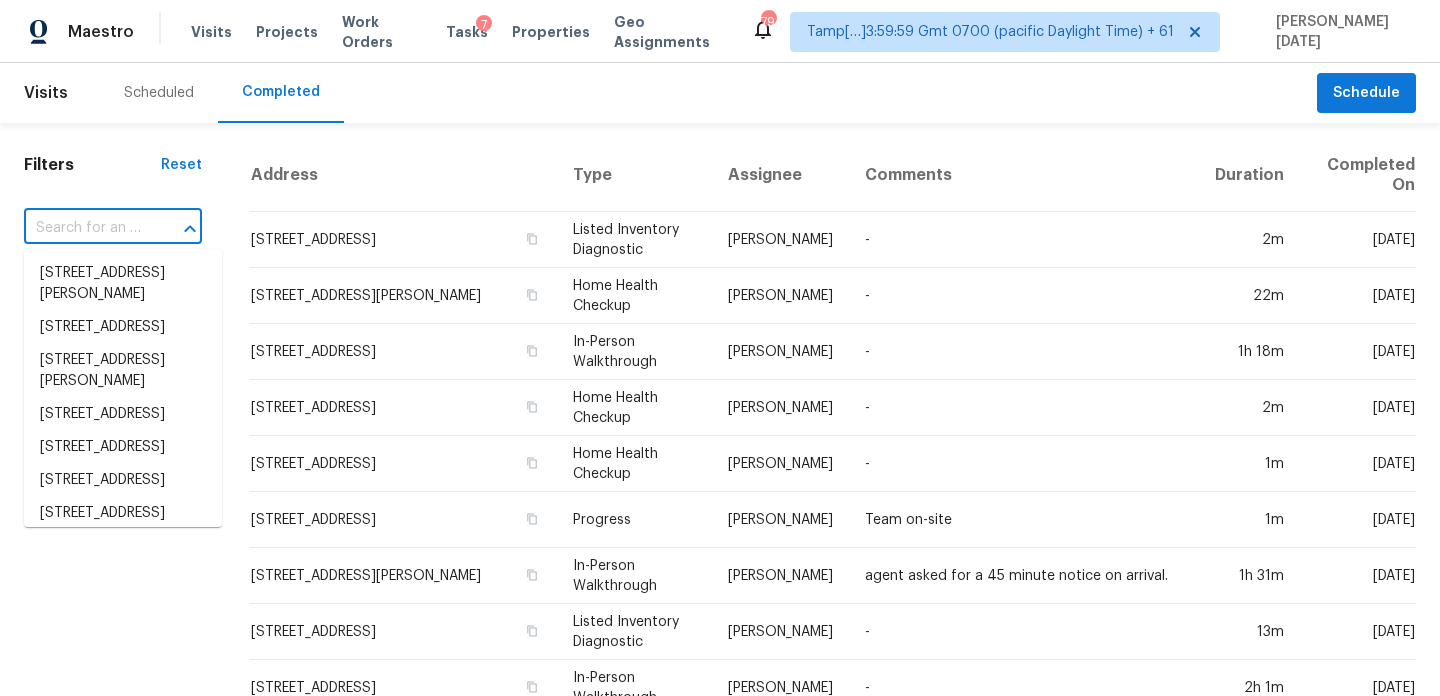 click at bounding box center (85, 228) 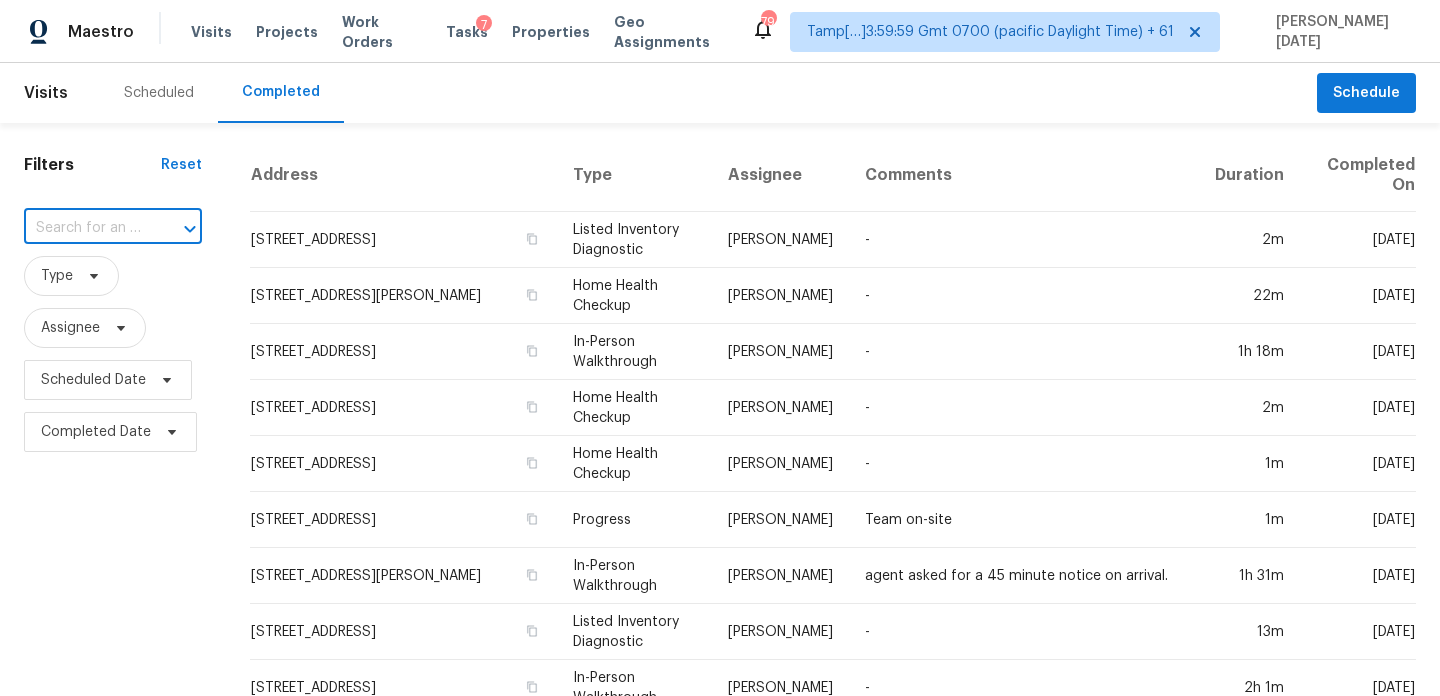 paste on "[STREET_ADDRESS]" 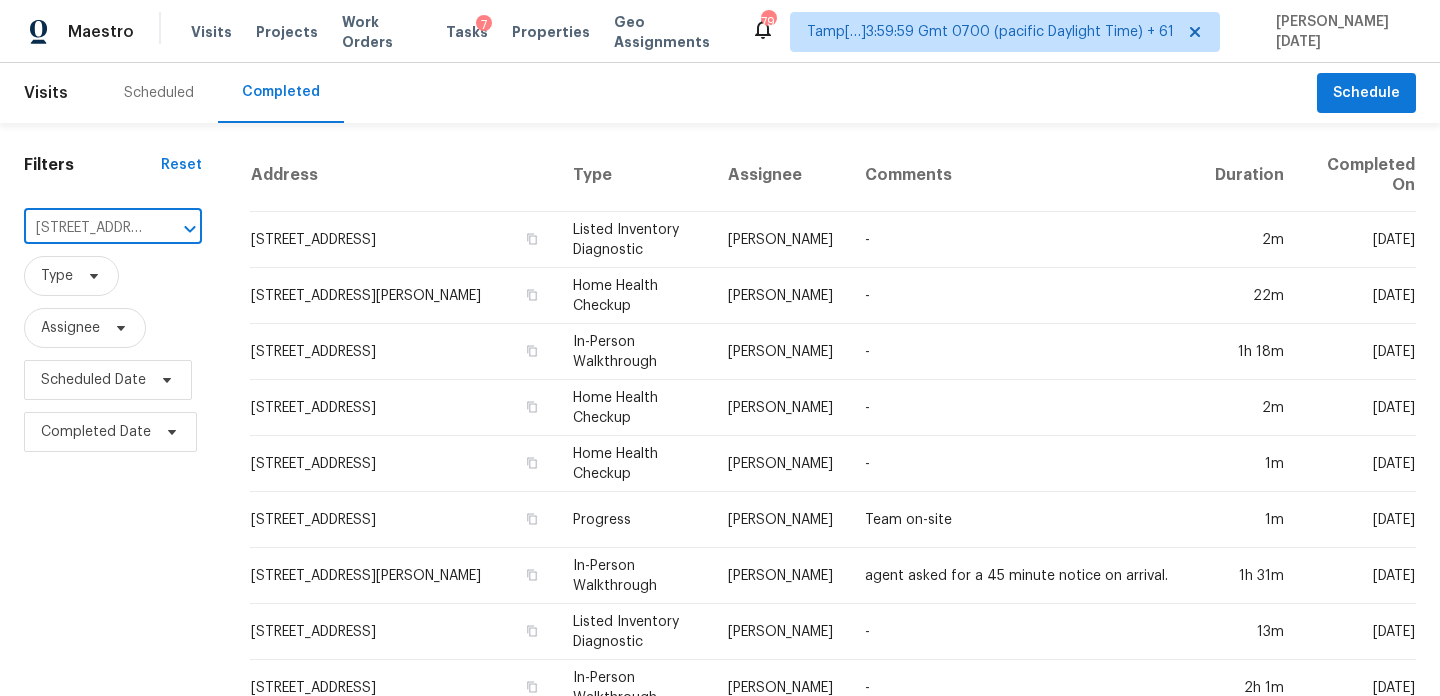 scroll, scrollTop: 0, scrollLeft: 98, axis: horizontal 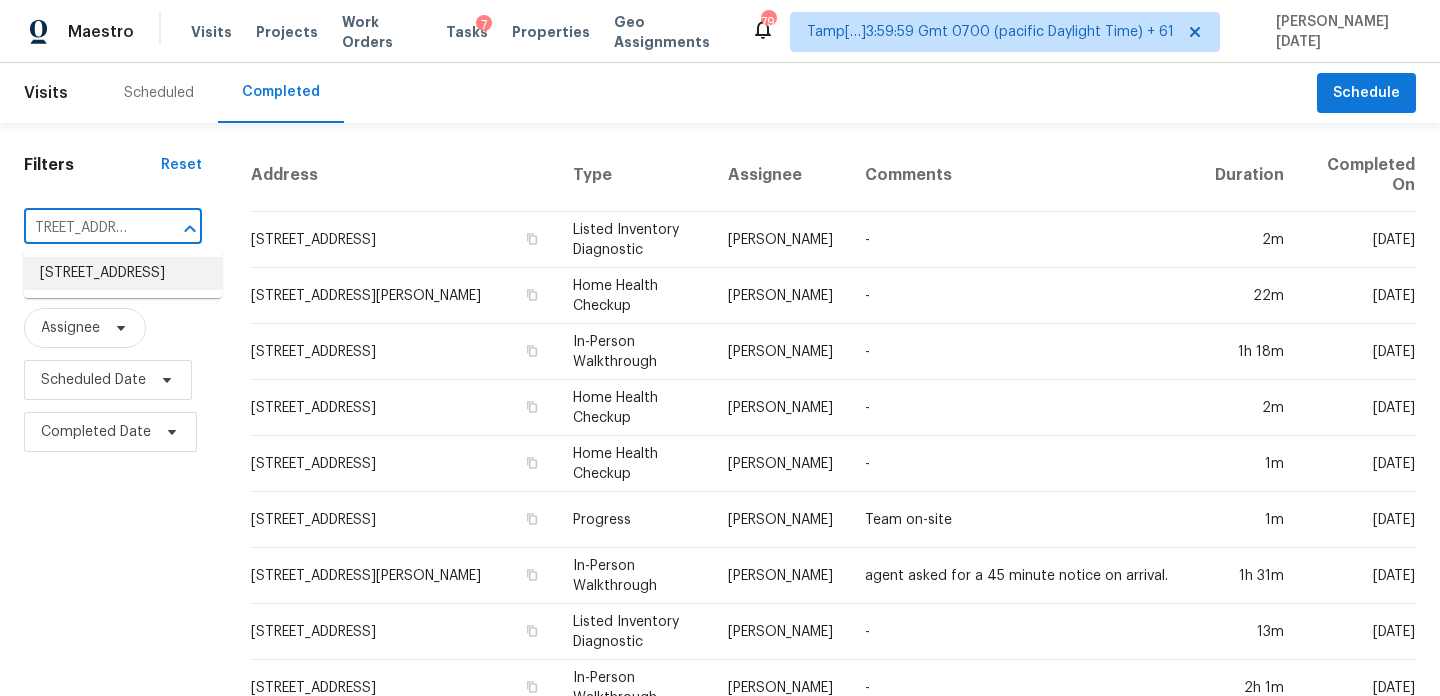 click on "[STREET_ADDRESS]" at bounding box center [123, 273] 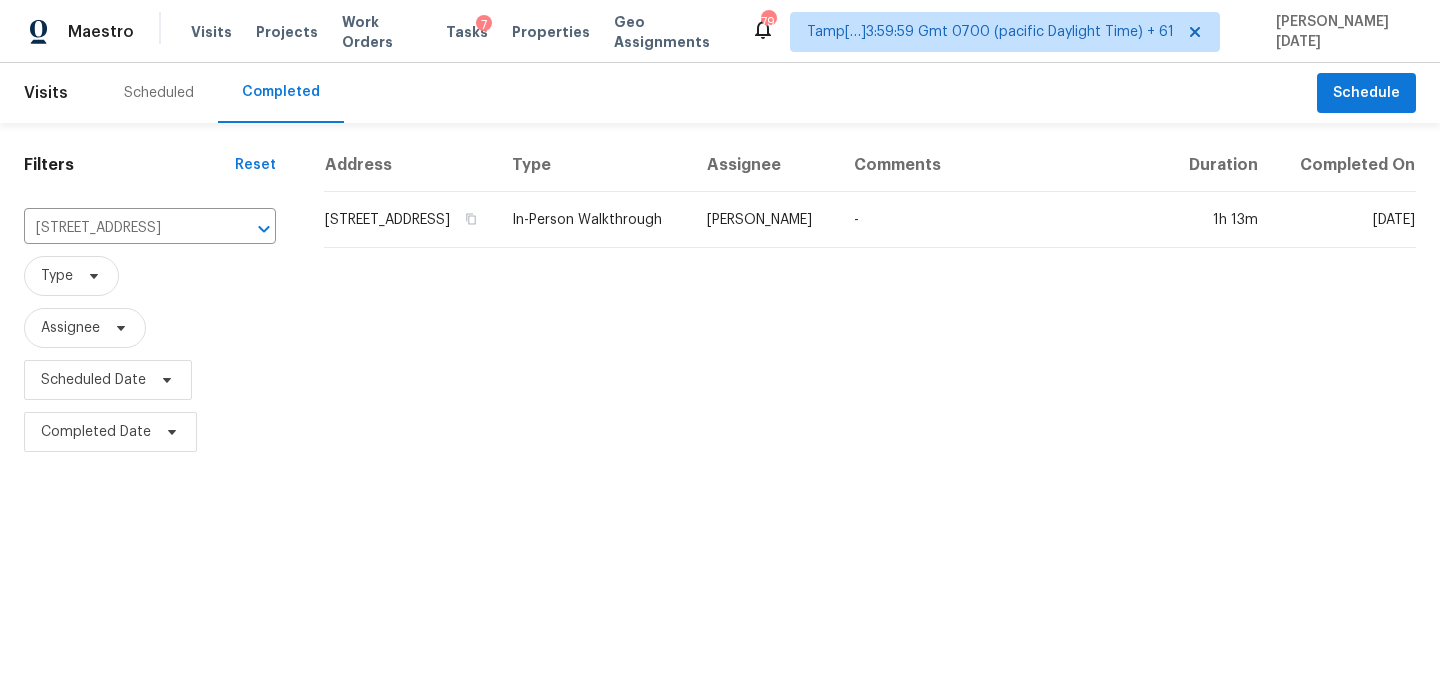 click on "In-Person Walkthrough" at bounding box center [593, 220] 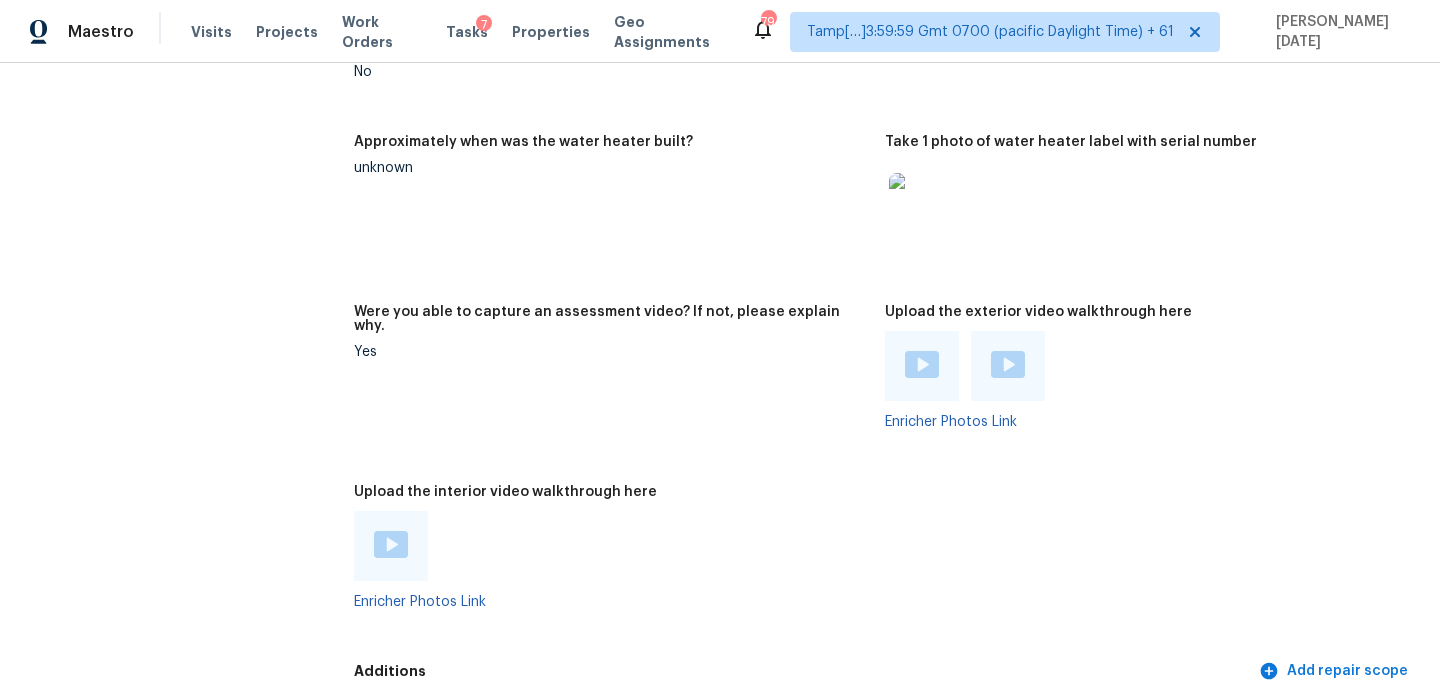 scroll, scrollTop: 3735, scrollLeft: 0, axis: vertical 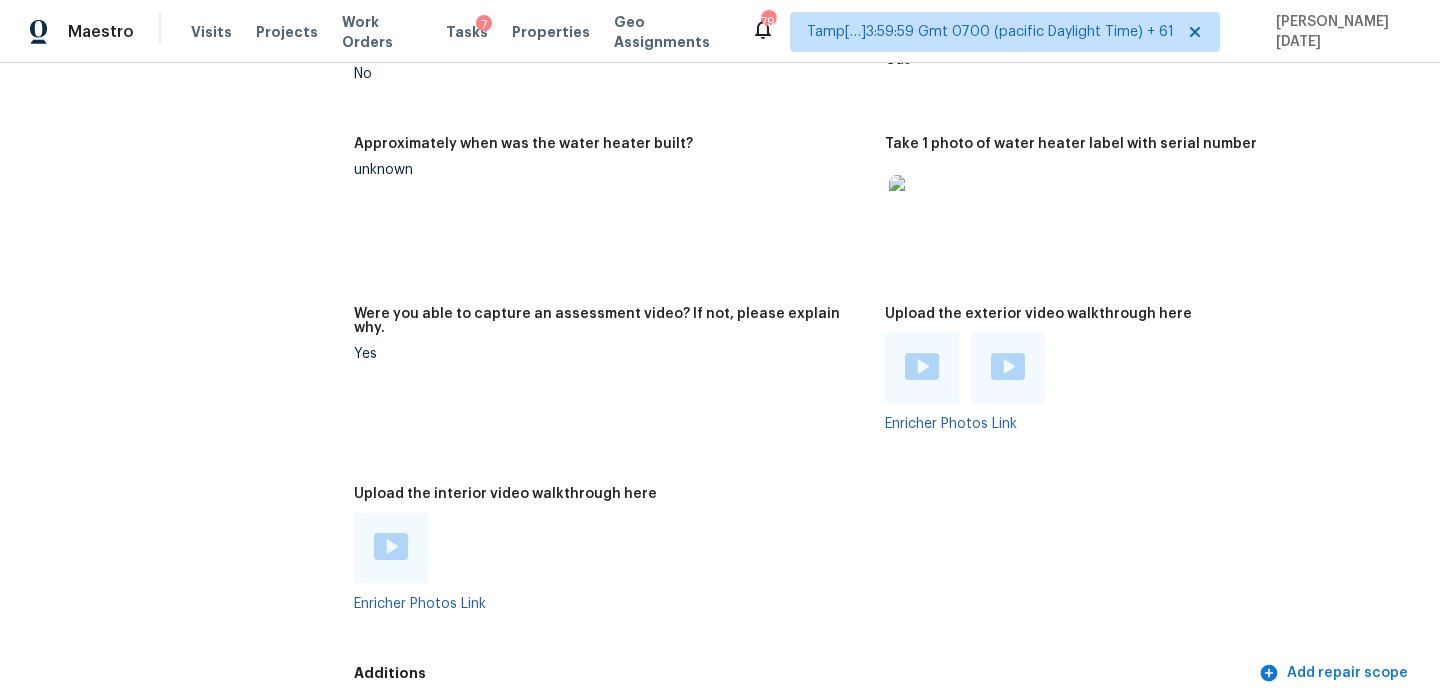 click at bounding box center [611, 548] 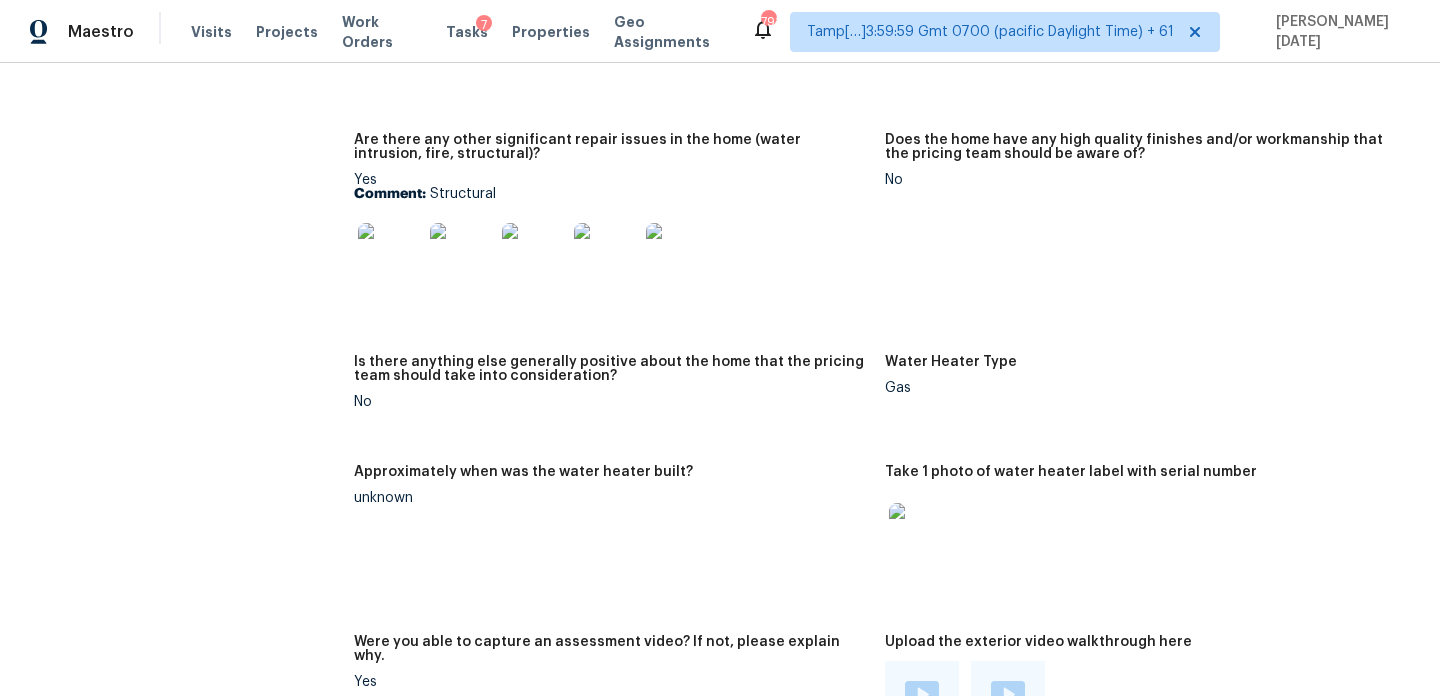 scroll, scrollTop: 3353, scrollLeft: 0, axis: vertical 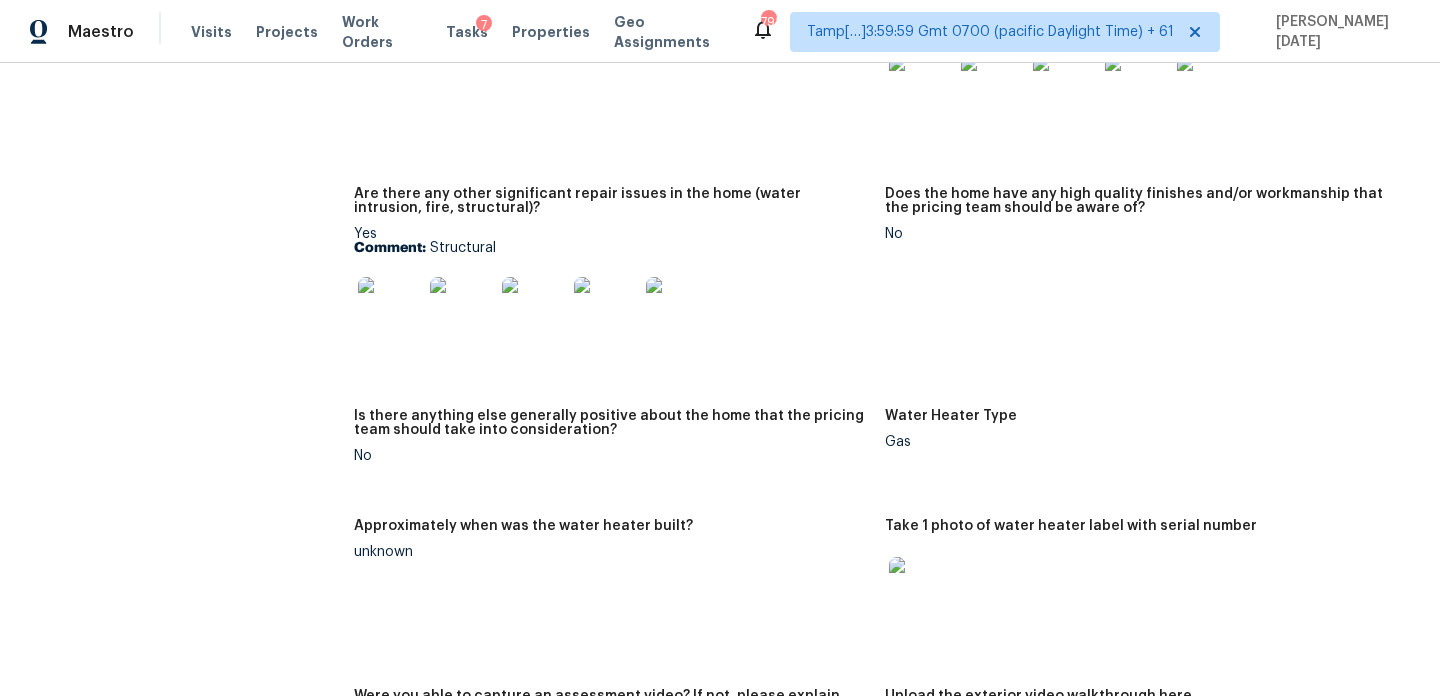 click at bounding box center [390, 309] 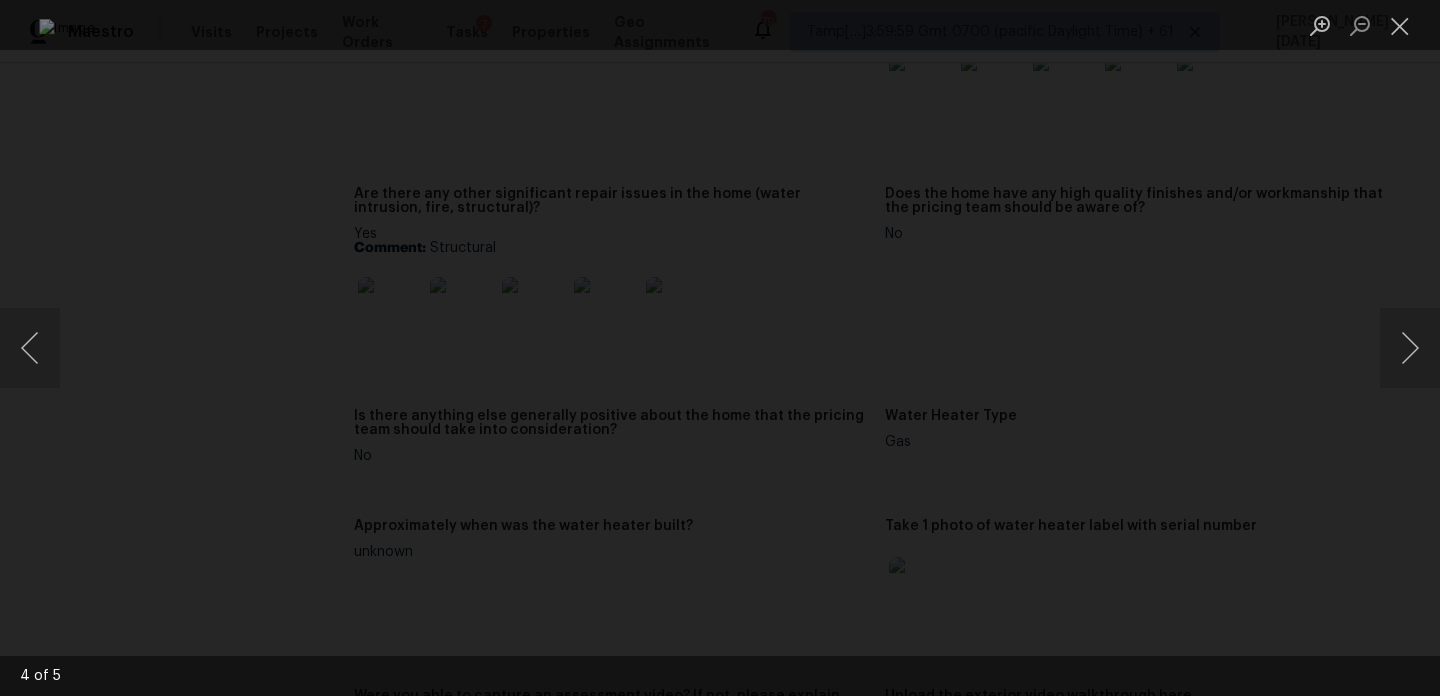 click at bounding box center [720, 348] 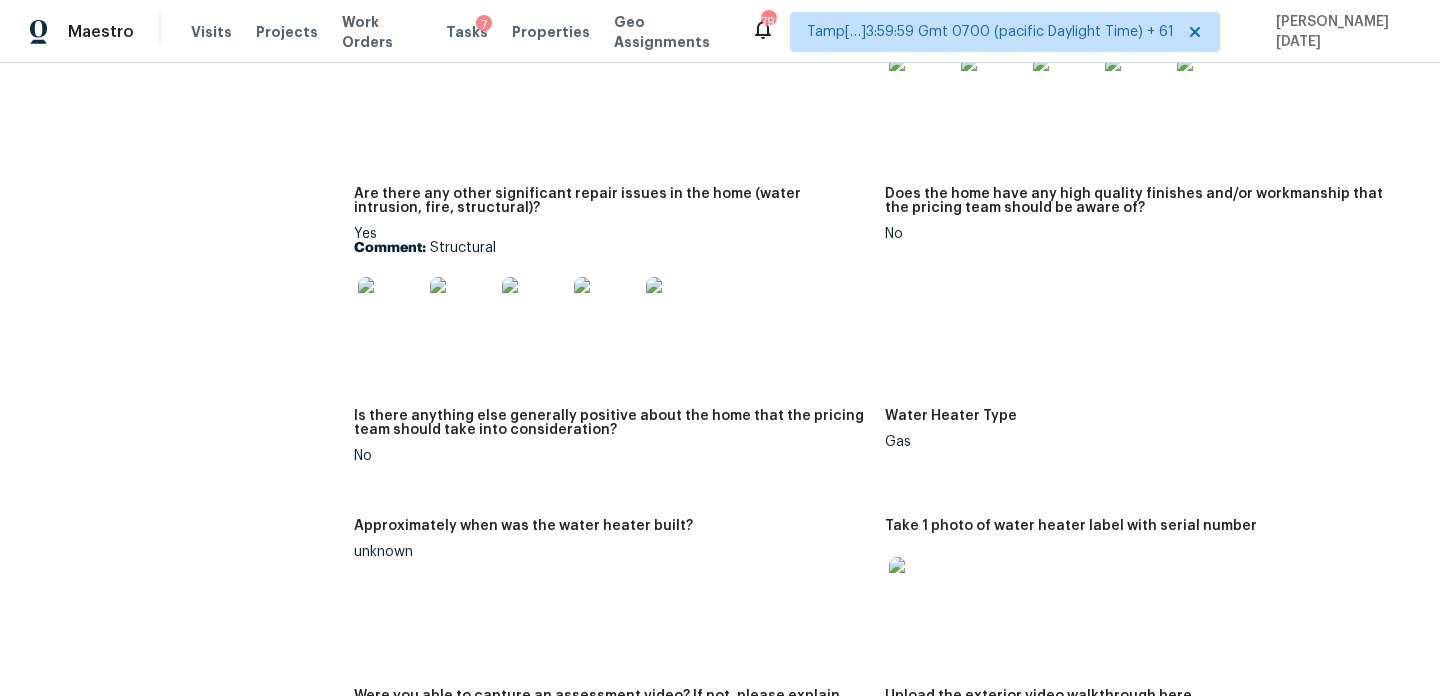 click at bounding box center (534, 309) 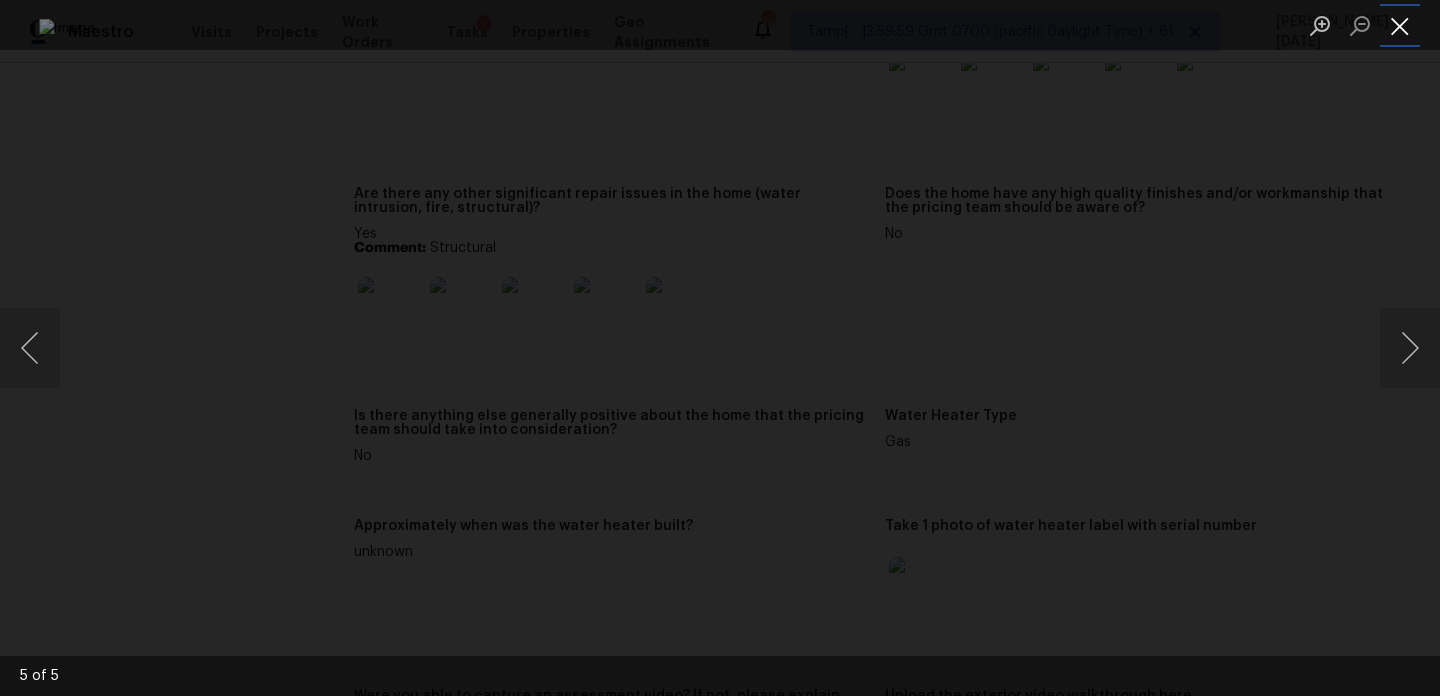 click at bounding box center (1400, 25) 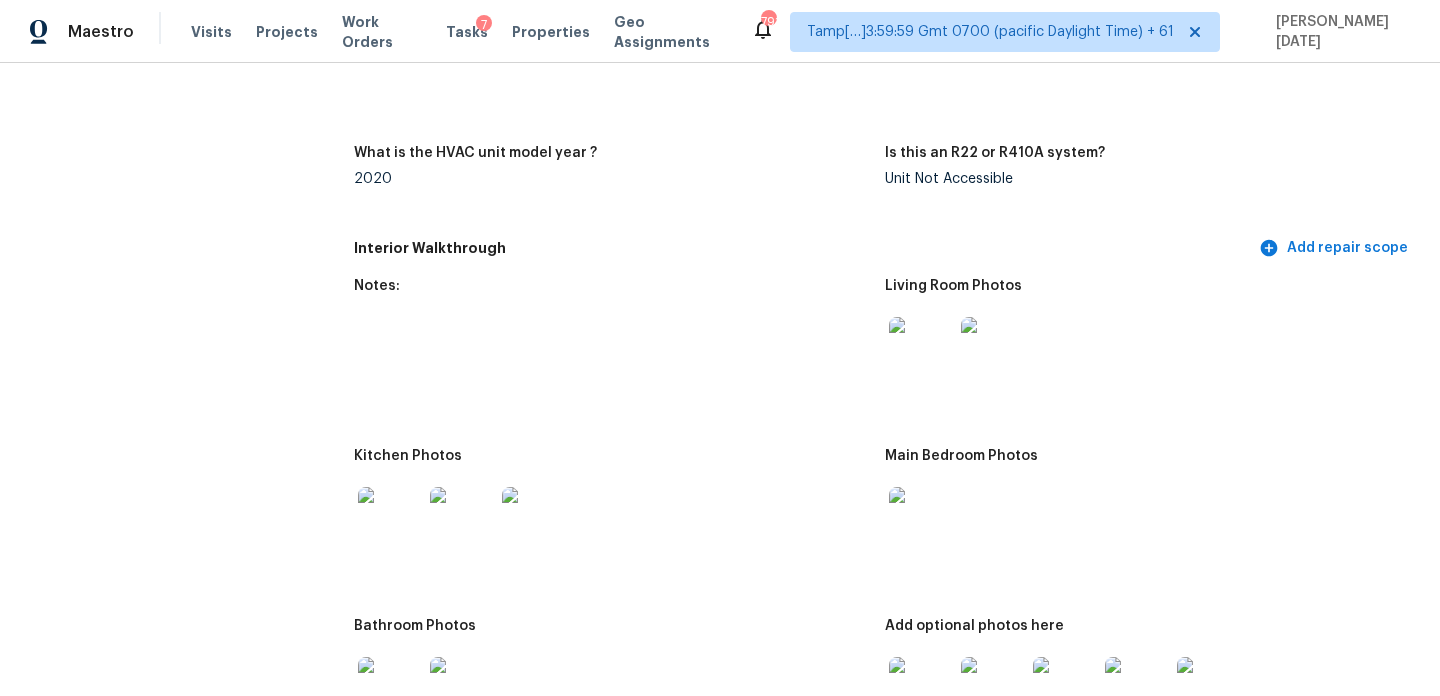 scroll, scrollTop: 2336, scrollLeft: 0, axis: vertical 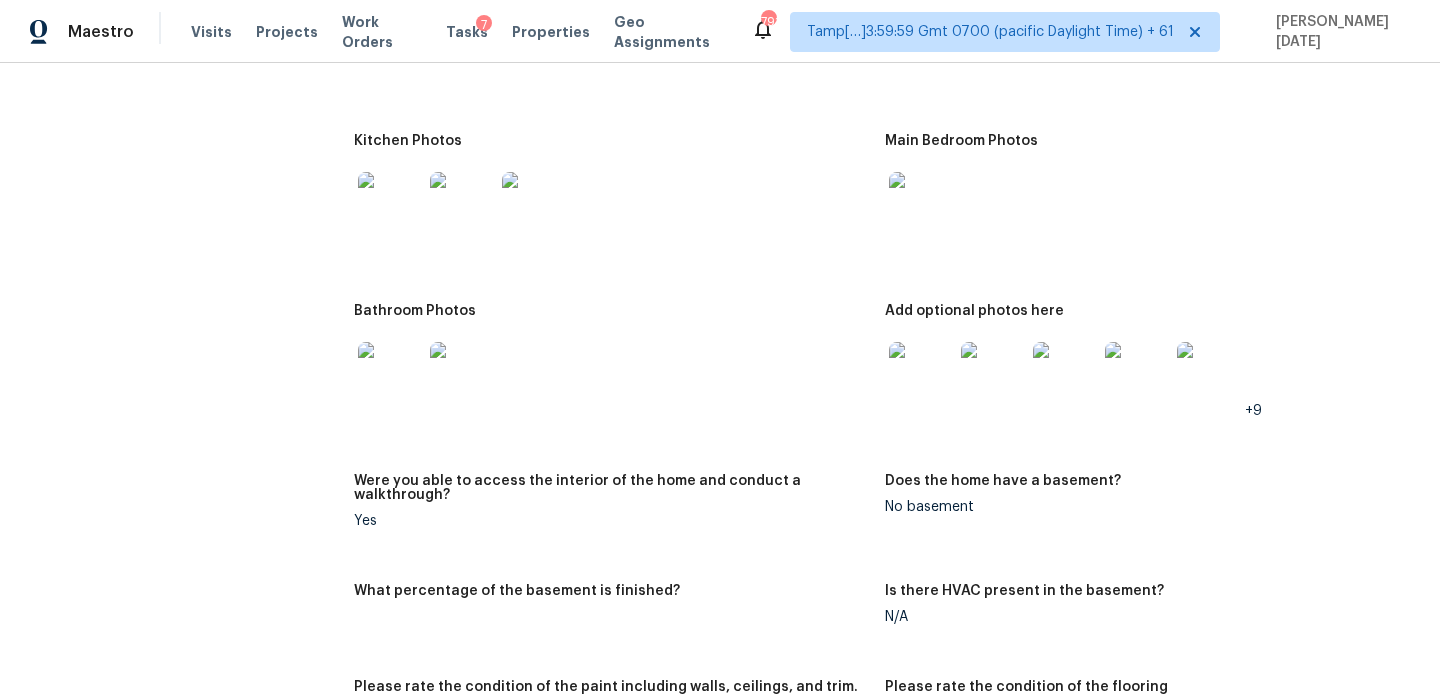 click at bounding box center [390, 374] 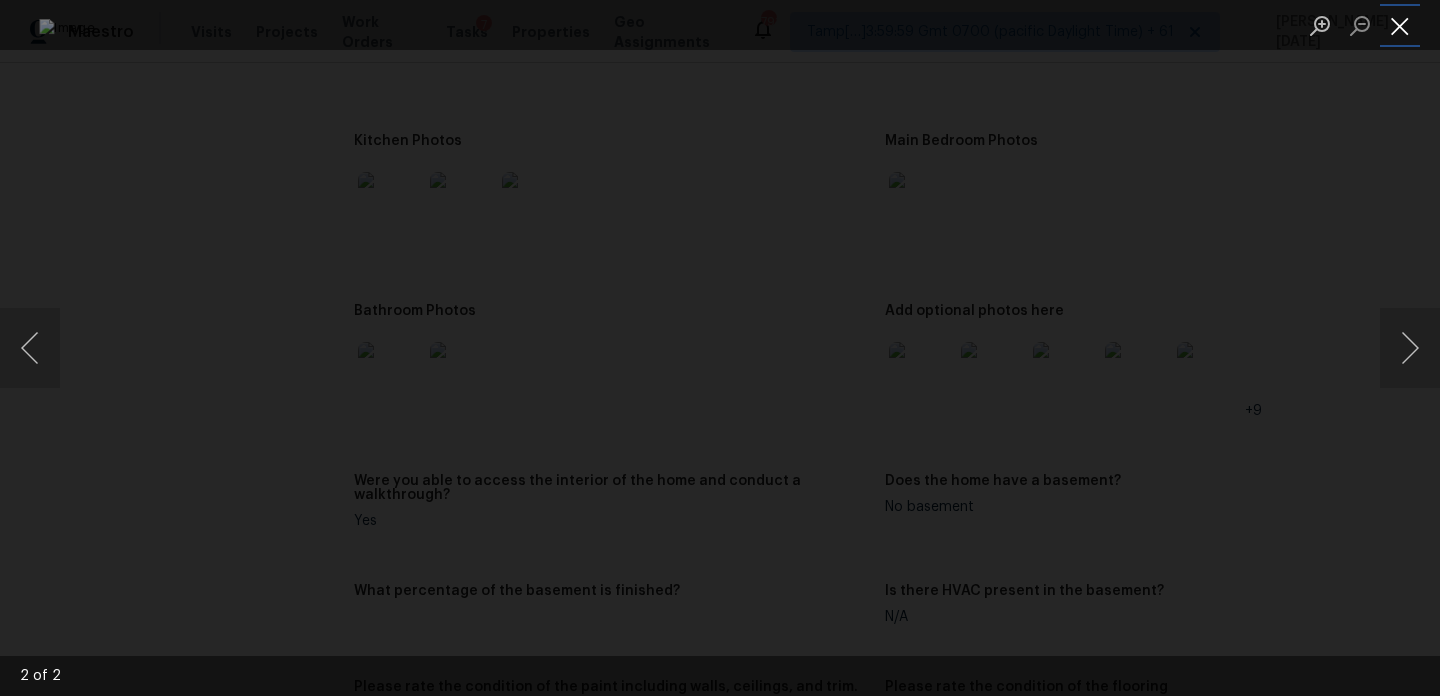 click at bounding box center [1400, 25] 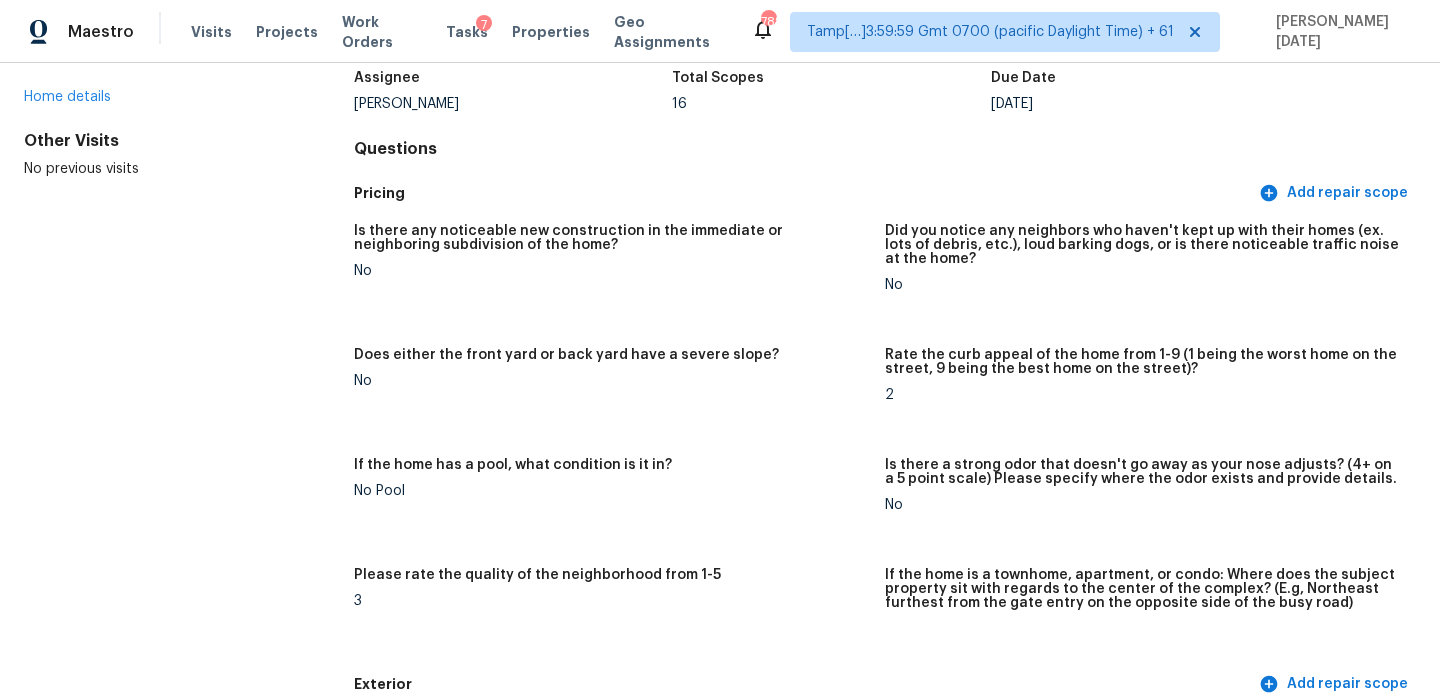 scroll, scrollTop: 0, scrollLeft: 0, axis: both 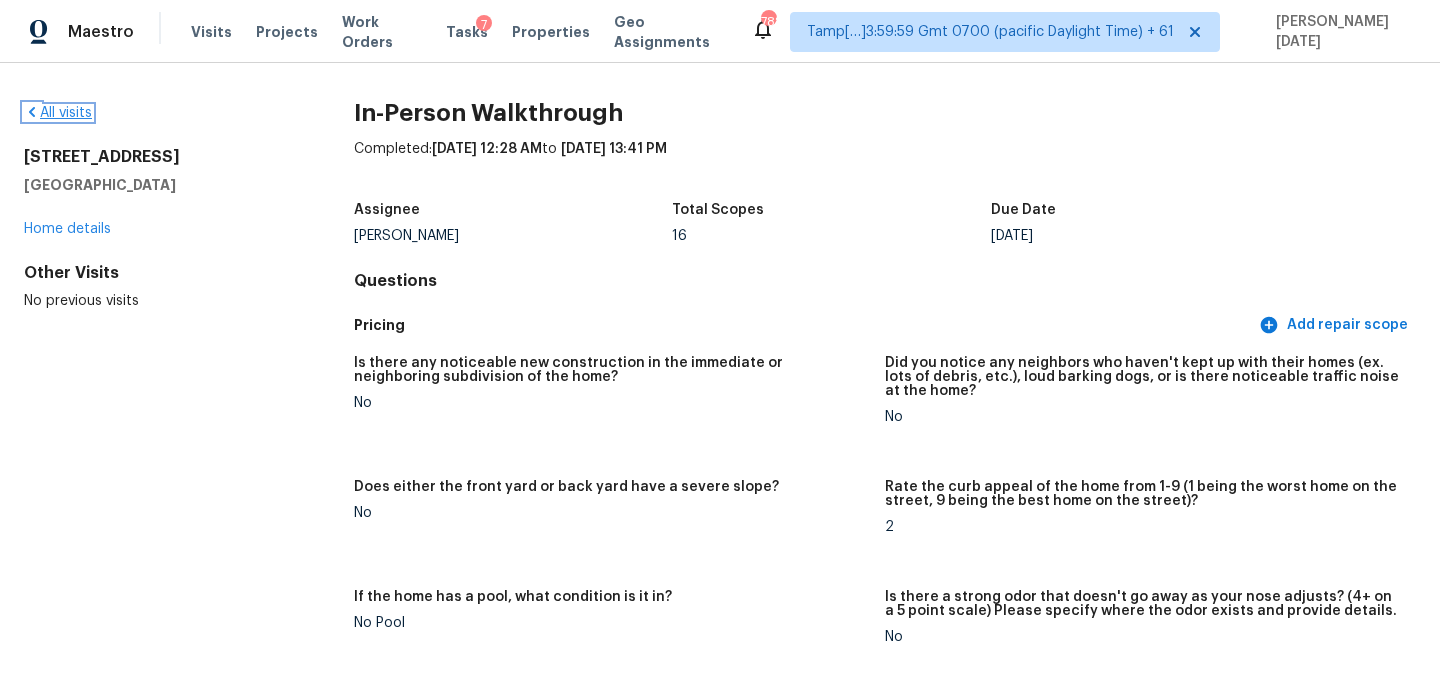 click on "All visits" at bounding box center (58, 113) 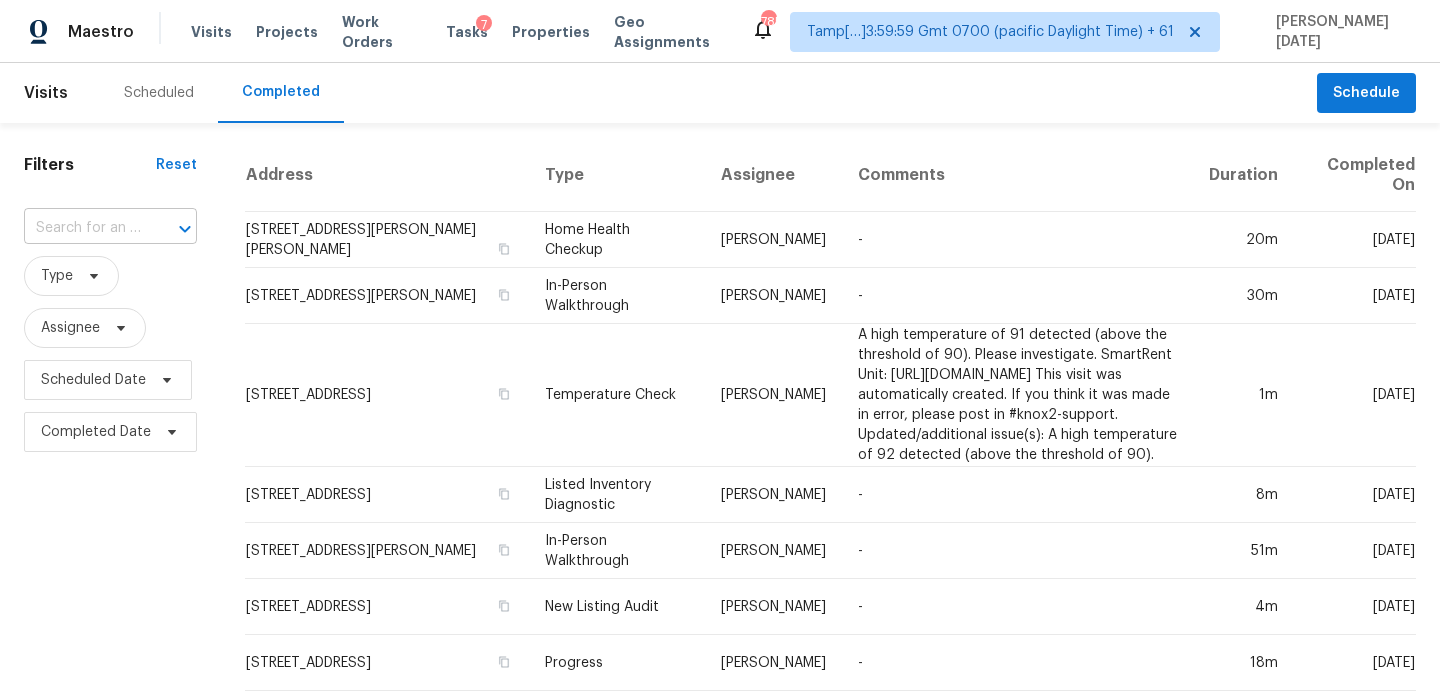 click at bounding box center [82, 228] 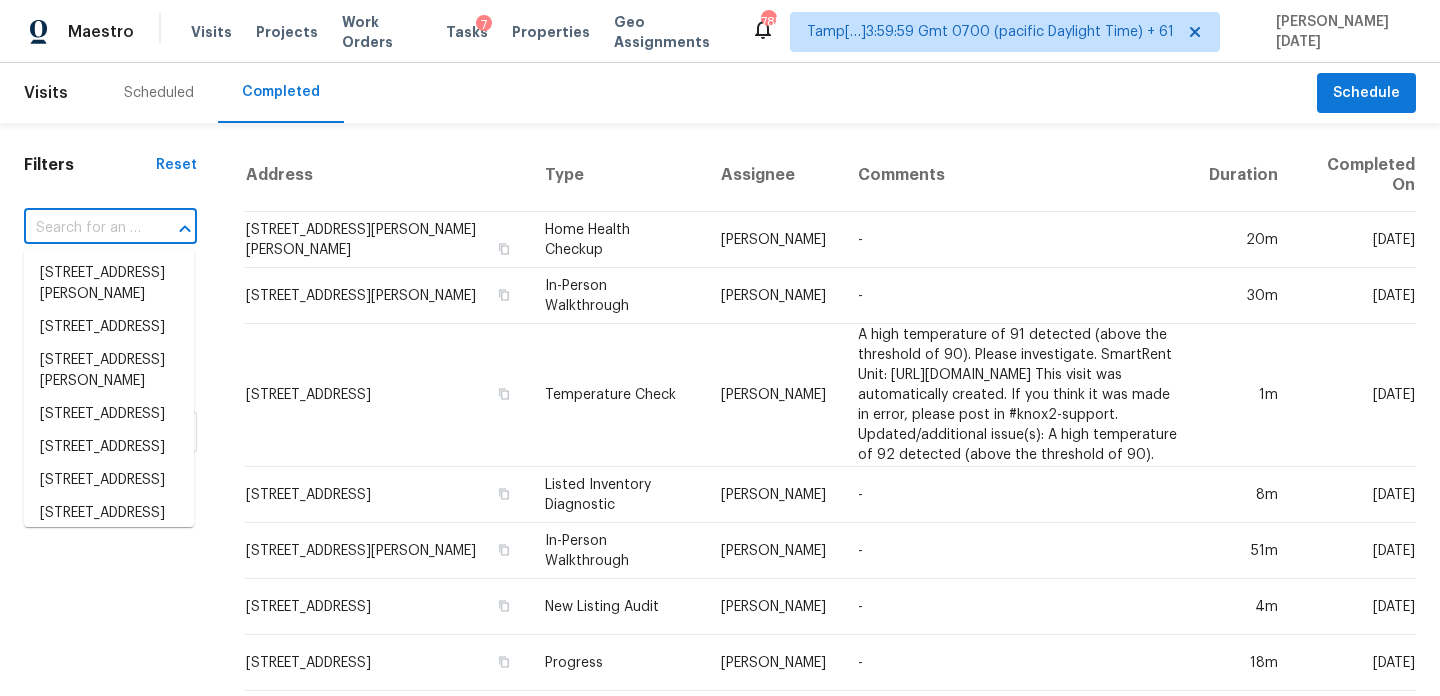 click at bounding box center (82, 228) 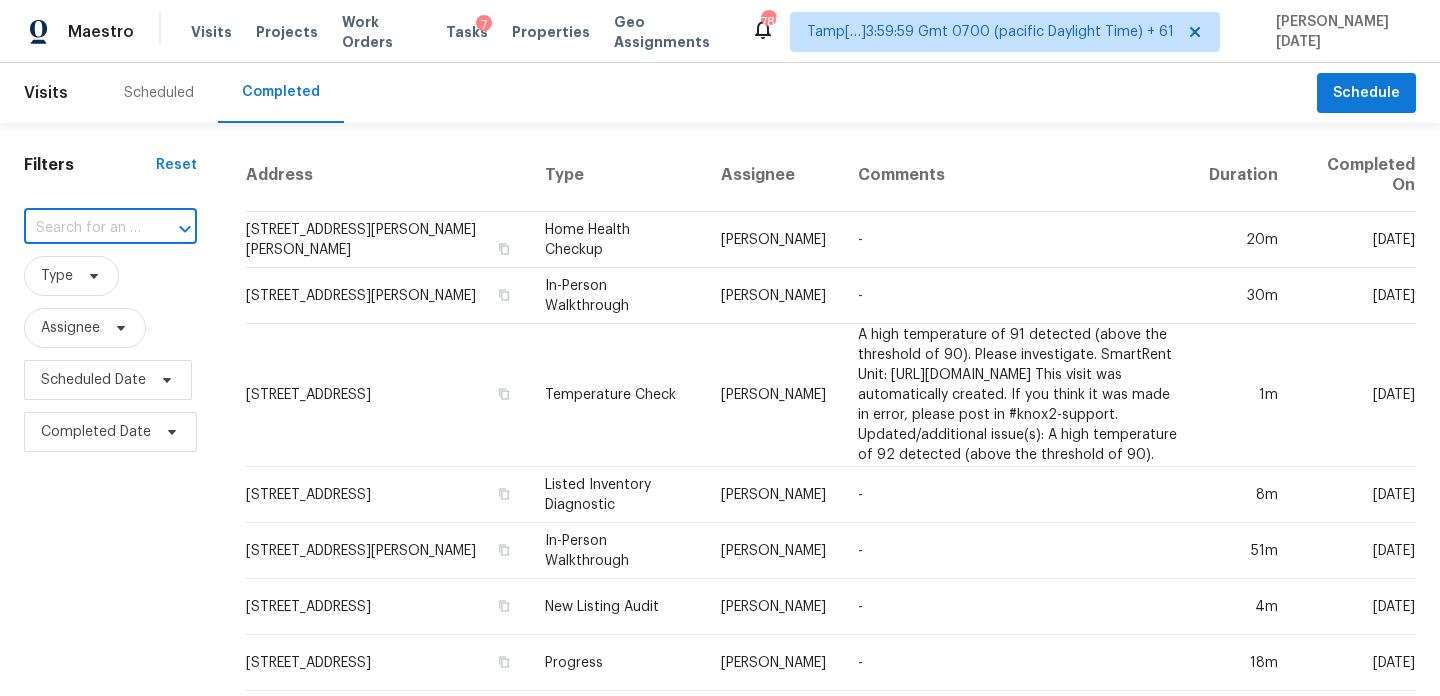 paste on "[STREET_ADDRESS]" 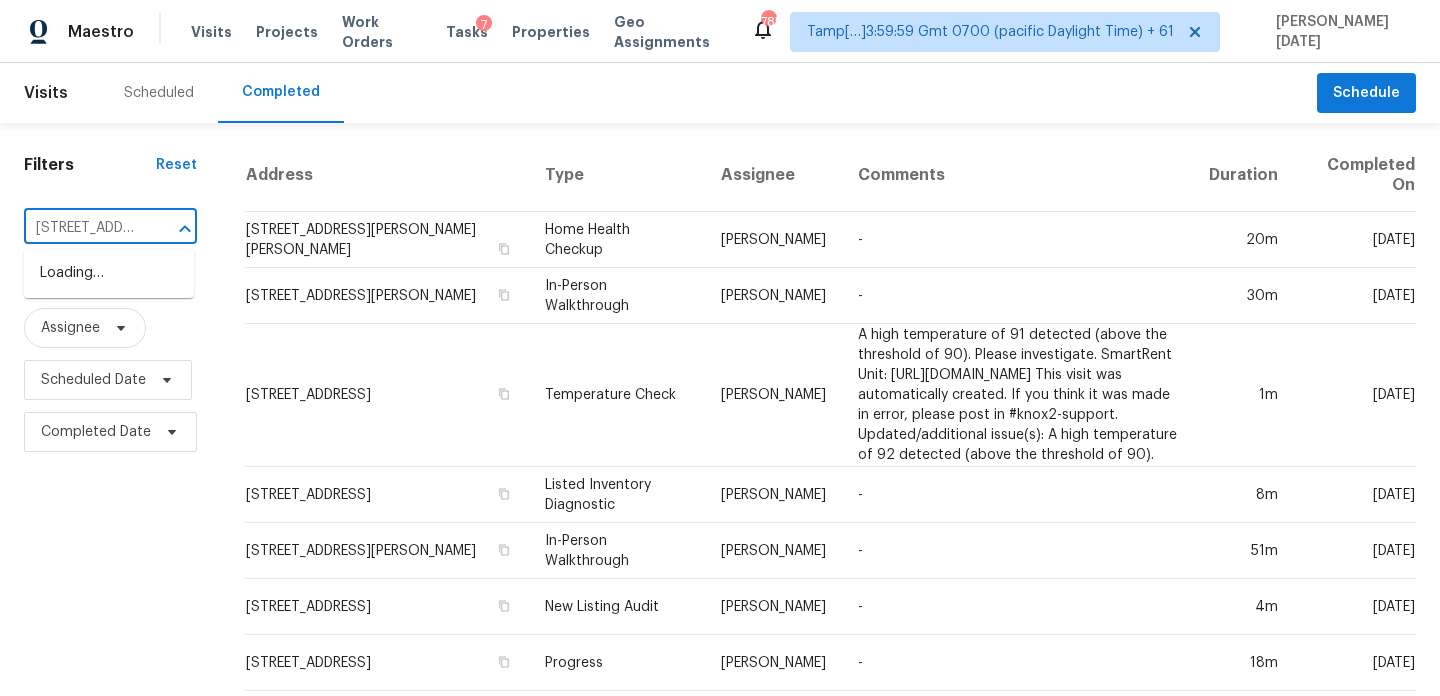 scroll, scrollTop: 0, scrollLeft: 142, axis: horizontal 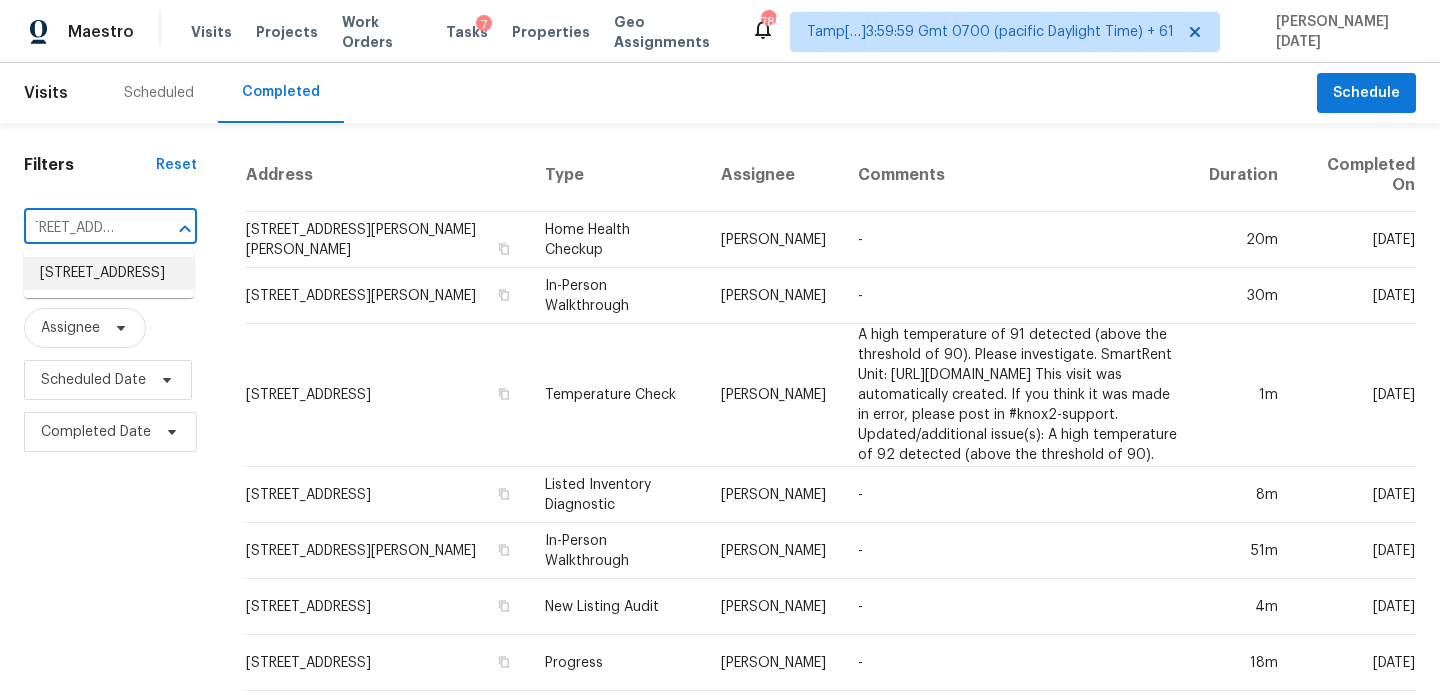 click on "[STREET_ADDRESS]" at bounding box center (109, 273) 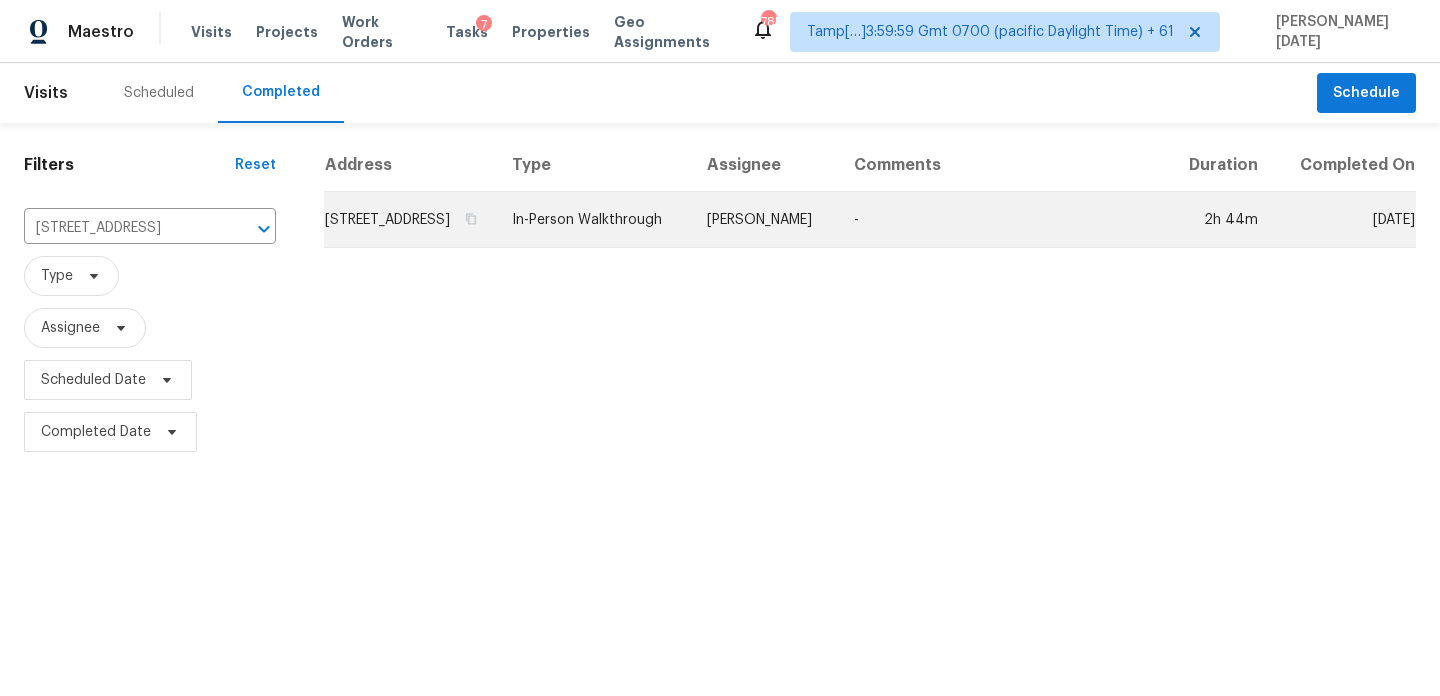 click on "In-Person Walkthrough" at bounding box center (593, 220) 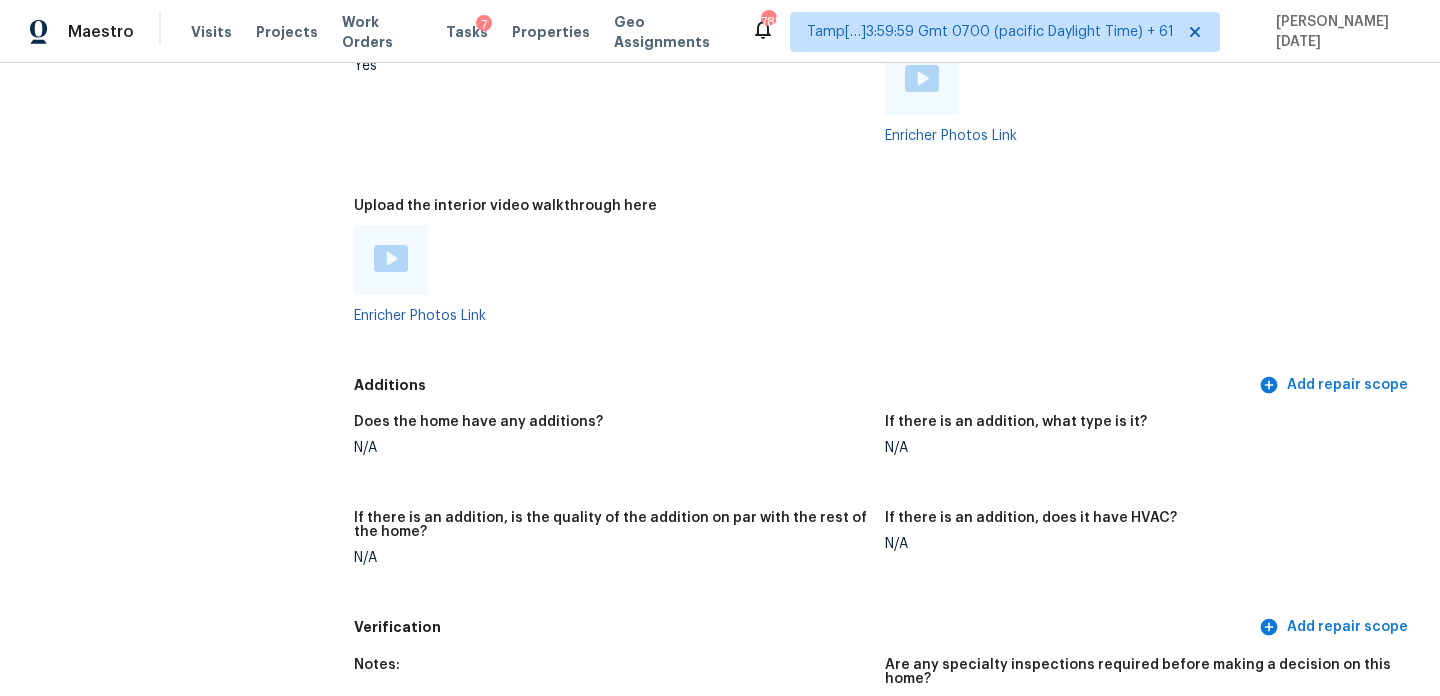 scroll, scrollTop: 4263, scrollLeft: 0, axis: vertical 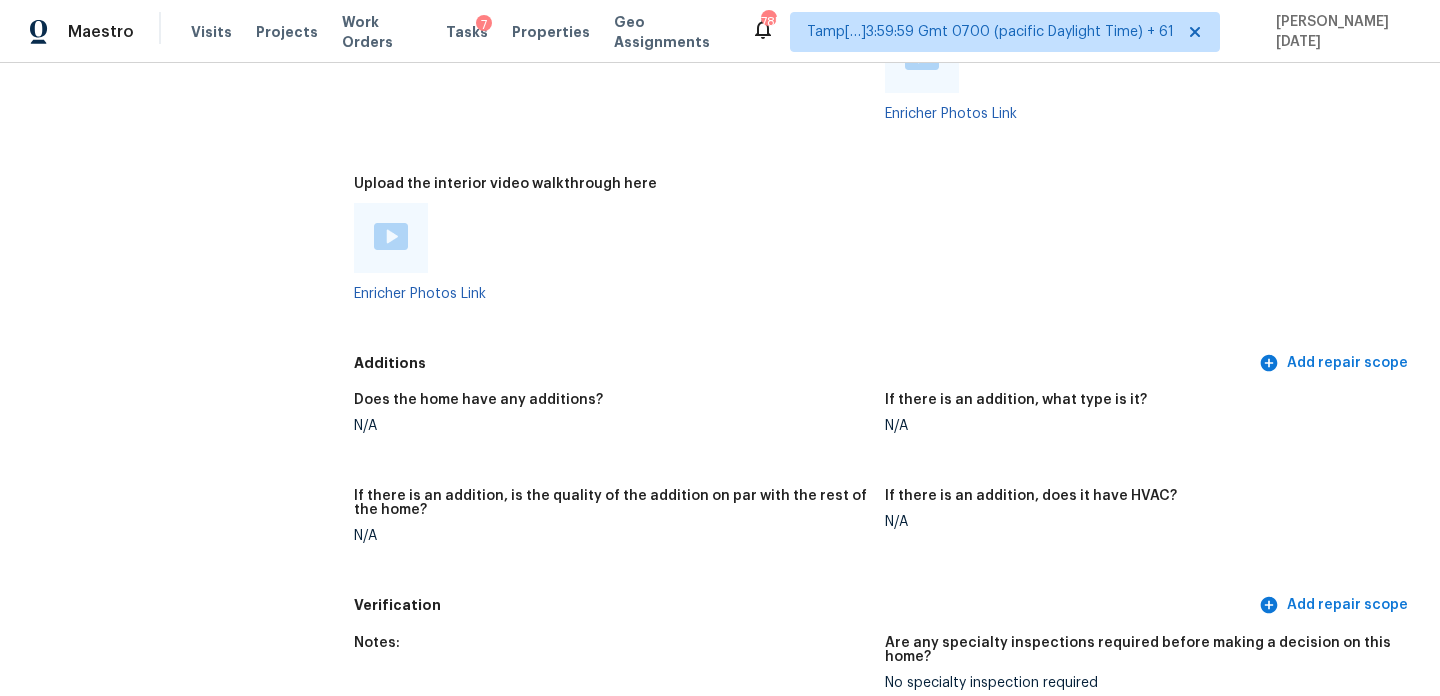 click at bounding box center [391, 236] 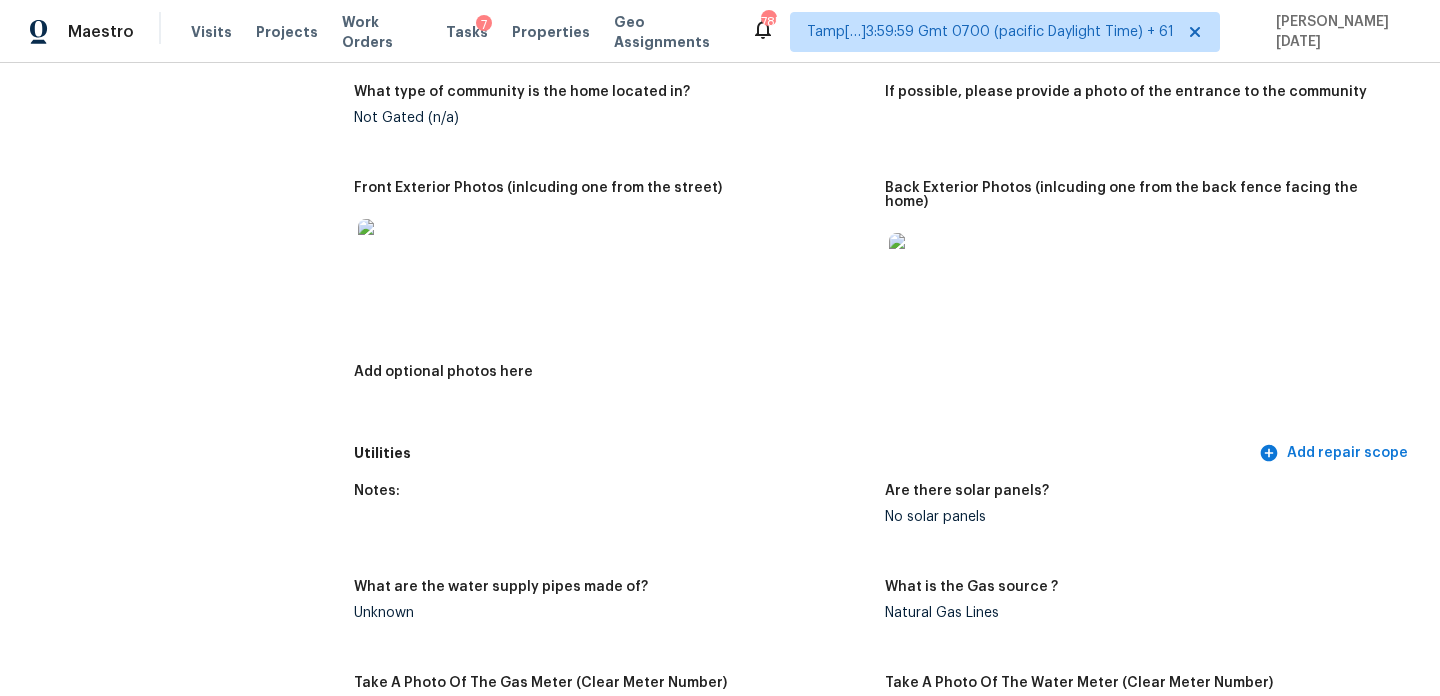 scroll, scrollTop: 1389, scrollLeft: 0, axis: vertical 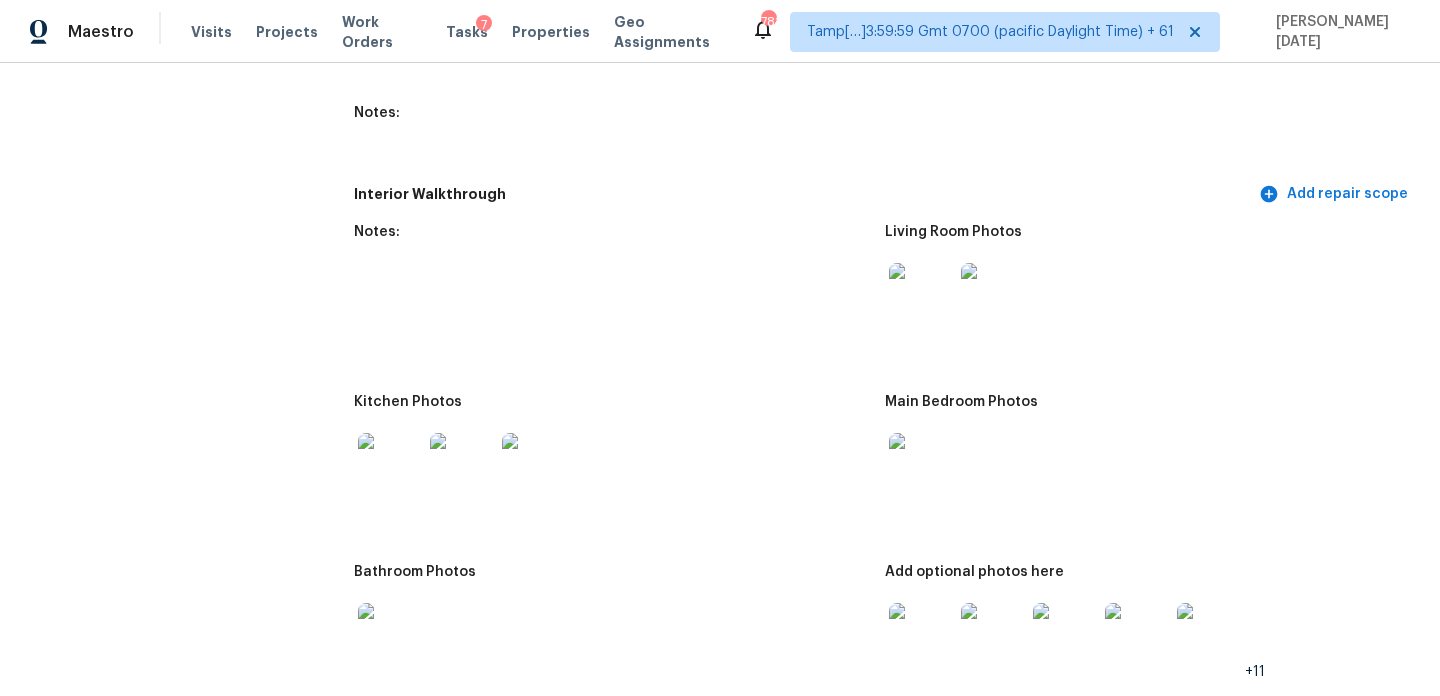 click at bounding box center [921, 295] 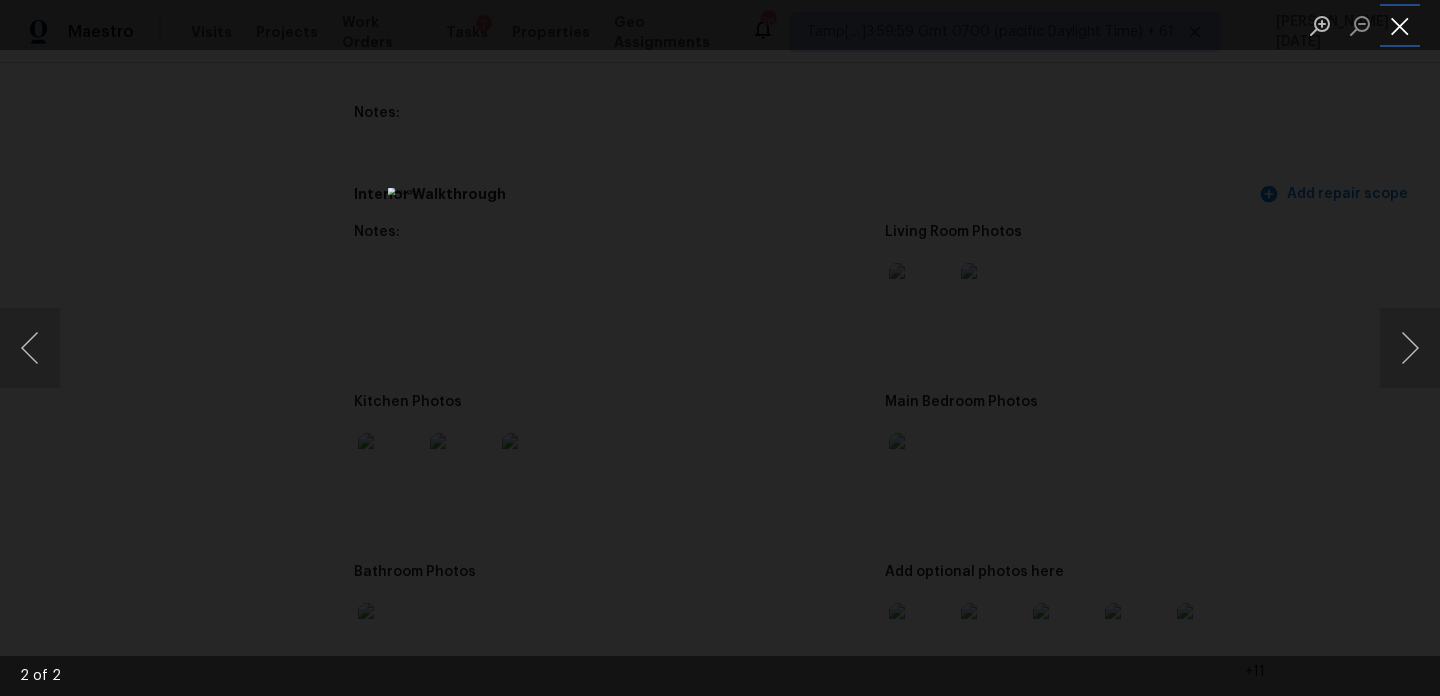 click at bounding box center (1400, 25) 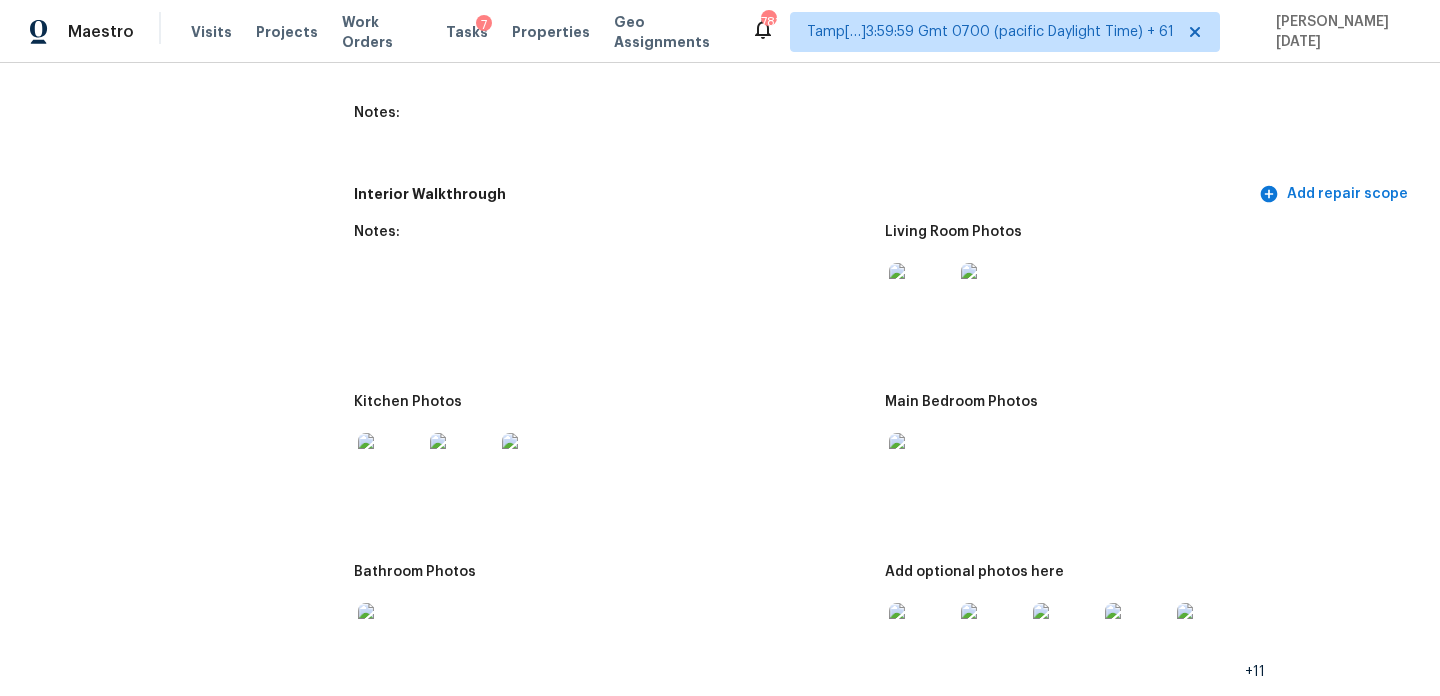 click at bounding box center (921, 465) 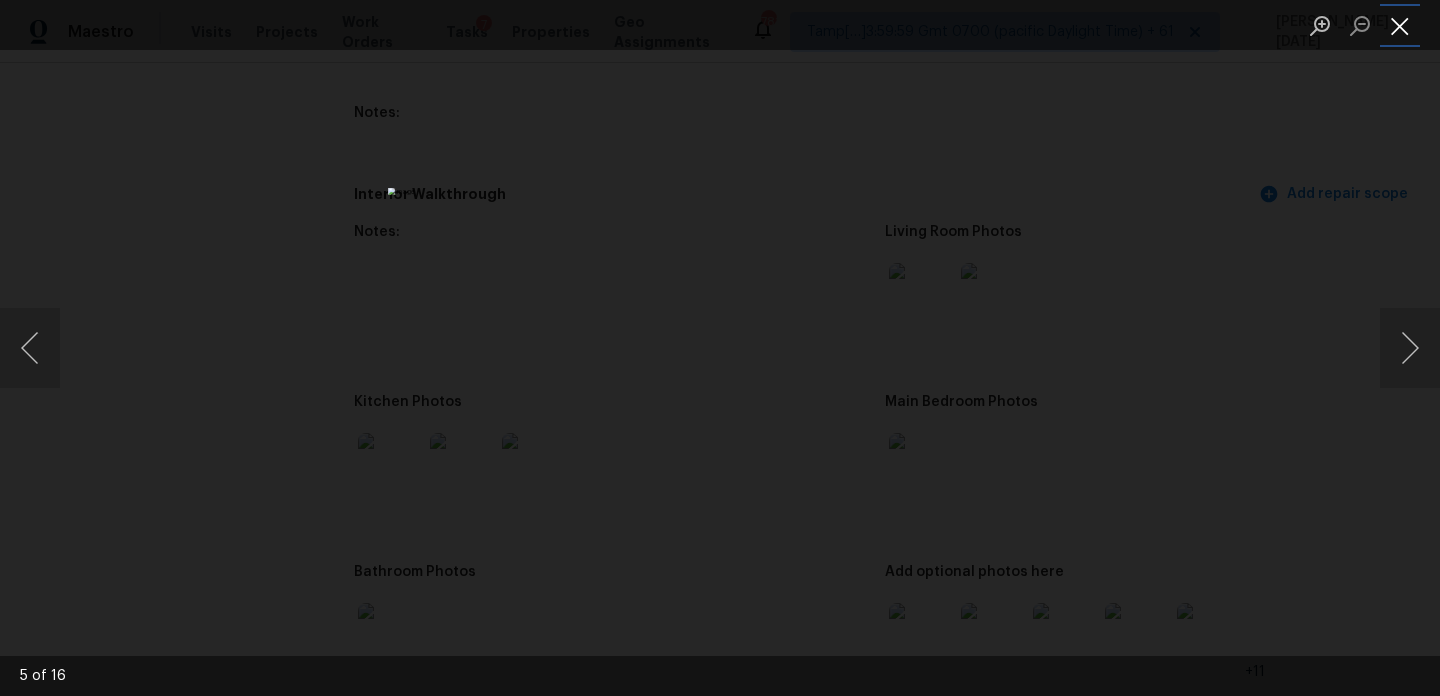 click at bounding box center (1400, 25) 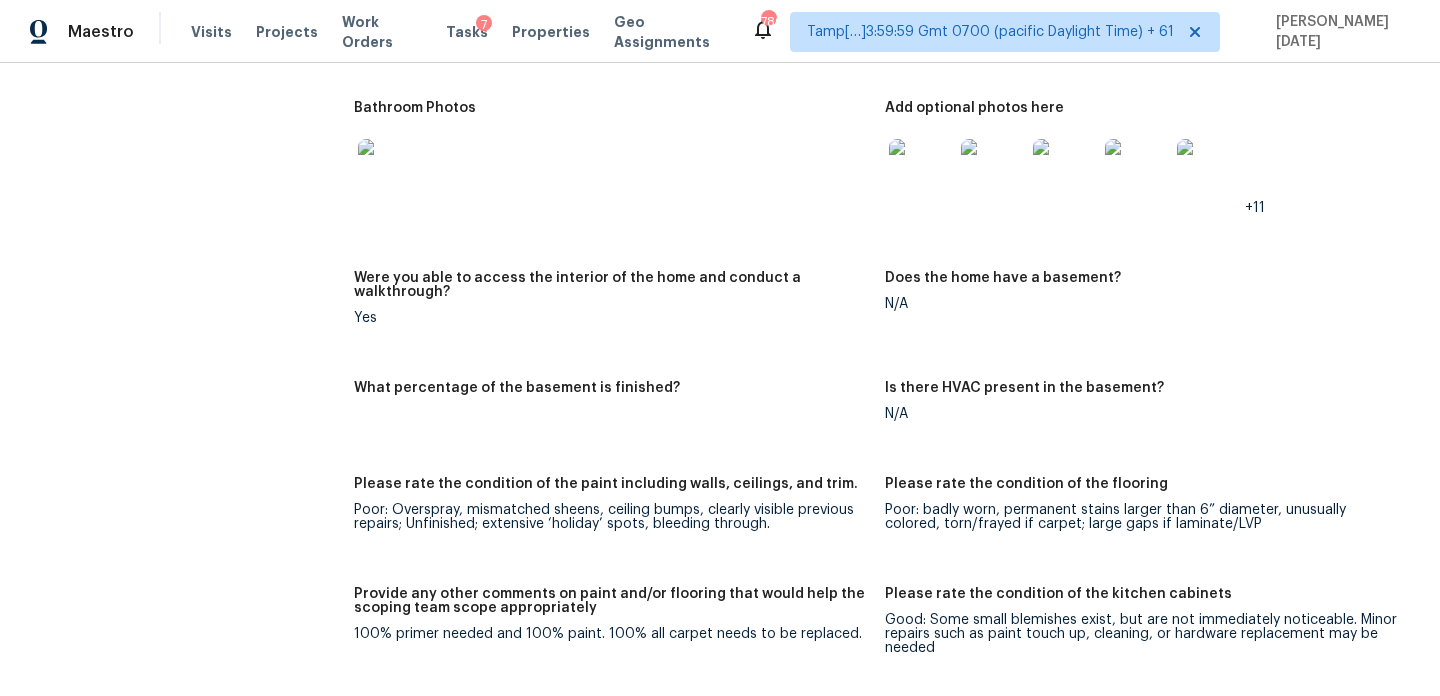 scroll, scrollTop: 0, scrollLeft: 0, axis: both 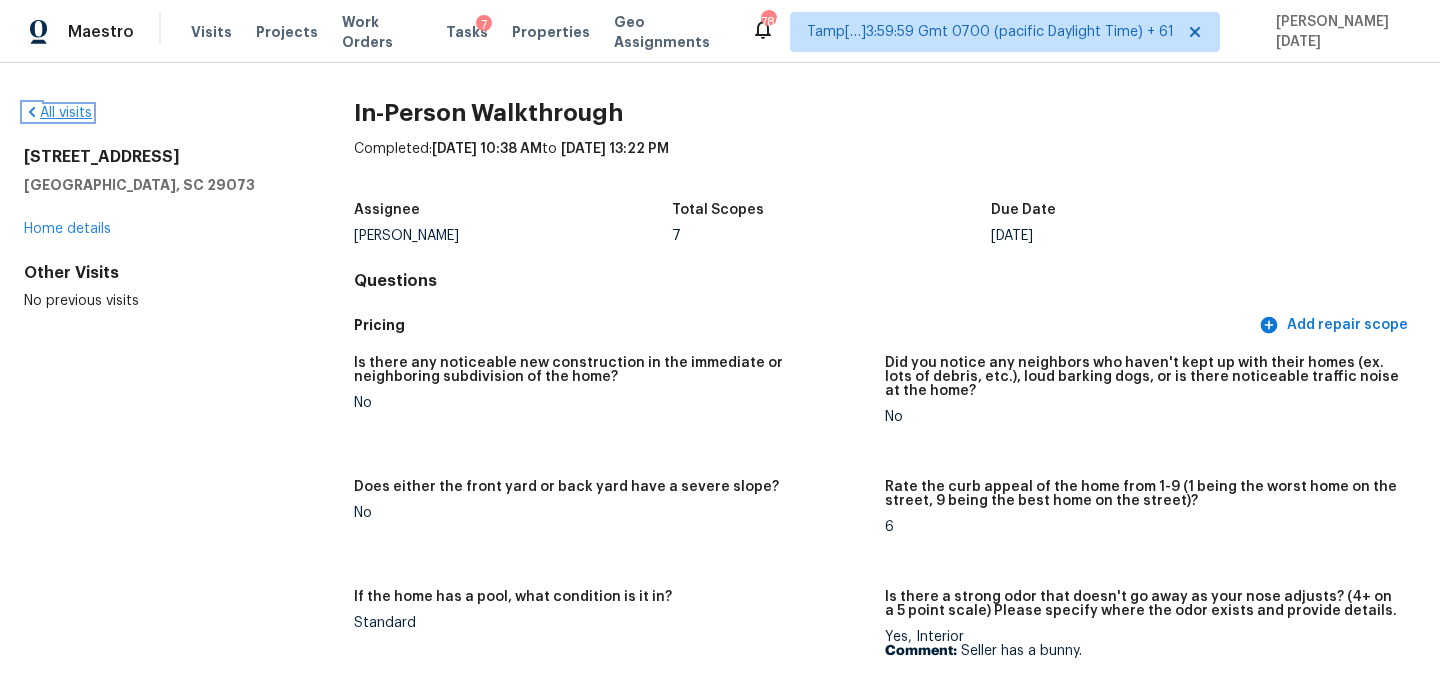 click on "All visits" at bounding box center [58, 113] 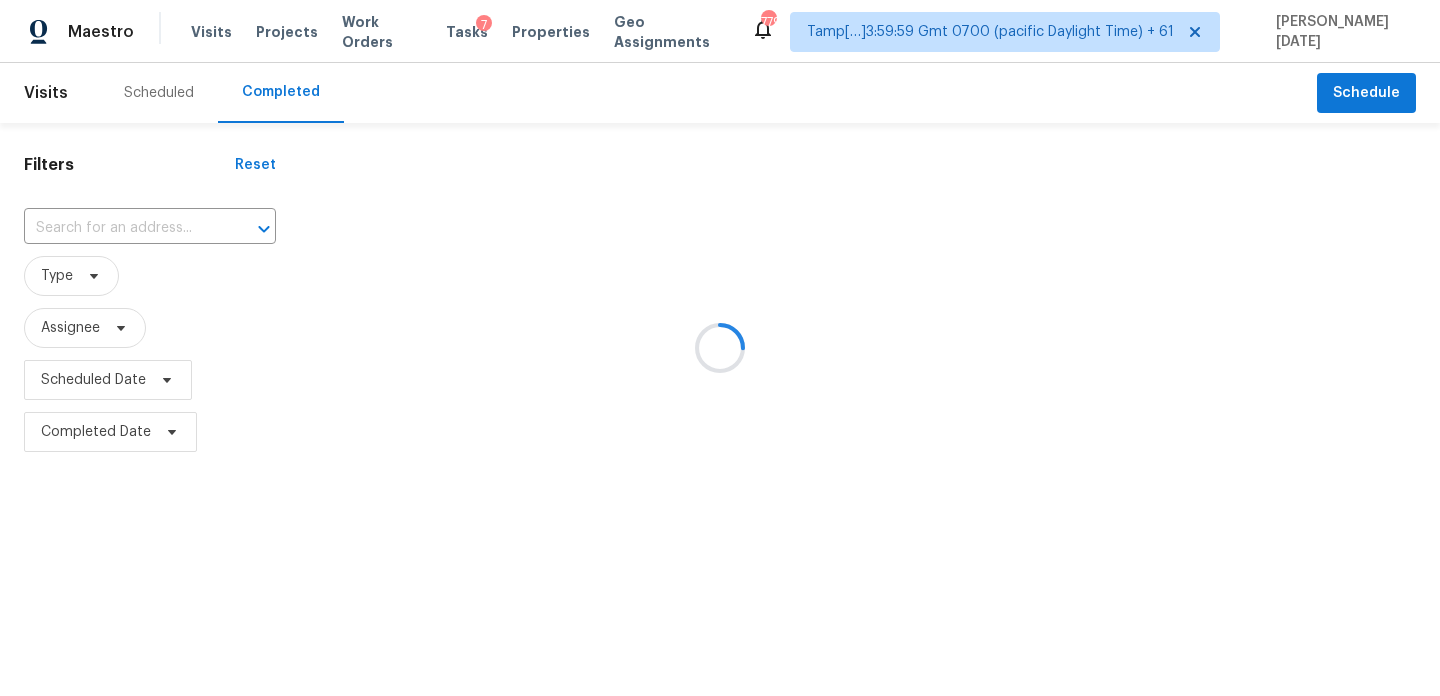 click at bounding box center (720, 348) 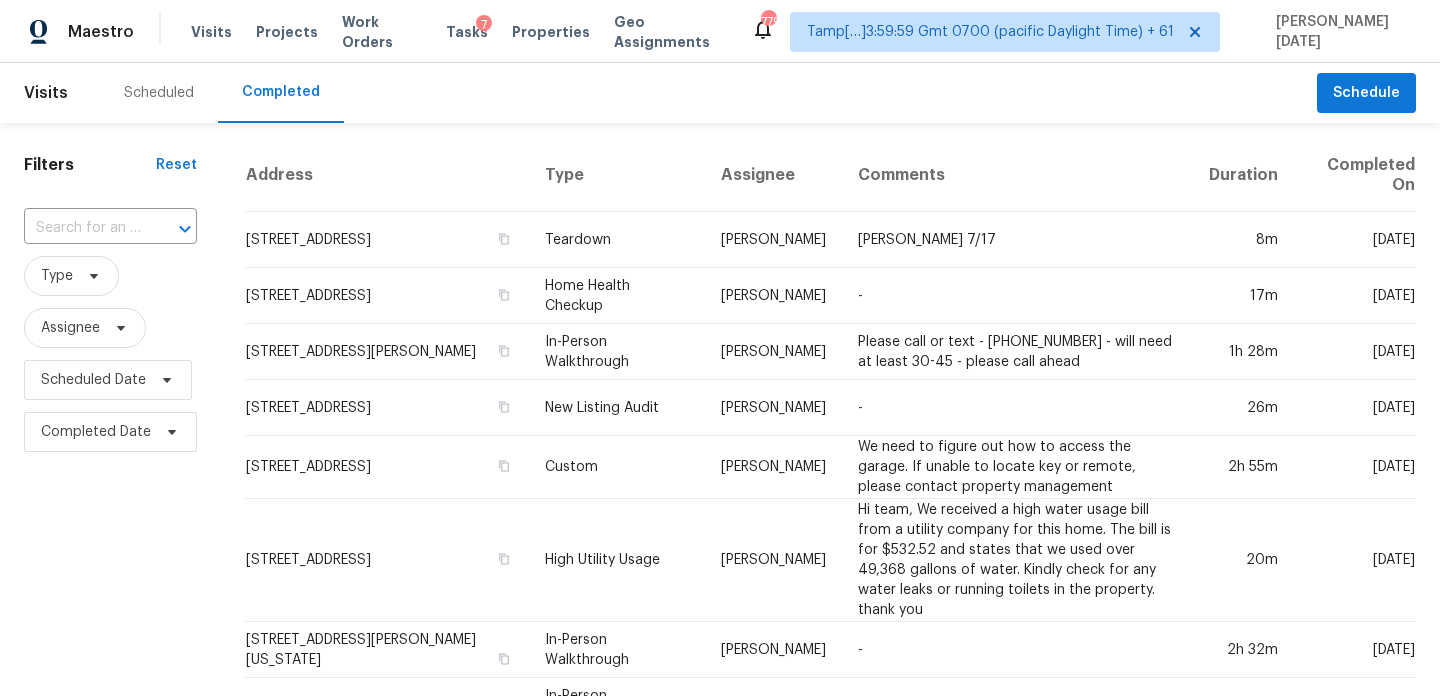 click at bounding box center (171, 229) 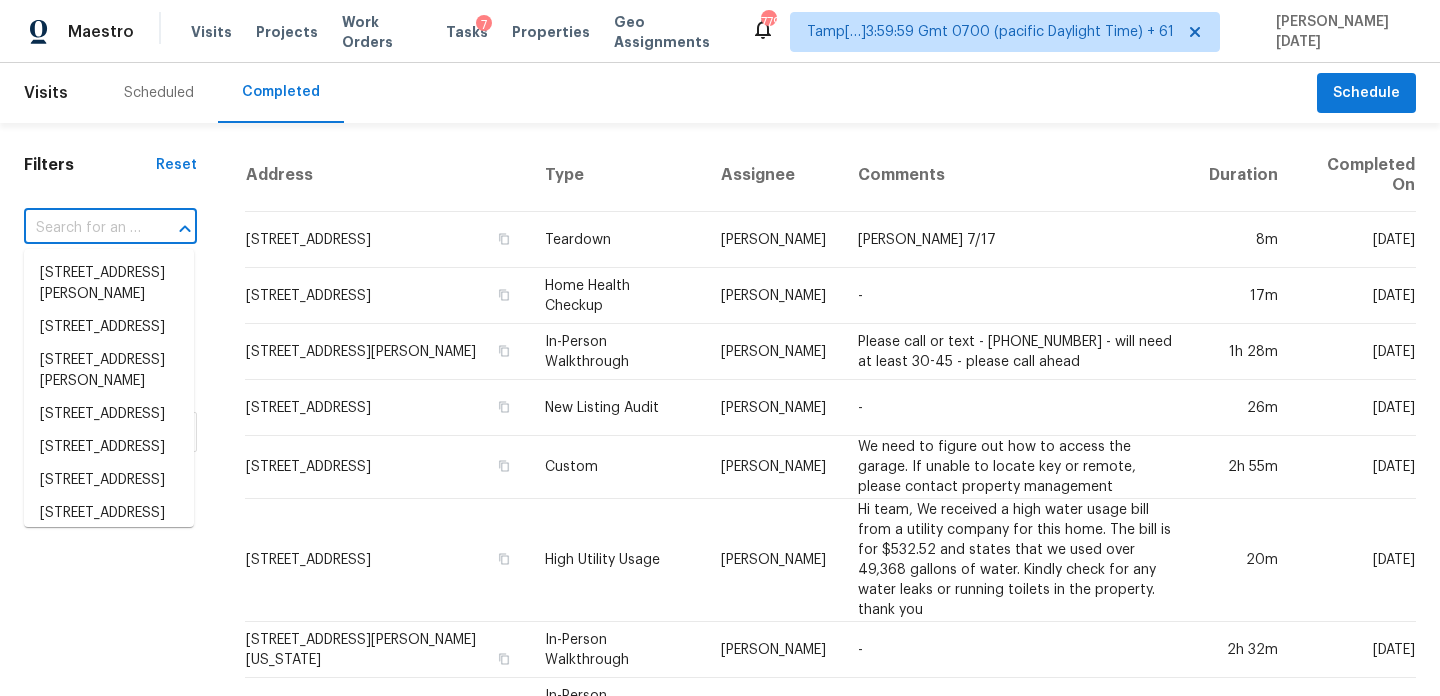 click at bounding box center [171, 229] 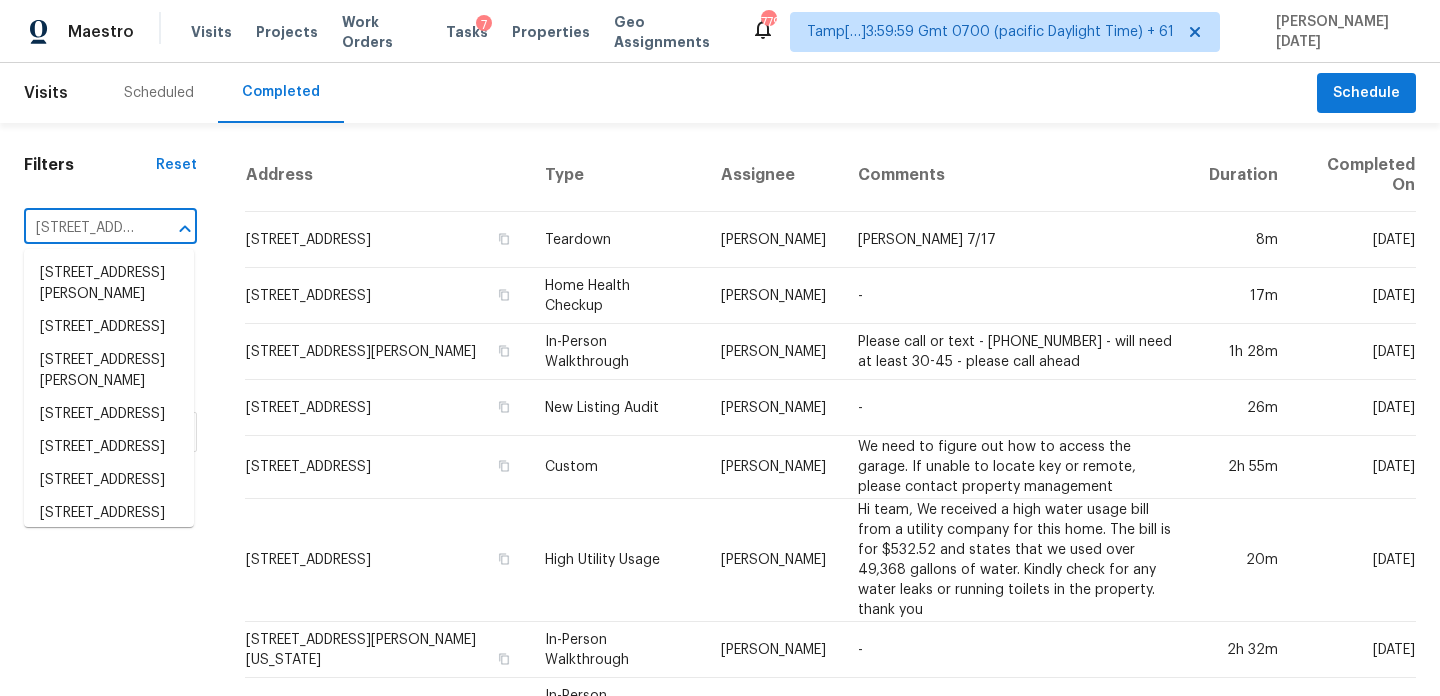scroll, scrollTop: 0, scrollLeft: 177, axis: horizontal 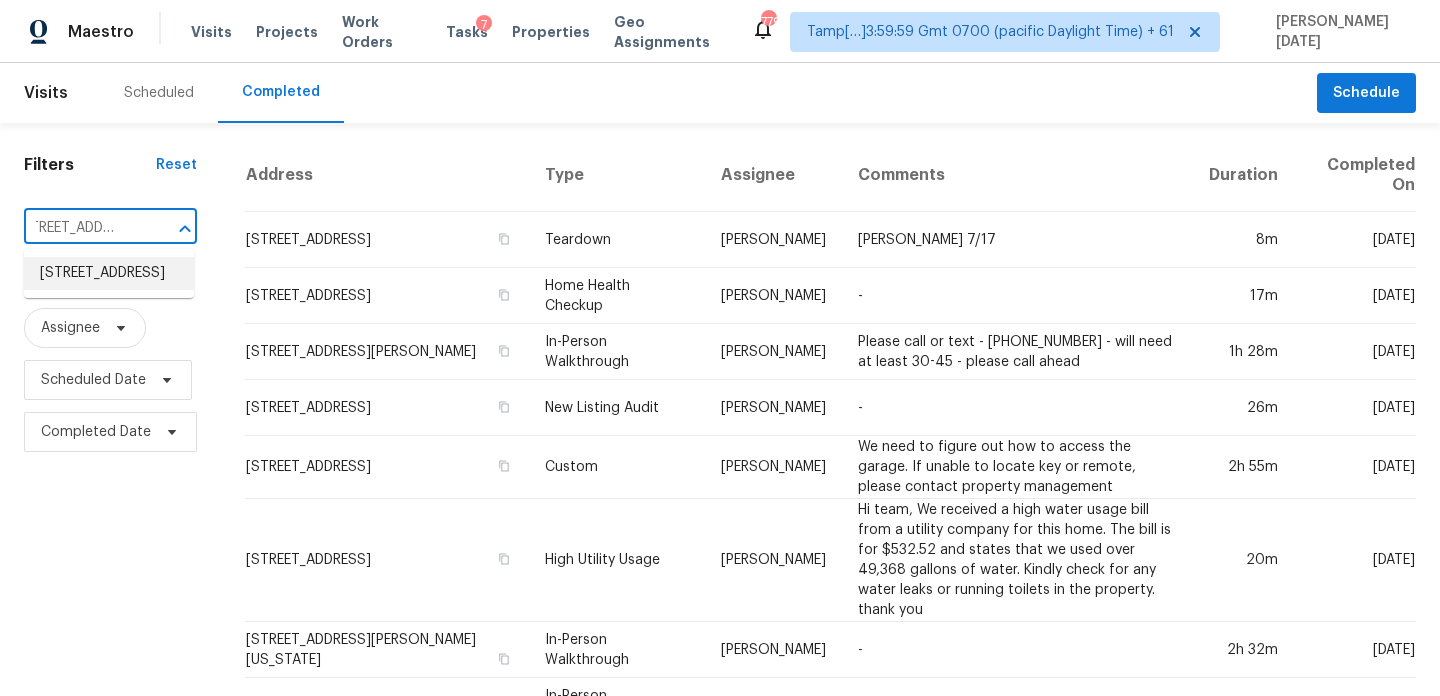 click on "[STREET_ADDRESS]" at bounding box center [109, 273] 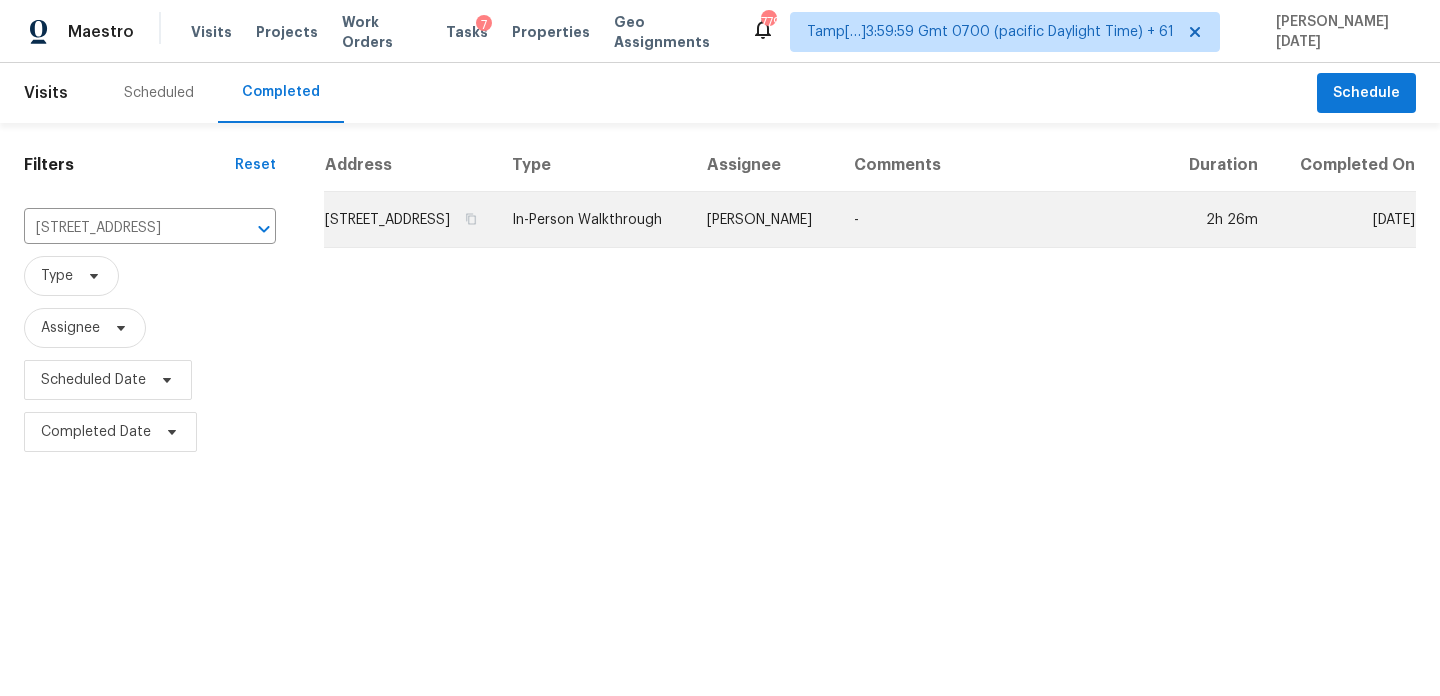click on "In-Person Walkthrough" at bounding box center (593, 220) 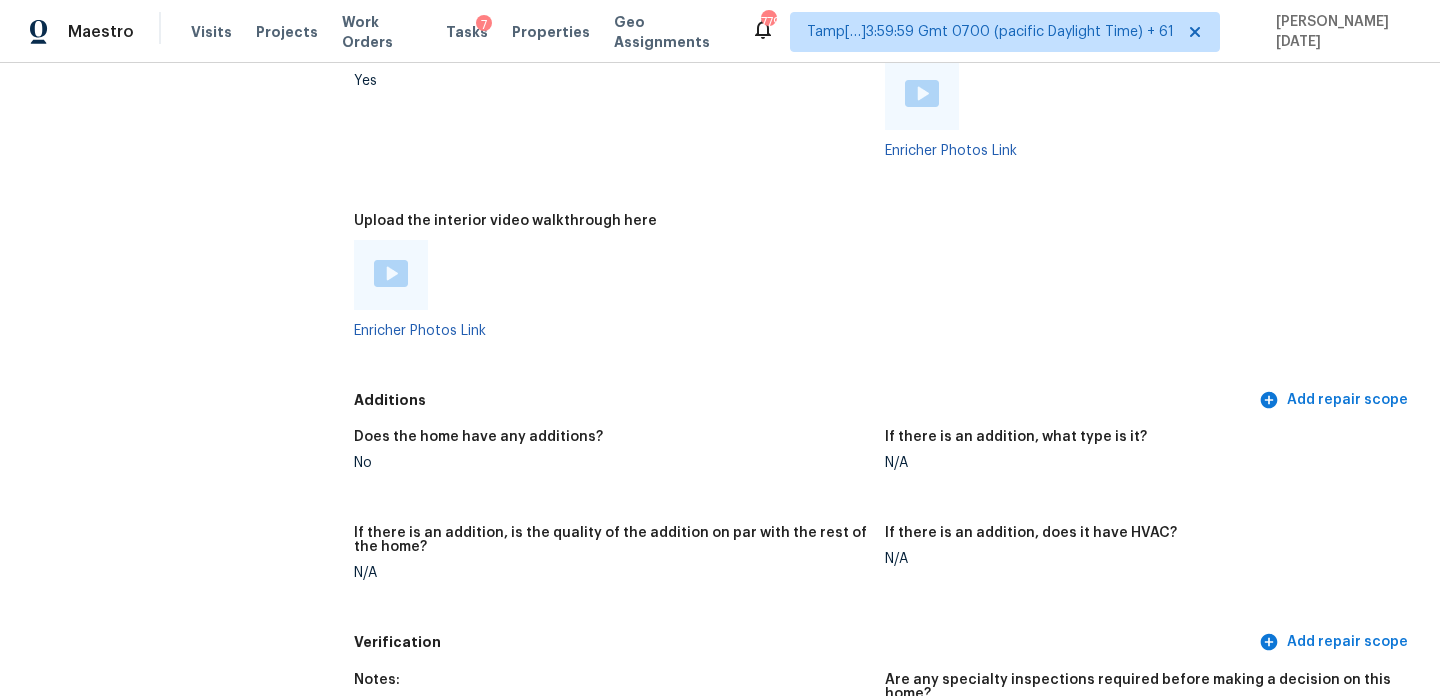 scroll, scrollTop: 4401, scrollLeft: 0, axis: vertical 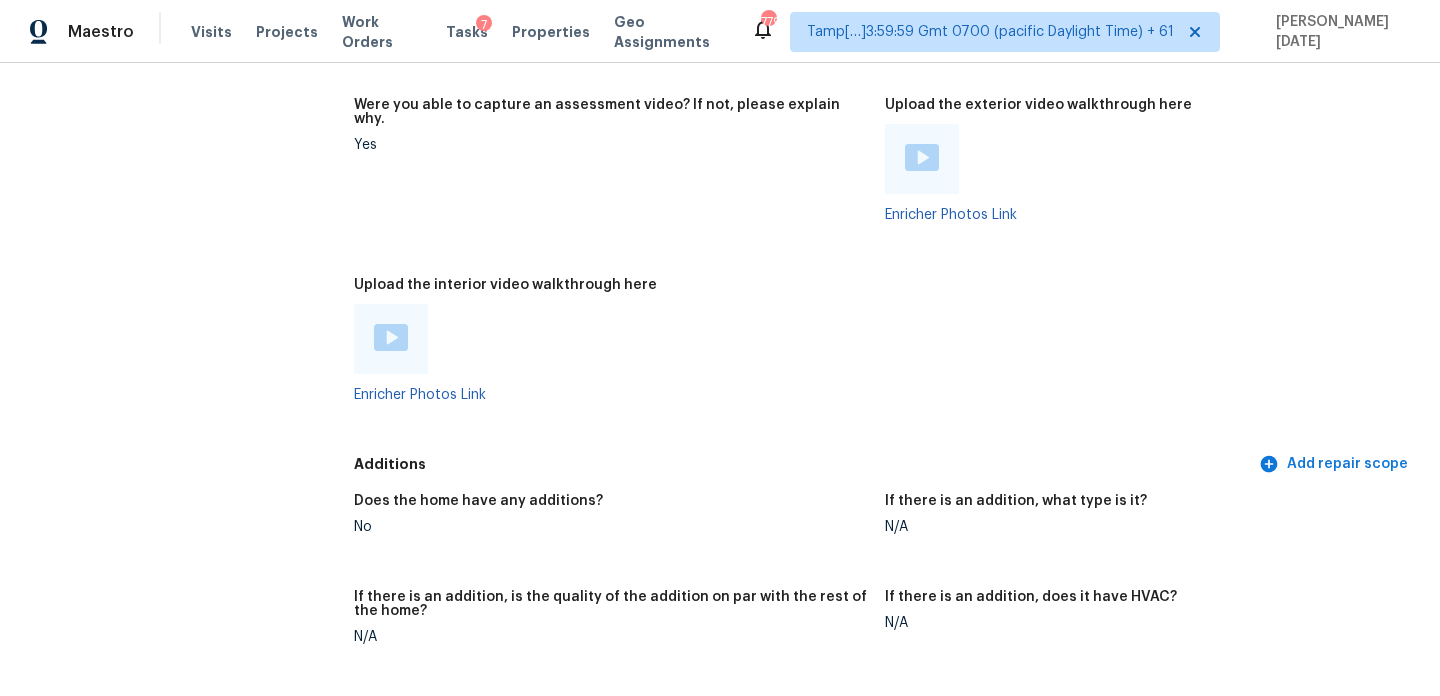 click at bounding box center [391, 339] 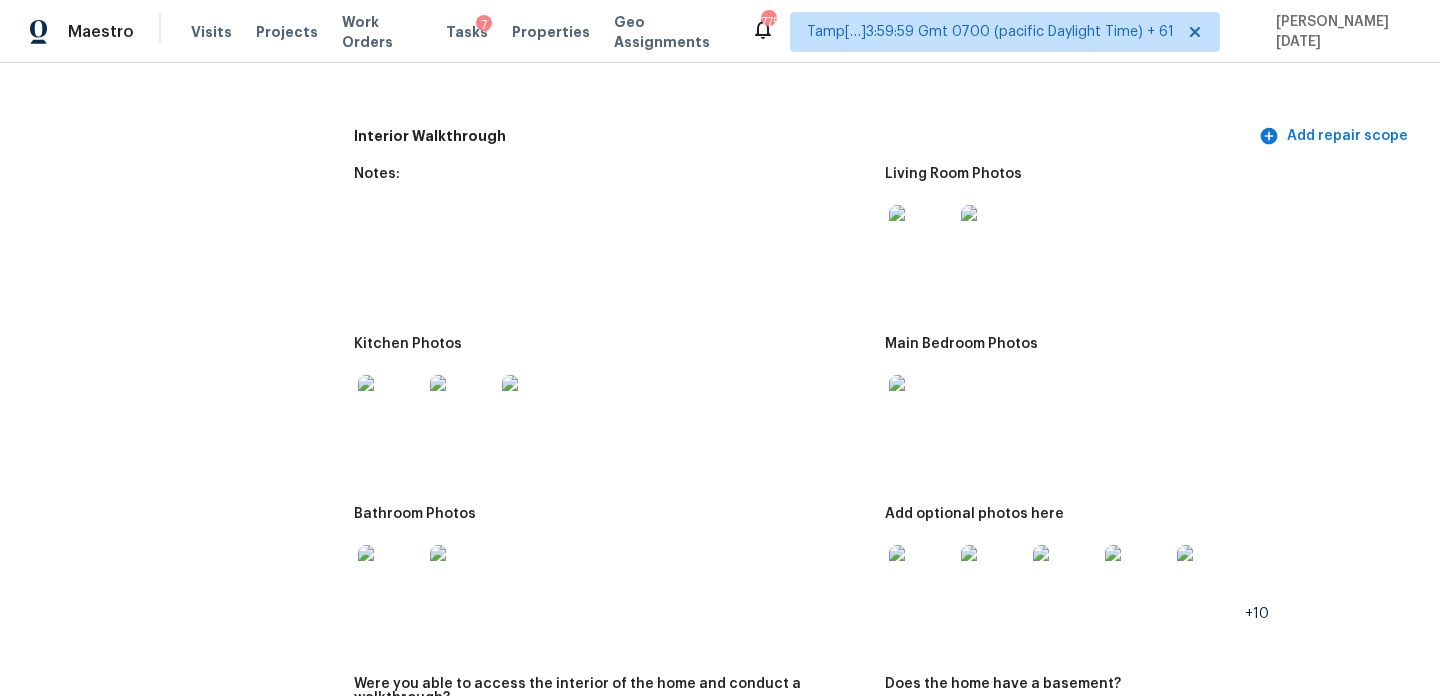 scroll, scrollTop: 2572, scrollLeft: 0, axis: vertical 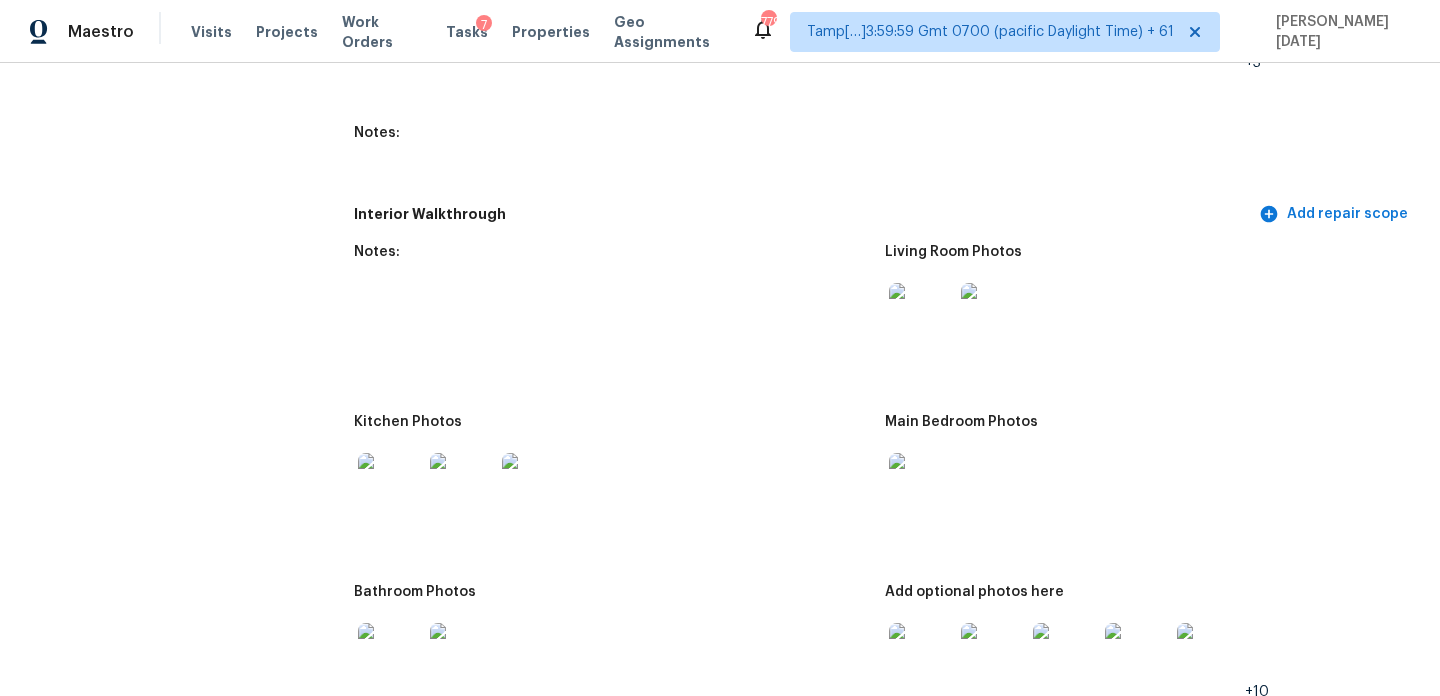 click at bounding box center (993, 315) 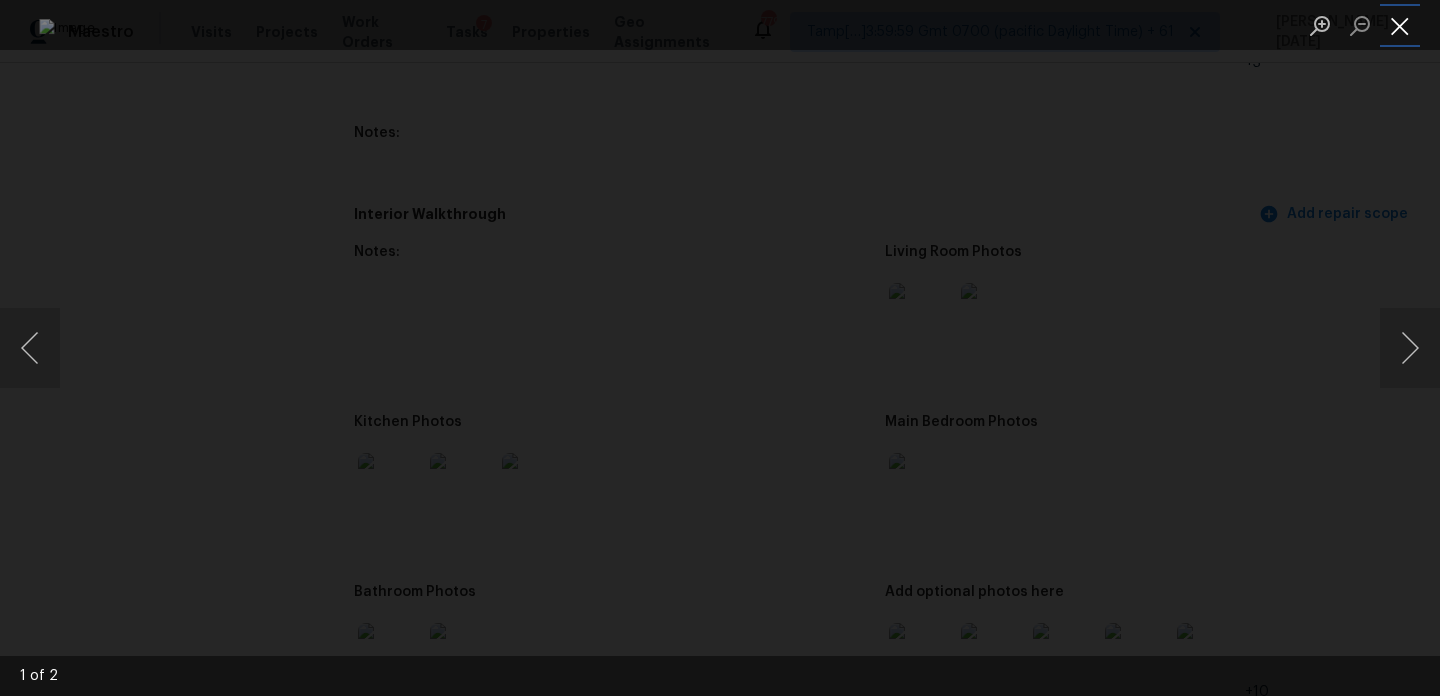click at bounding box center [1400, 25] 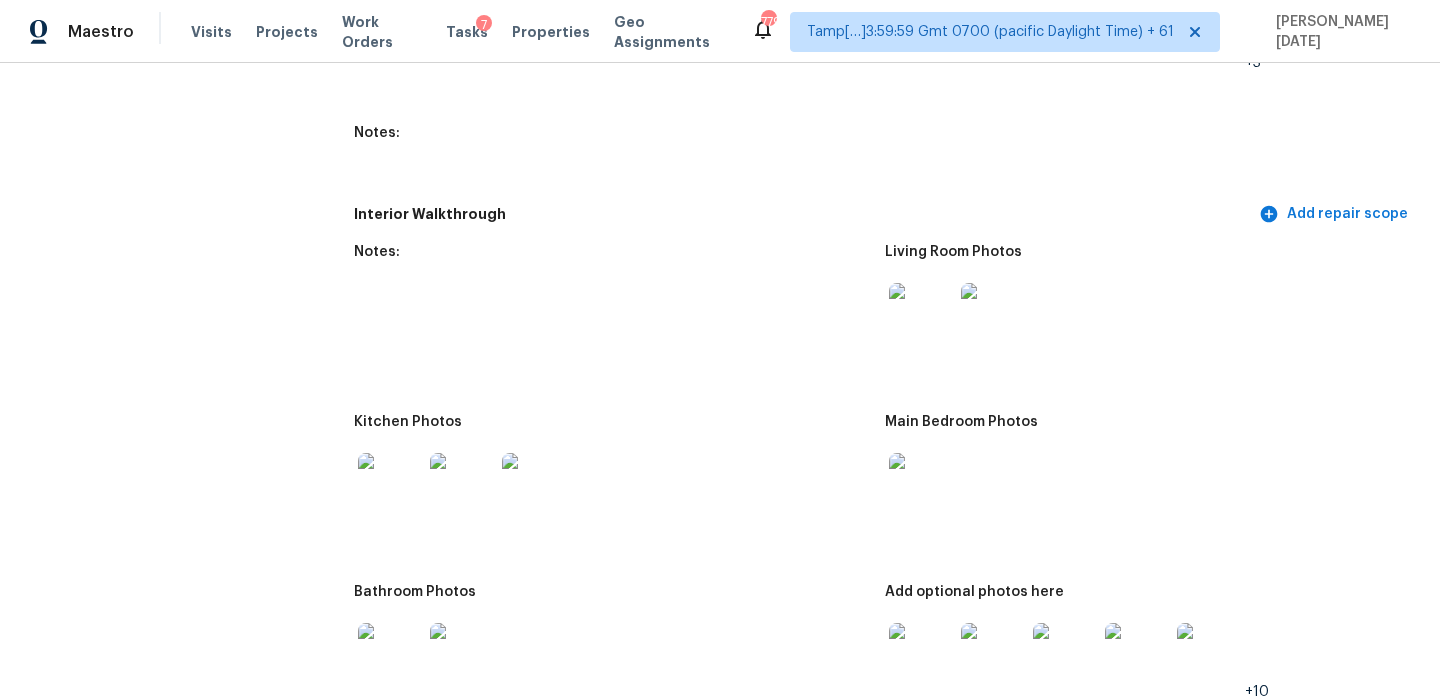 click at bounding box center (1065, 655) 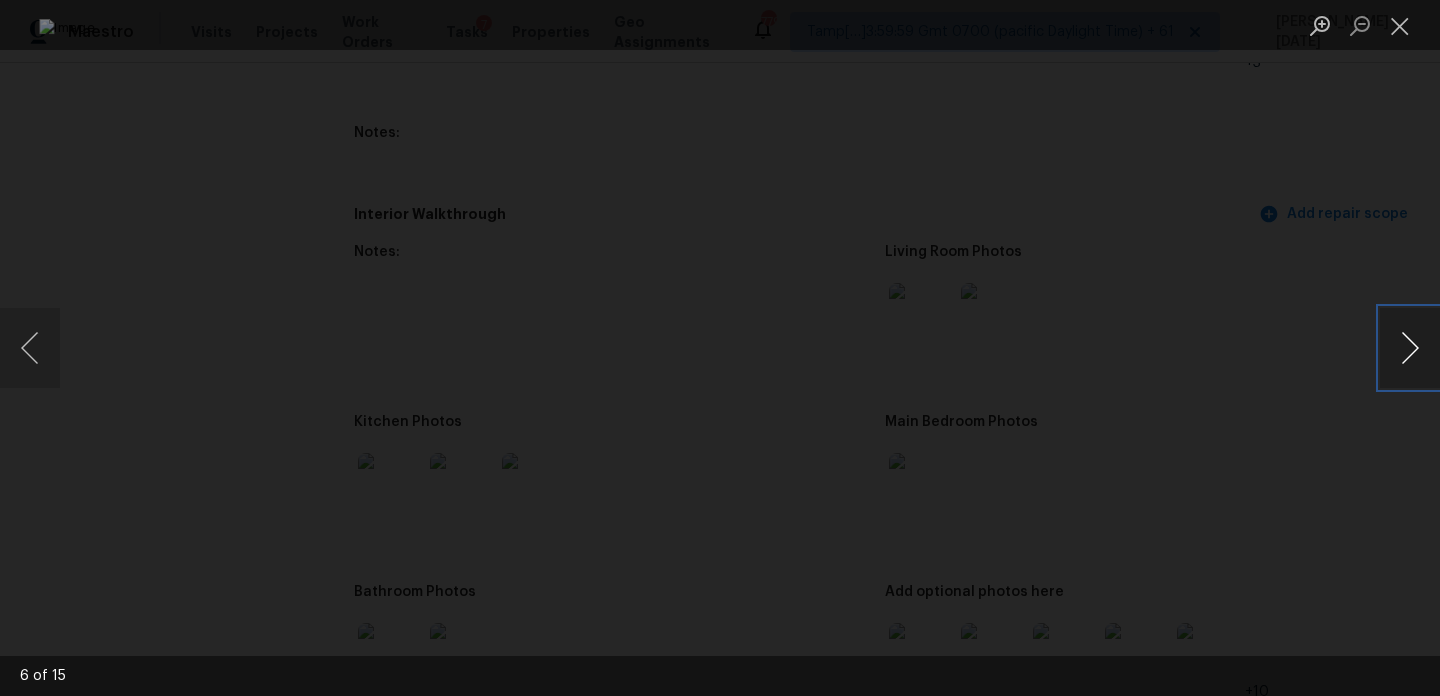 click at bounding box center [1410, 348] 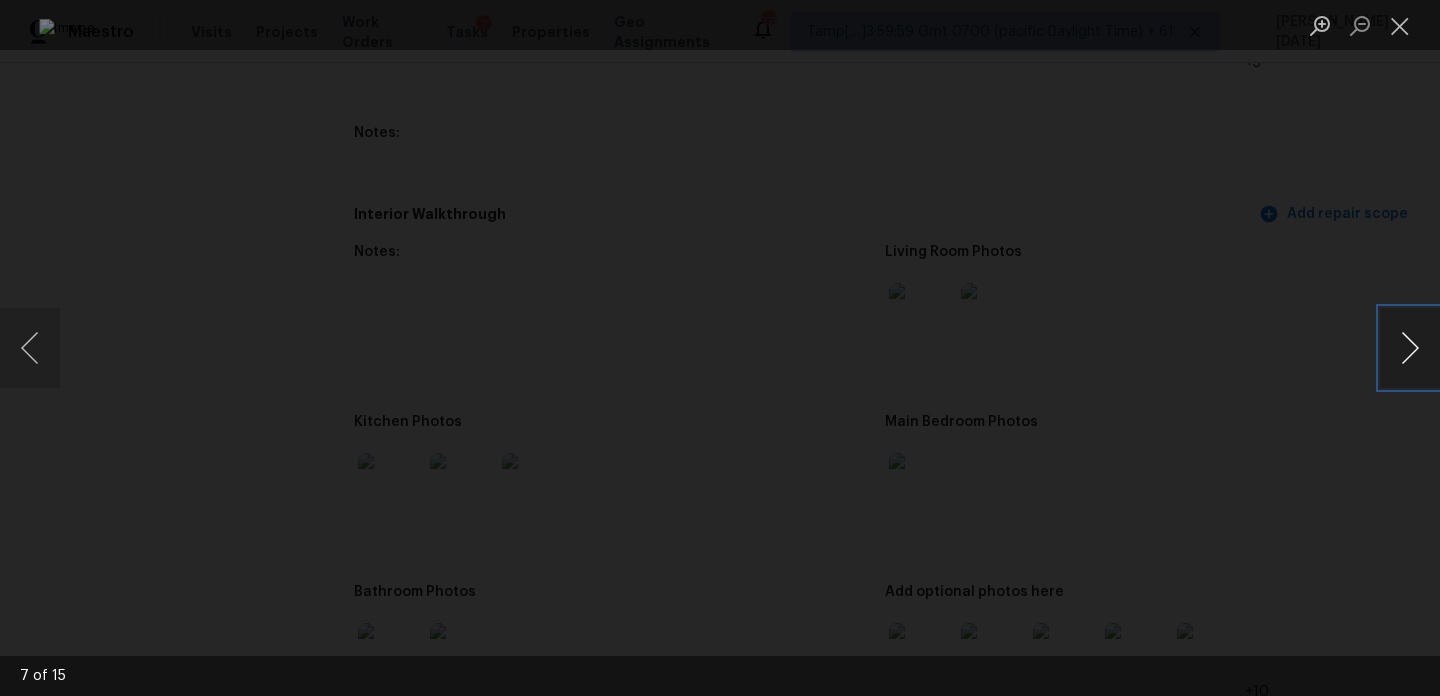 type 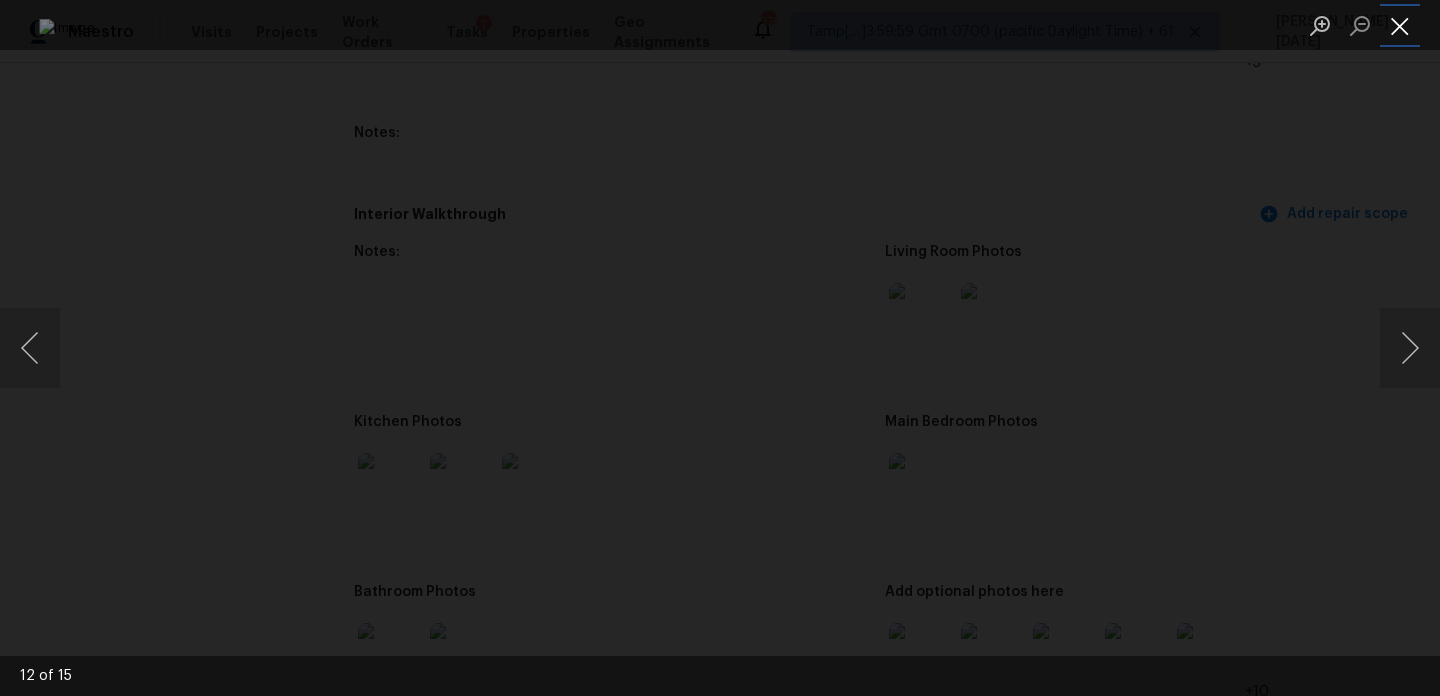 click at bounding box center (1400, 25) 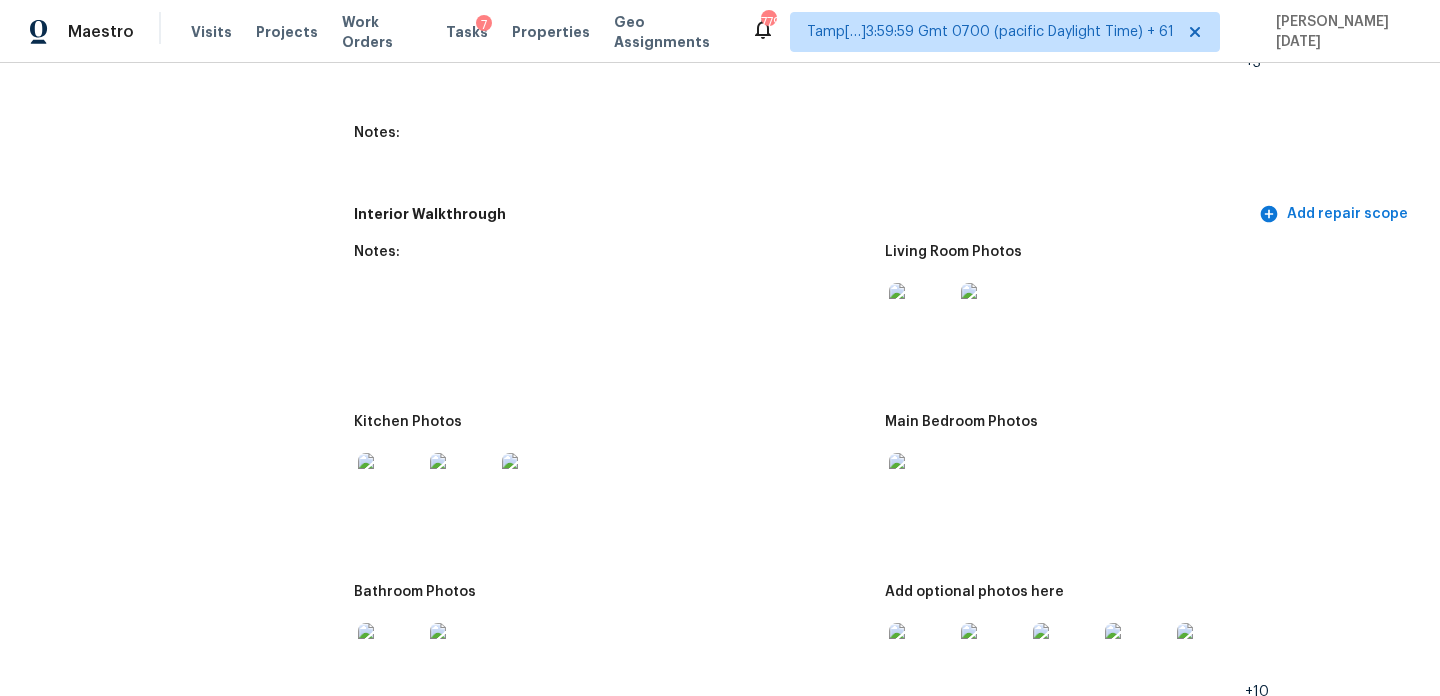 click on "Notes:" at bounding box center [619, 318] 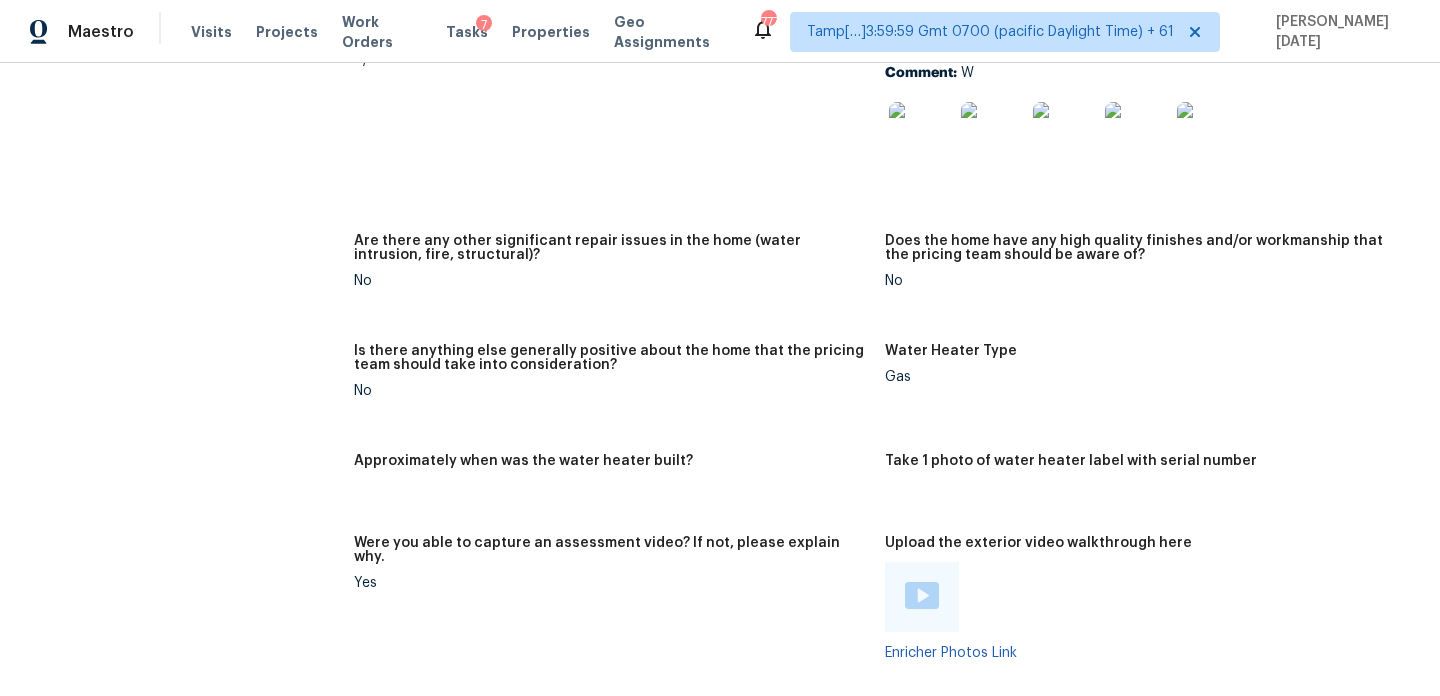 scroll, scrollTop: 3630, scrollLeft: 0, axis: vertical 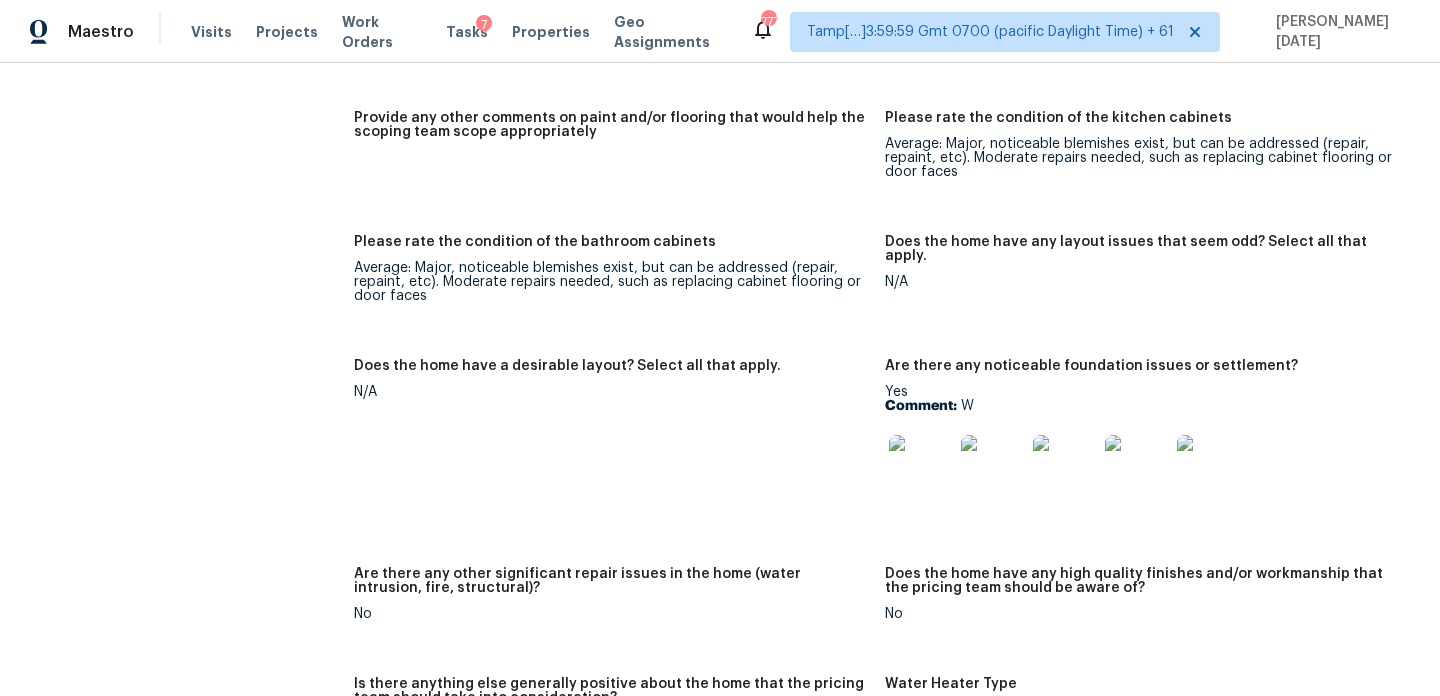 click at bounding box center [921, 467] 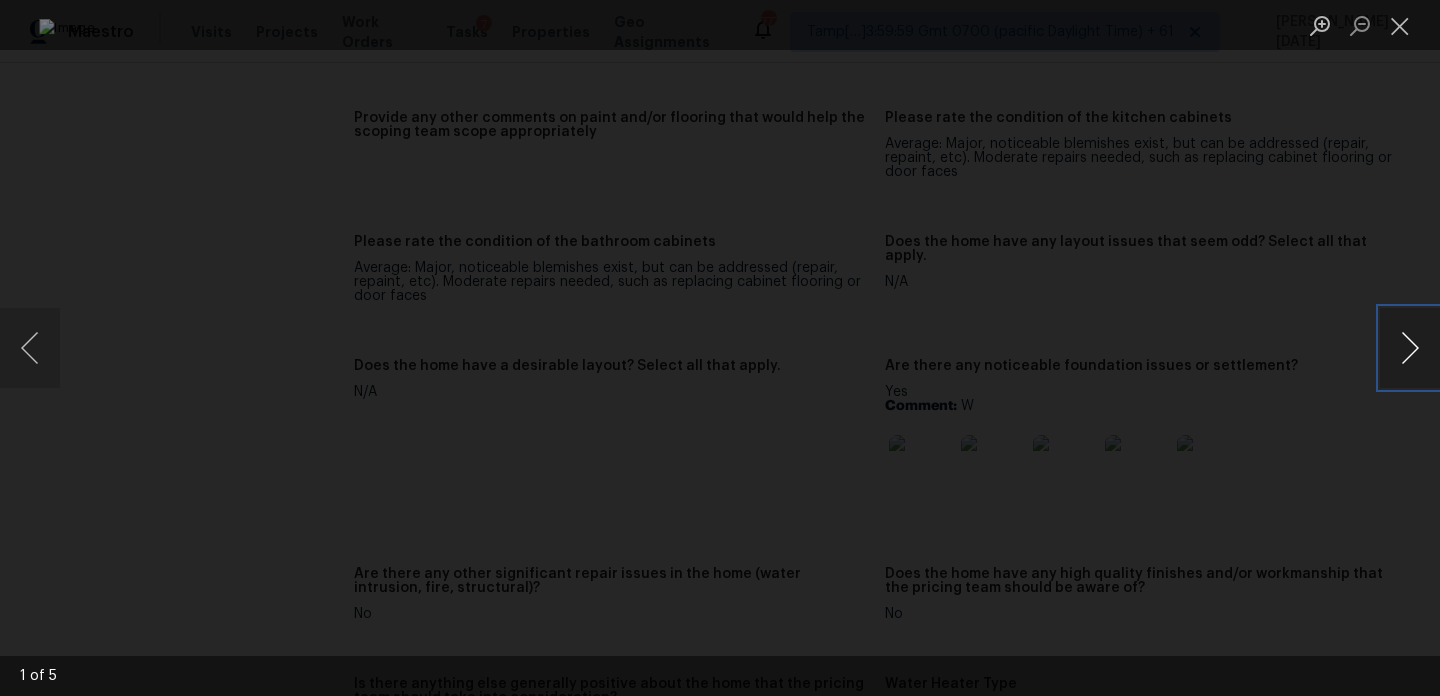 click at bounding box center [1410, 348] 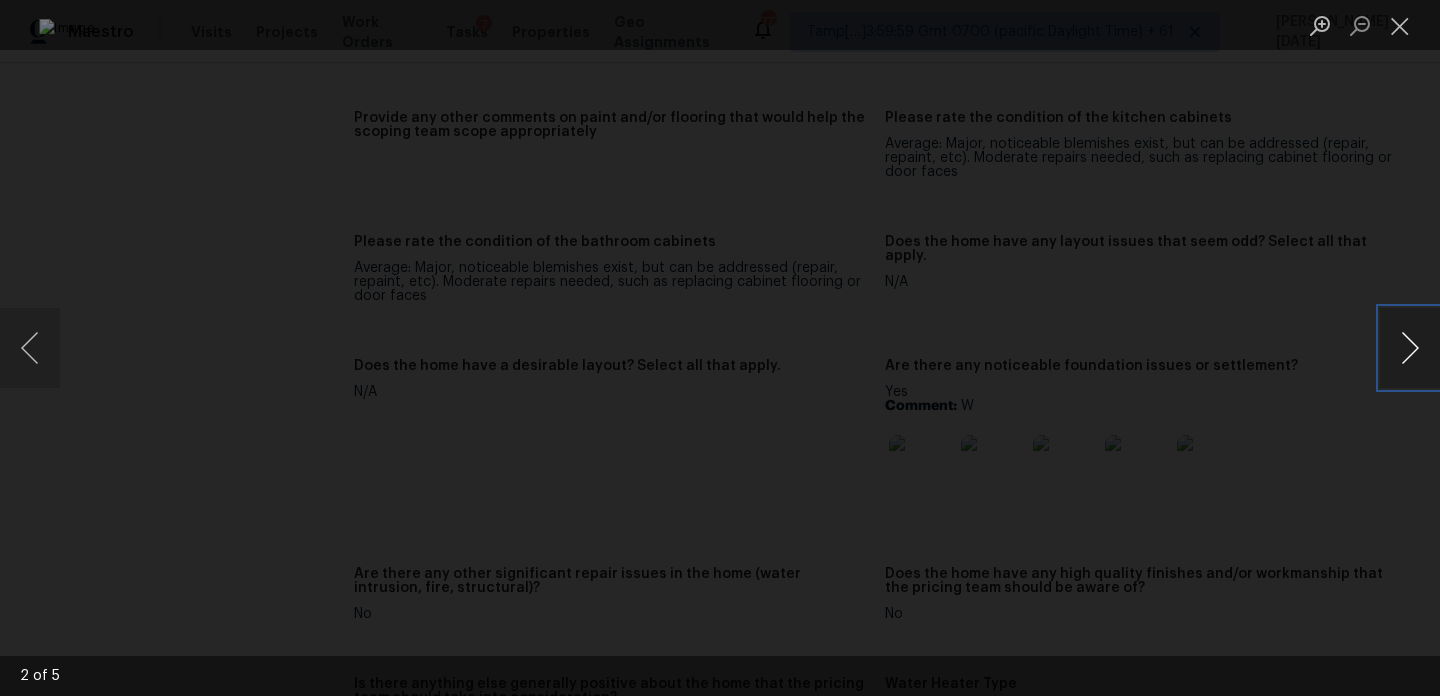 click at bounding box center (1410, 348) 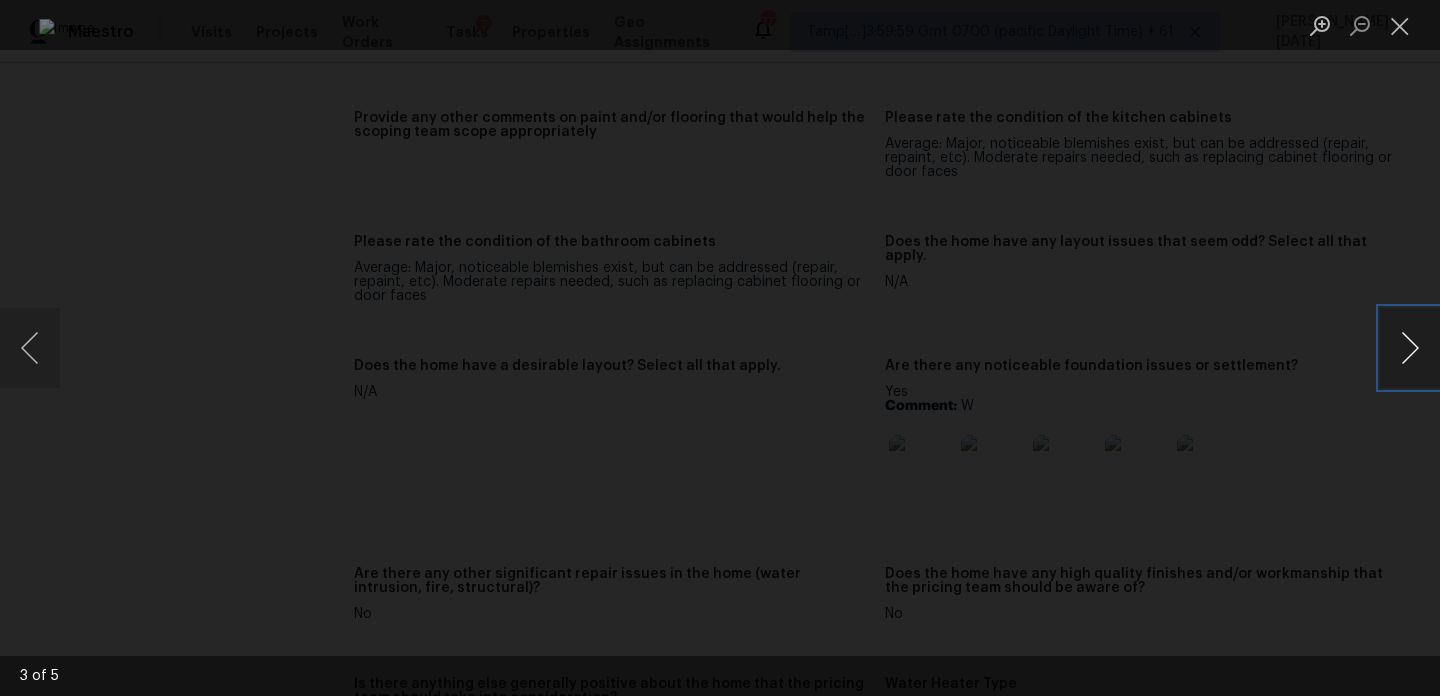 type 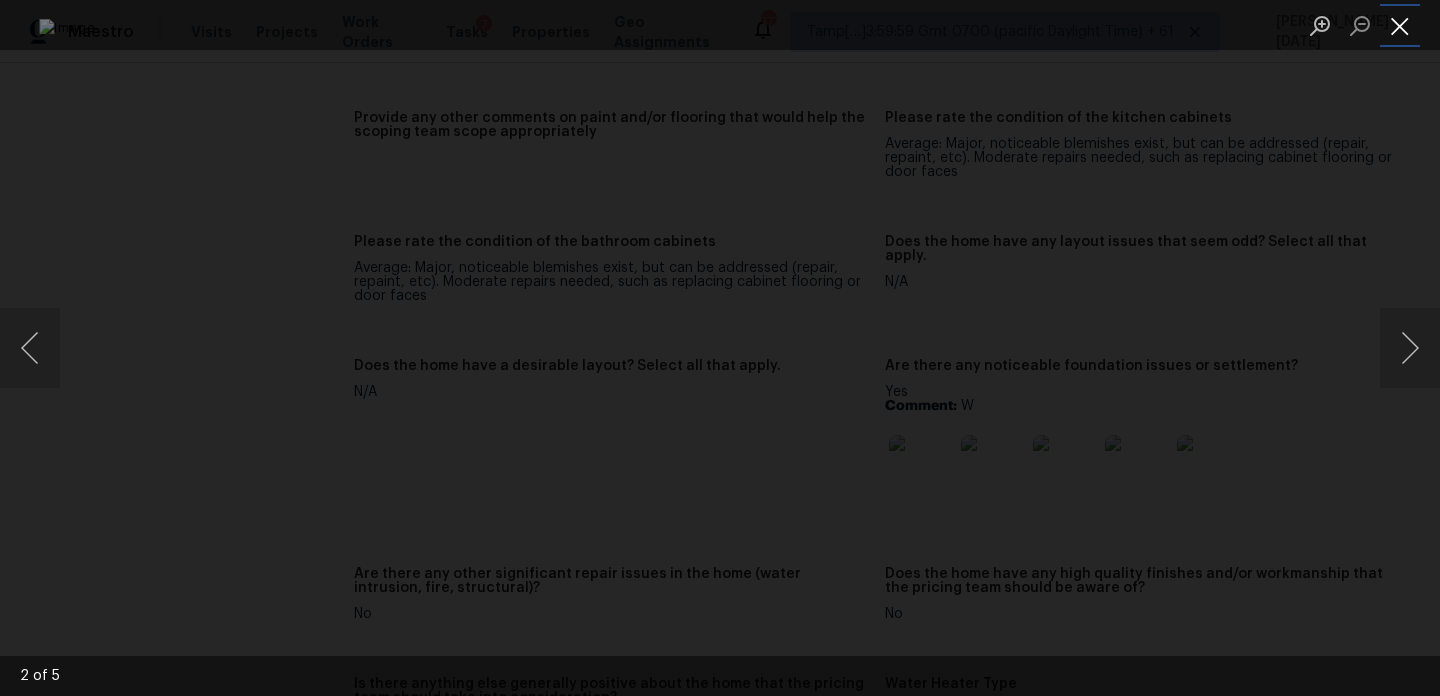 click at bounding box center (1400, 25) 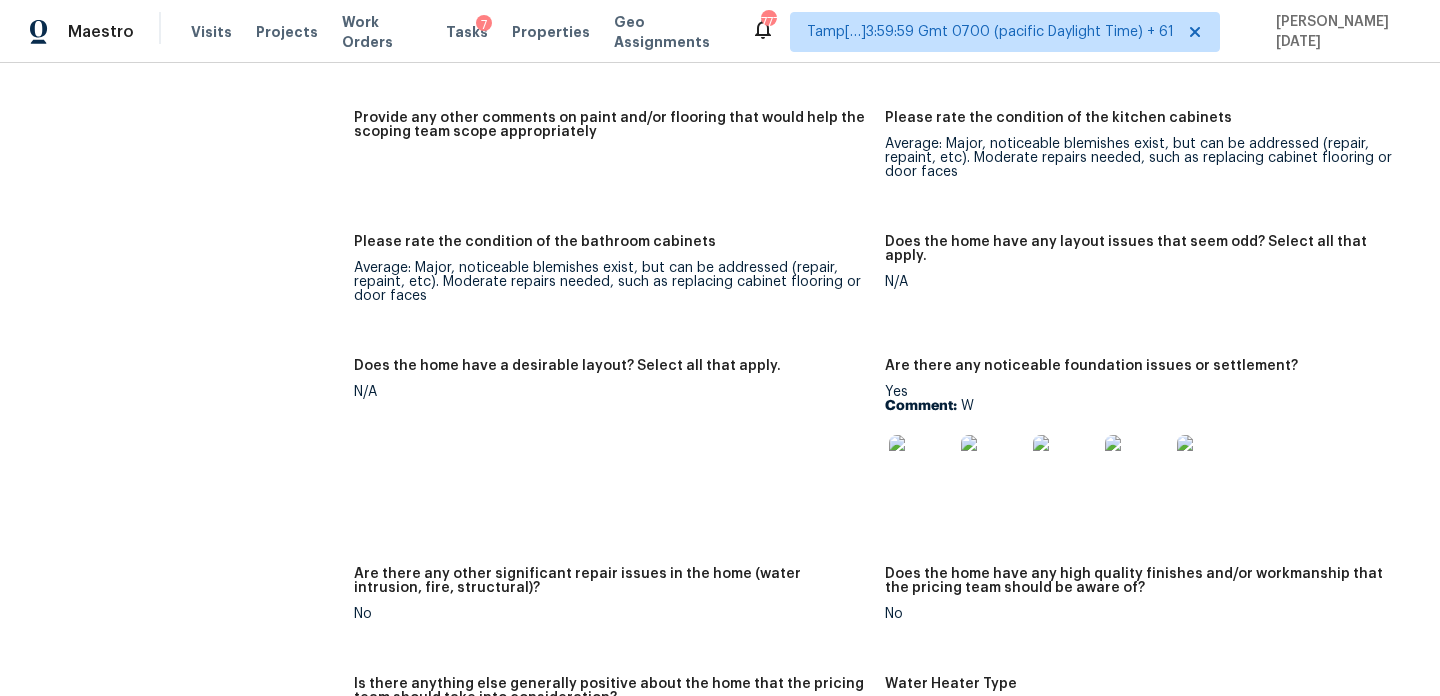 click at bounding box center (993, 467) 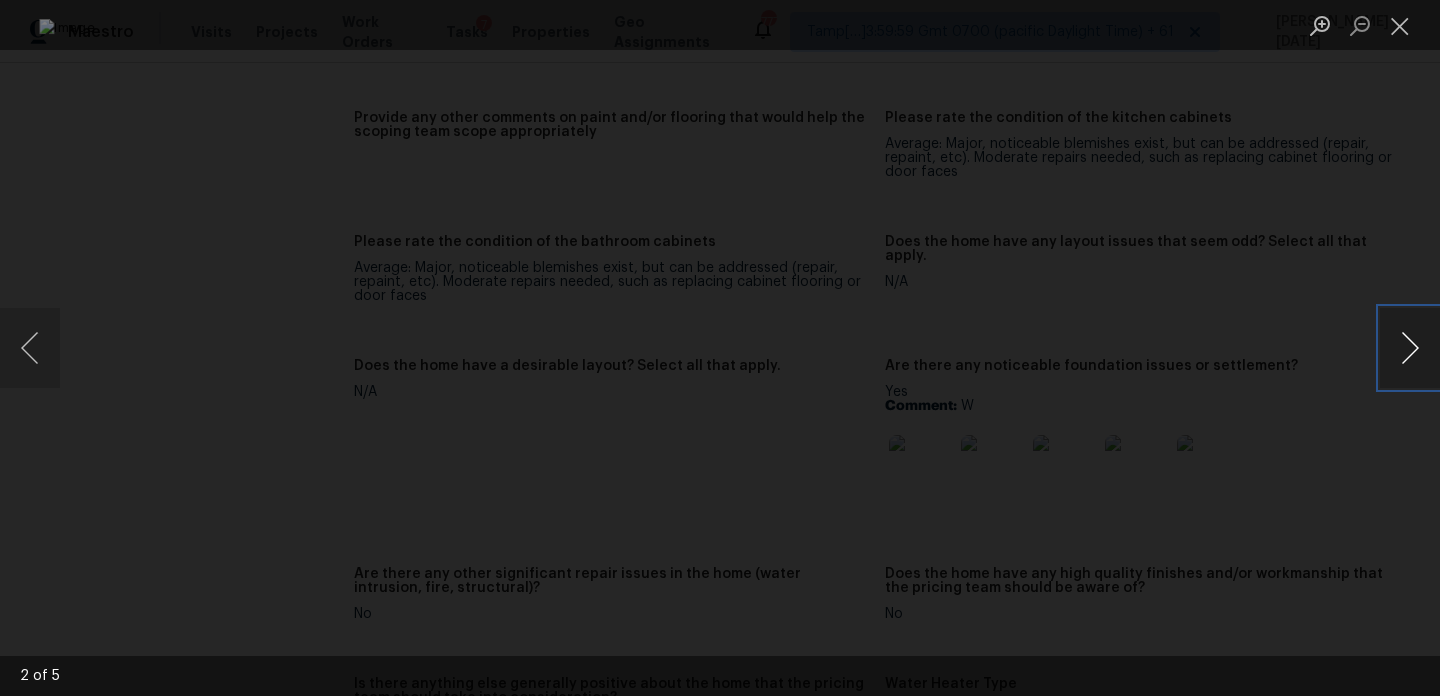 click at bounding box center (1410, 348) 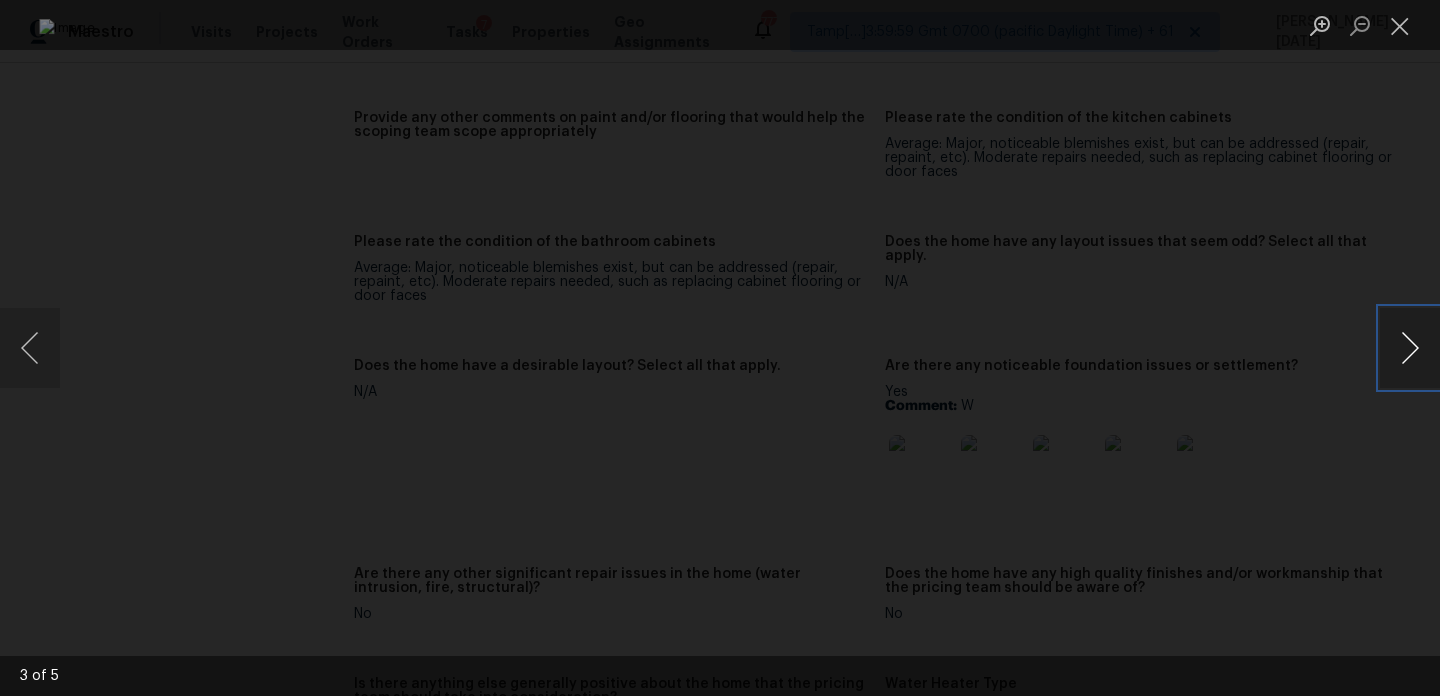 click at bounding box center (1410, 348) 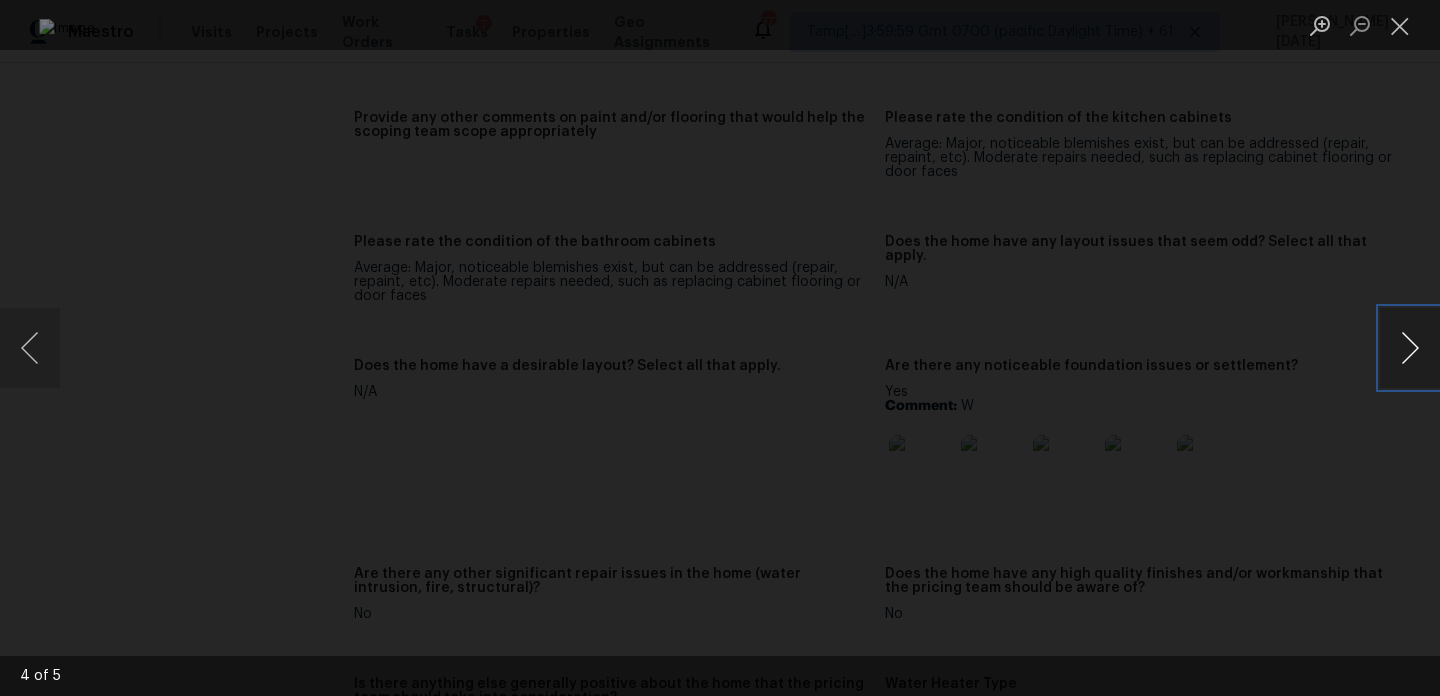 click at bounding box center [1410, 348] 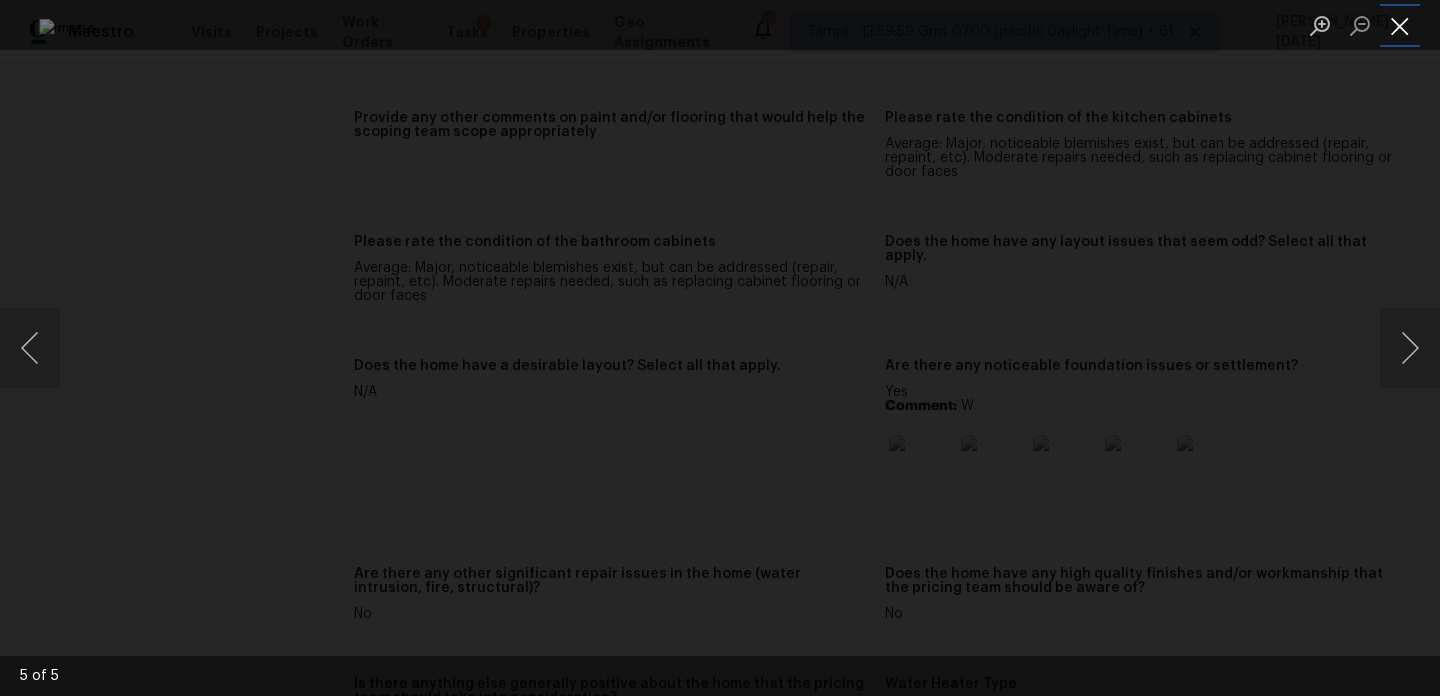 click at bounding box center [1400, 25] 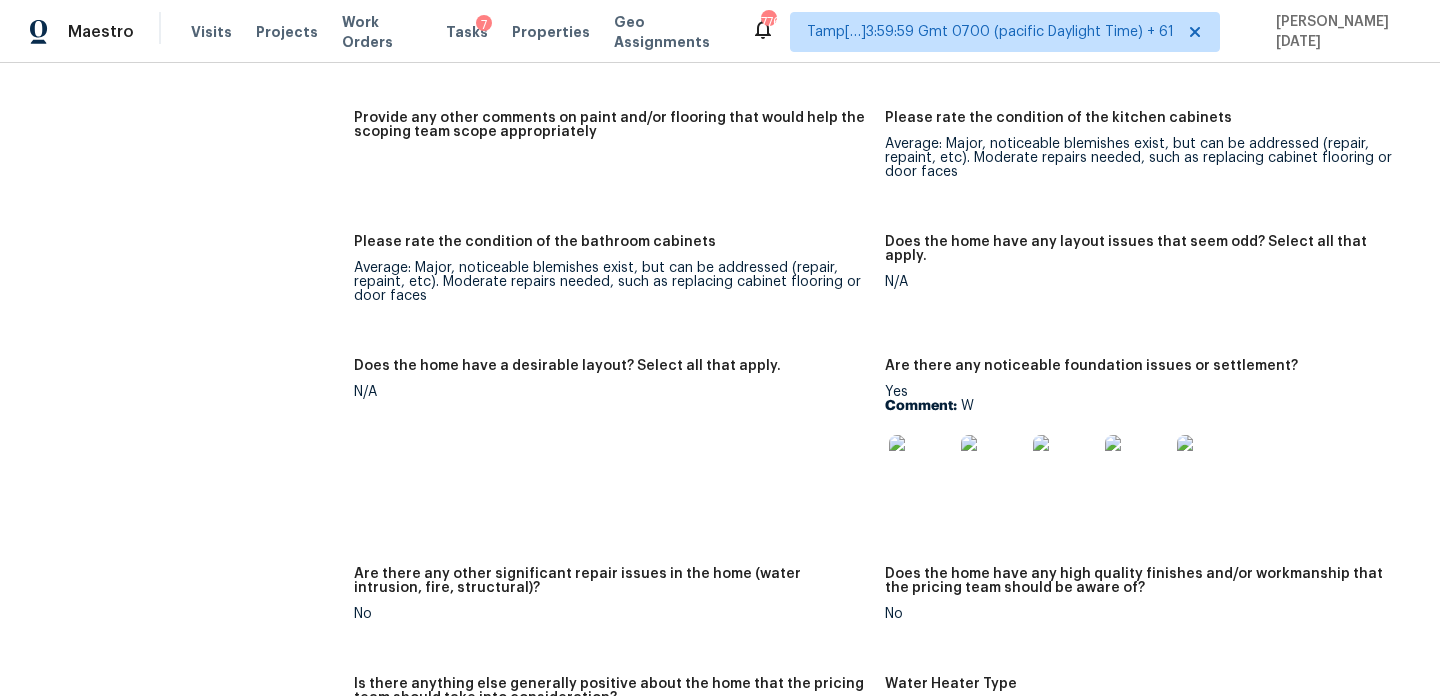 click at bounding box center [921, 467] 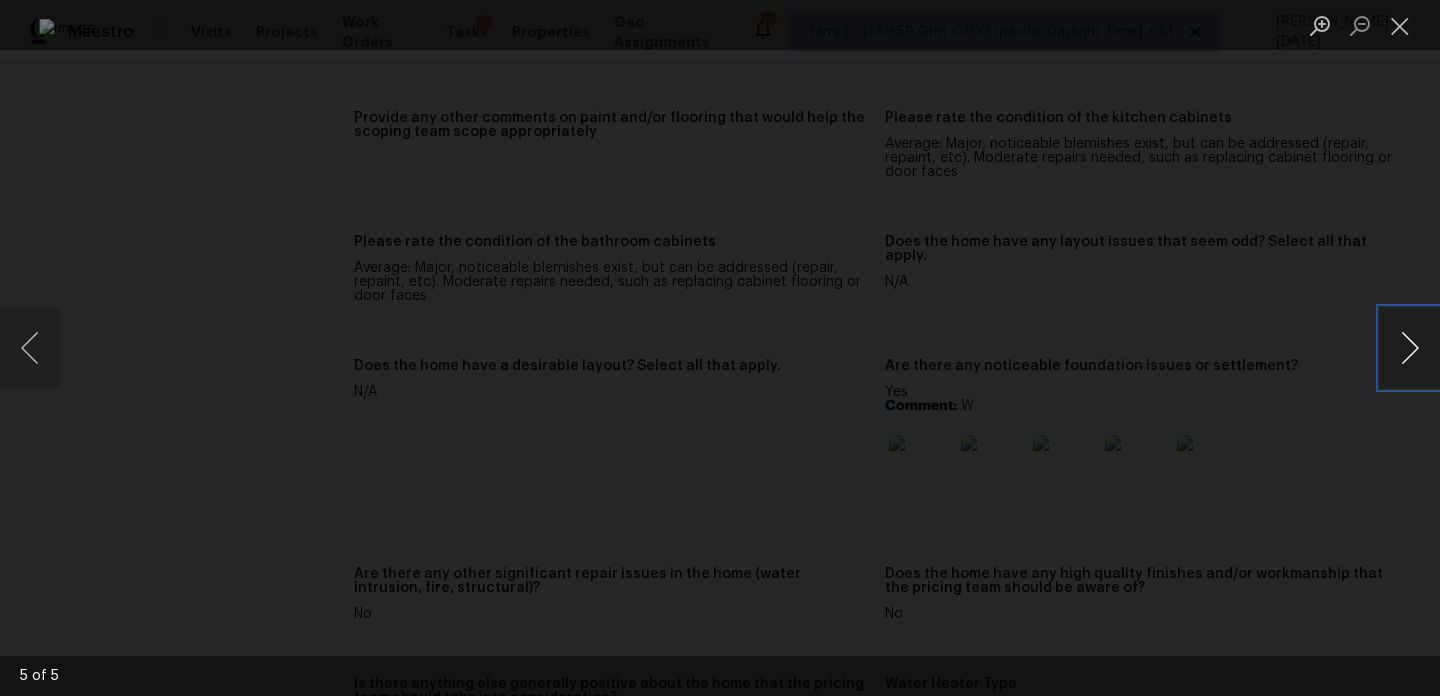 click at bounding box center (1410, 348) 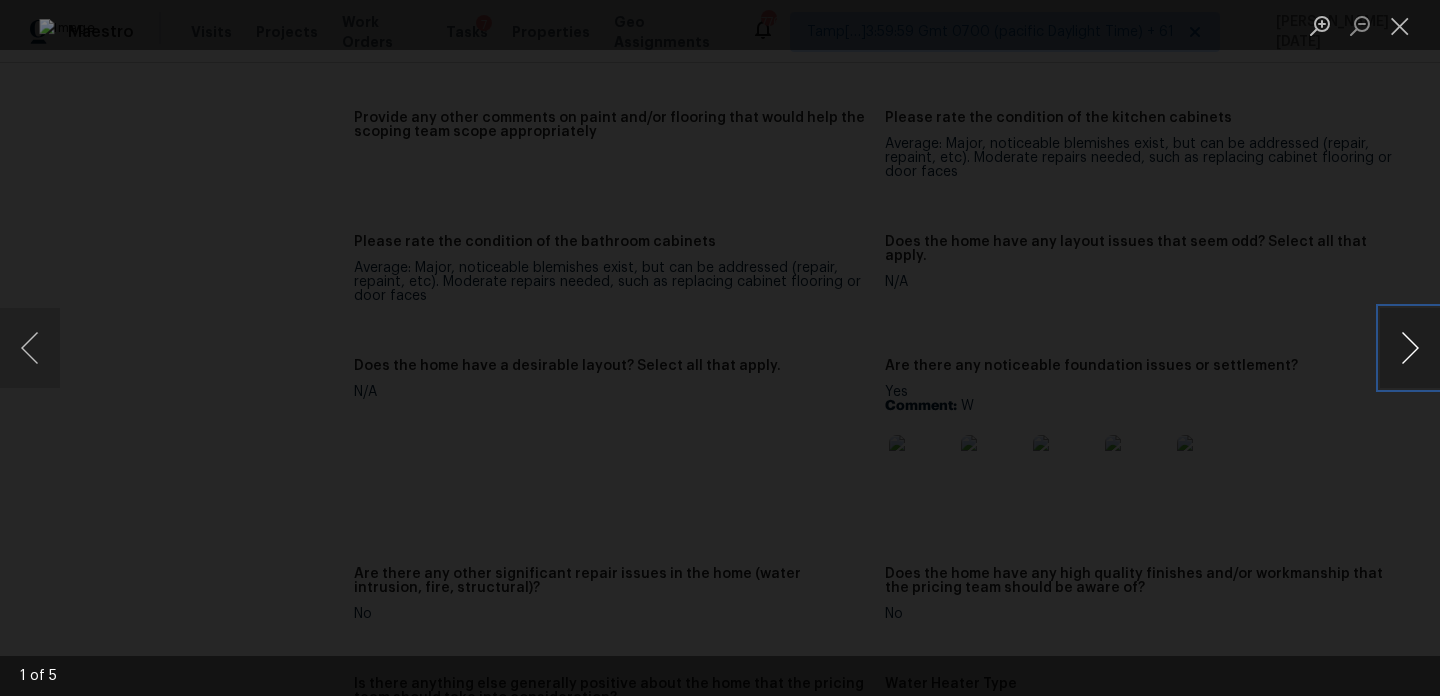 click at bounding box center [1410, 348] 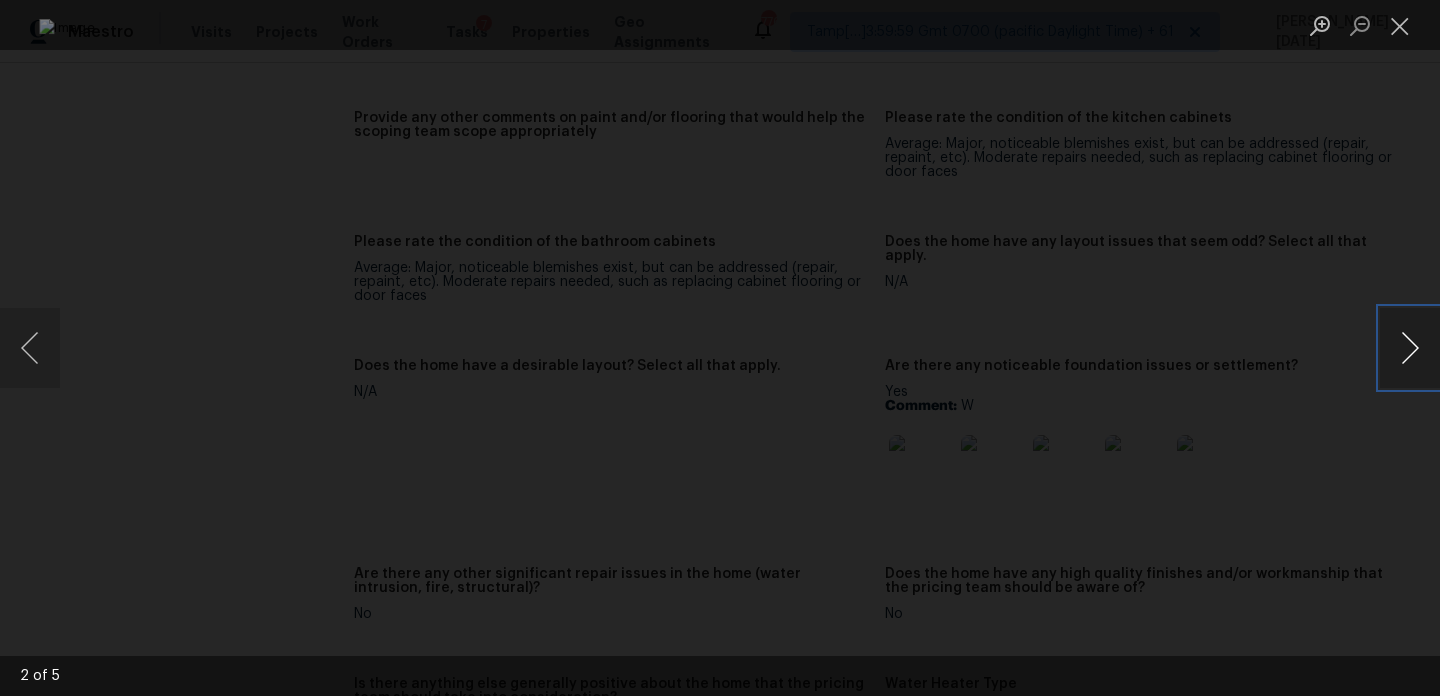 click at bounding box center (1410, 348) 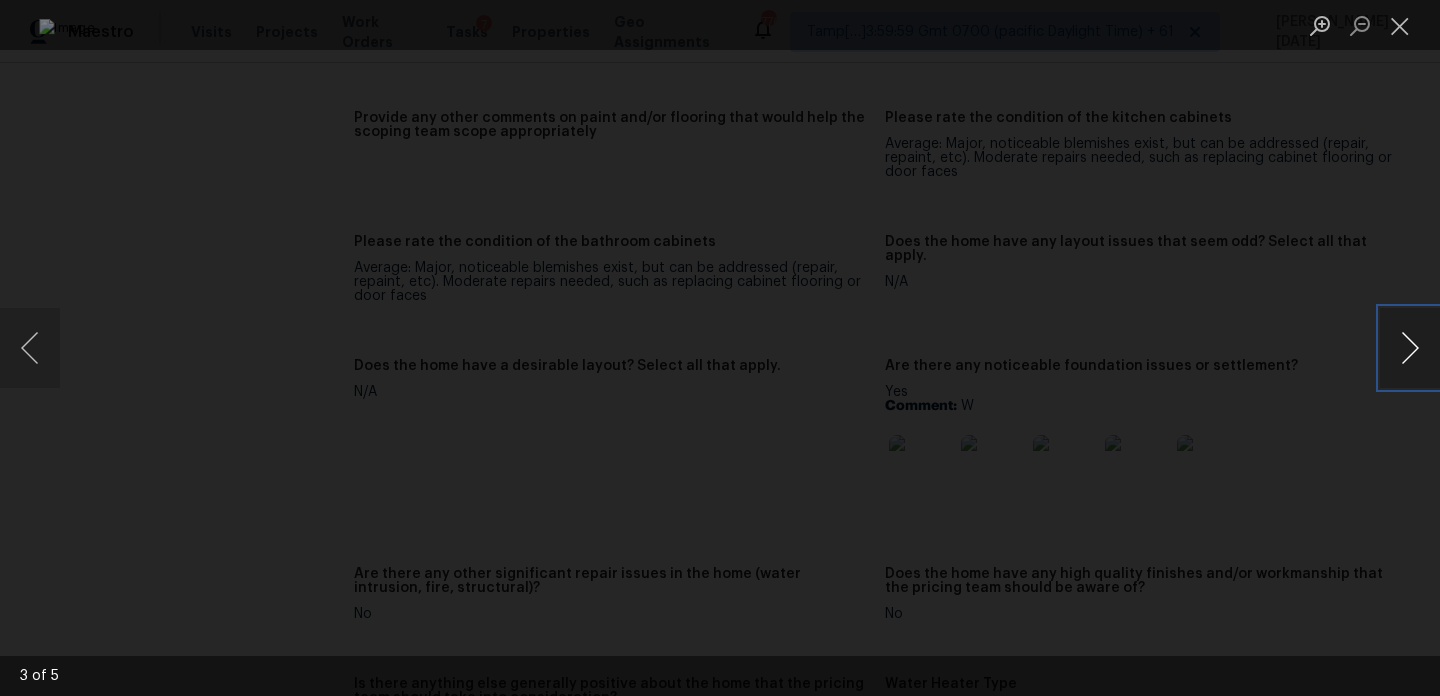 click at bounding box center [1410, 348] 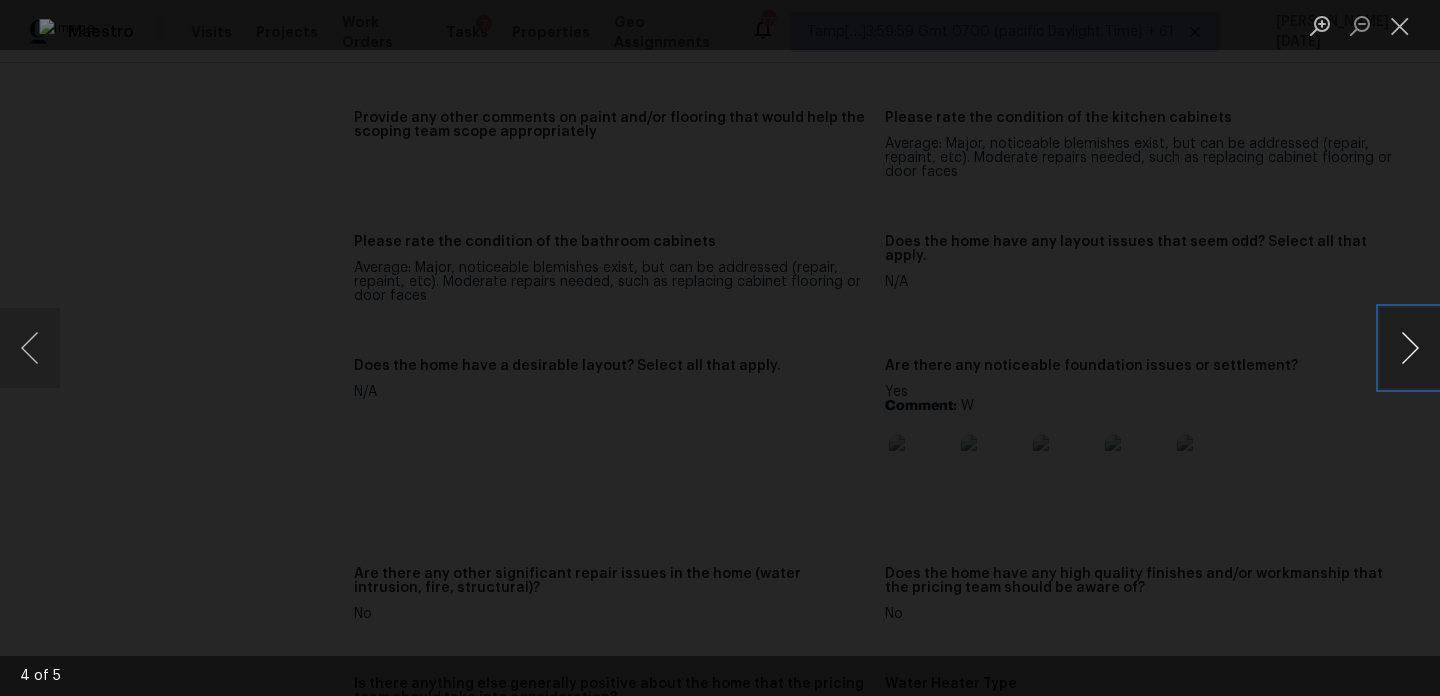 click at bounding box center [1410, 348] 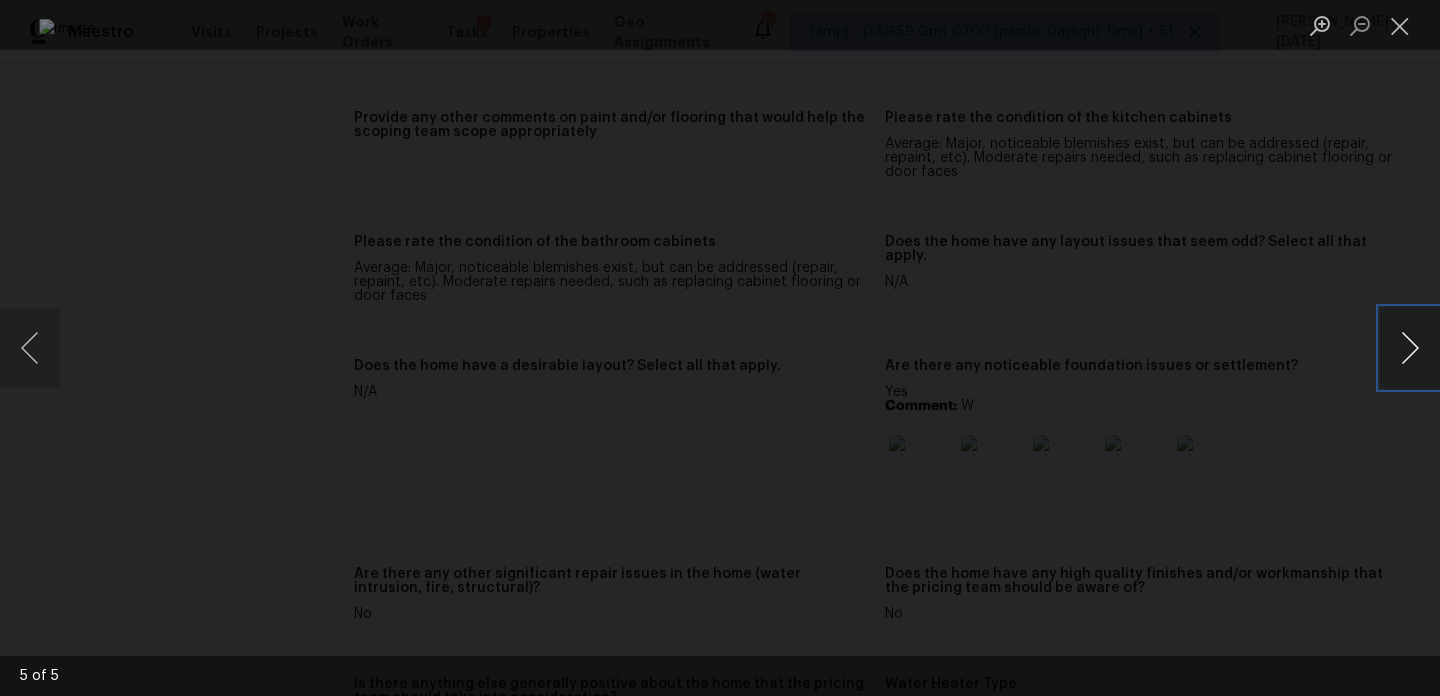 click at bounding box center [1410, 348] 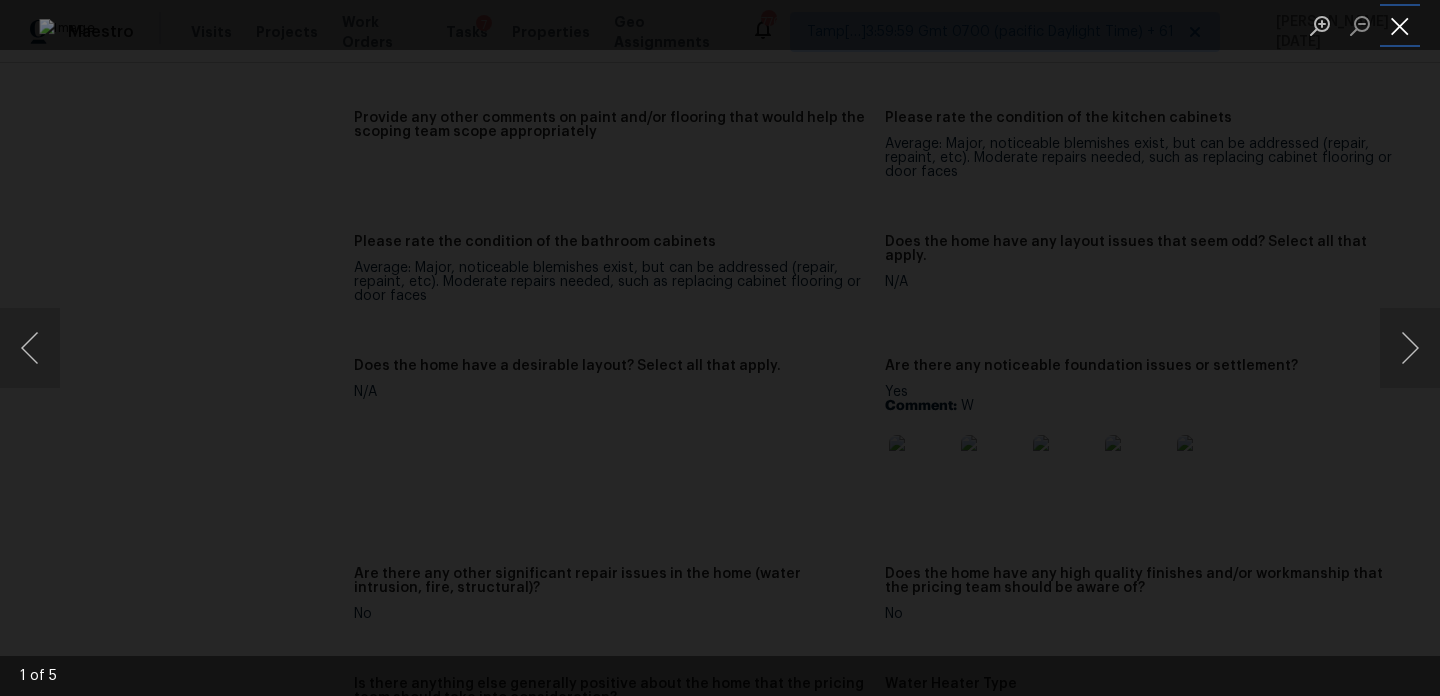 click at bounding box center (1400, 25) 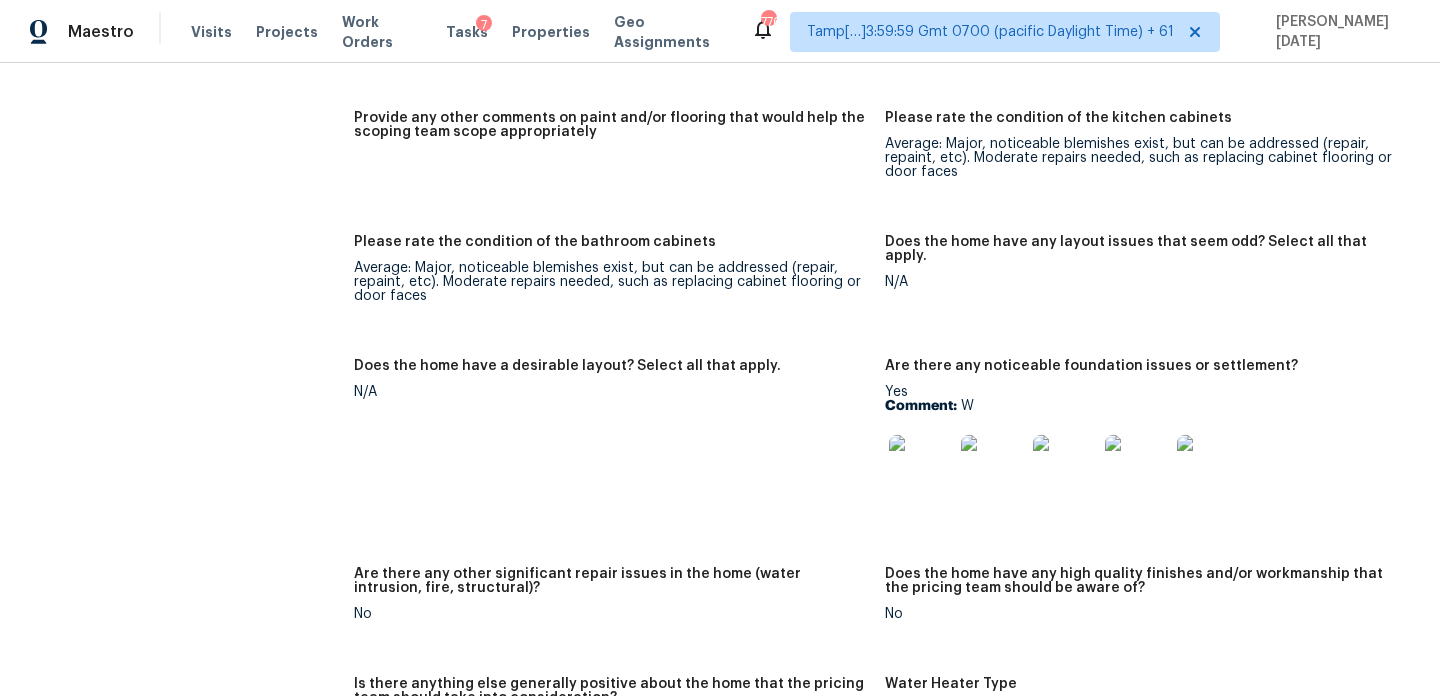 scroll, scrollTop: 0, scrollLeft: 0, axis: both 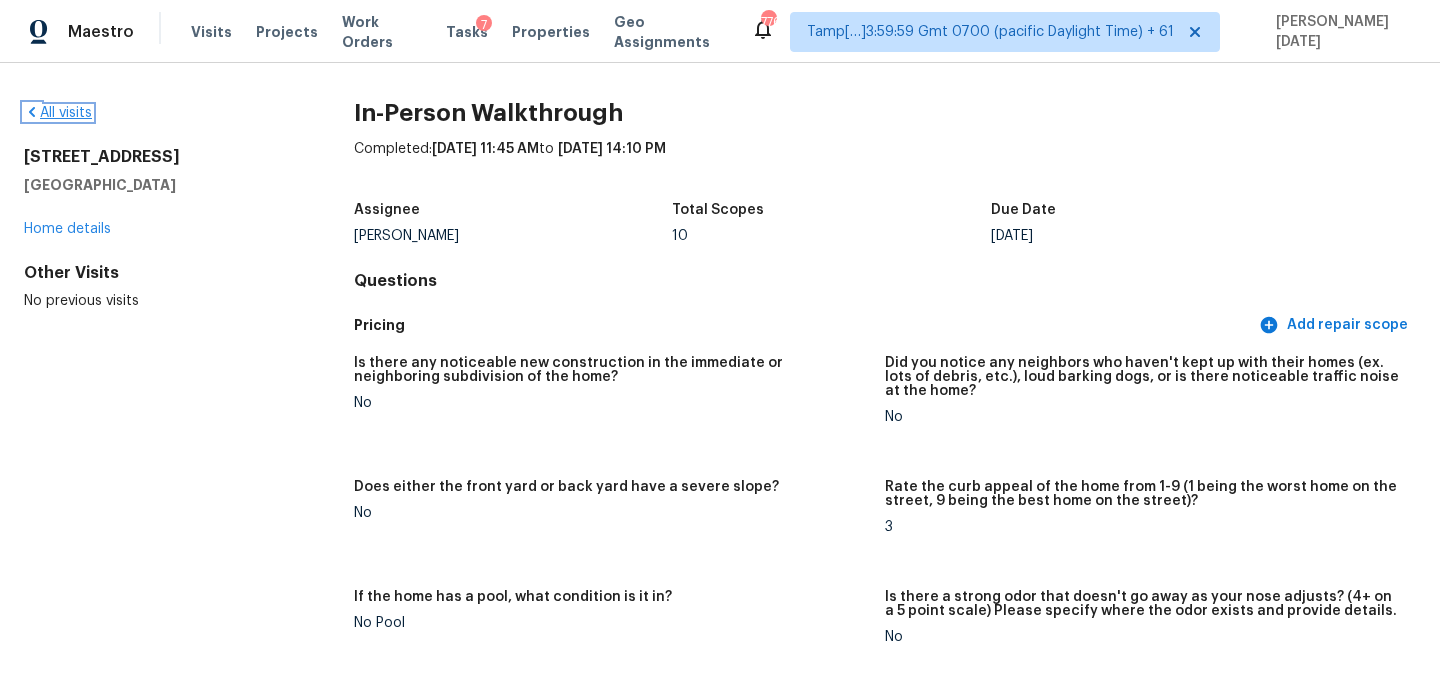 click on "All visits" at bounding box center [58, 113] 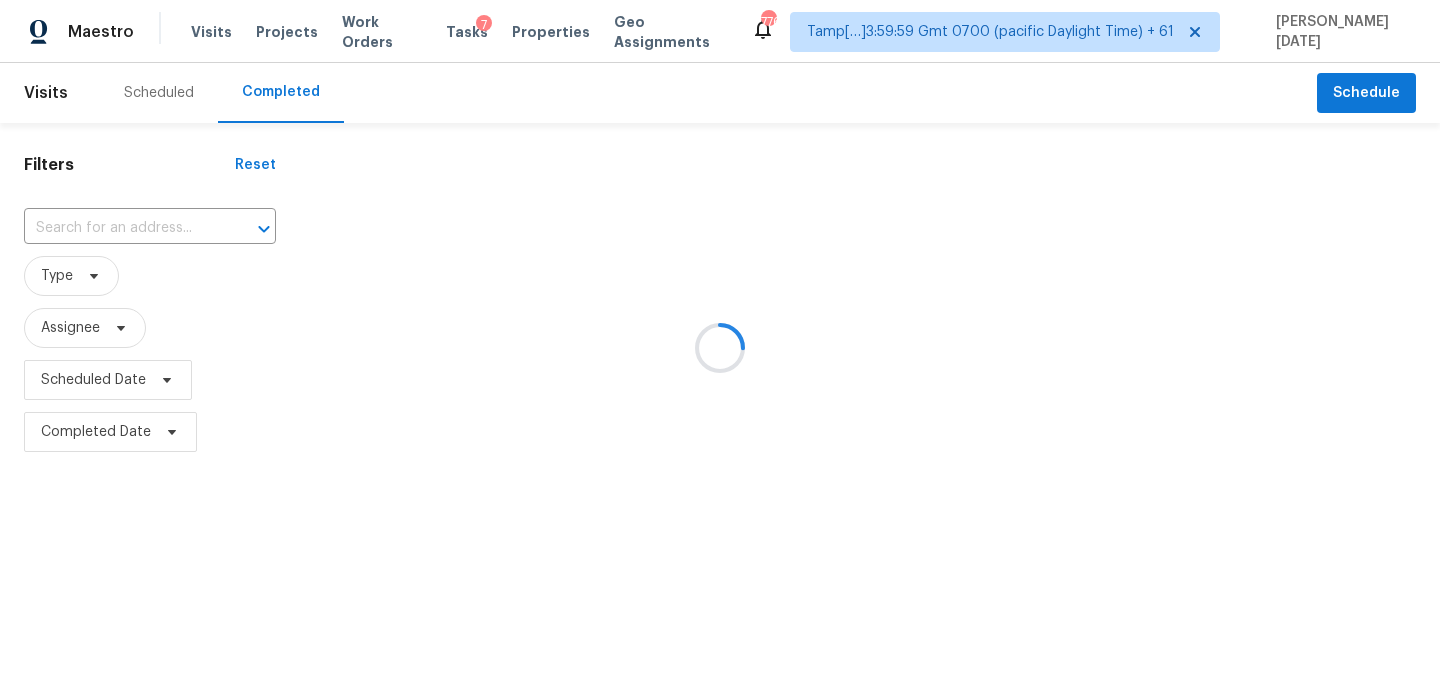 click at bounding box center [720, 348] 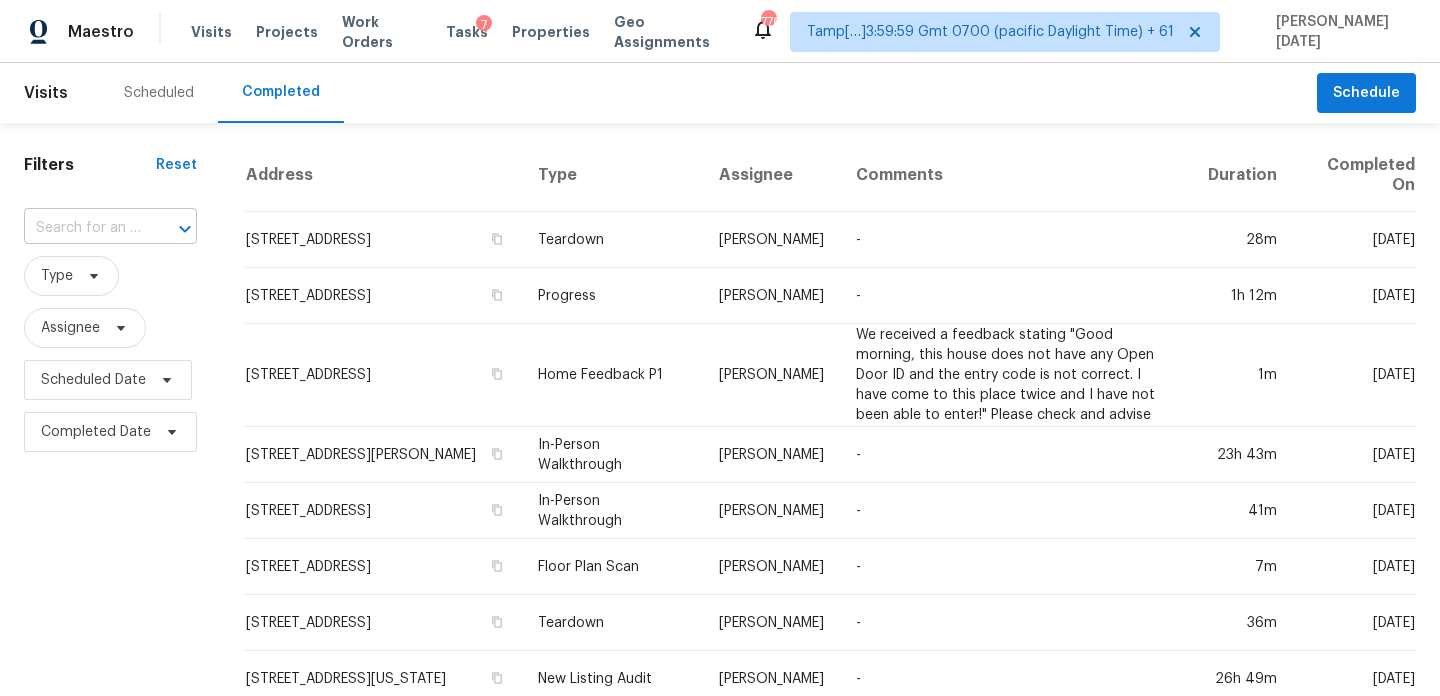 click at bounding box center (82, 228) 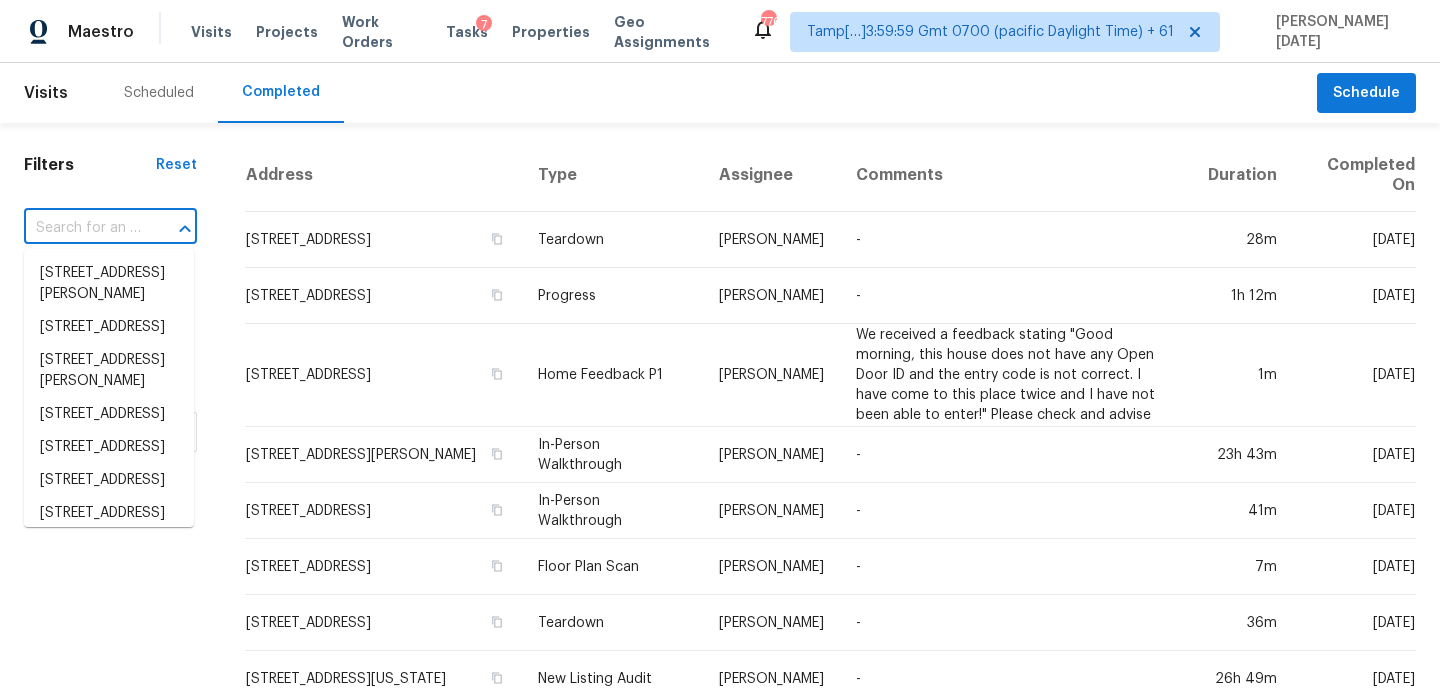 paste on "[STREET_ADDRESS]" 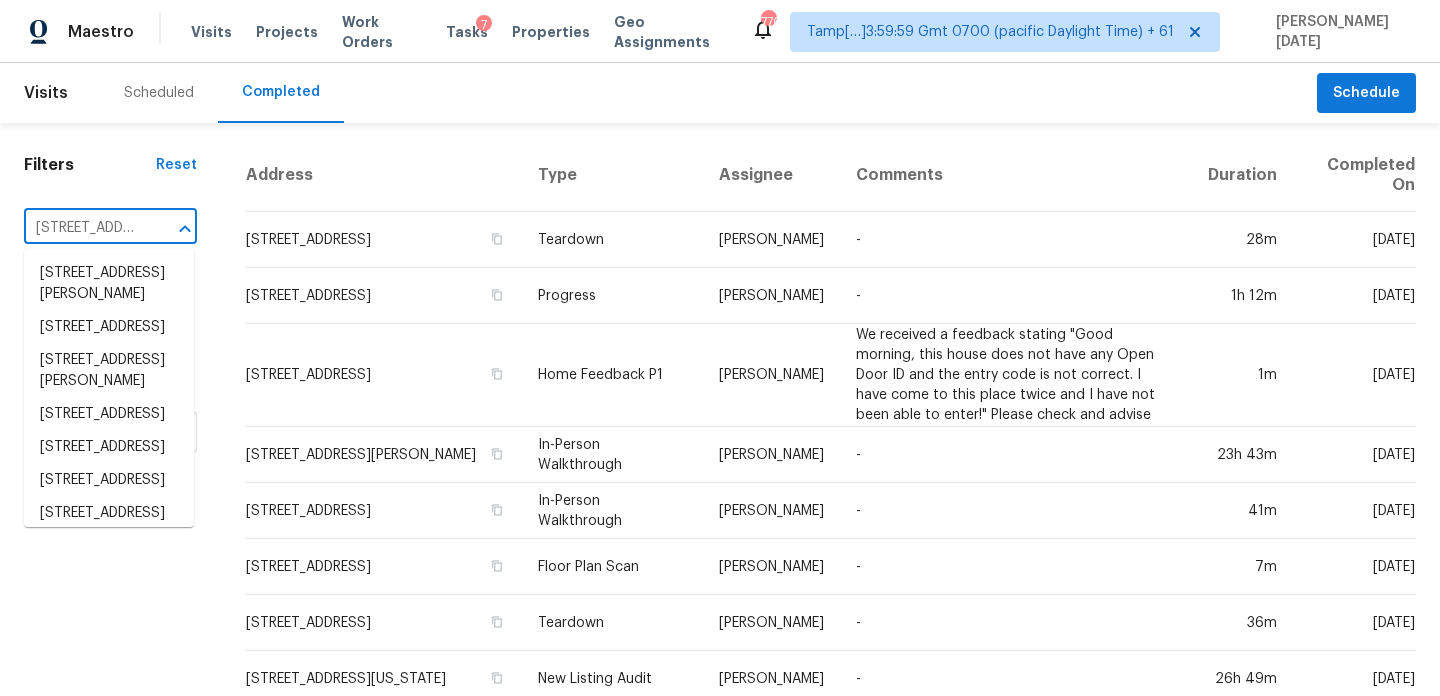 scroll, scrollTop: 0, scrollLeft: 154, axis: horizontal 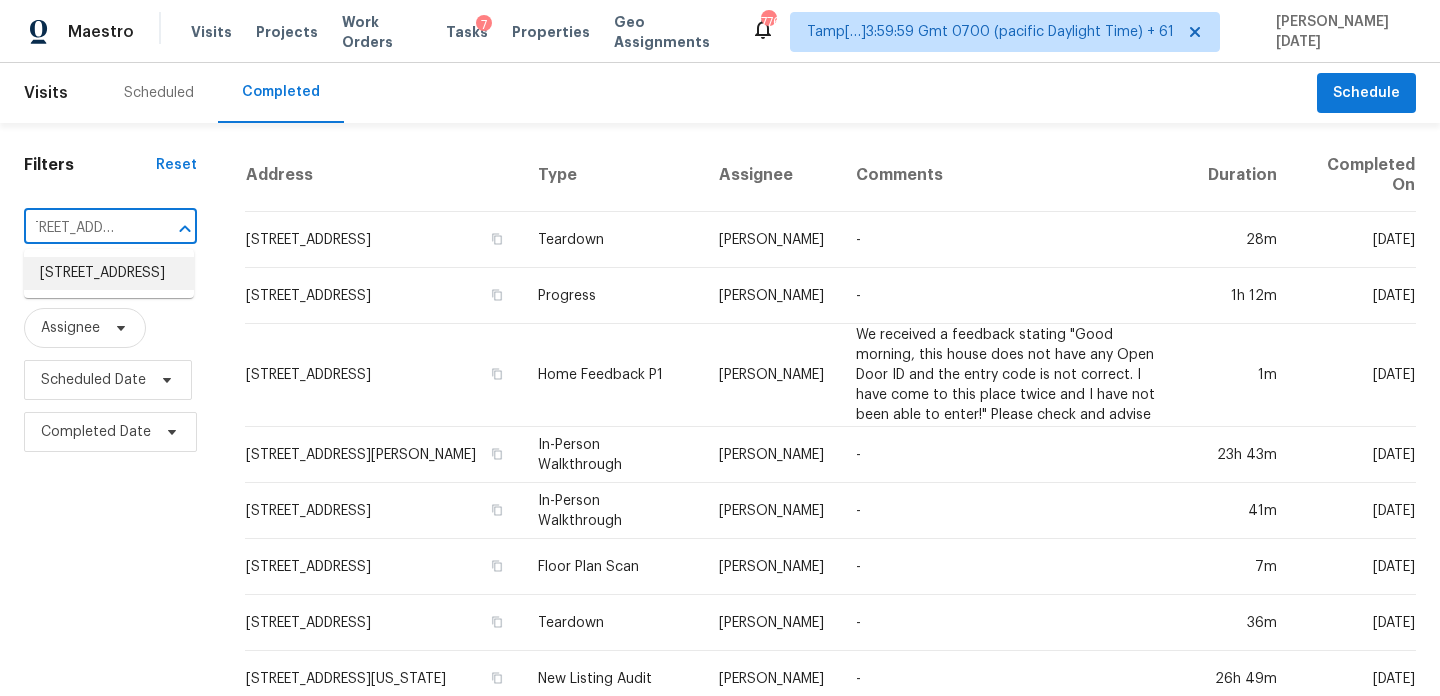 click on "[STREET_ADDRESS]" at bounding box center (109, 273) 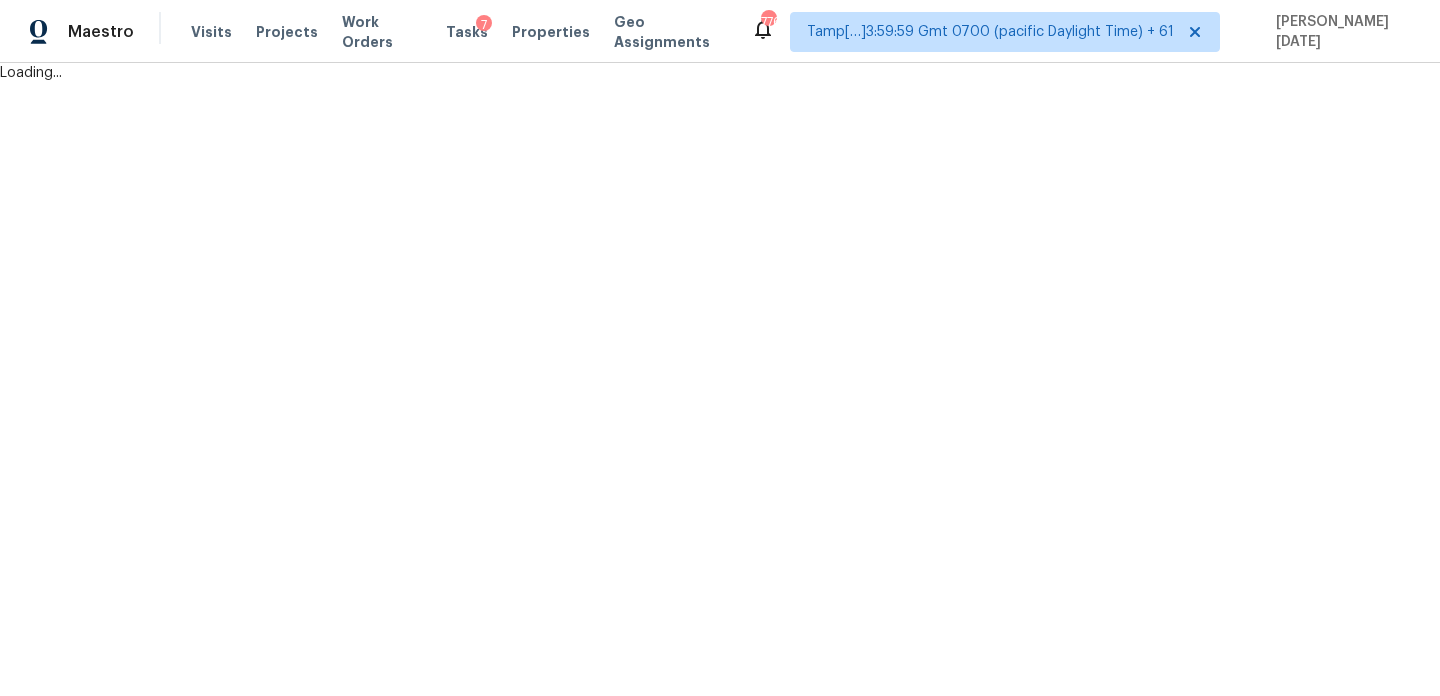 click on "Maestro Visits Projects Work Orders Tasks 7 Properties Geo Assignments 776 Tamp[…]3:59:59 Gmt 0700 (pacific Daylight Time) + 61 [PERSON_NAME][DATE] Loading..." at bounding box center (720, 41) 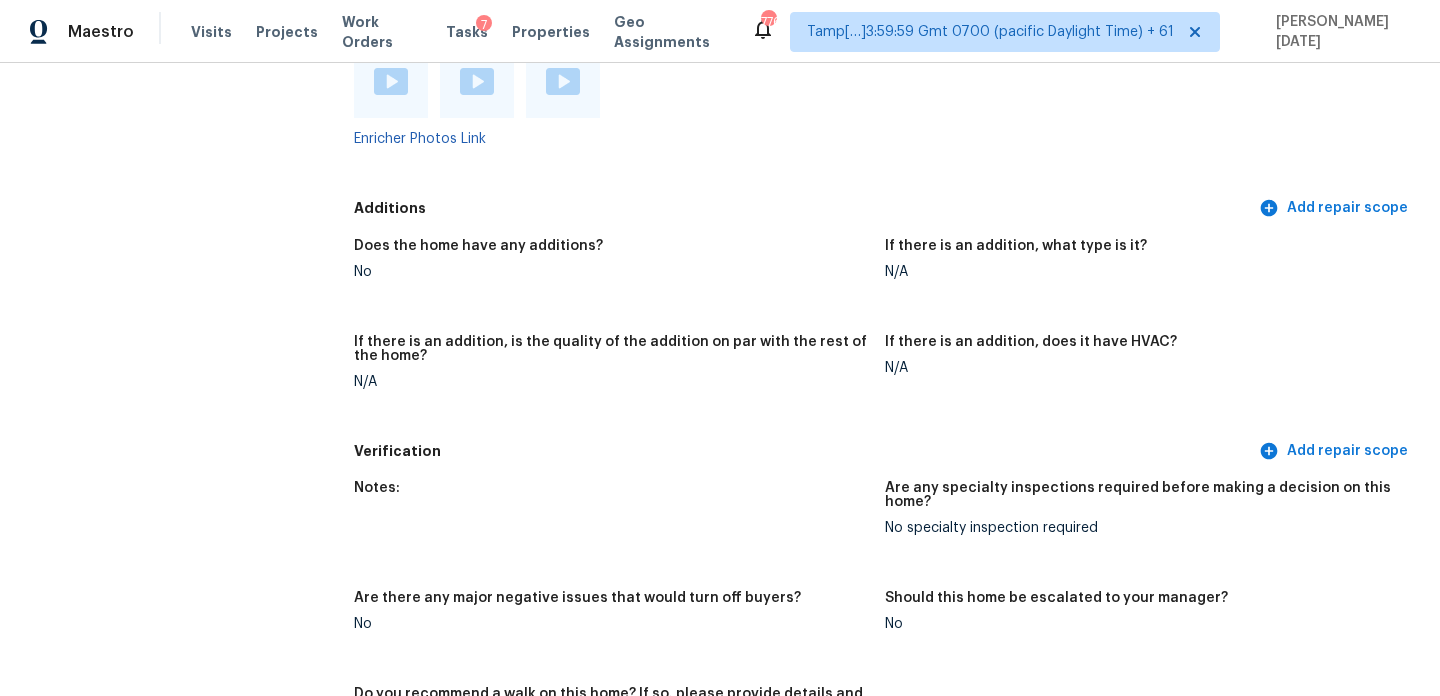 scroll, scrollTop: 4051, scrollLeft: 0, axis: vertical 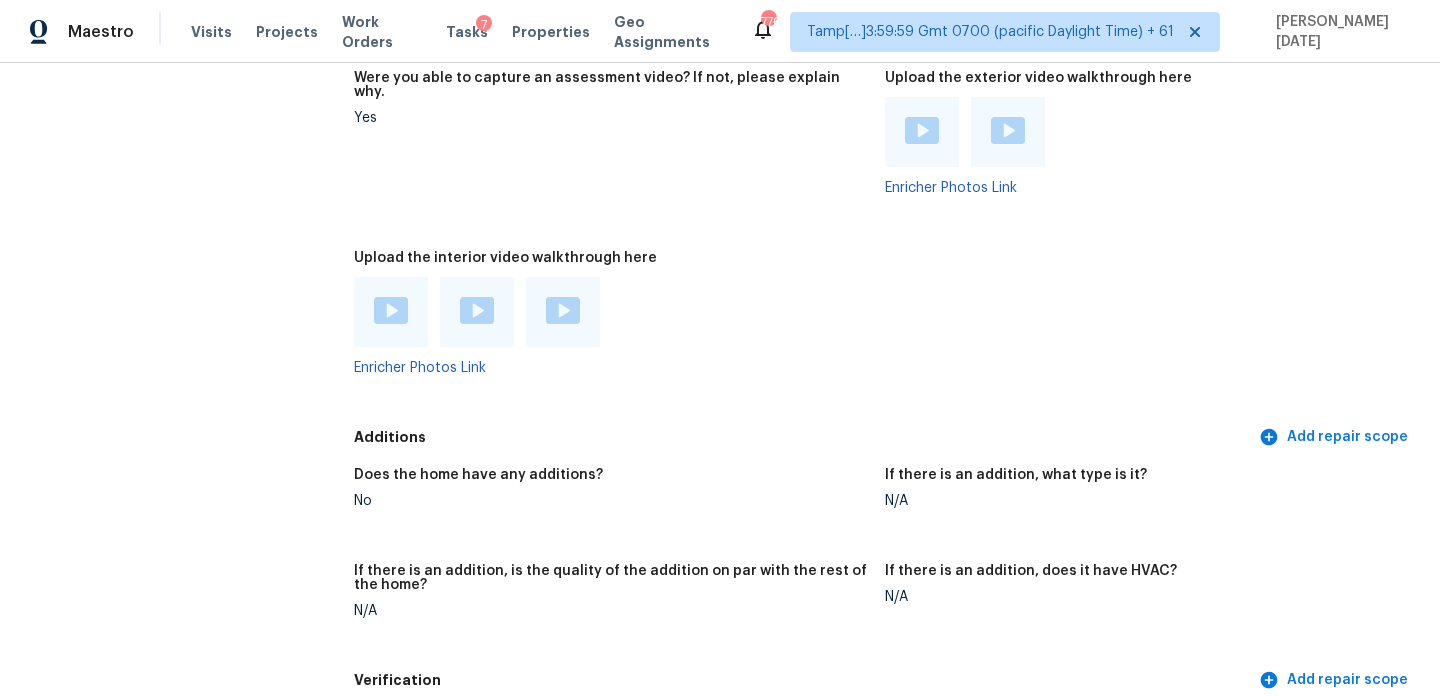 click on "Additions" at bounding box center [804, 437] 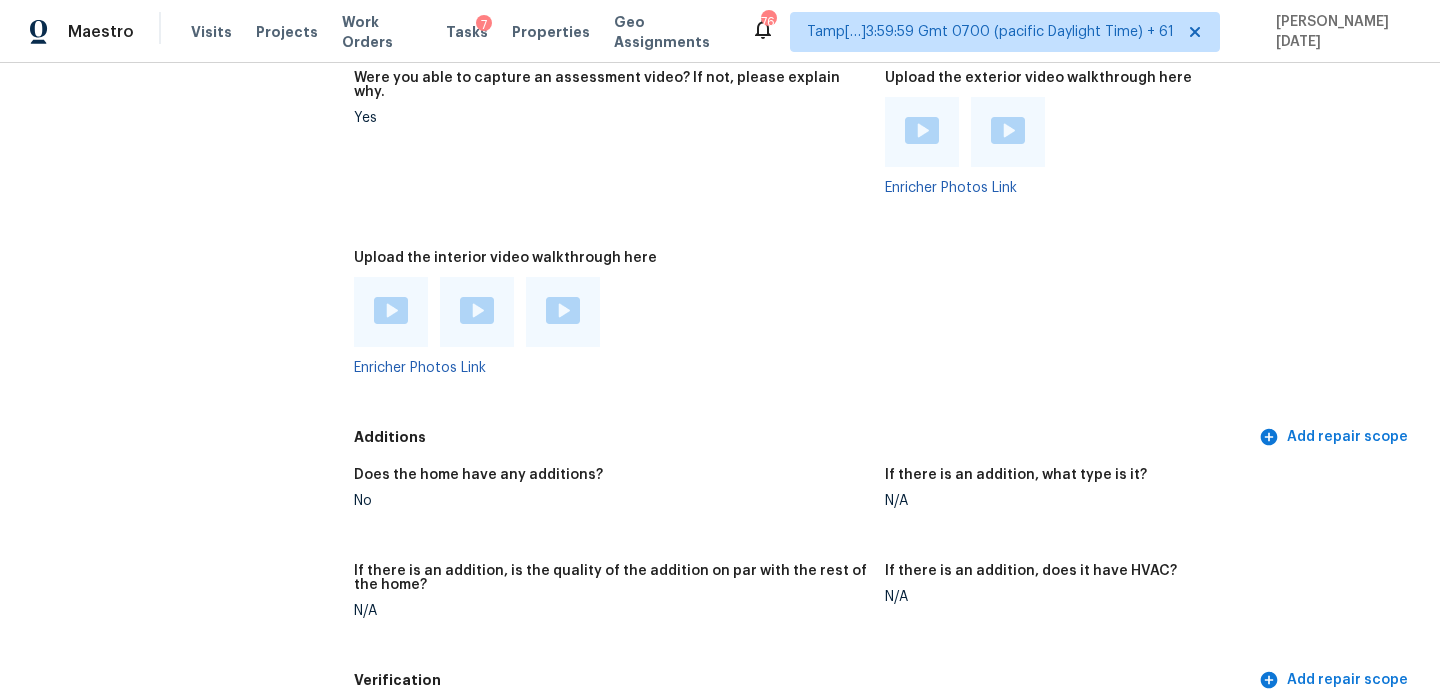 click on "Enricher Photos Link" at bounding box center (611, 326) 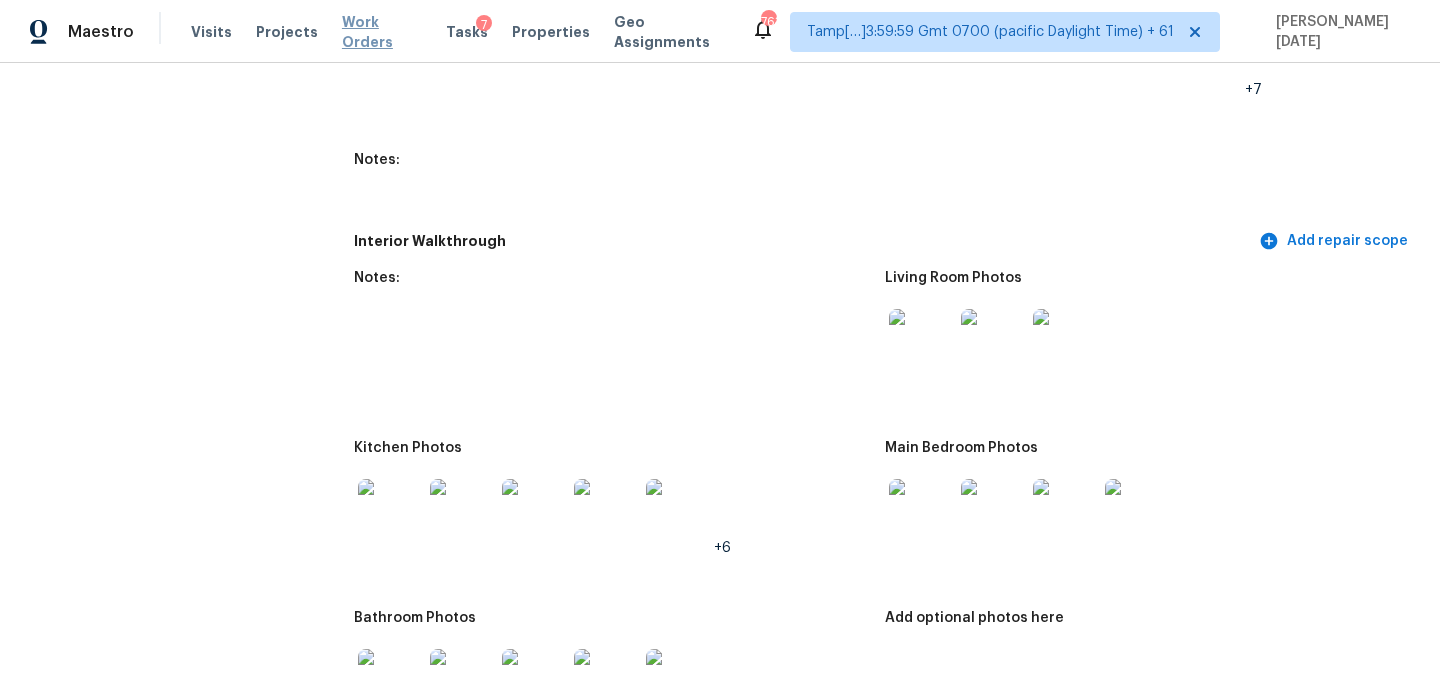 scroll, scrollTop: 2233, scrollLeft: 0, axis: vertical 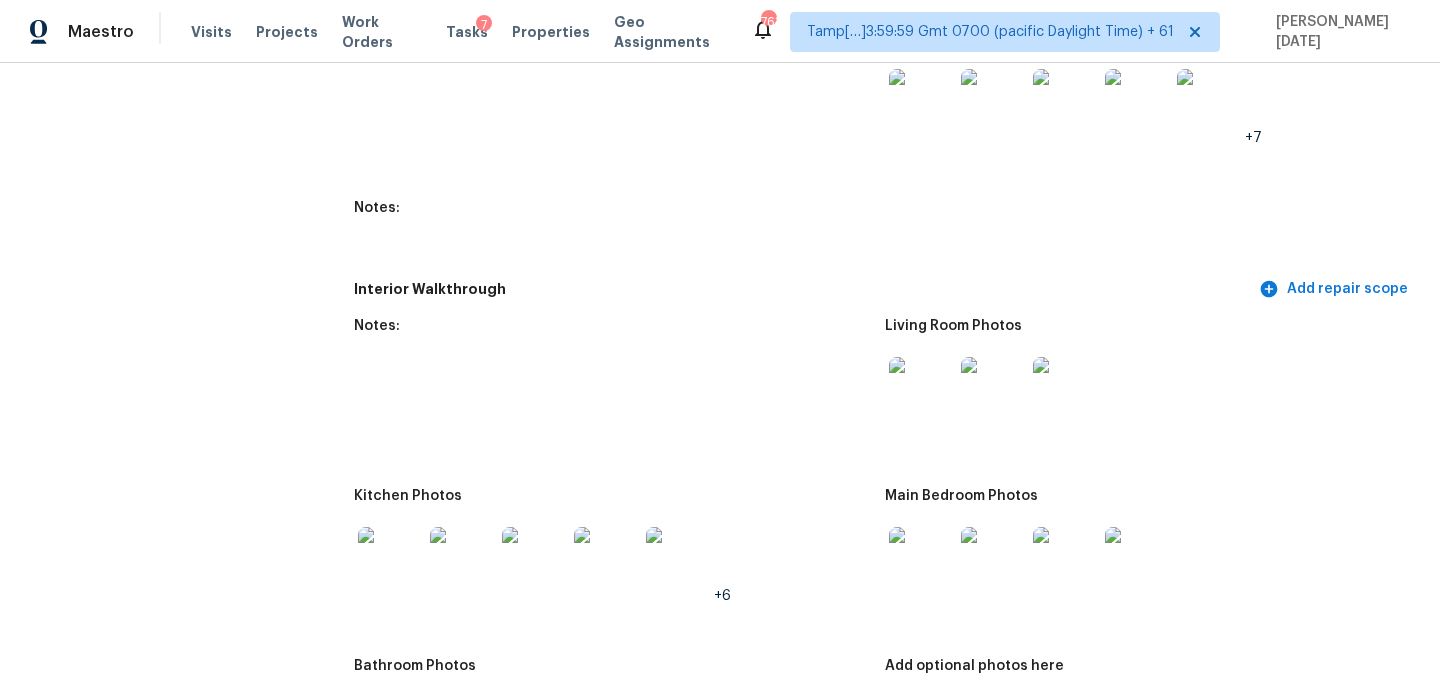 click at bounding box center [921, 389] 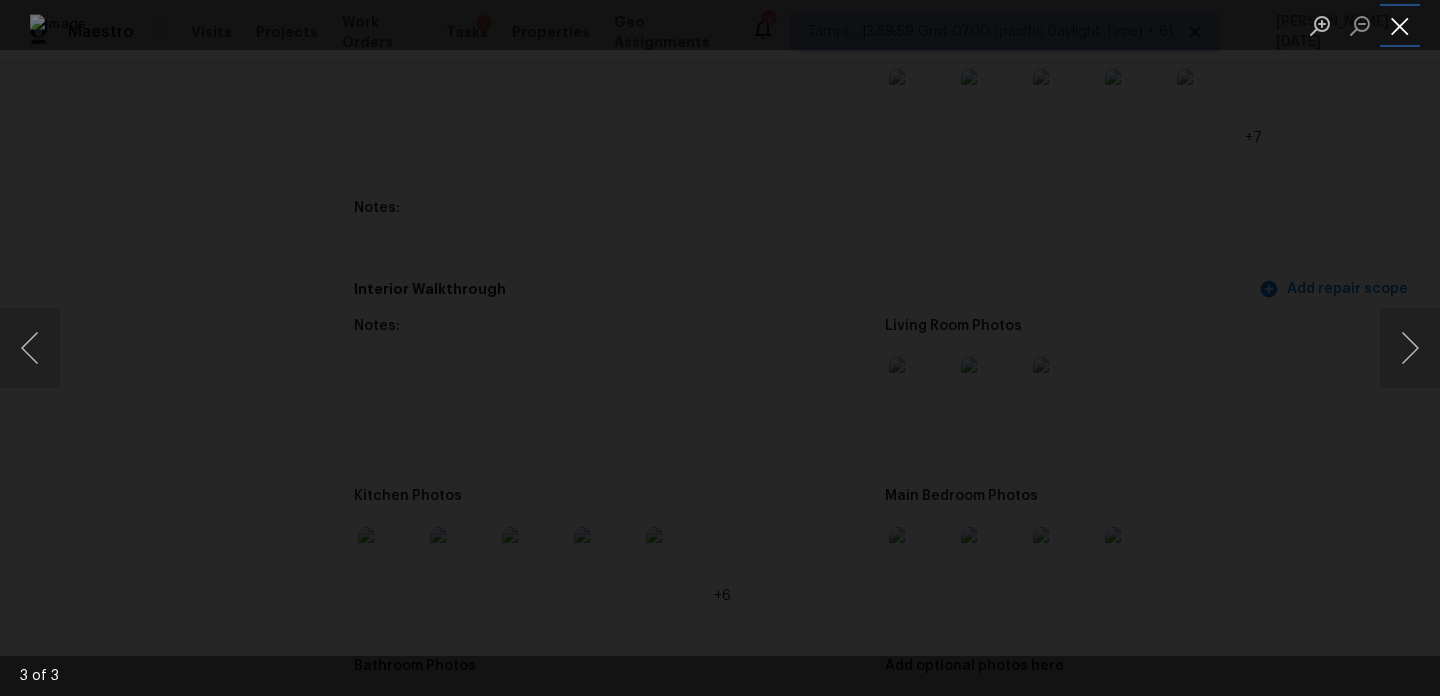 click at bounding box center (1400, 25) 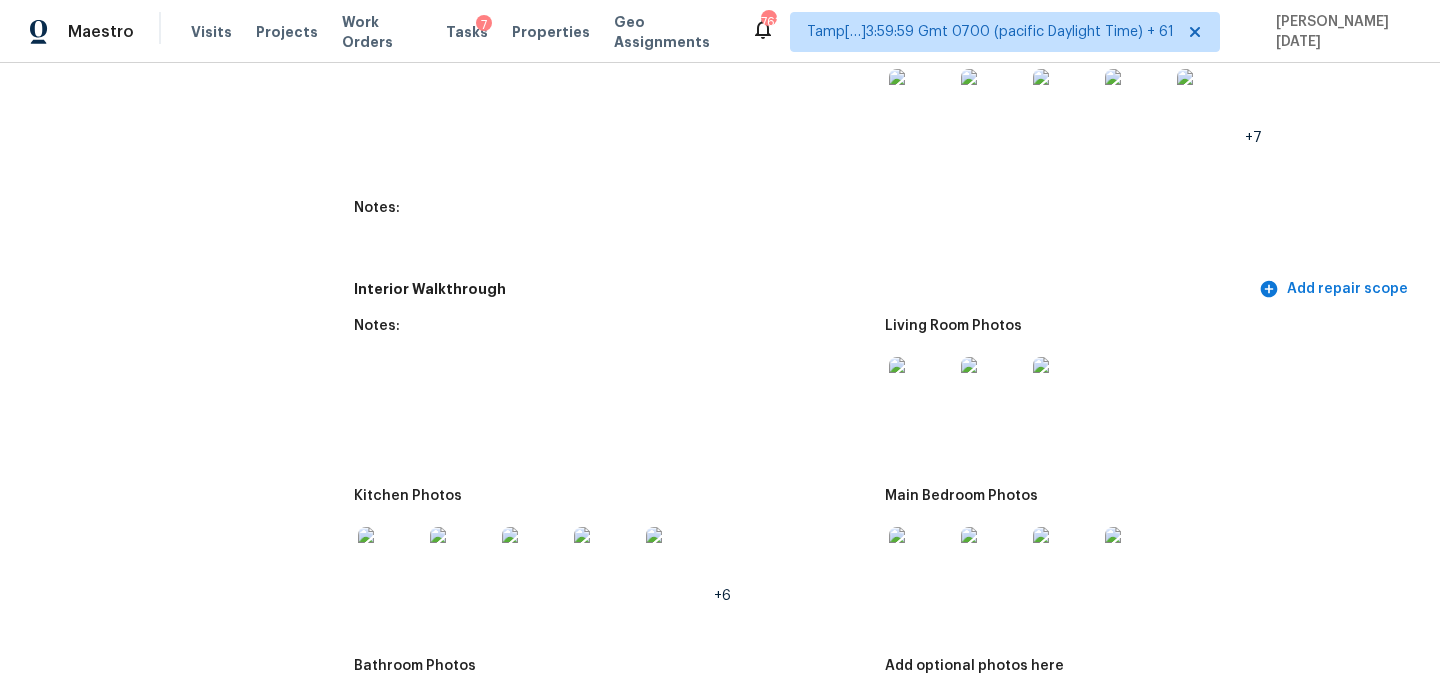 click at bounding box center [993, 559] 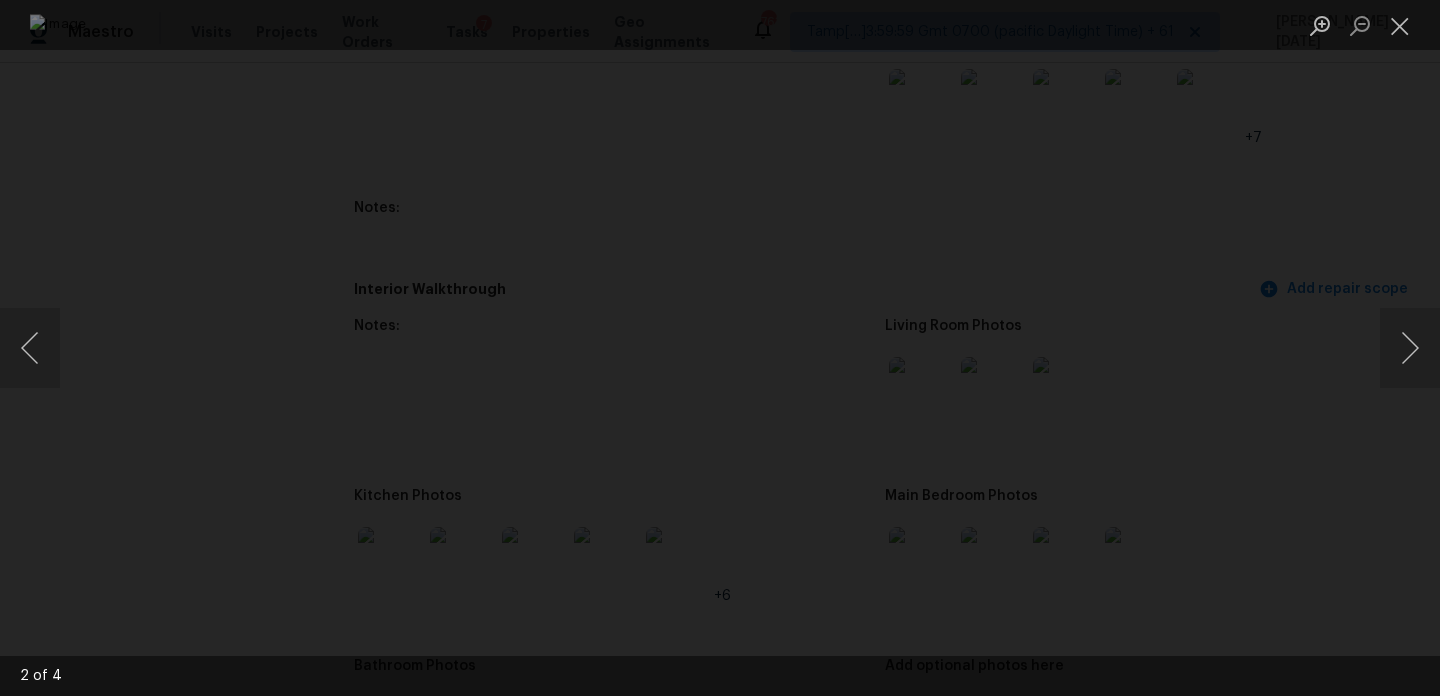 click at bounding box center [1370, 25] 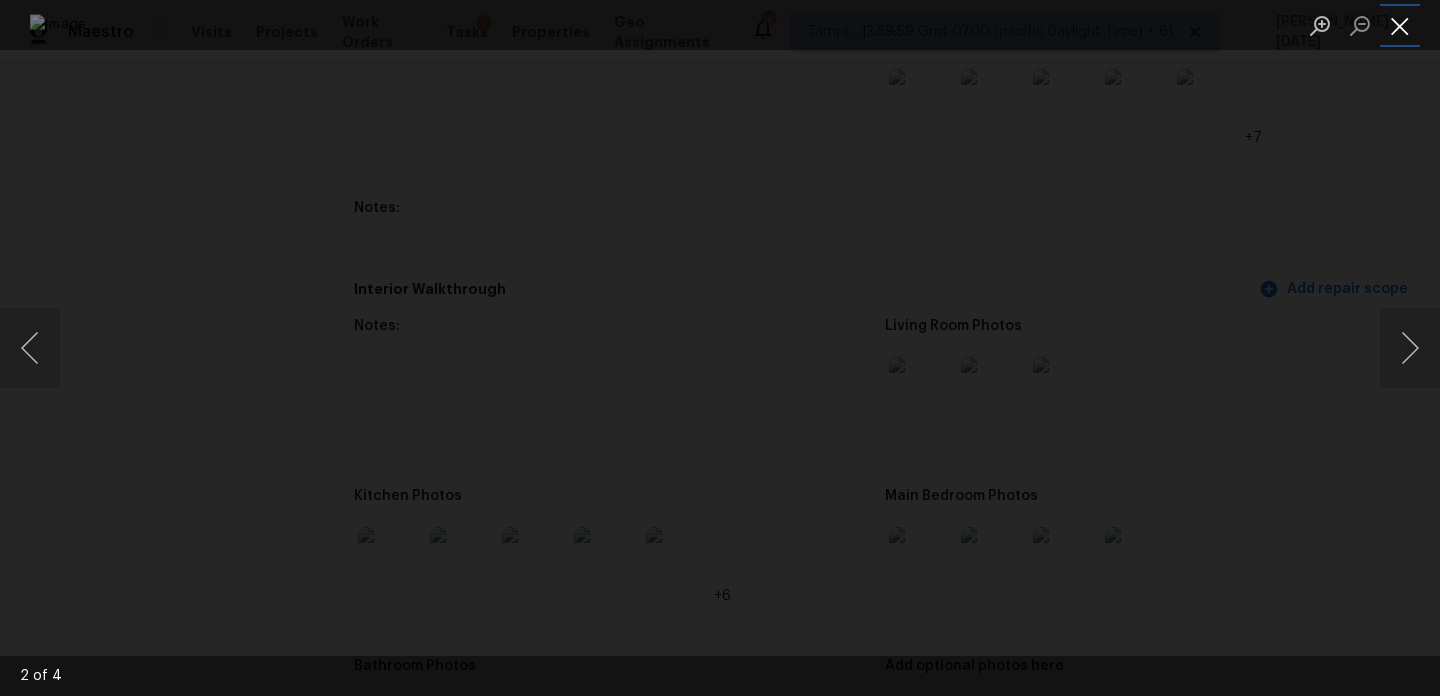 click at bounding box center (1400, 25) 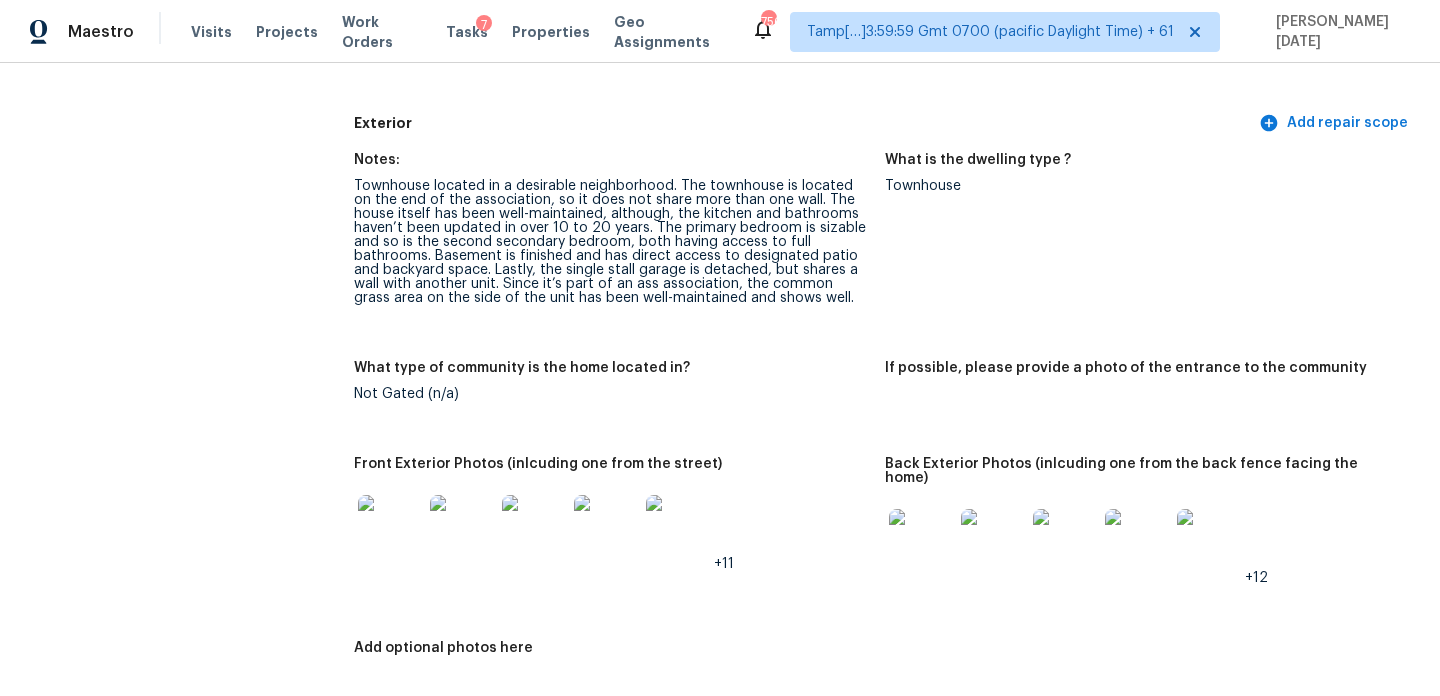 scroll, scrollTop: 0, scrollLeft: 0, axis: both 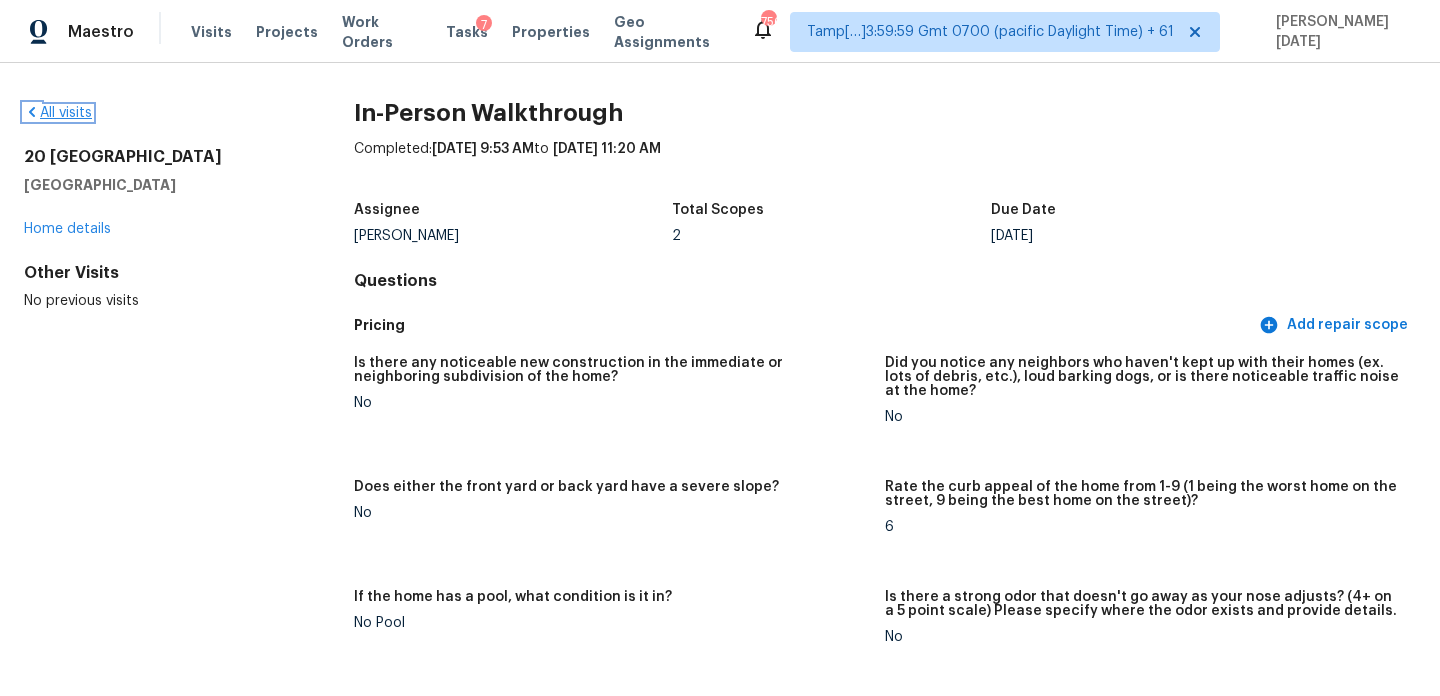 click on "All visits" at bounding box center [58, 113] 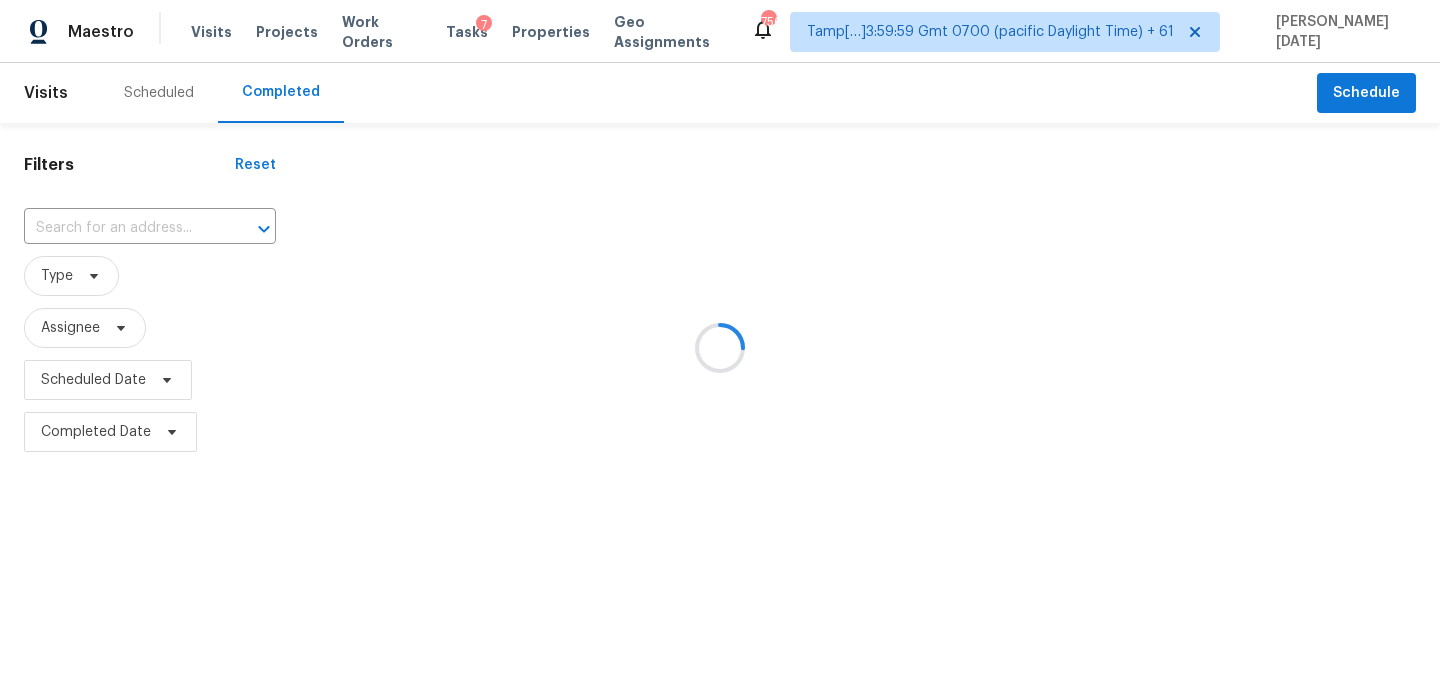 click at bounding box center [720, 348] 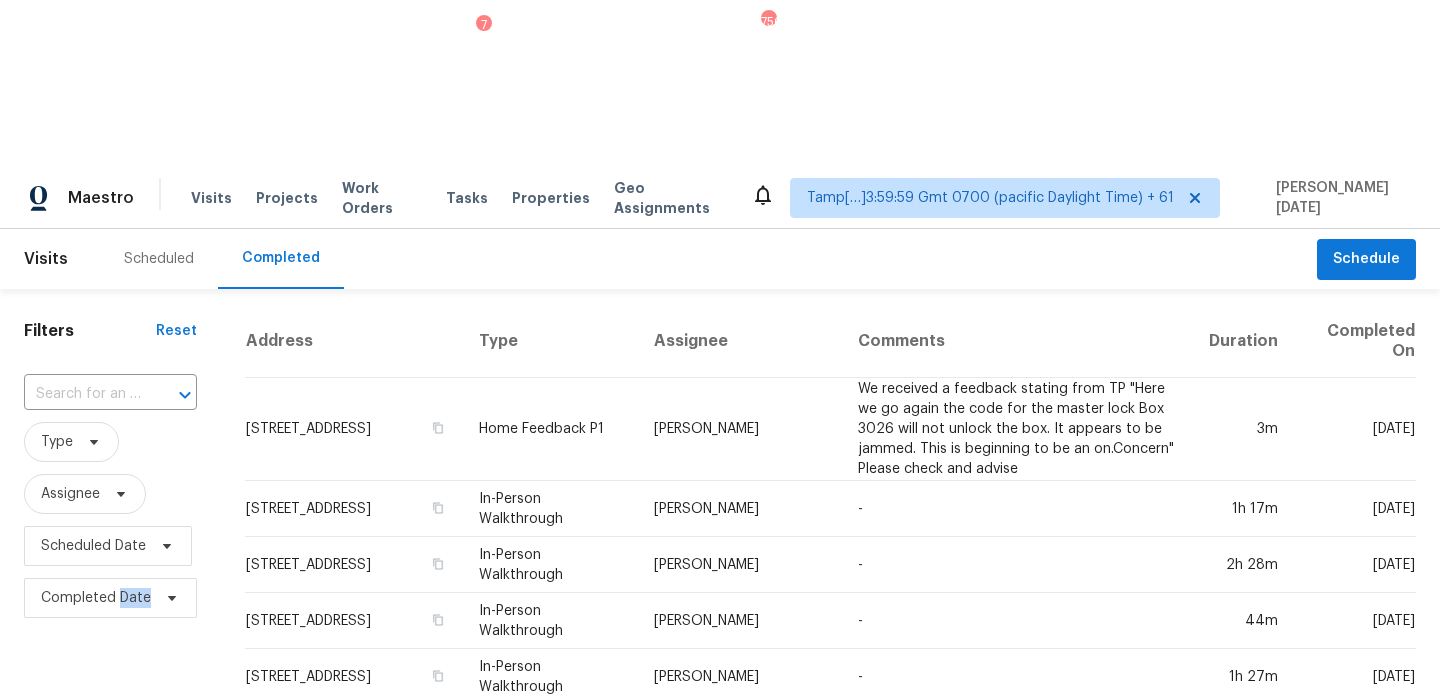 click at bounding box center [82, 394] 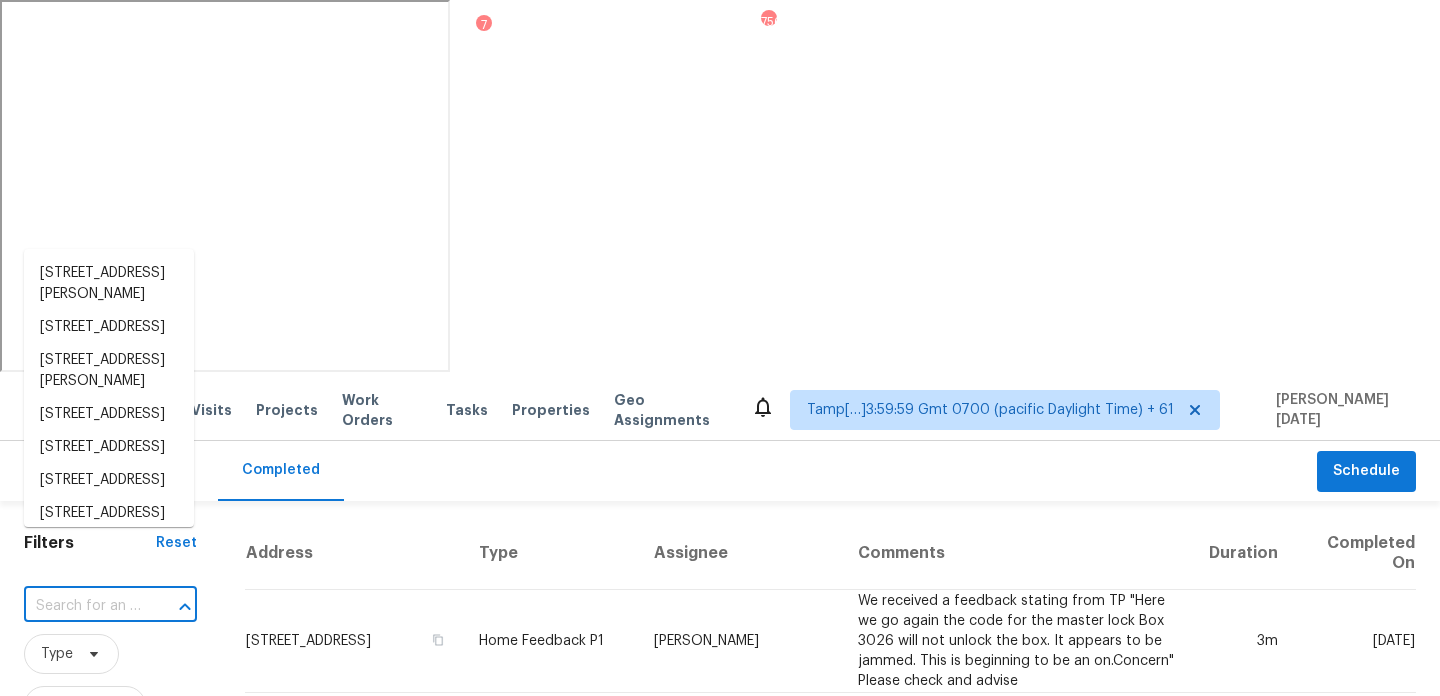 paste on "[STREET_ADDRESS][PERSON_NAME]" 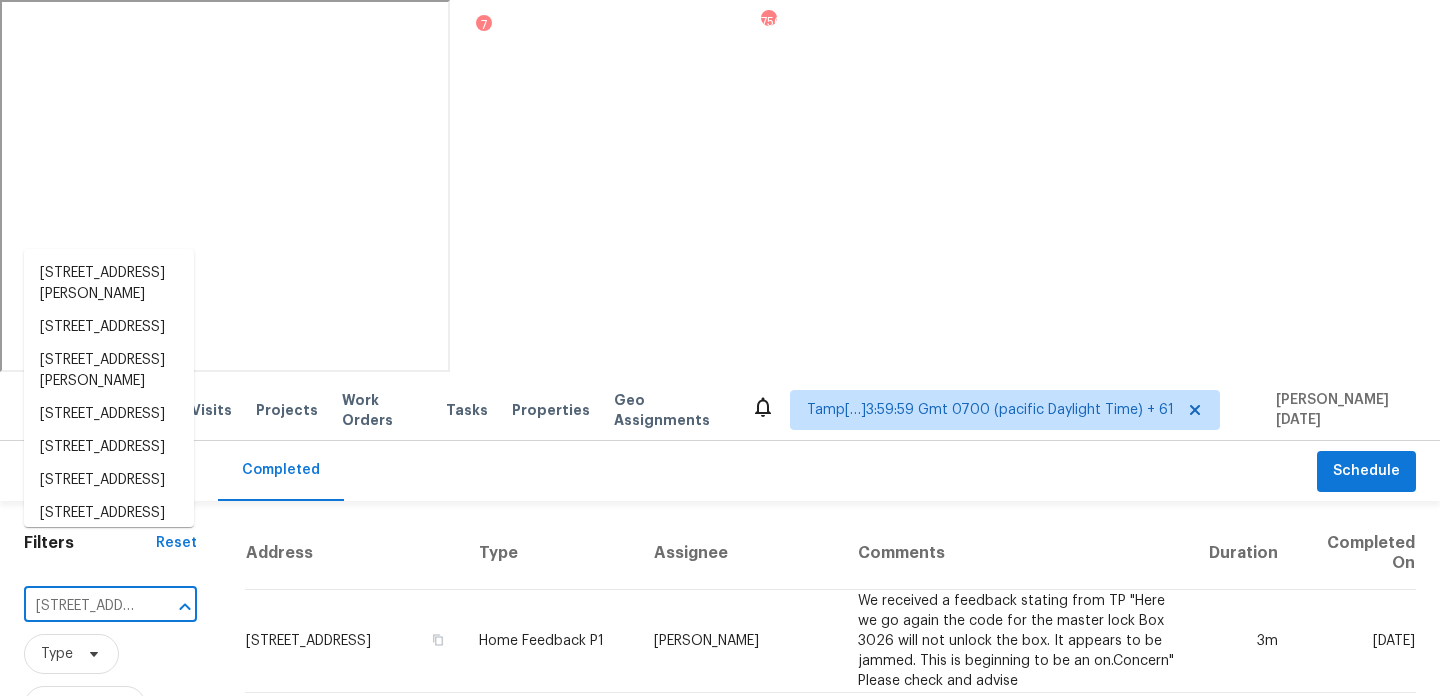 scroll, scrollTop: 0, scrollLeft: 107, axis: horizontal 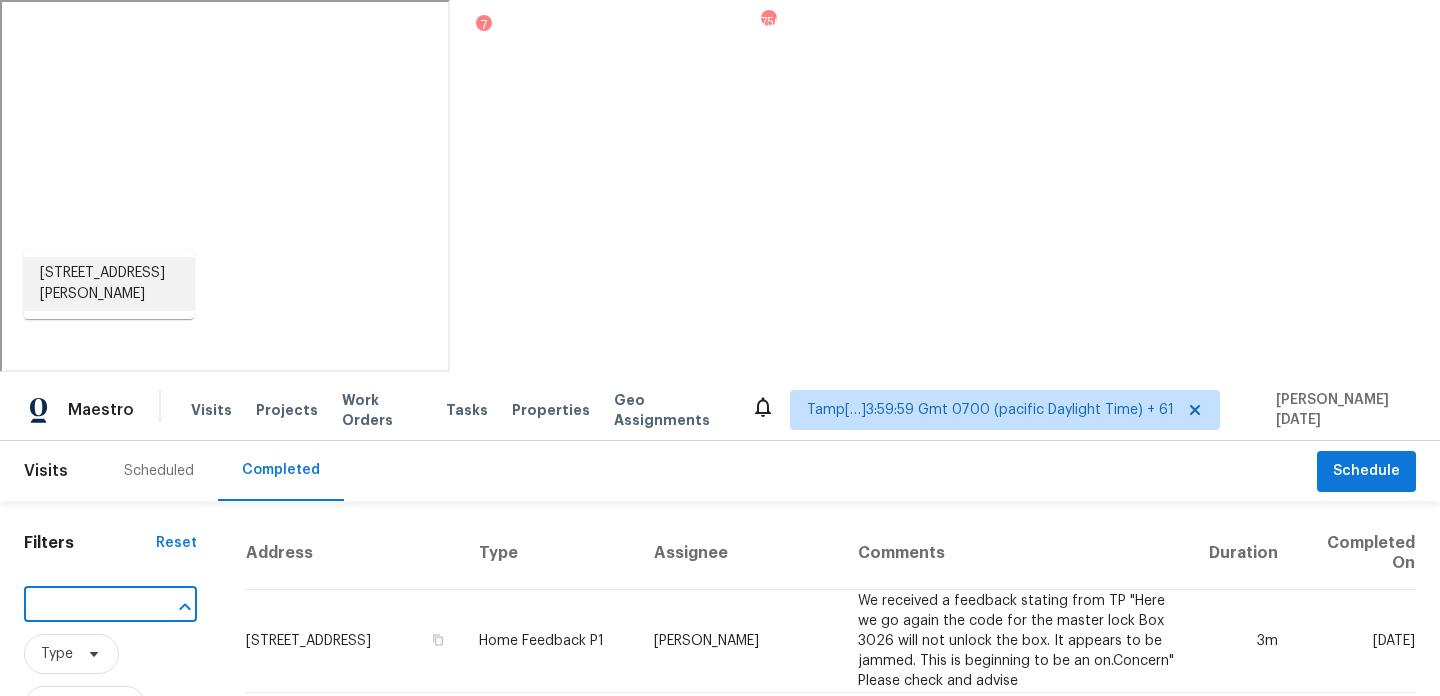 click on "[STREET_ADDRESS][PERSON_NAME]" at bounding box center (109, 284) 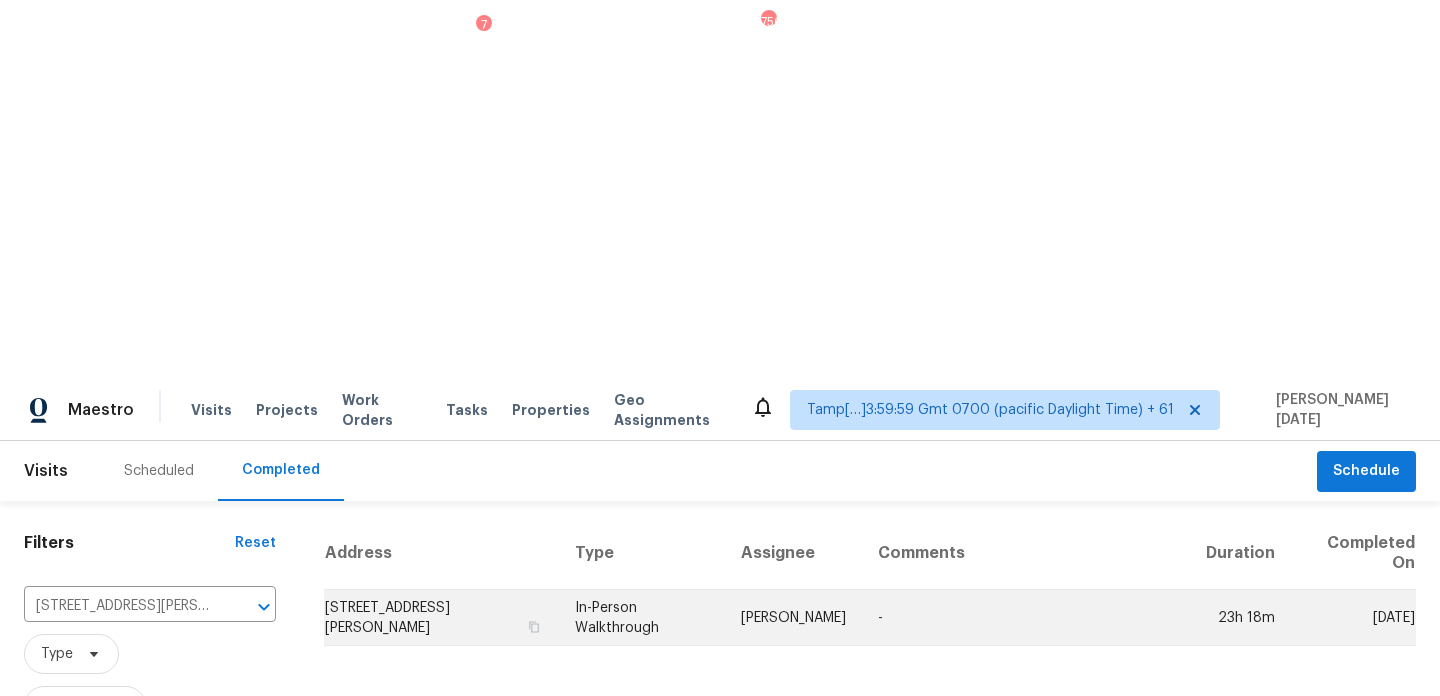 click on "[PERSON_NAME]" at bounding box center [793, 618] 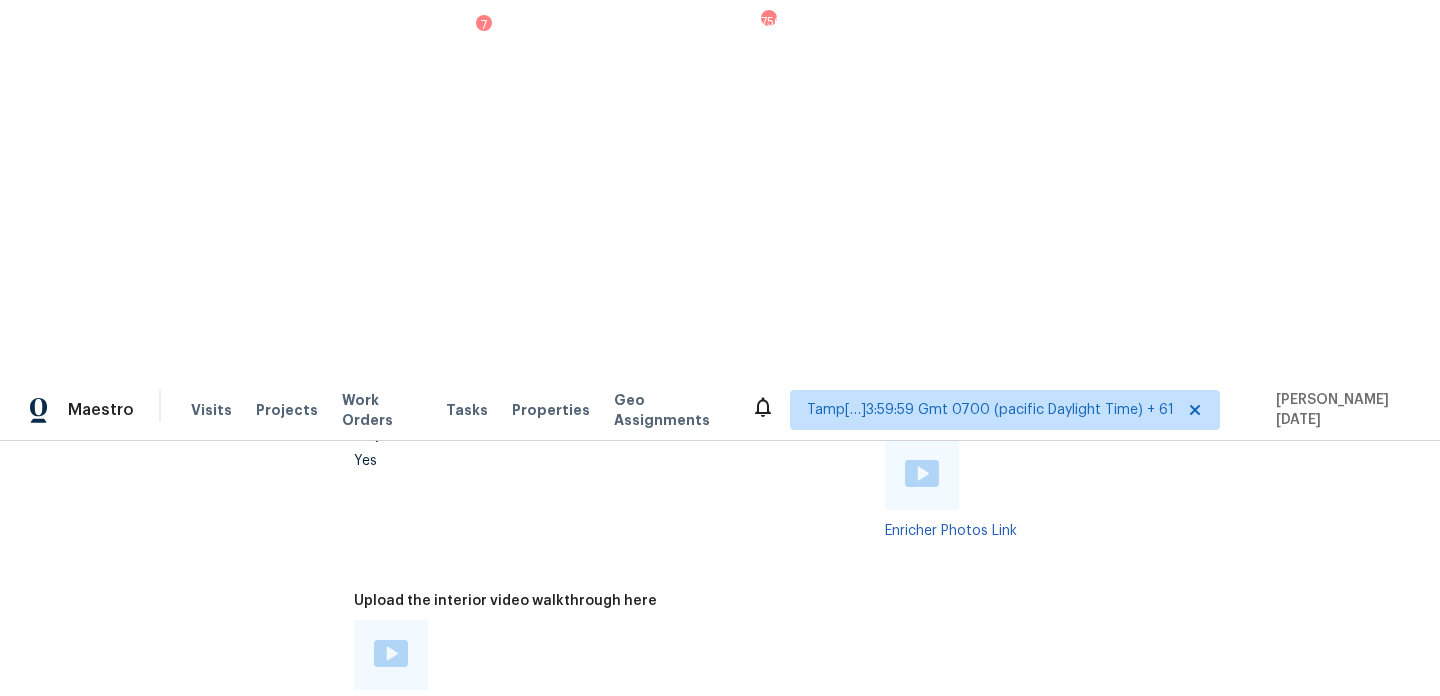 scroll, scrollTop: 4442, scrollLeft: 0, axis: vertical 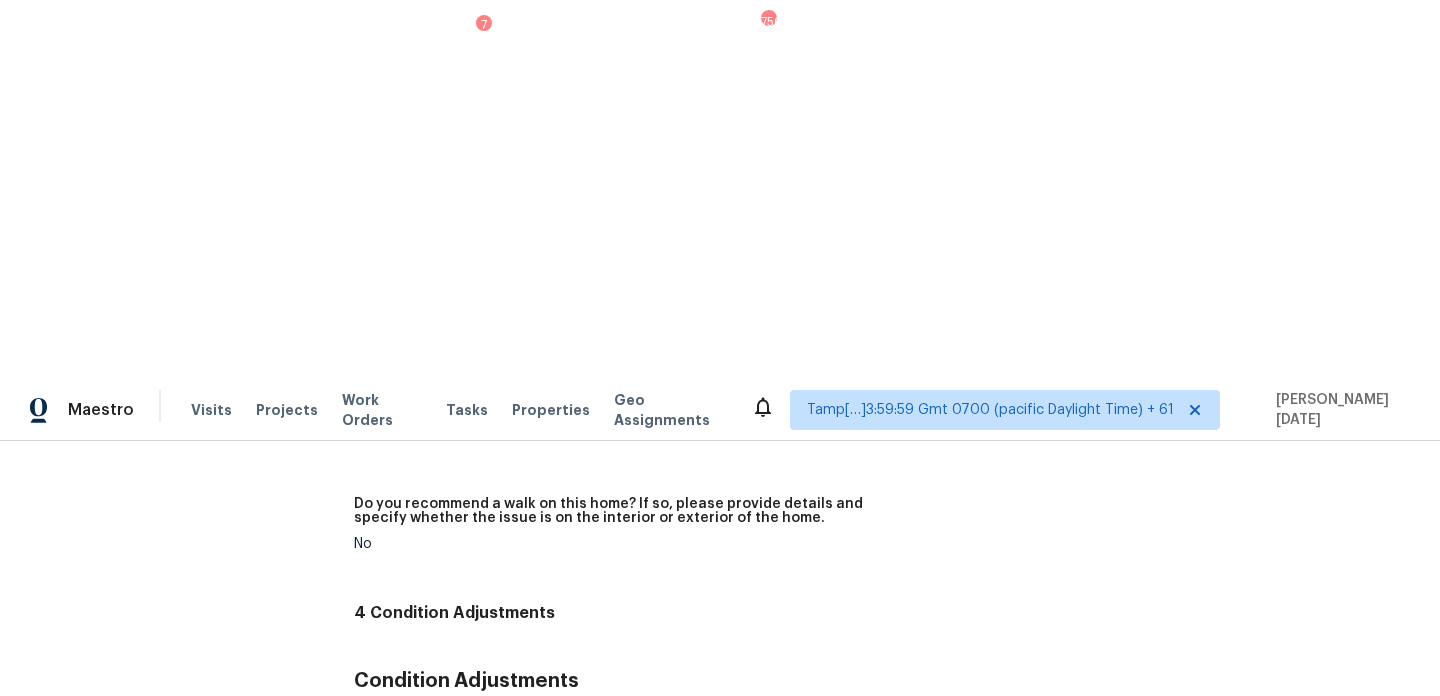 click on "Acquisition Scope: Moderate flooring repairs" at bounding box center [919, 774] 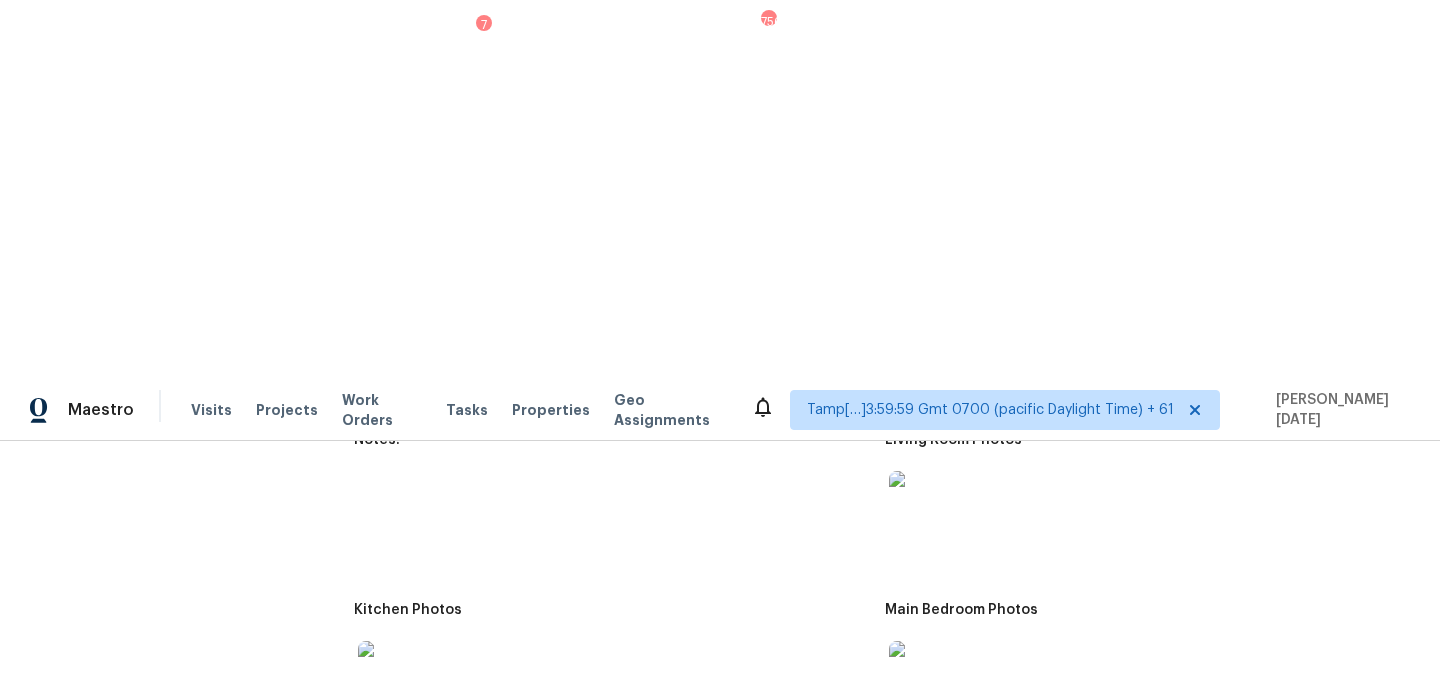 scroll, scrollTop: 2999, scrollLeft: 0, axis: vertical 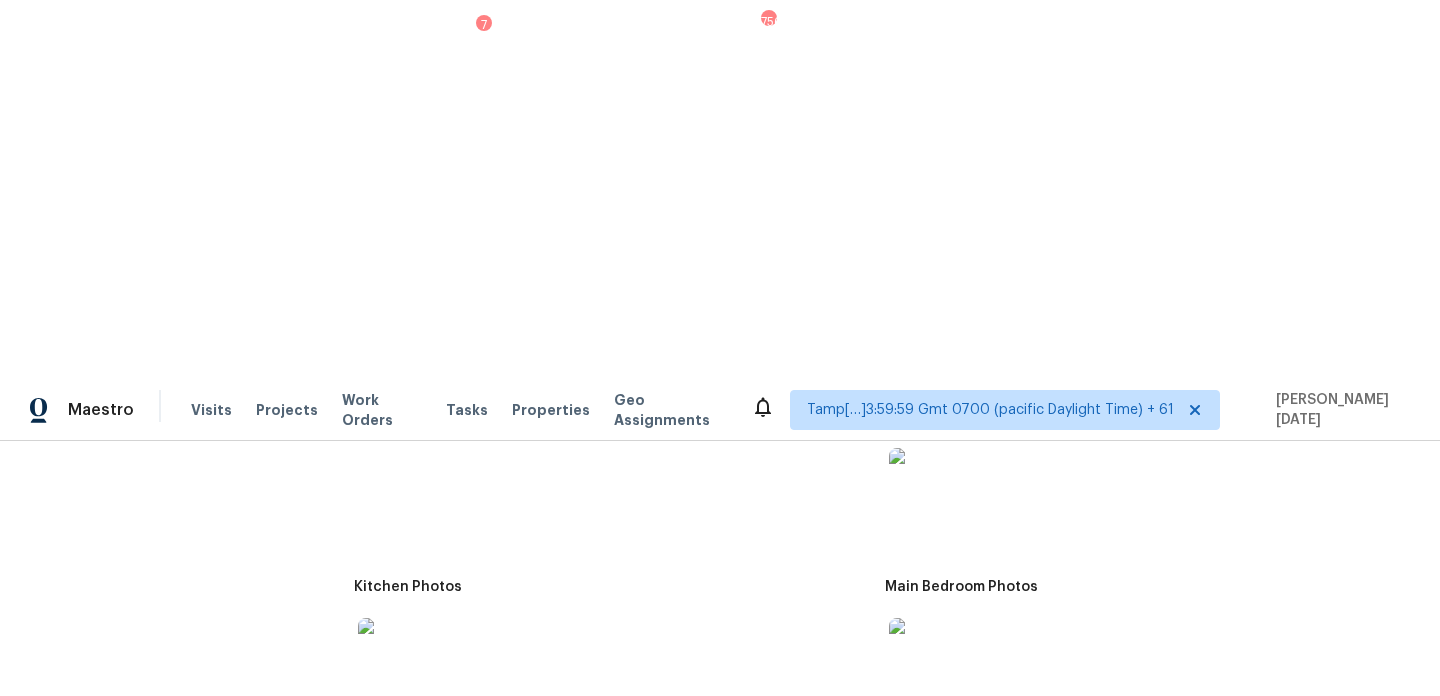 click at bounding box center [390, 650] 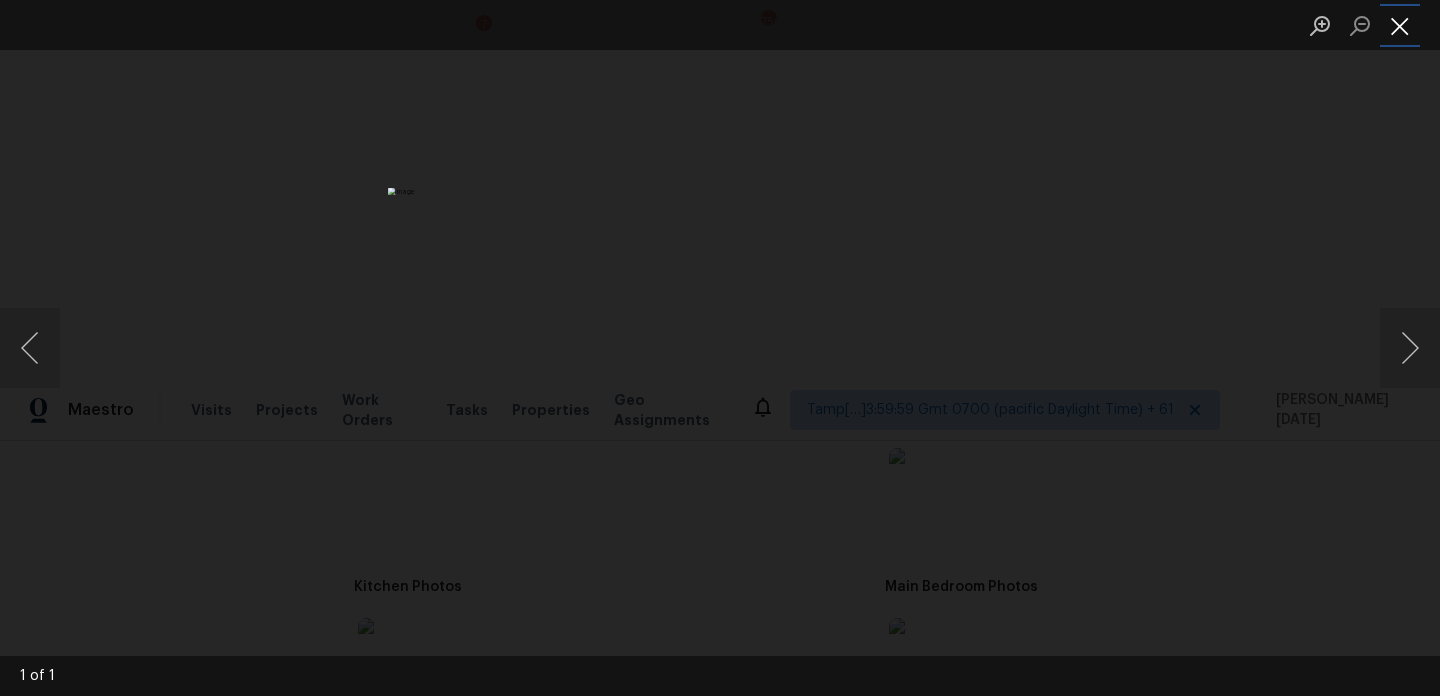 click at bounding box center [1400, 25] 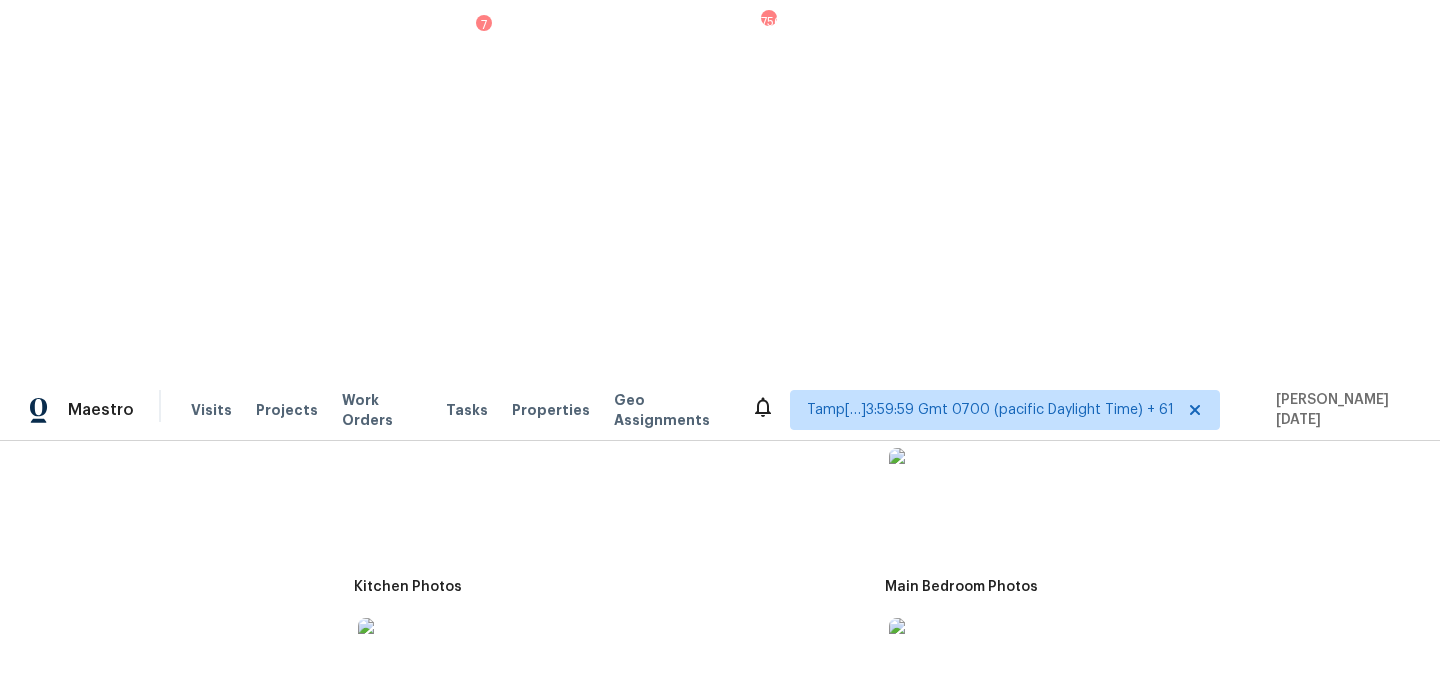 click at bounding box center [390, 820] 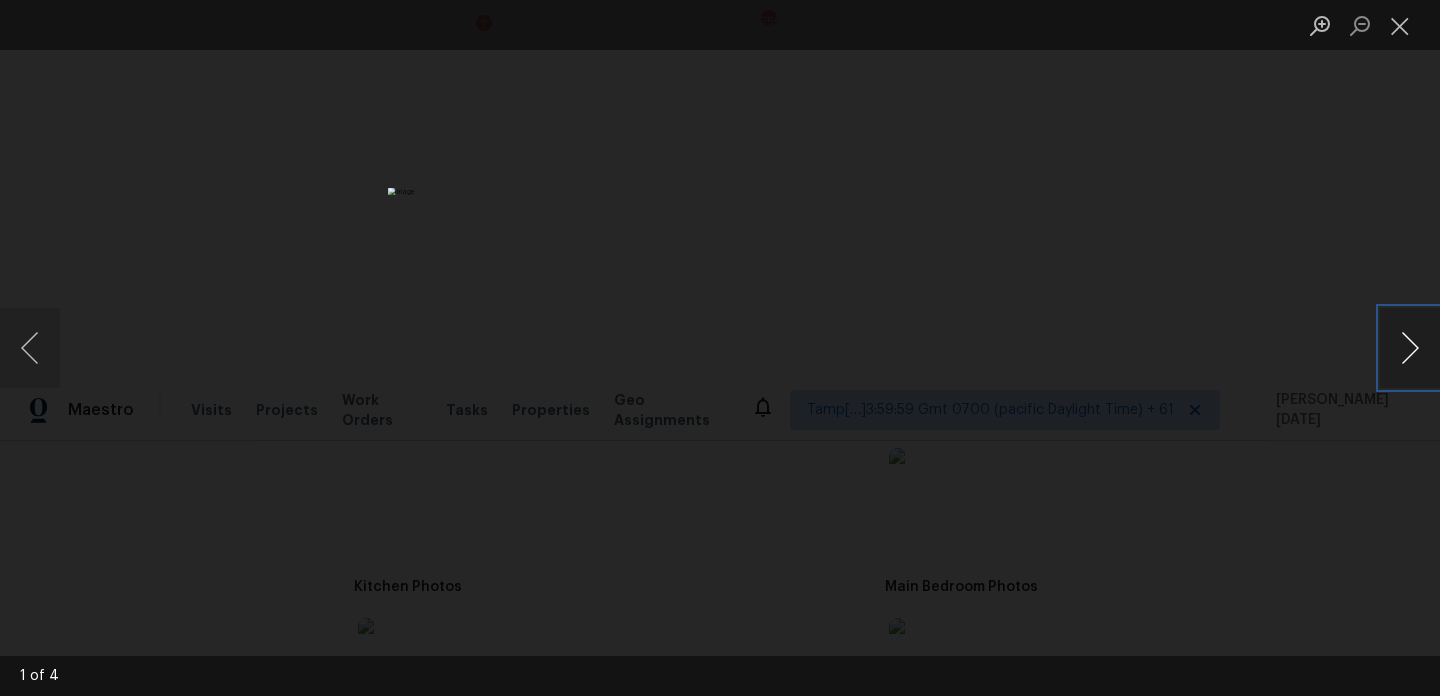 click at bounding box center (1410, 348) 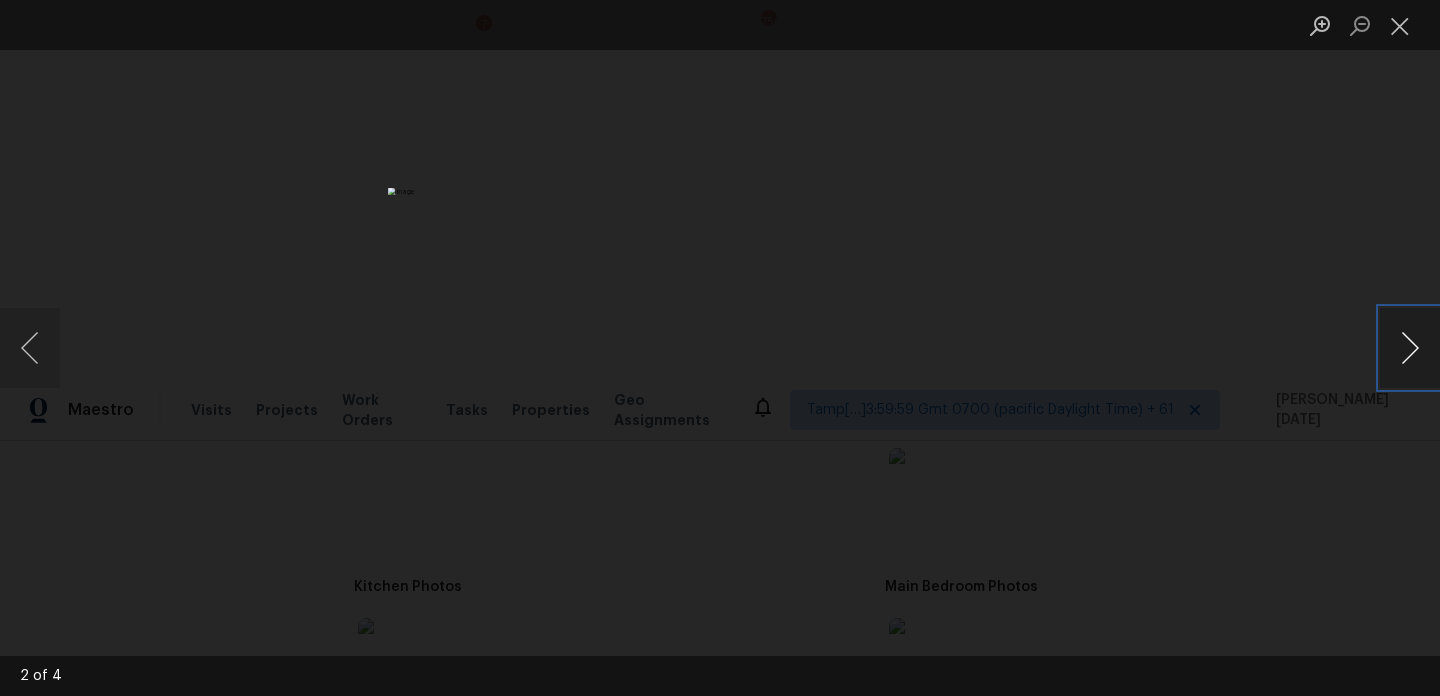 click at bounding box center (1410, 348) 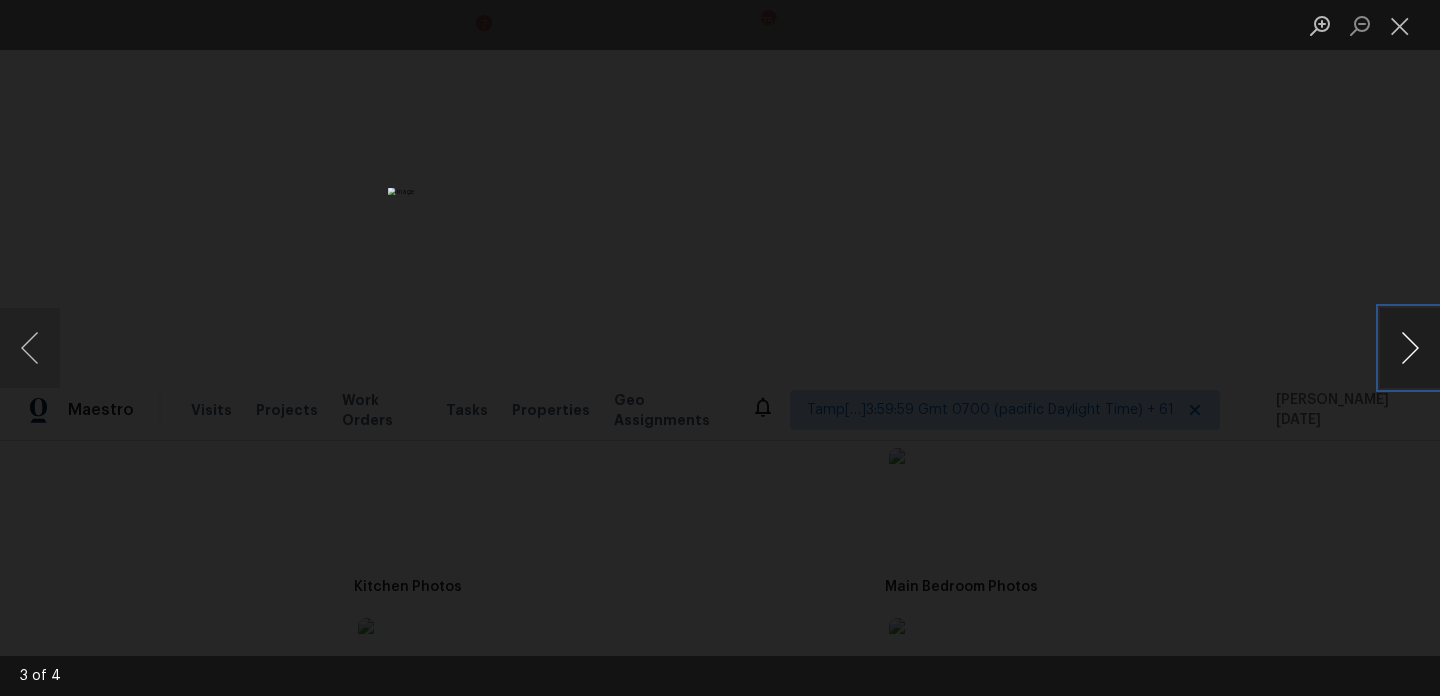 click at bounding box center (1410, 348) 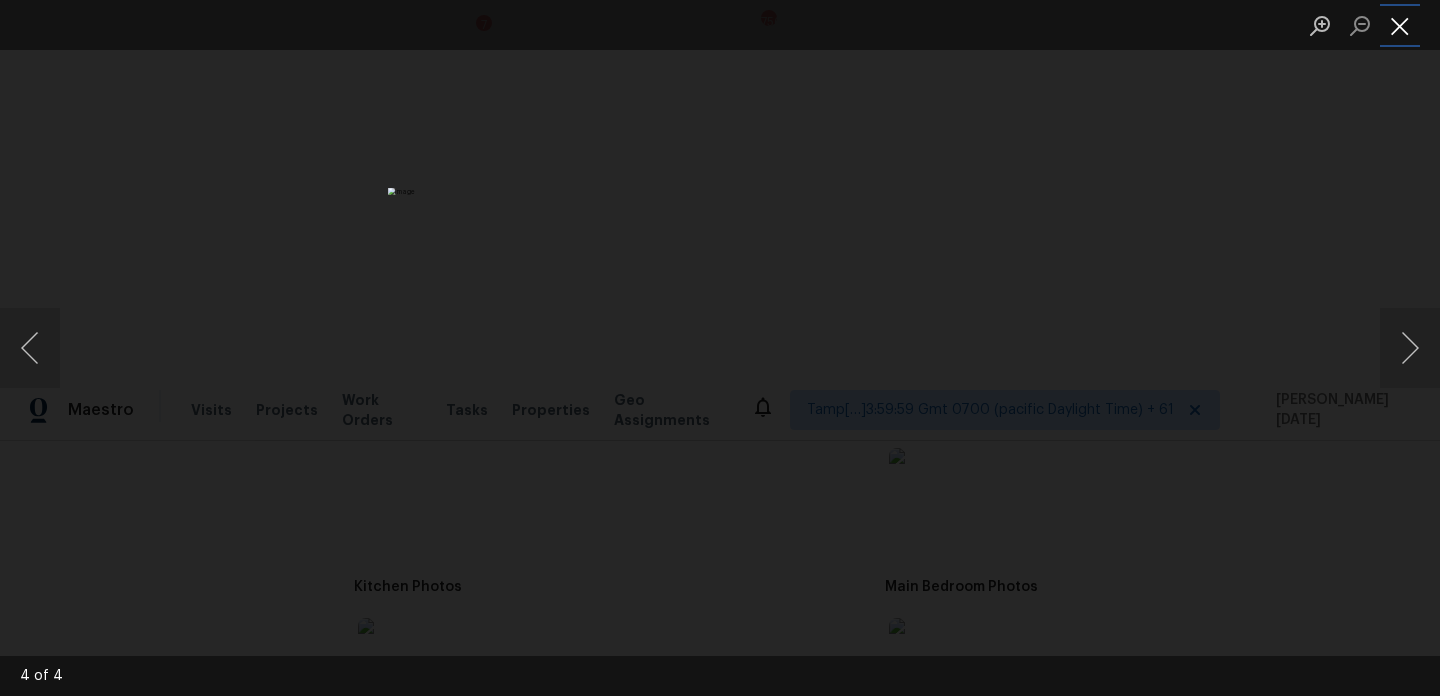 click at bounding box center (1400, 25) 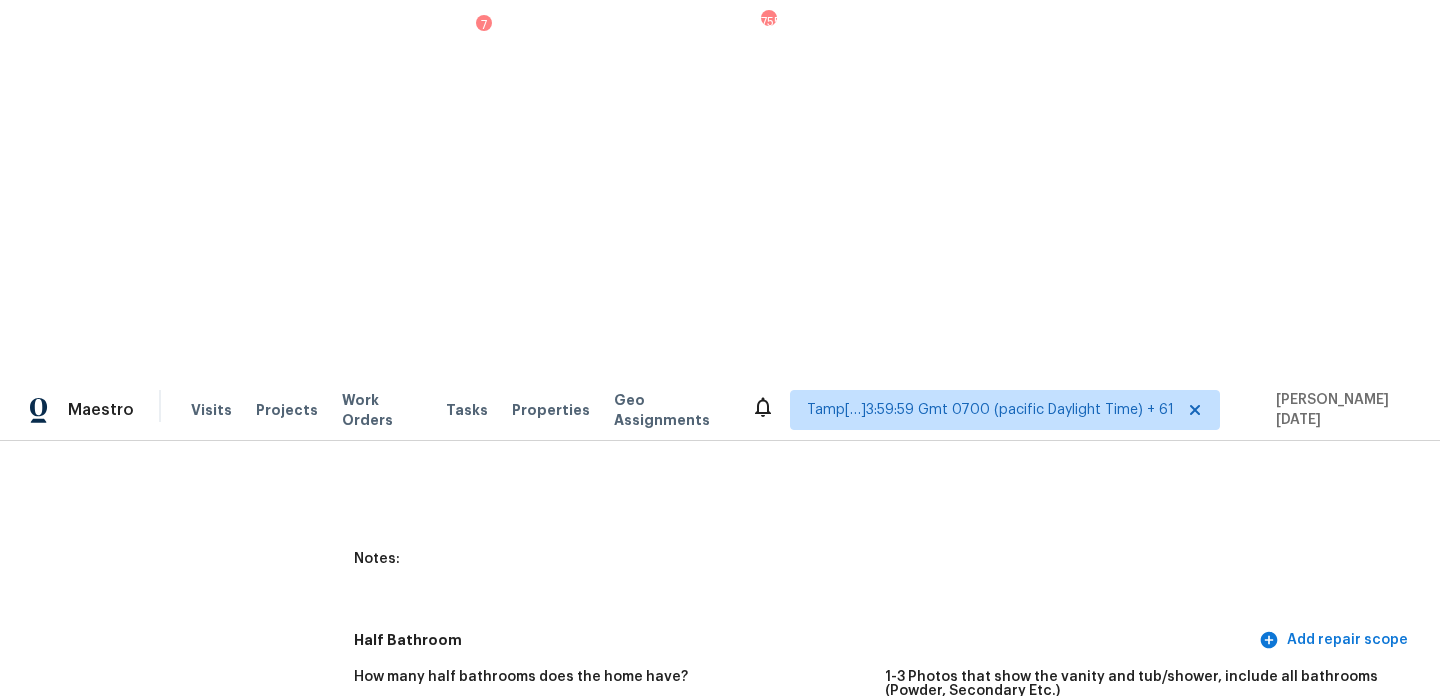scroll, scrollTop: 0, scrollLeft: 0, axis: both 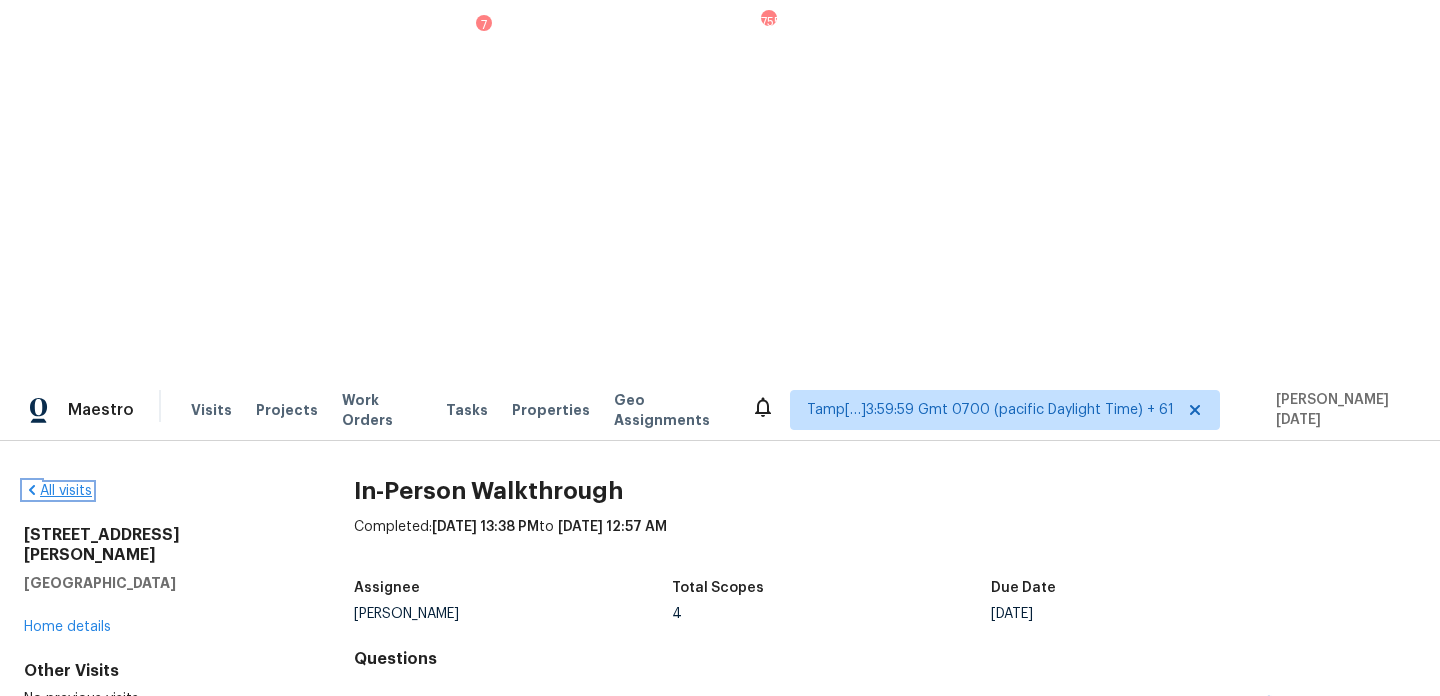 click on "All visits" at bounding box center (58, 491) 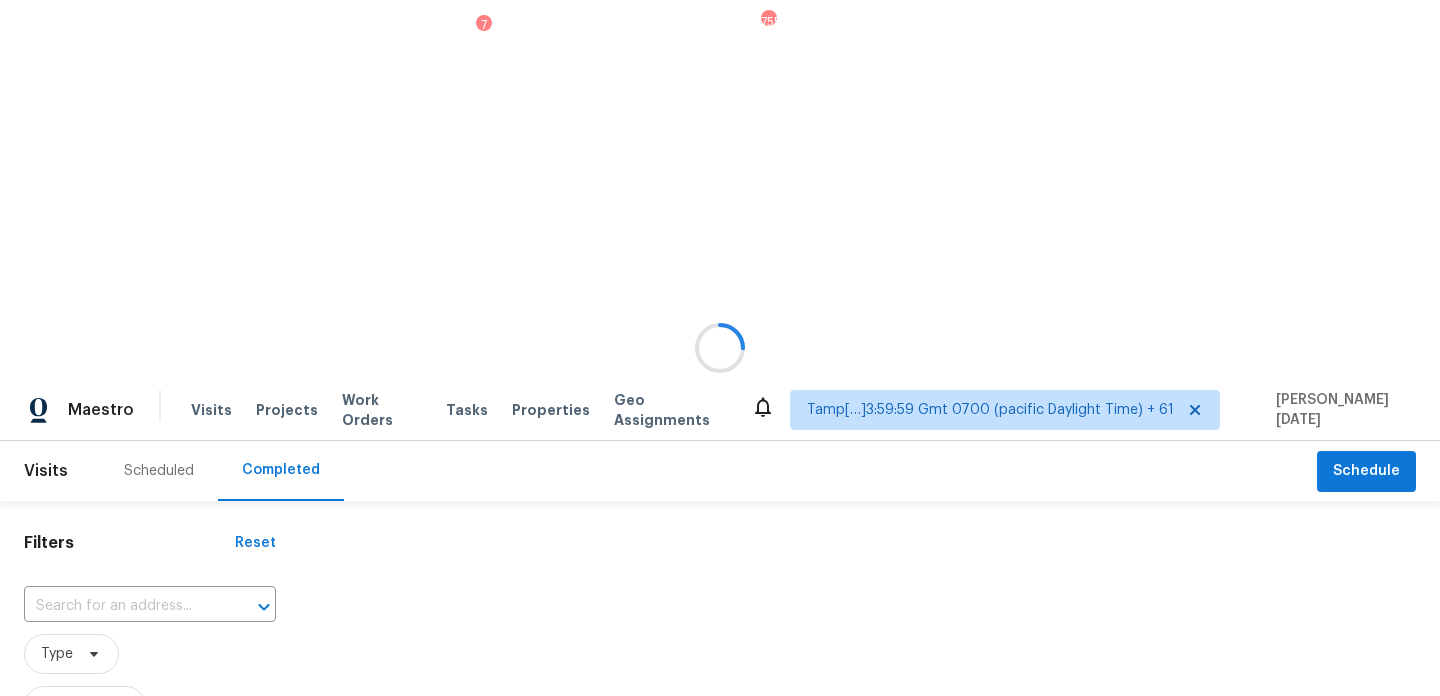 click at bounding box center [720, 348] 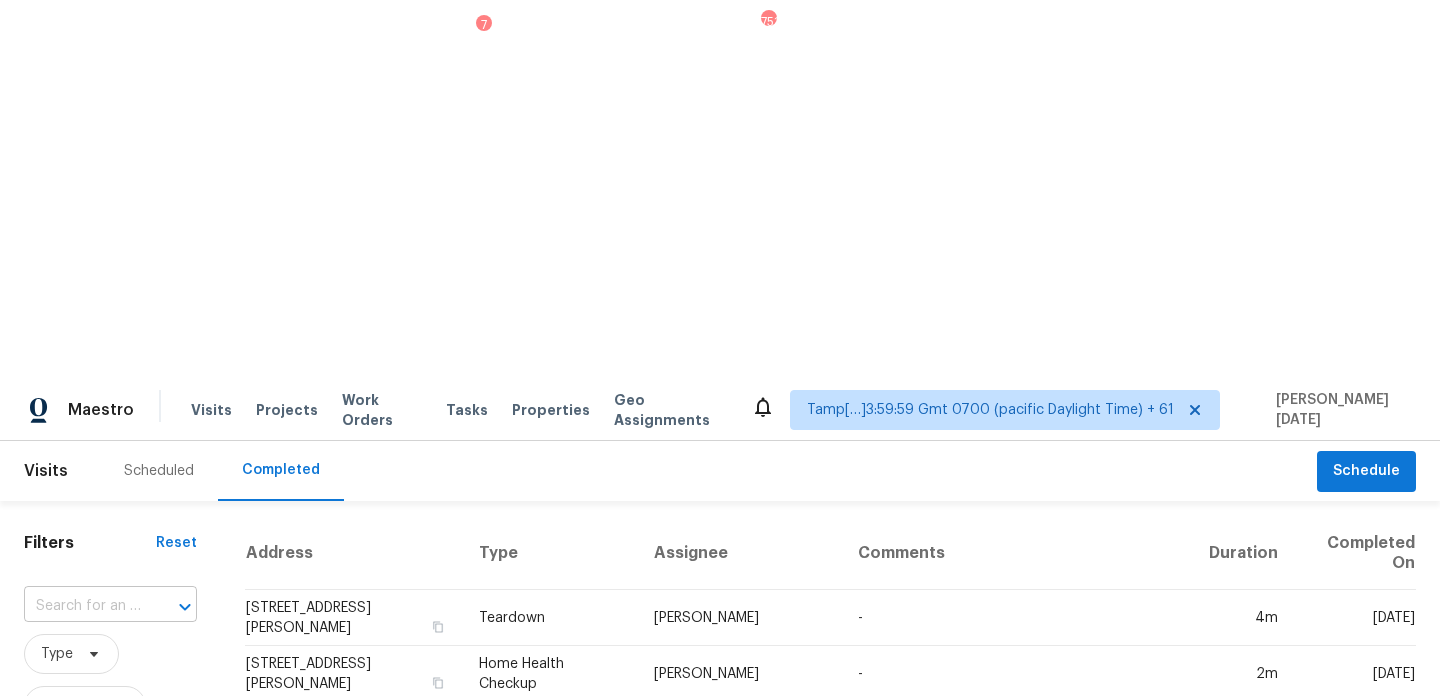 click at bounding box center [82, 606] 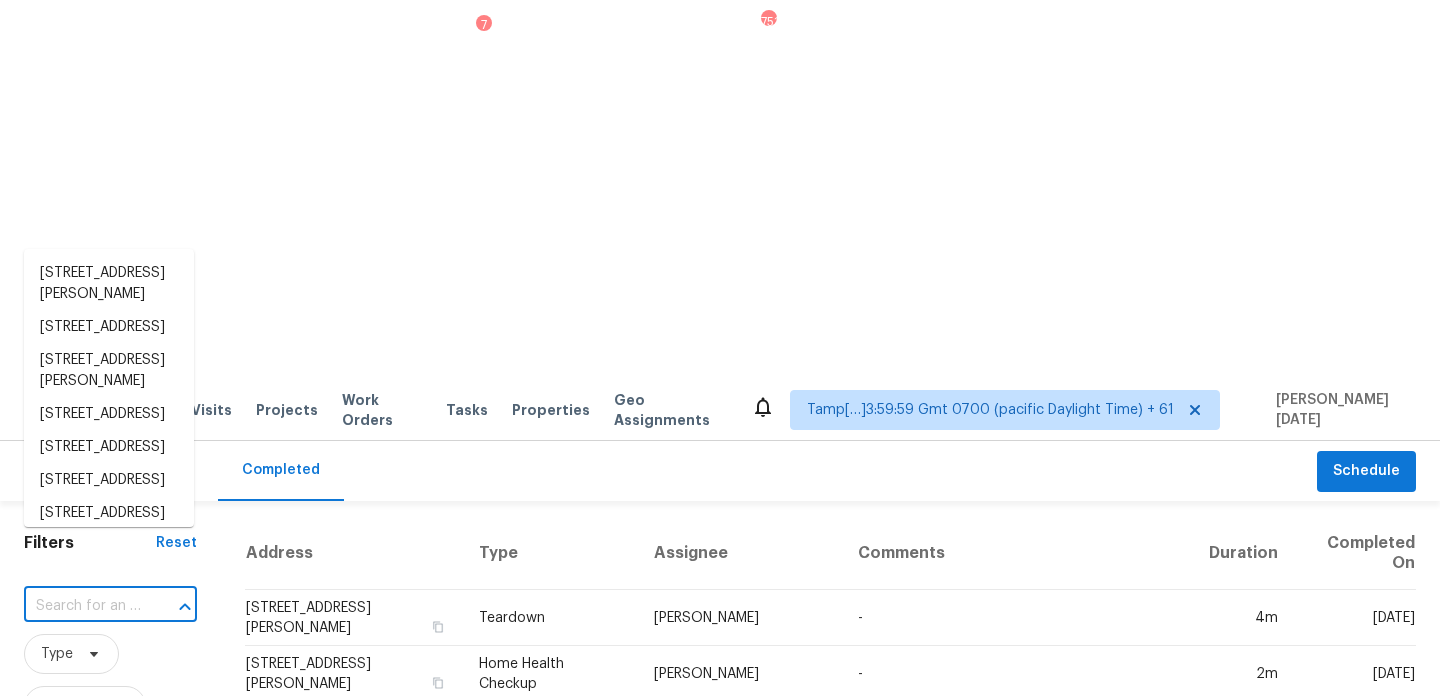 paste on "[STREET_ADDRESS][PERSON_NAME]" 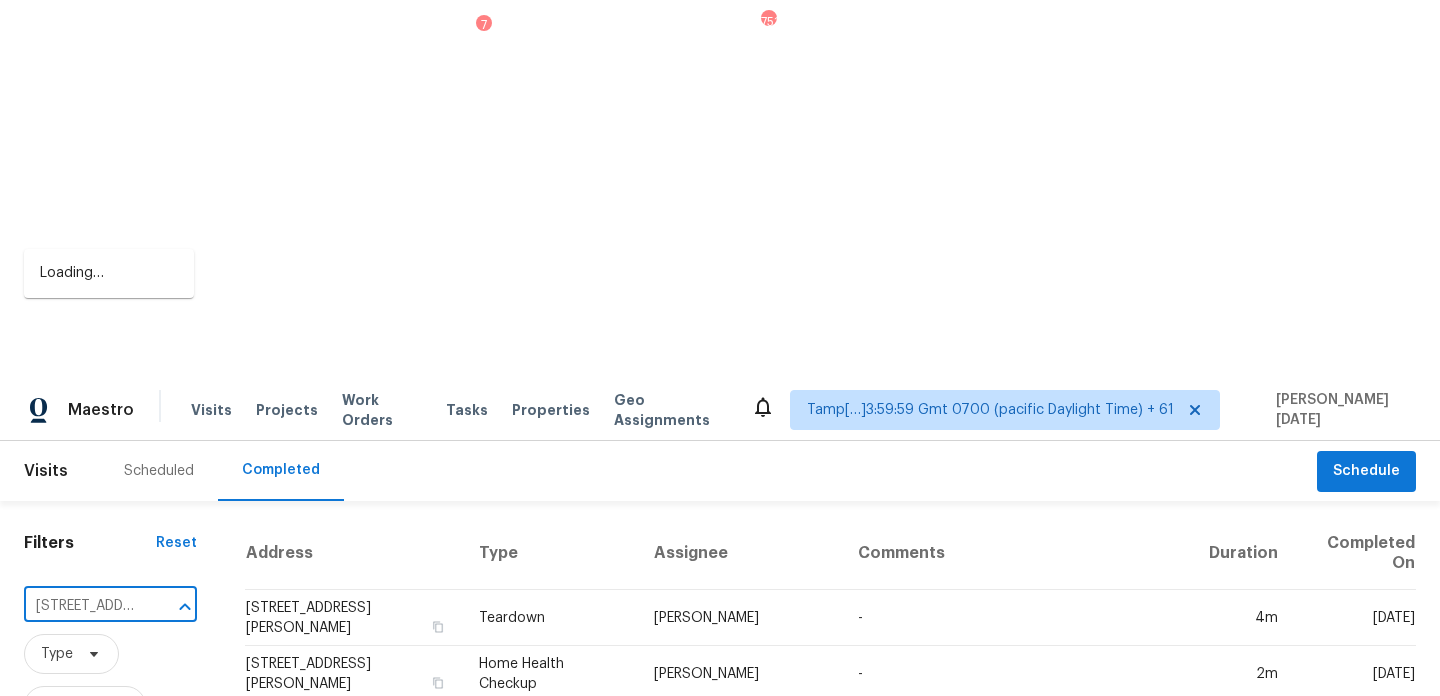 scroll, scrollTop: 0, scrollLeft: 134, axis: horizontal 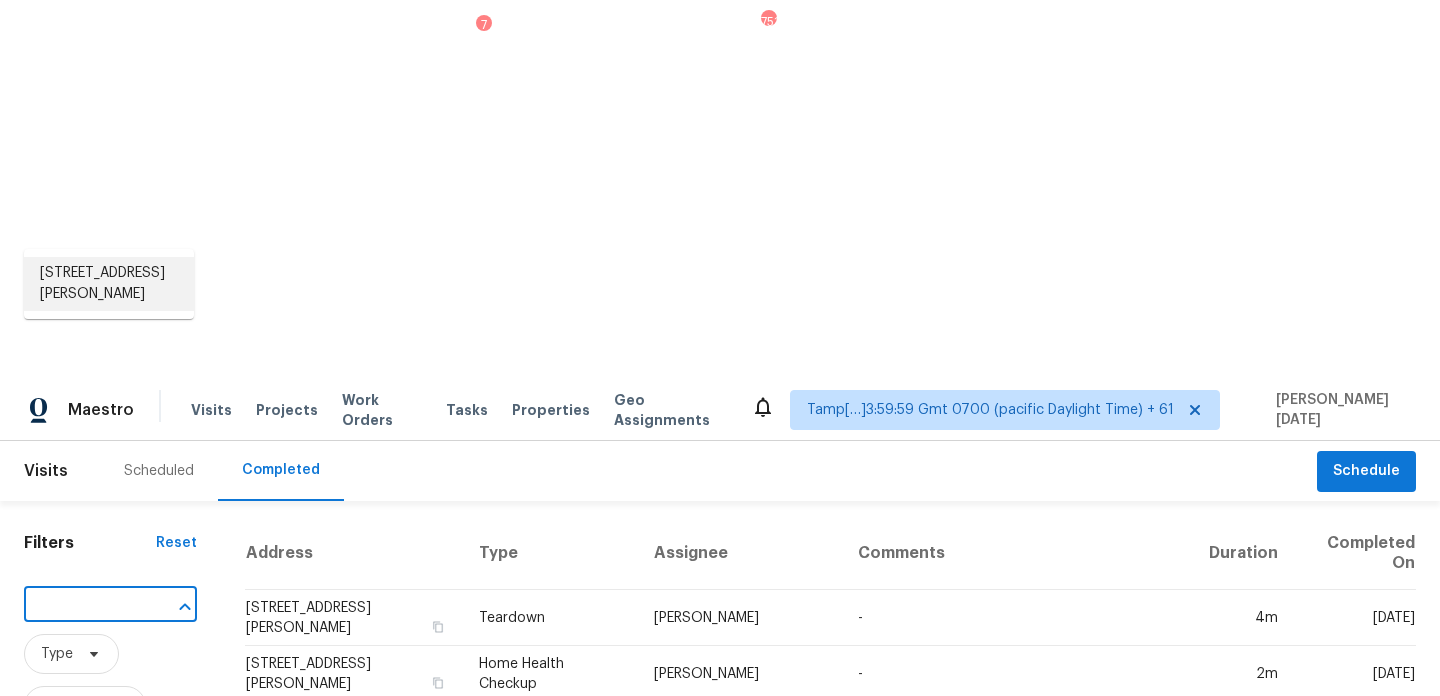 click on "[STREET_ADDRESS][PERSON_NAME]" at bounding box center [109, 284] 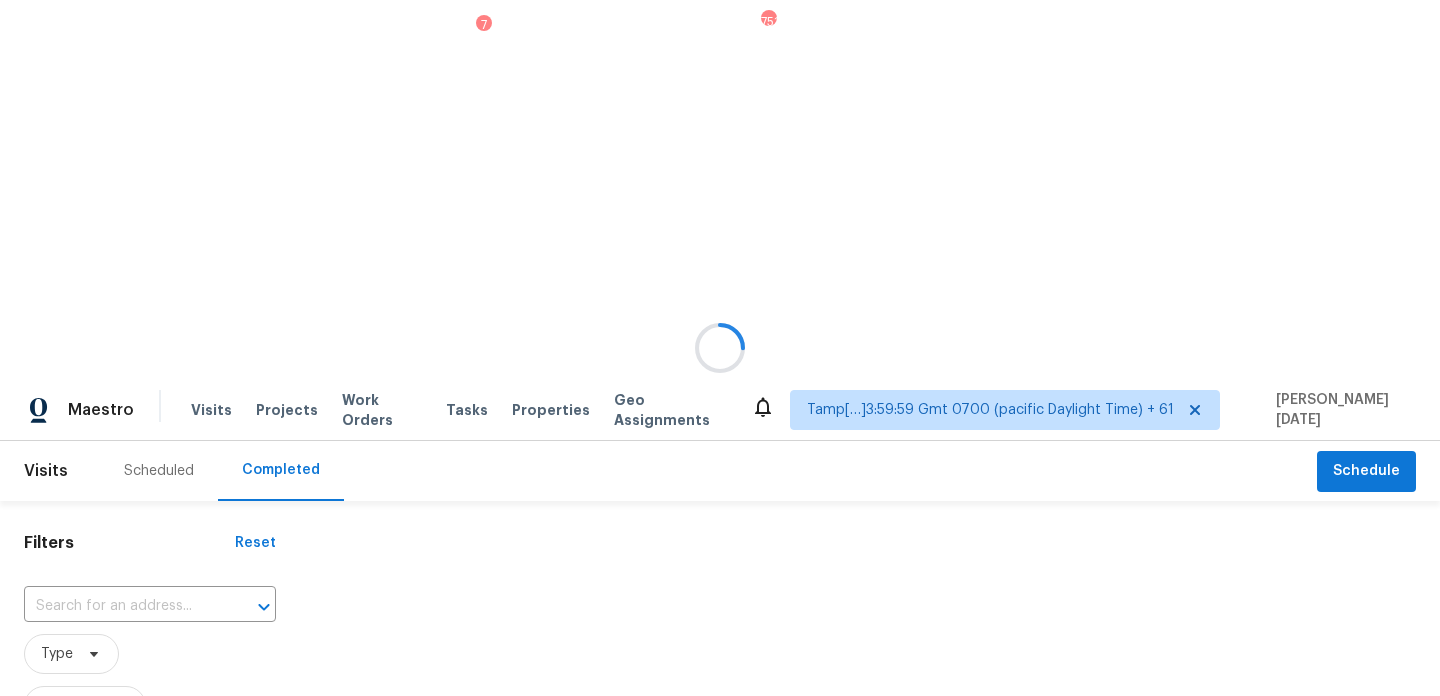 type on "[STREET_ADDRESS][PERSON_NAME]" 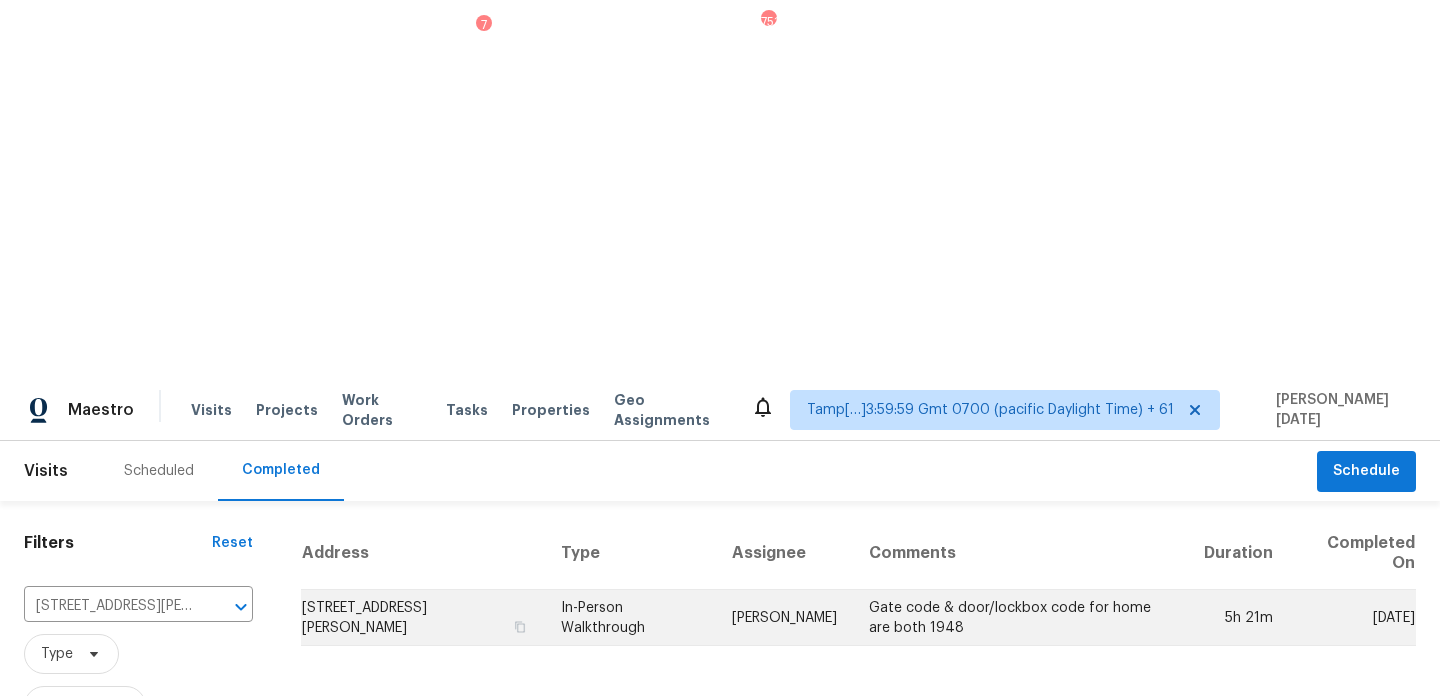 click on "[PERSON_NAME]" at bounding box center [784, 618] 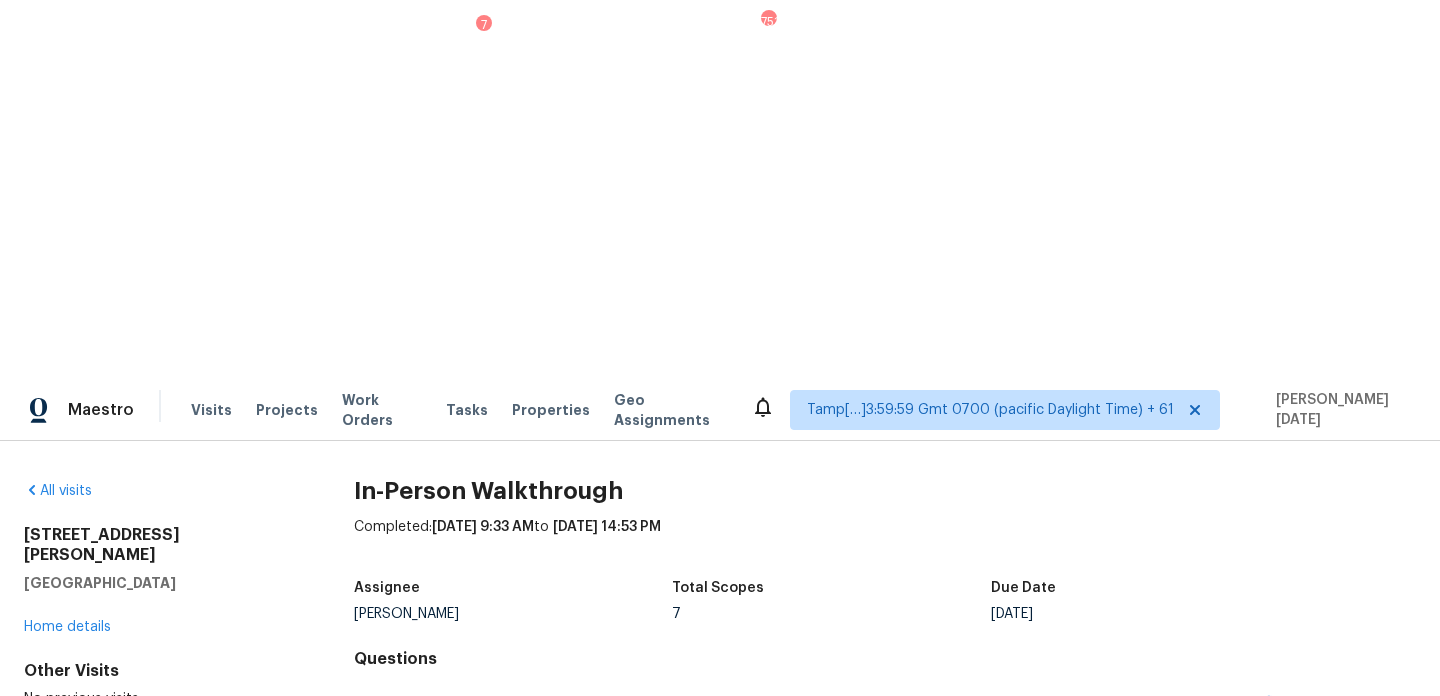 click on "Did you notice any neighbors who haven't kept up with their homes (ex. lots of debris, etc.), loud barking dogs, or is there noticeable traffic noise at the home? No" at bounding box center (1150, 784) 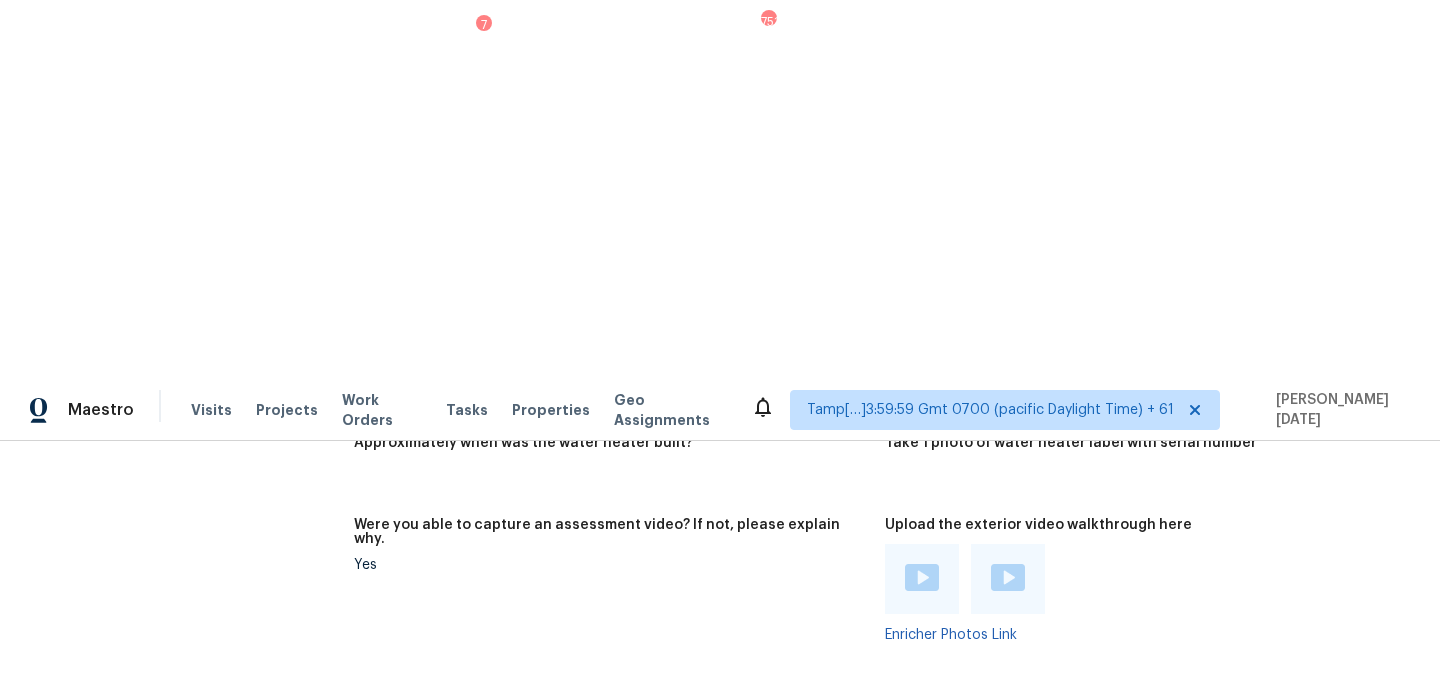 scroll, scrollTop: 4127, scrollLeft: 0, axis: vertical 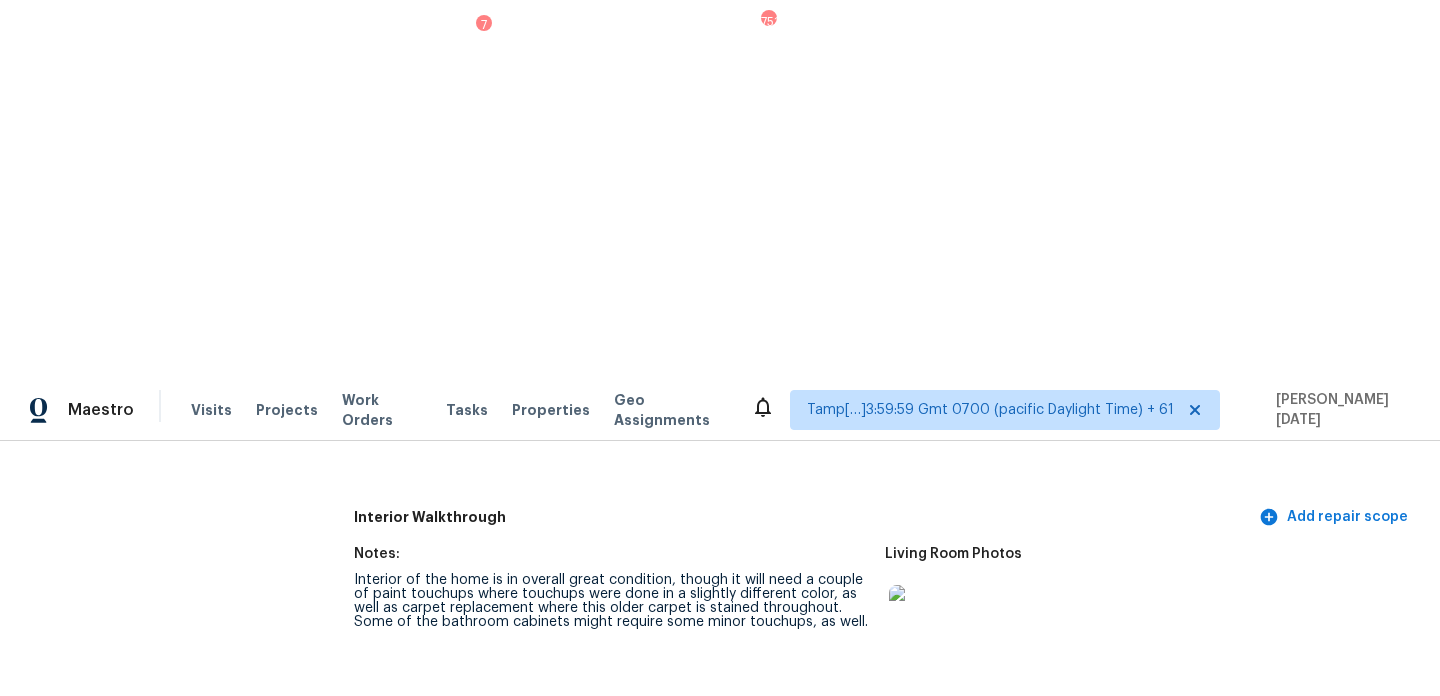 click on "Notes: Interior of the home is in overall great condition, though it will need a couple of paint touchups where touchups were done in a slightly different color, as well as carpet replacement where this older carpet is stained throughout. Some of the bathroom cabinets might require some minor touchups, as well. Living Room Photos Kitchen Photos Main Bedroom Photos Bathroom Photos Add optional photos here Were you able to access the interior of the home and conduct a walkthrough? Yes Does the home have a basement? No basement What percentage of the basement is finished? Is there HVAC present in the basement? N/A Please rate the condition of the paint including walls, ceilings, and trim. Good: Minor uniformity, cleanliness, installation concerns. Minimal sheen variance Please rate the condition of the flooring Good: minor staining at isolated, non-easily observable areas; minor/normal wear for age; few/tiny gaps if laminate/LVP Please rate the condition of the kitchen cabinets N/A N/A No No No No Gas Yes" at bounding box center (885, 1451) 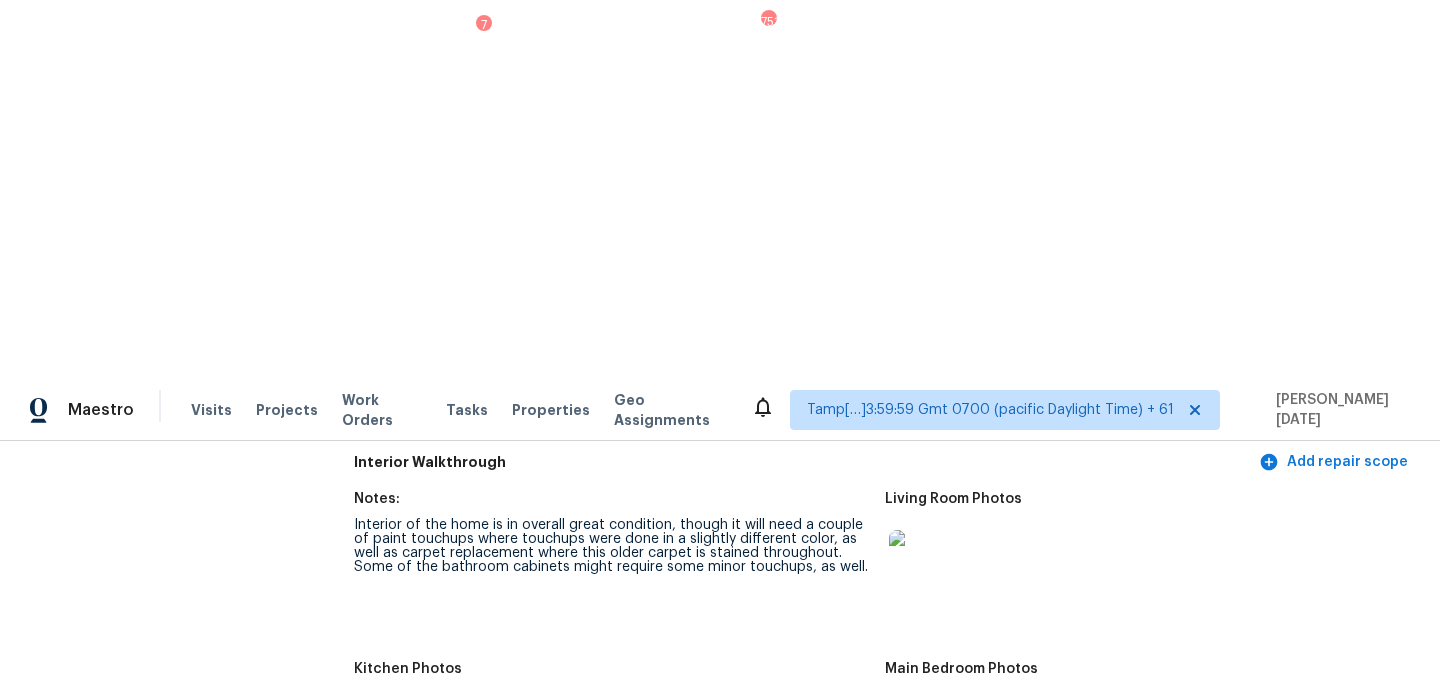 scroll, scrollTop: 2799, scrollLeft: 0, axis: vertical 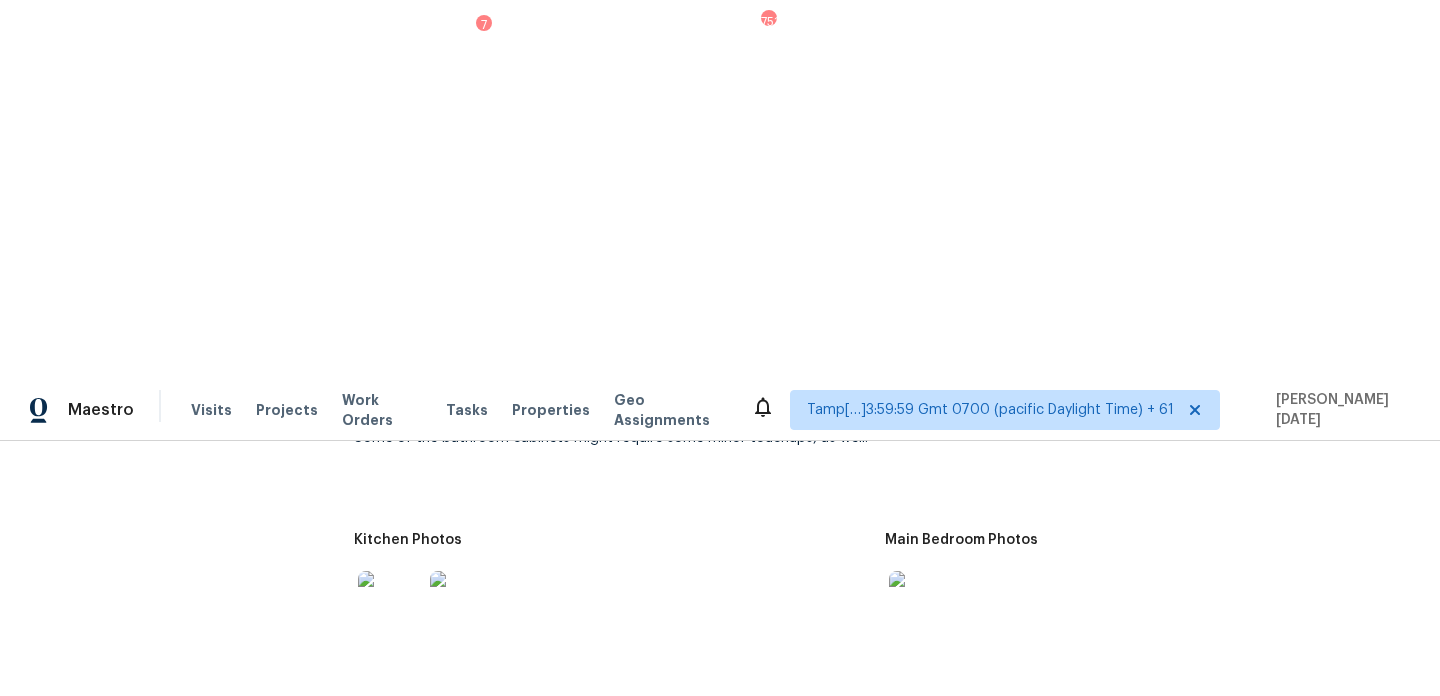 click at bounding box center [390, 773] 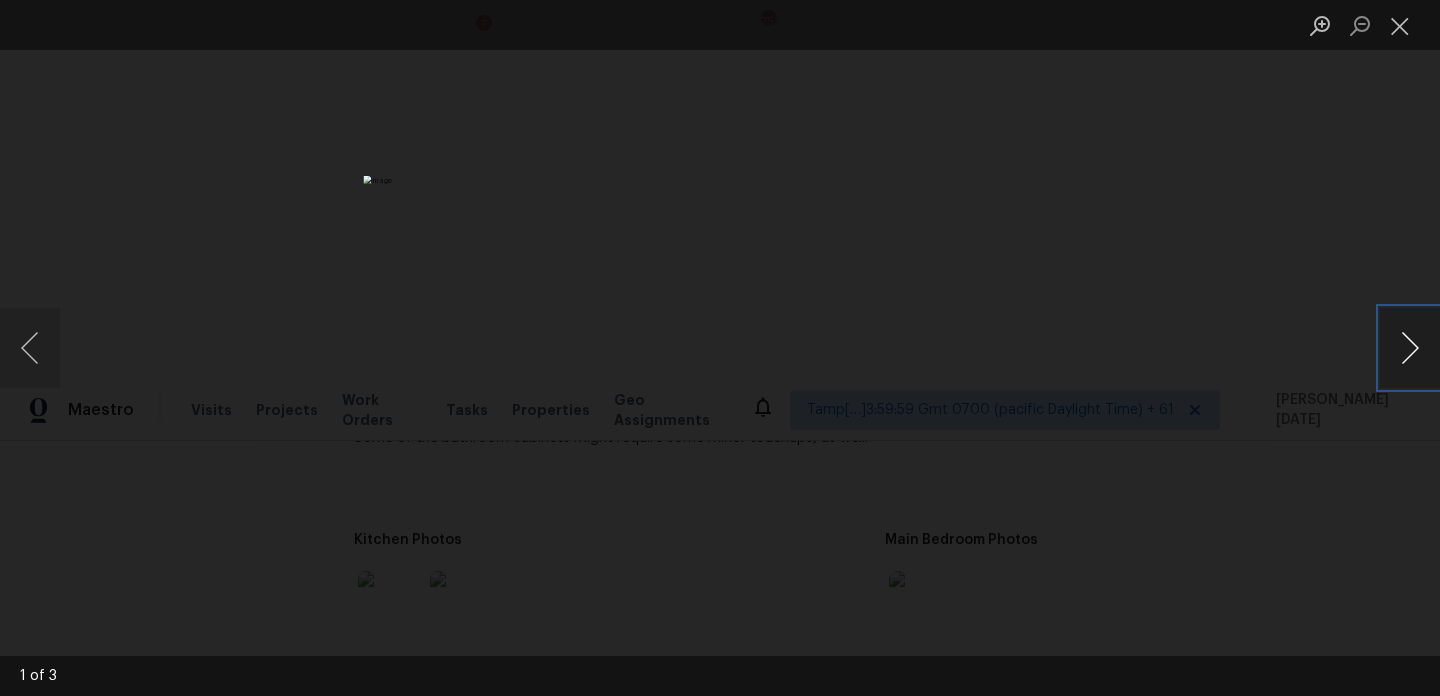 click at bounding box center [1410, 348] 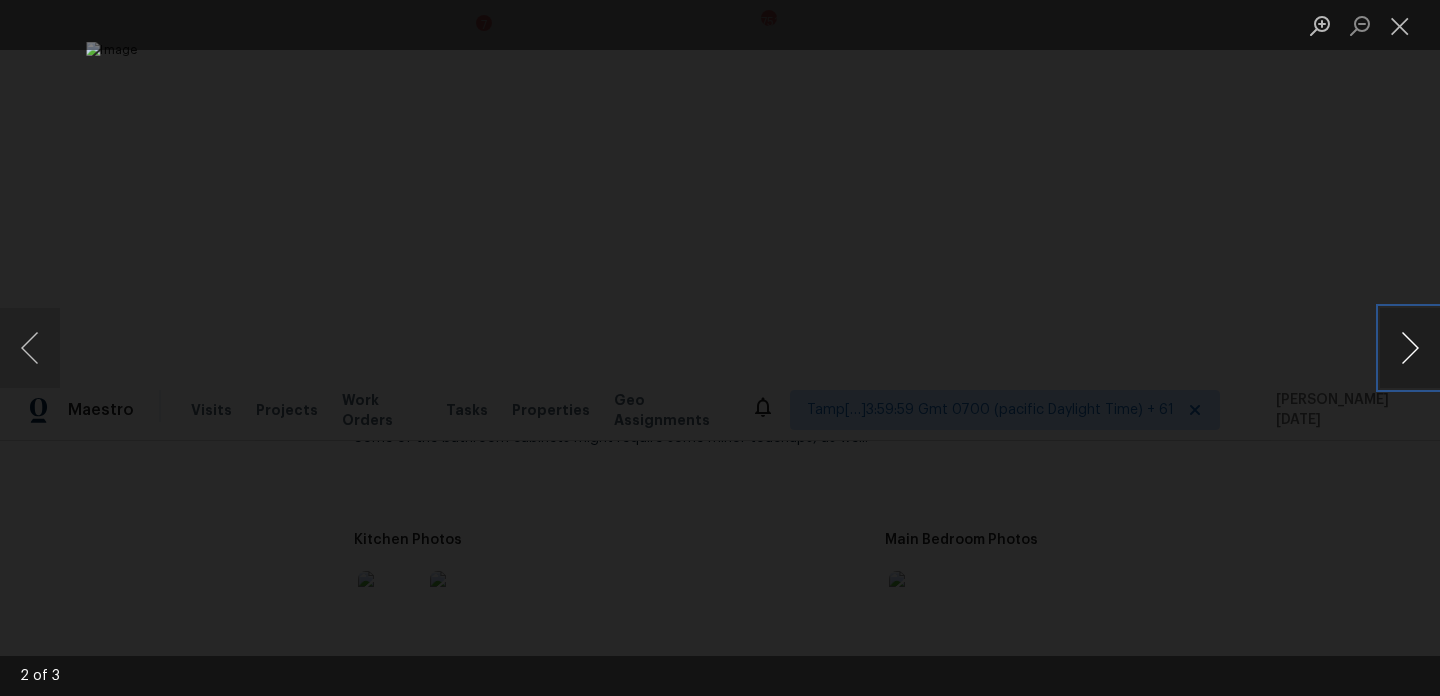 type 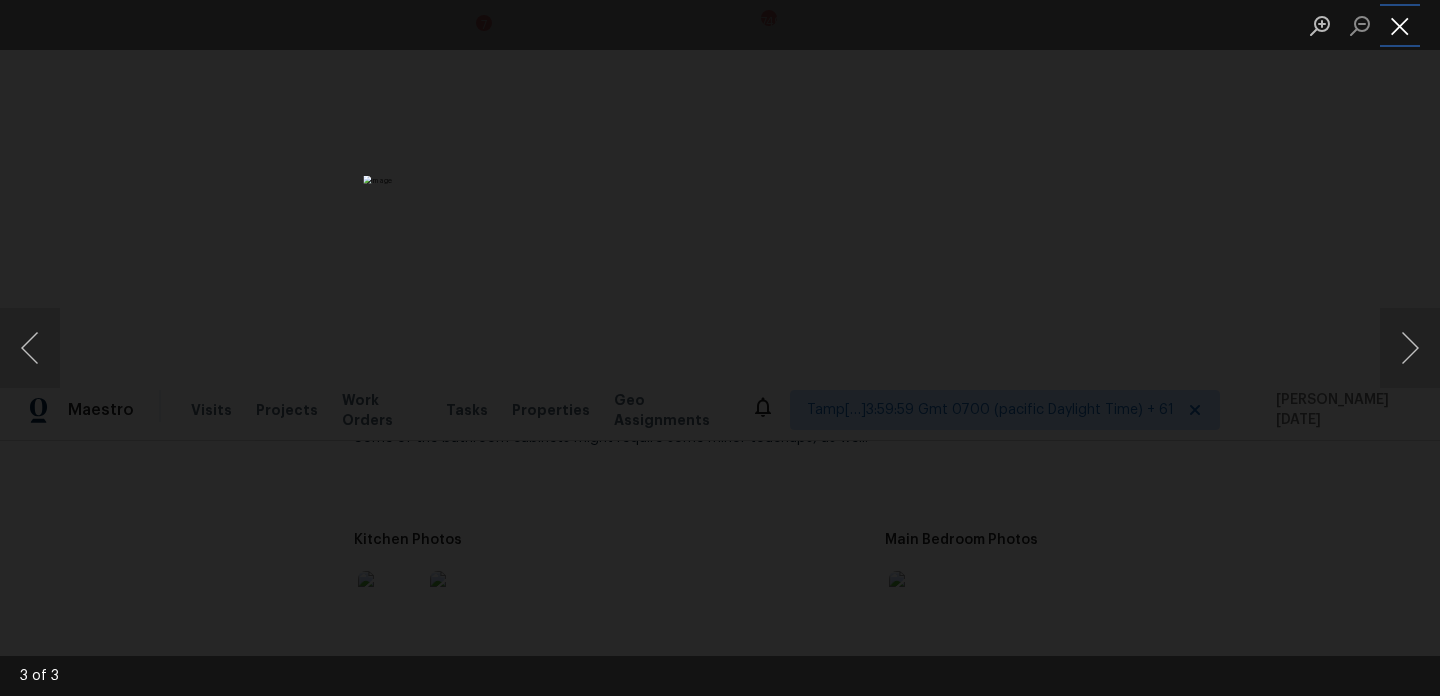 click at bounding box center [1400, 25] 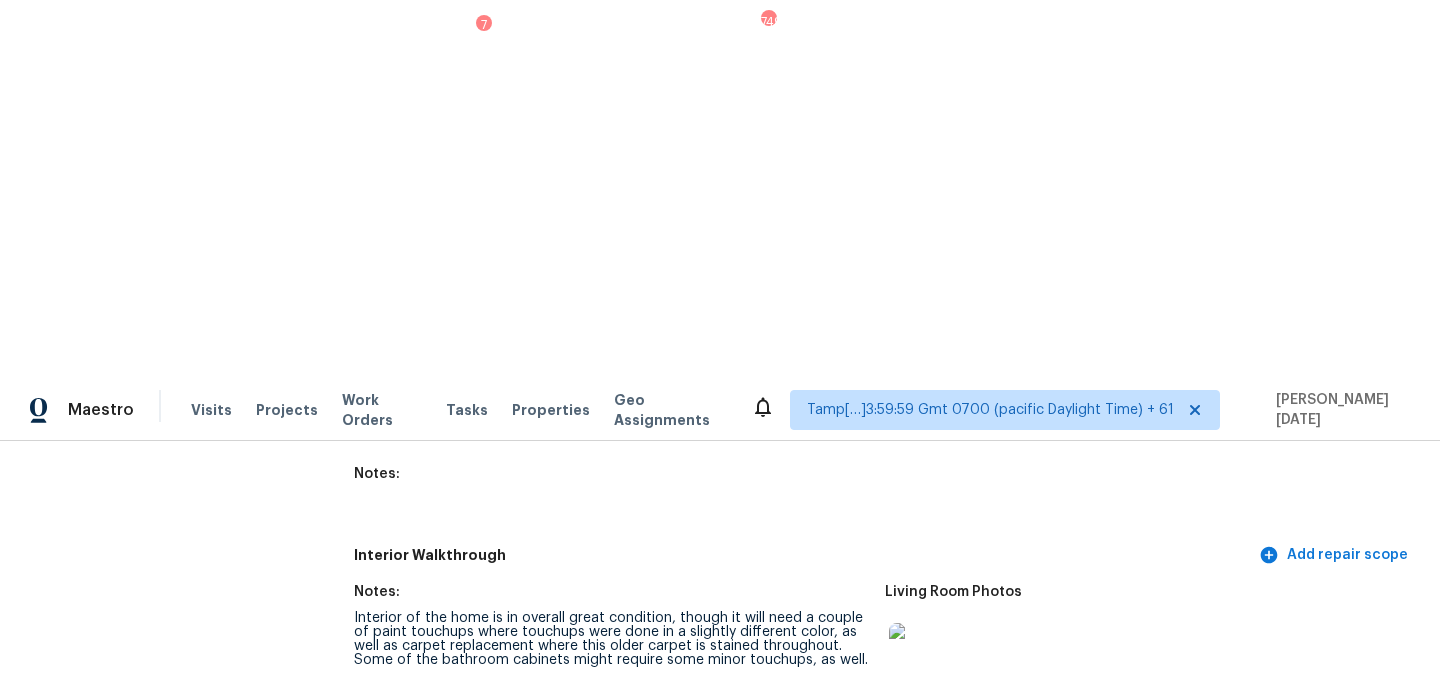 scroll, scrollTop: 2519, scrollLeft: 0, axis: vertical 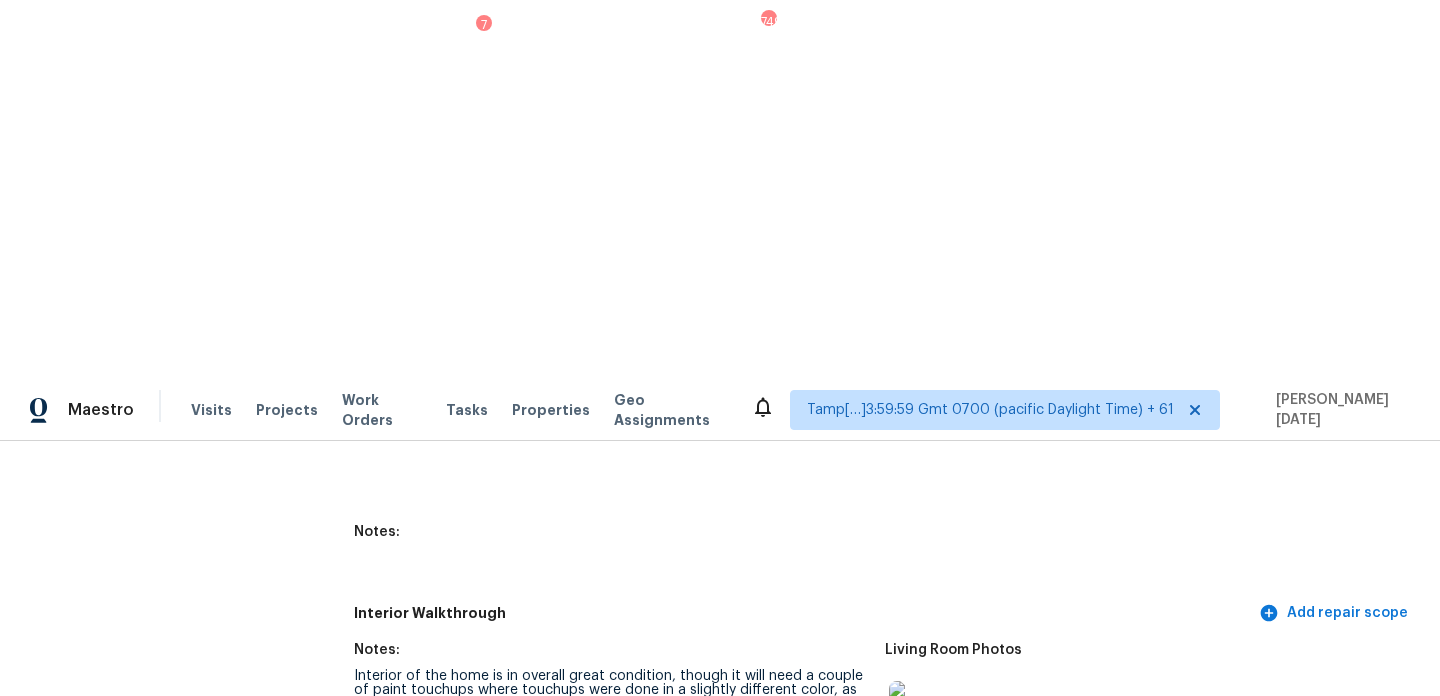 click at bounding box center (921, 713) 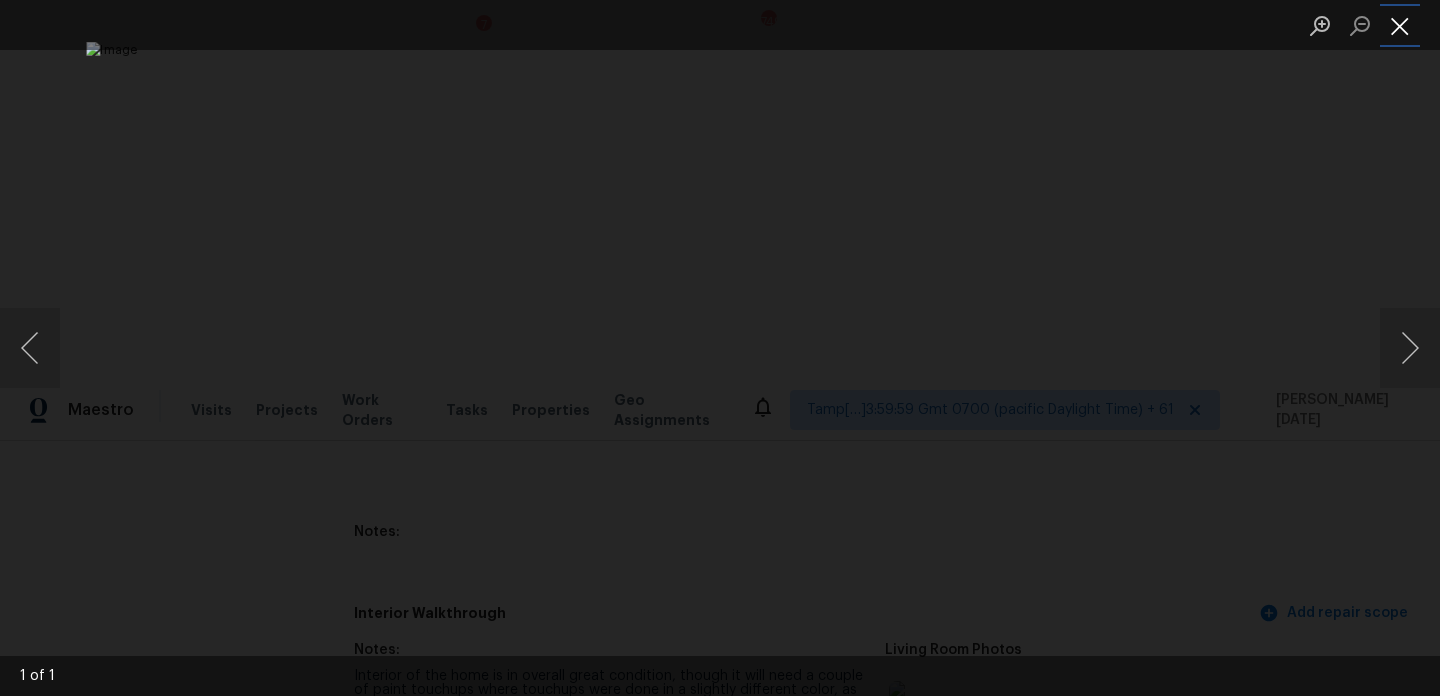 click at bounding box center [1400, 25] 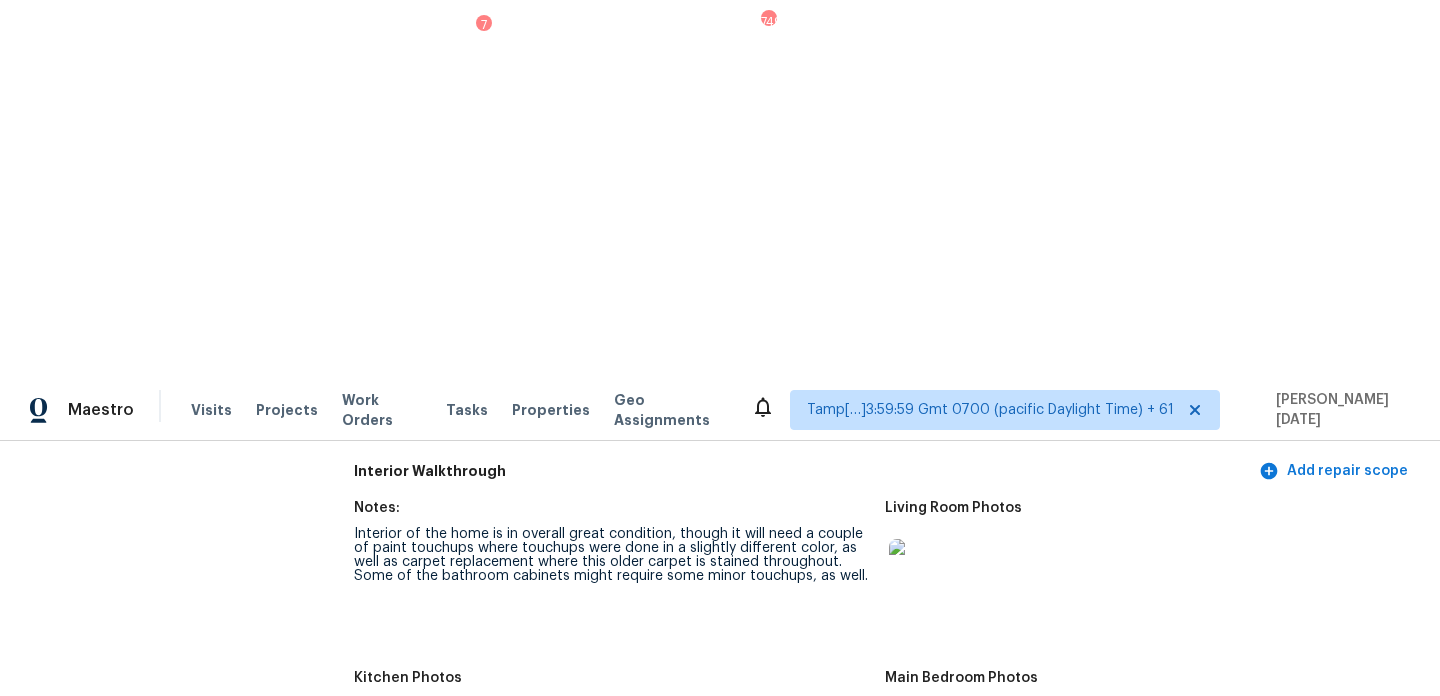 scroll, scrollTop: 2663, scrollLeft: 0, axis: vertical 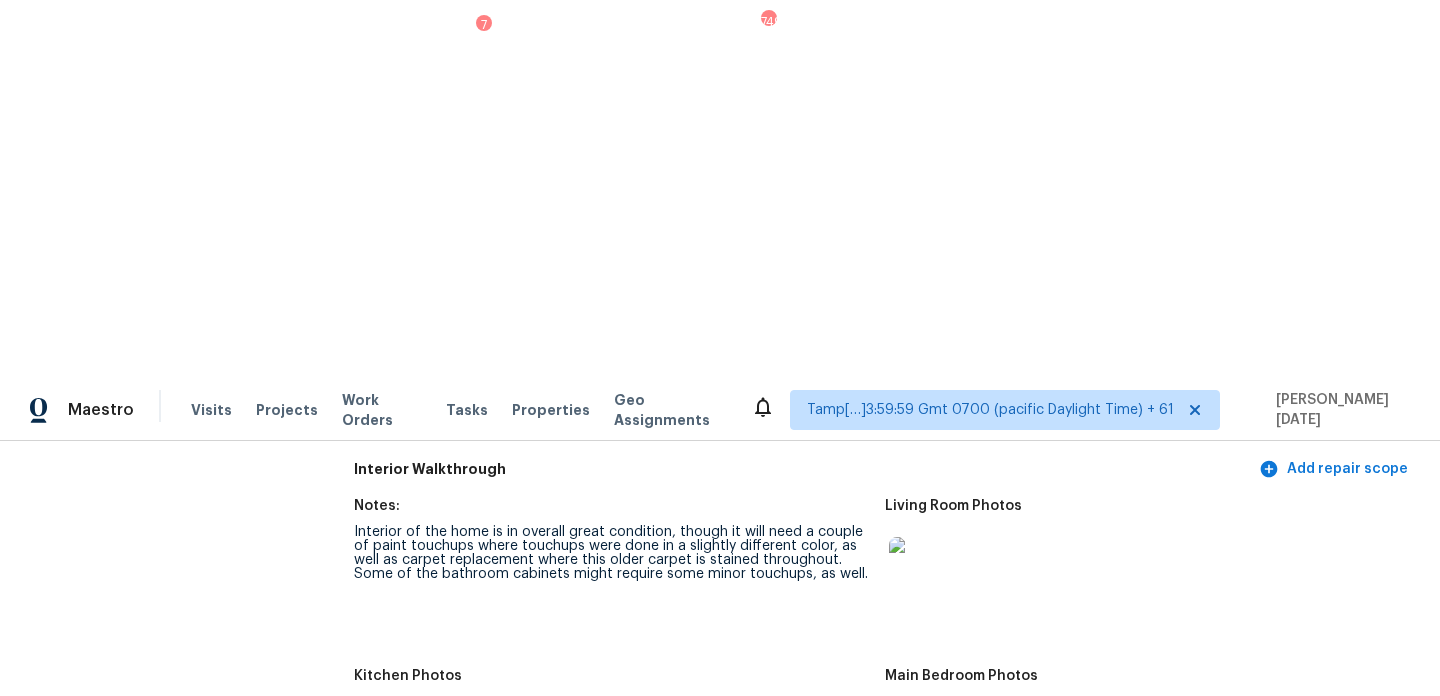 click at bounding box center (921, 739) 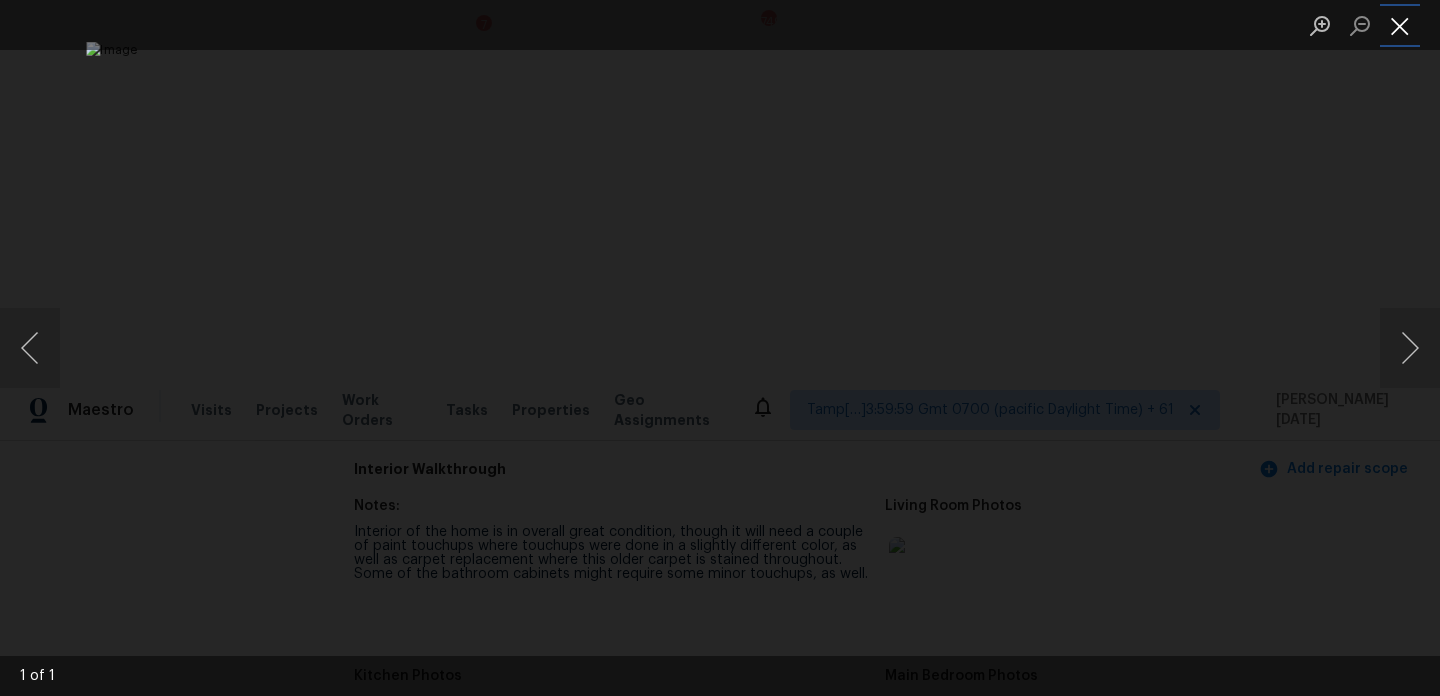 click at bounding box center [1400, 25] 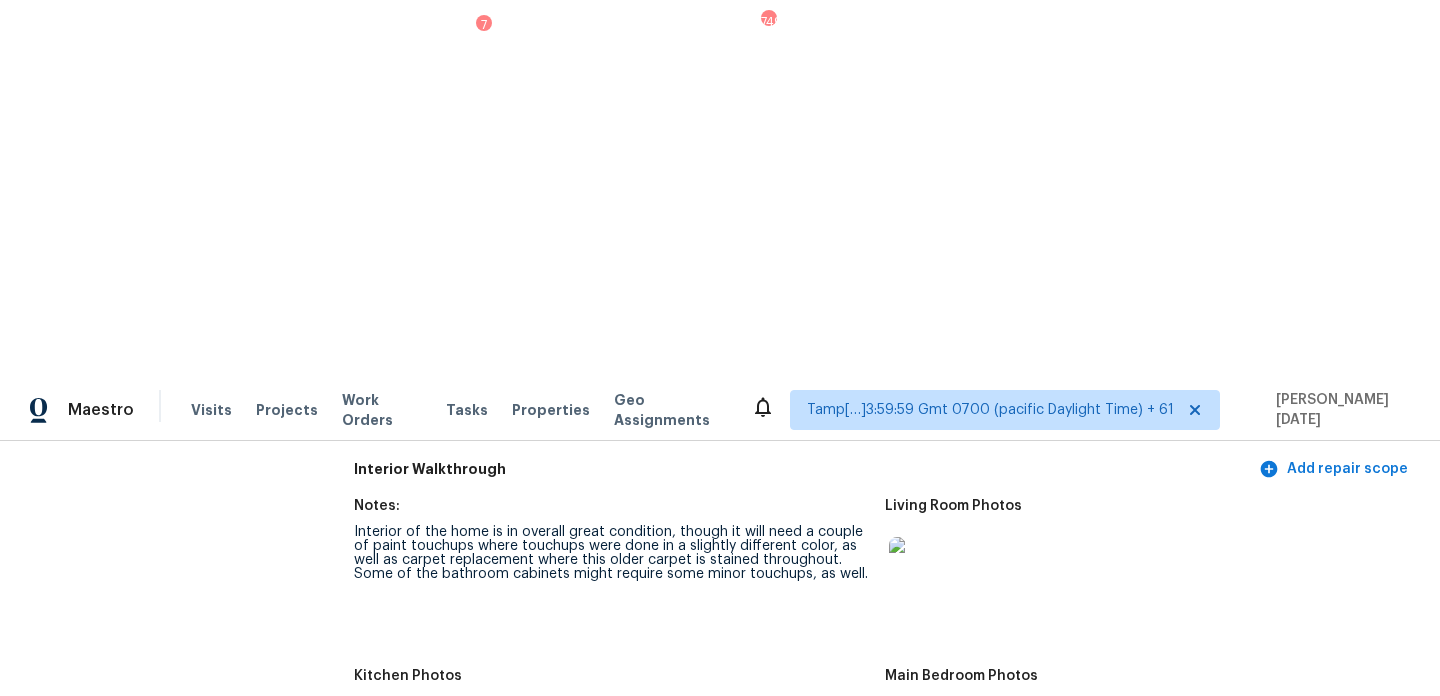 click at bounding box center [921, 909] 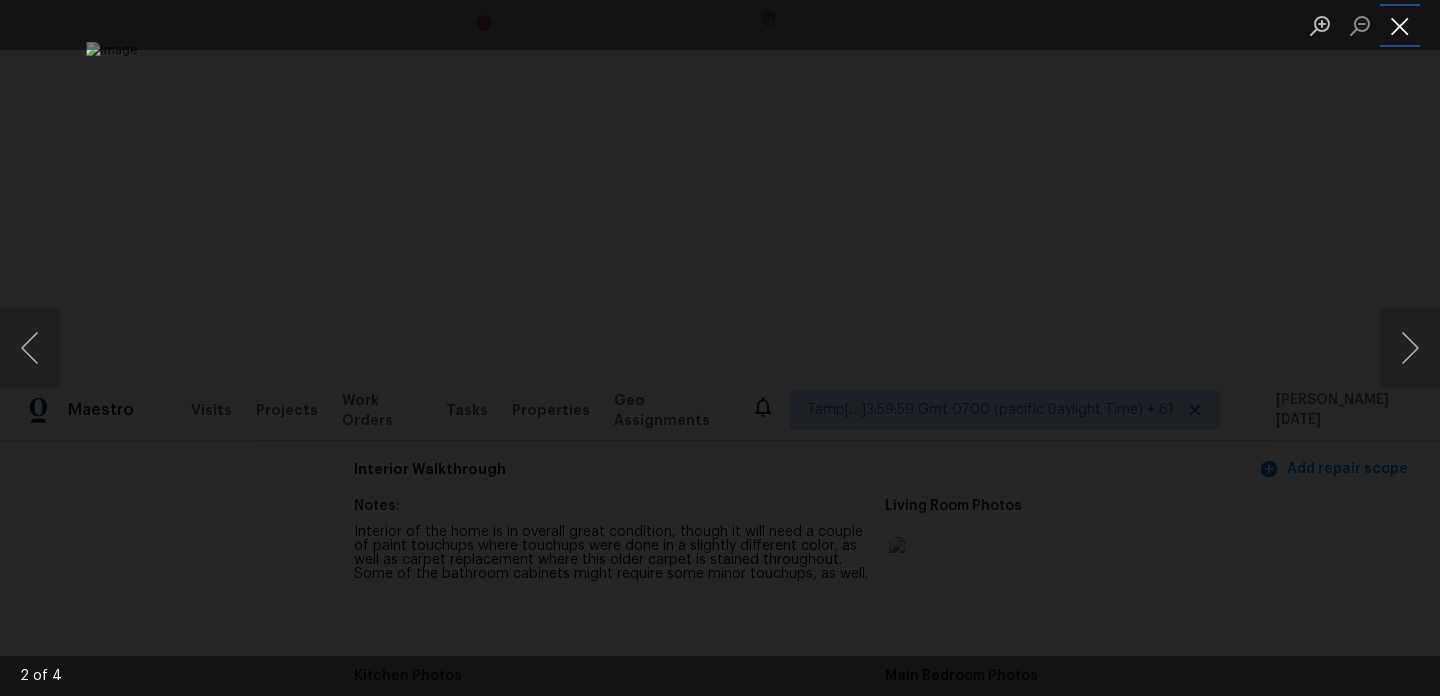 click at bounding box center [1400, 25] 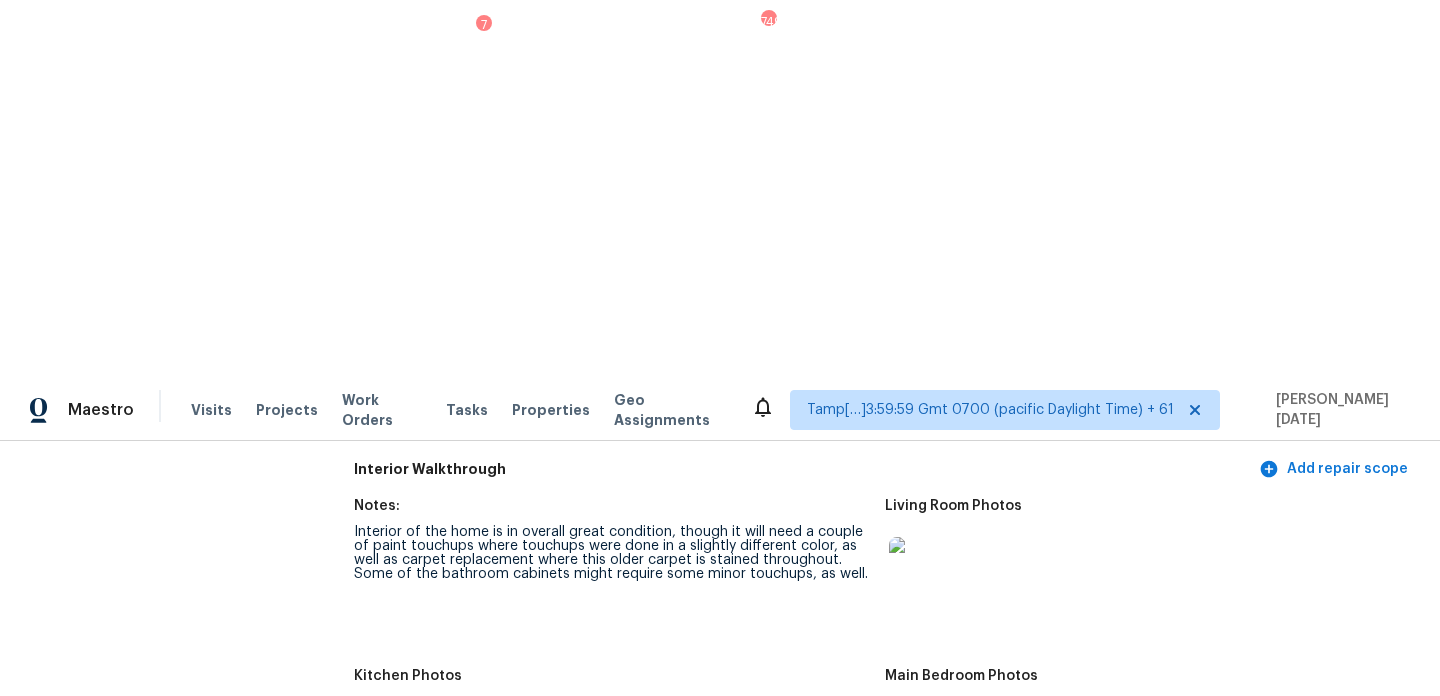 click at bounding box center [462, 909] 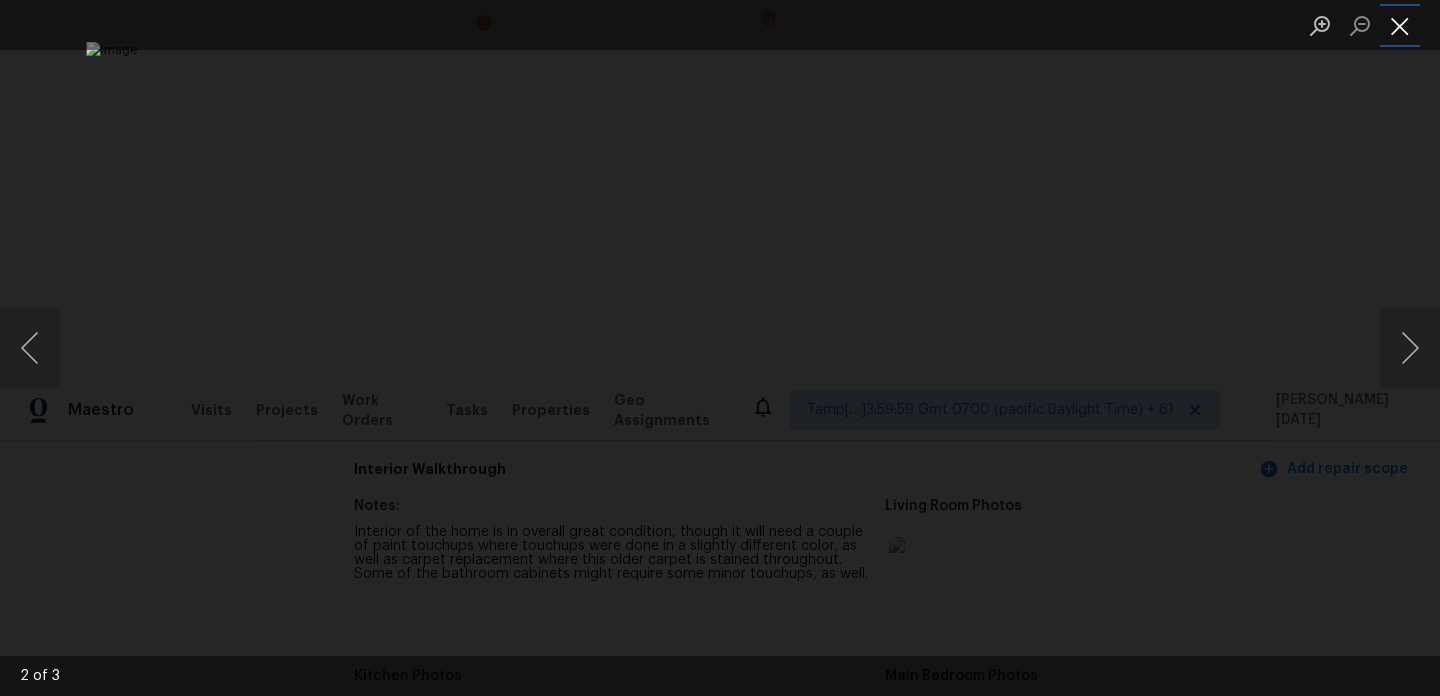 click at bounding box center [1400, 25] 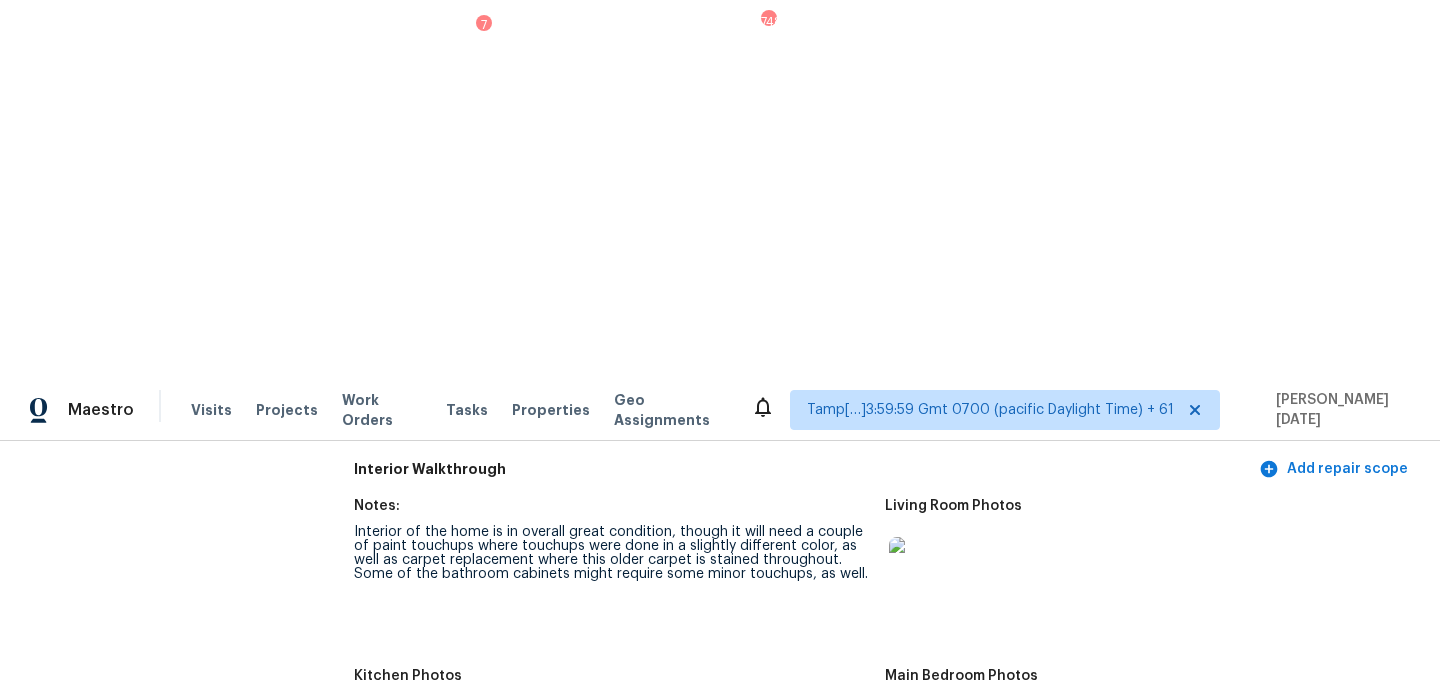 click at bounding box center (921, 569) 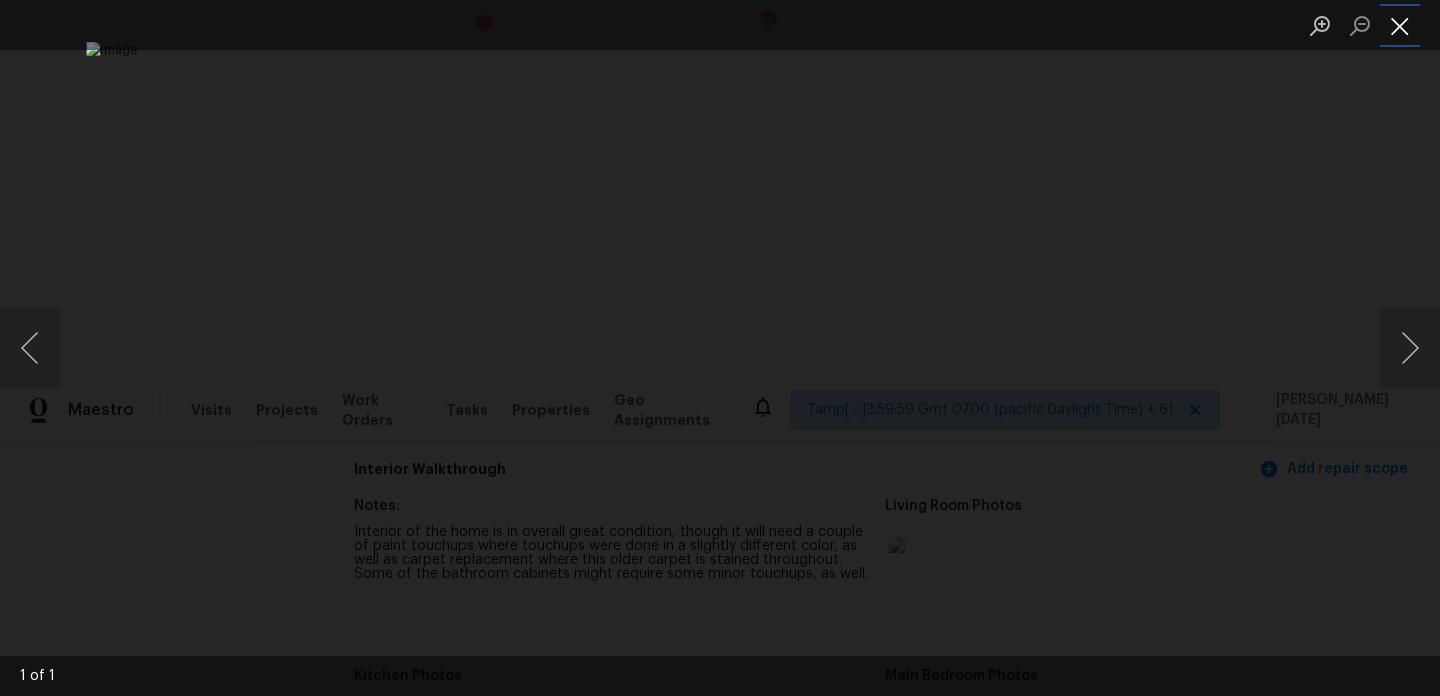 click at bounding box center [1400, 25] 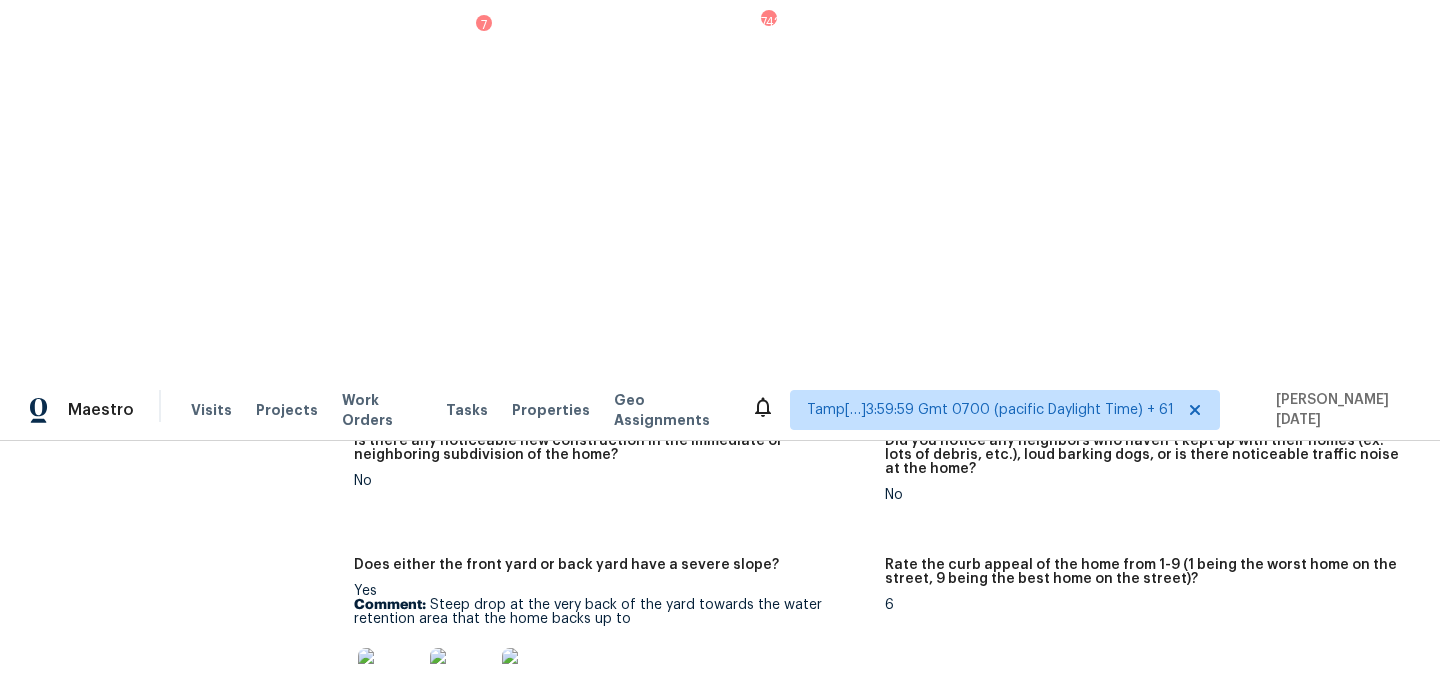scroll, scrollTop: 299, scrollLeft: 0, axis: vertical 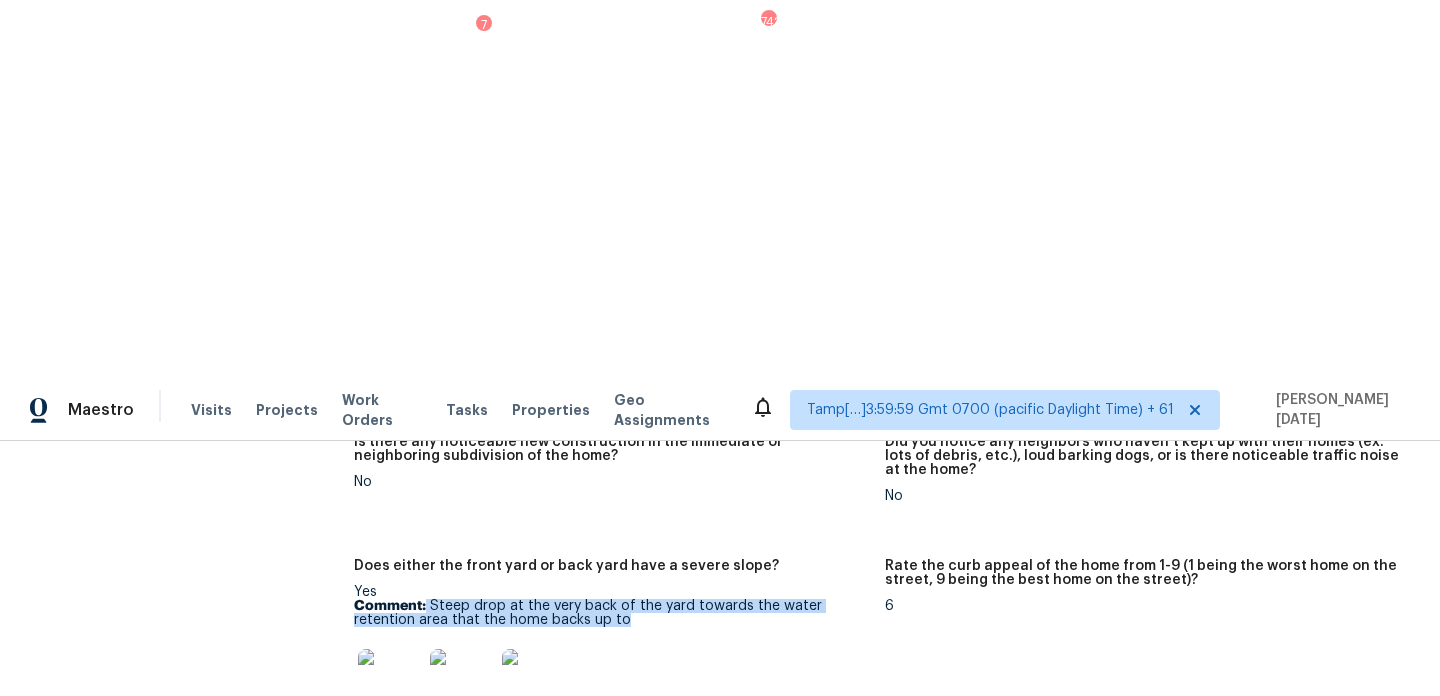 drag, startPoint x: 425, startPoint y: 222, endPoint x: 627, endPoint y: 240, distance: 202.8004 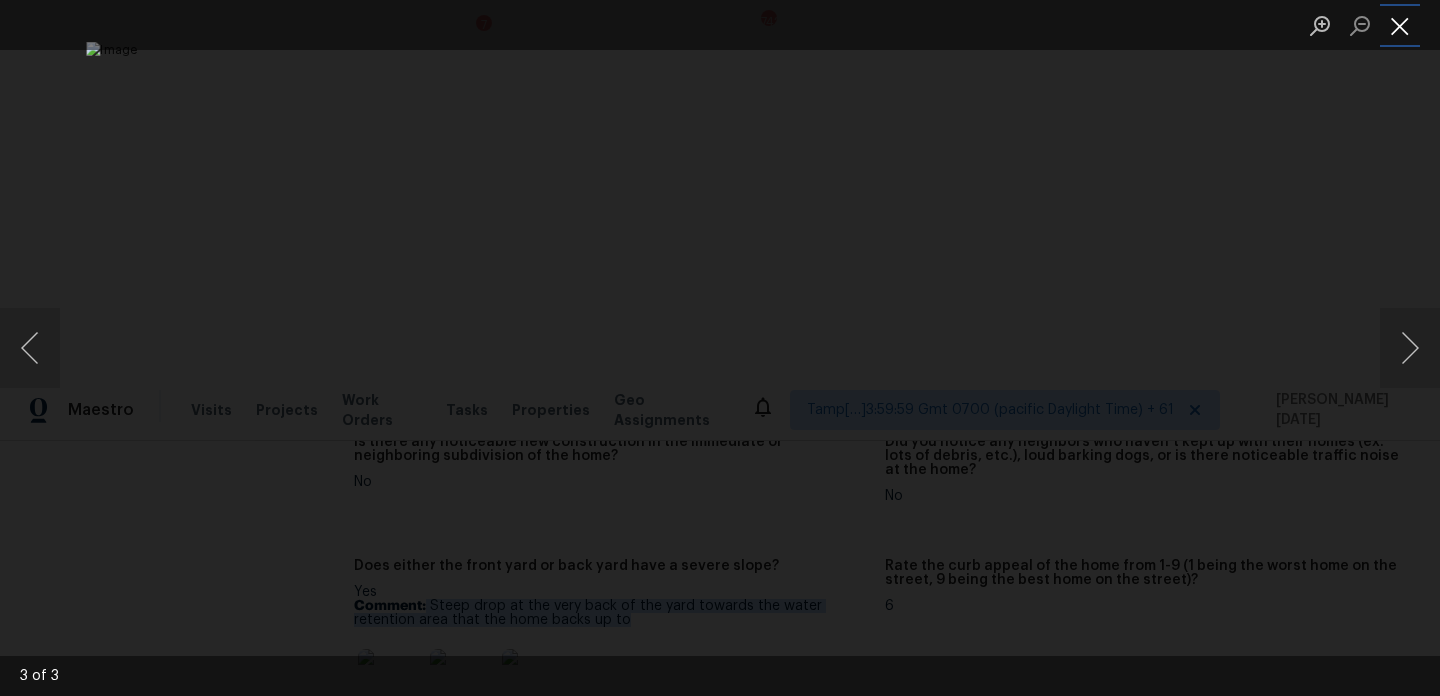 click at bounding box center (1400, 25) 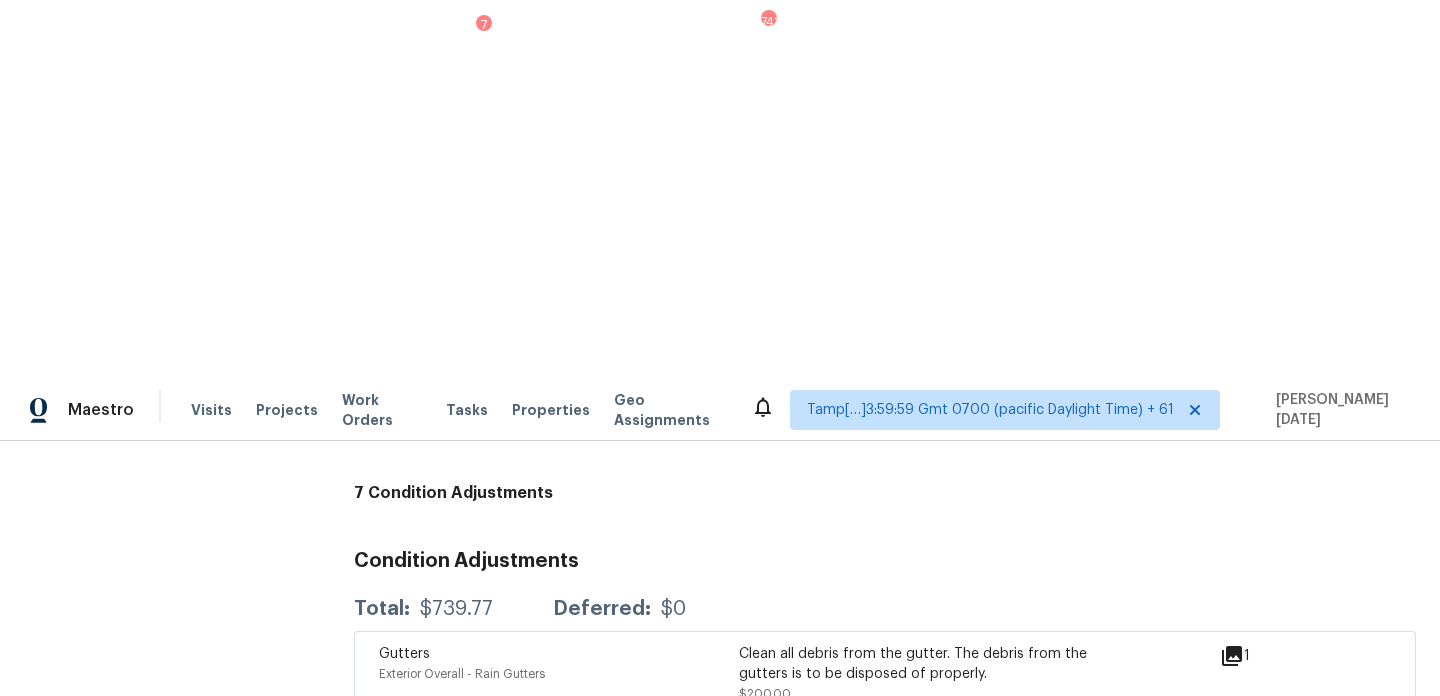 scroll, scrollTop: 5109, scrollLeft: 0, axis: vertical 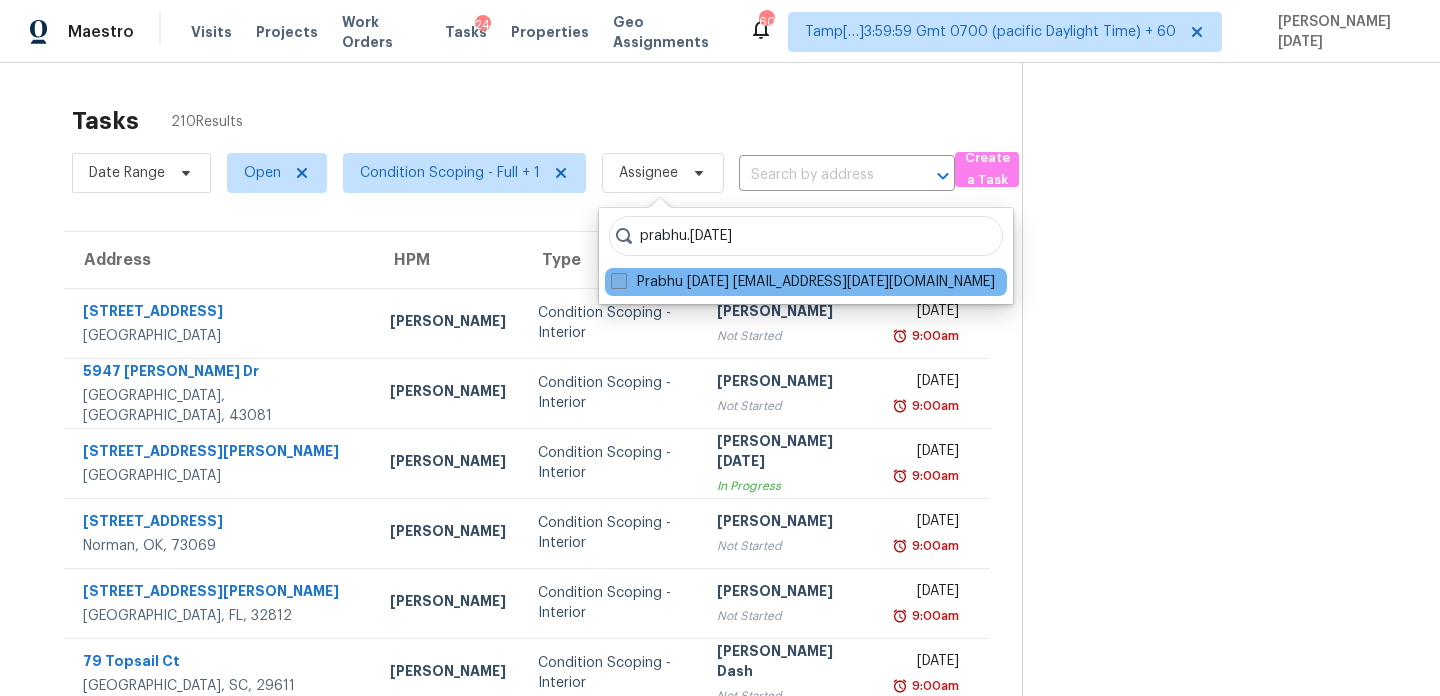 type on "prabhu.raja" 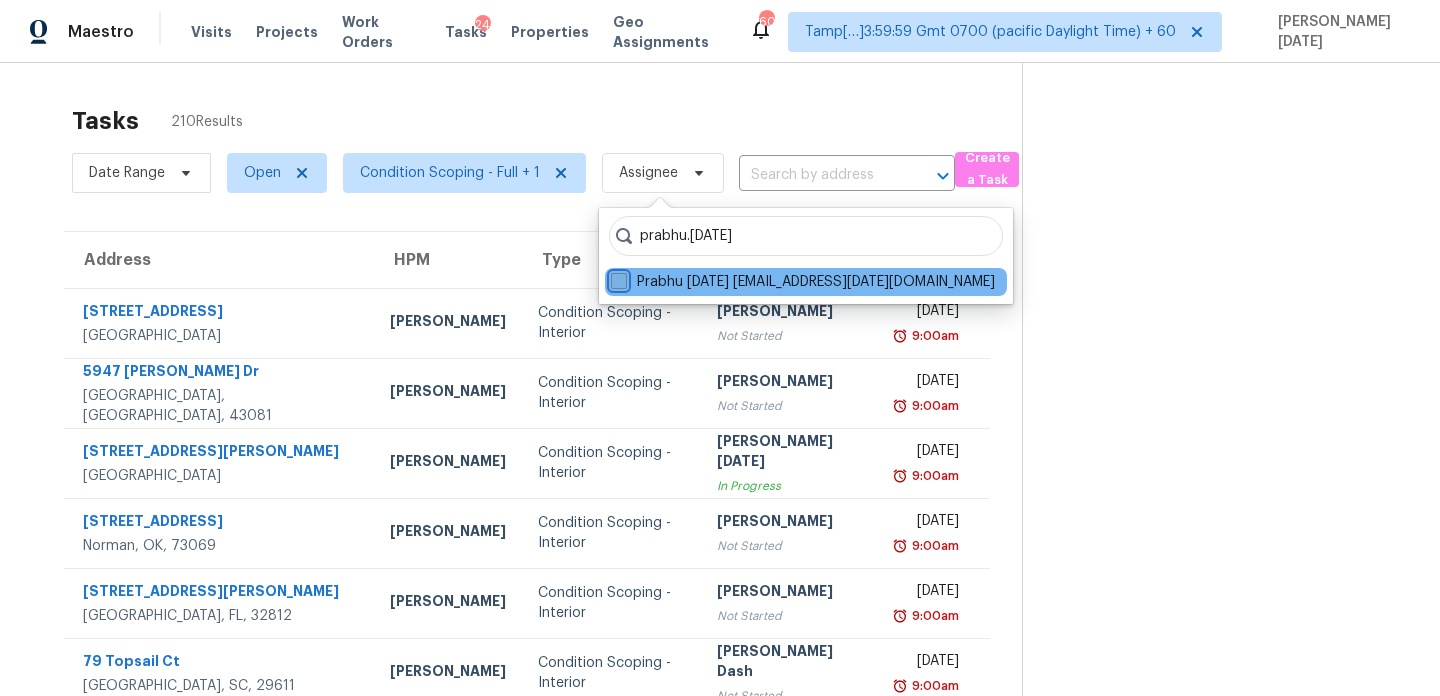 click on "Prabhu Raja
prabhu.raja@opendoor.com" at bounding box center [617, 278] 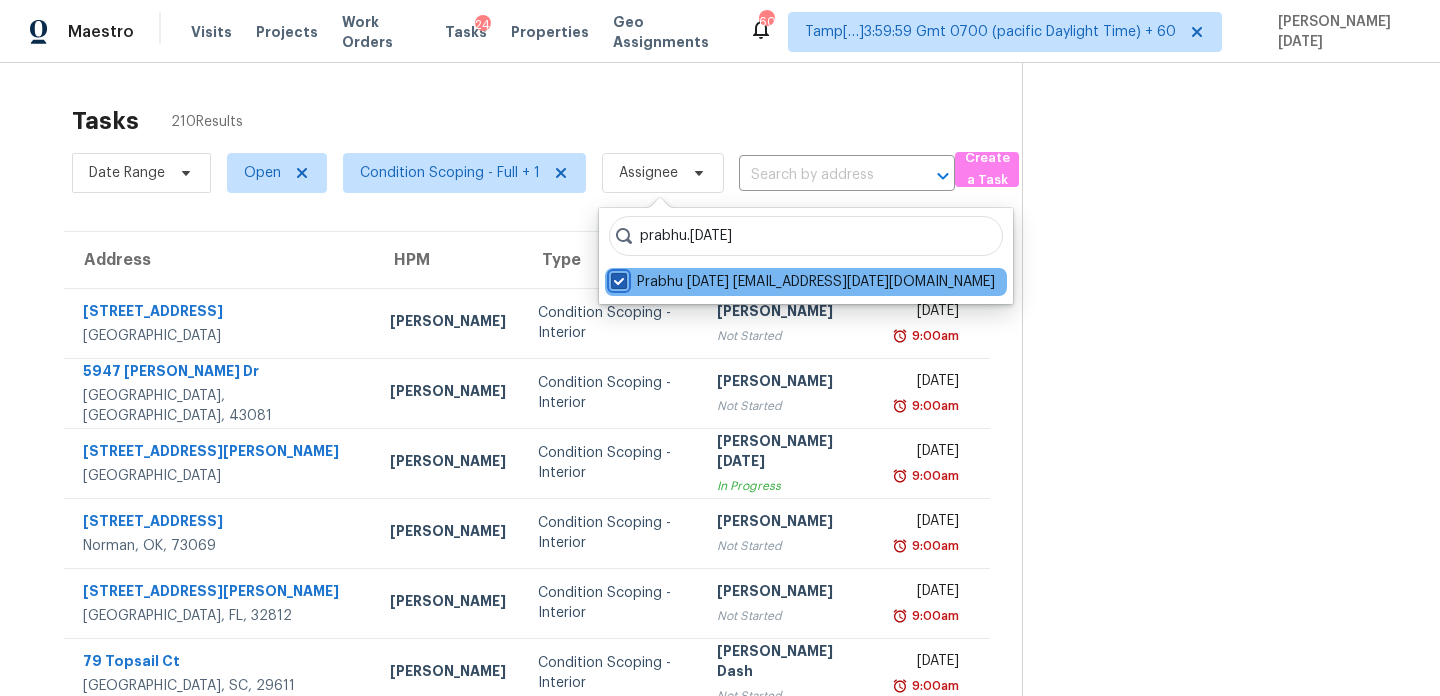 checkbox on "true" 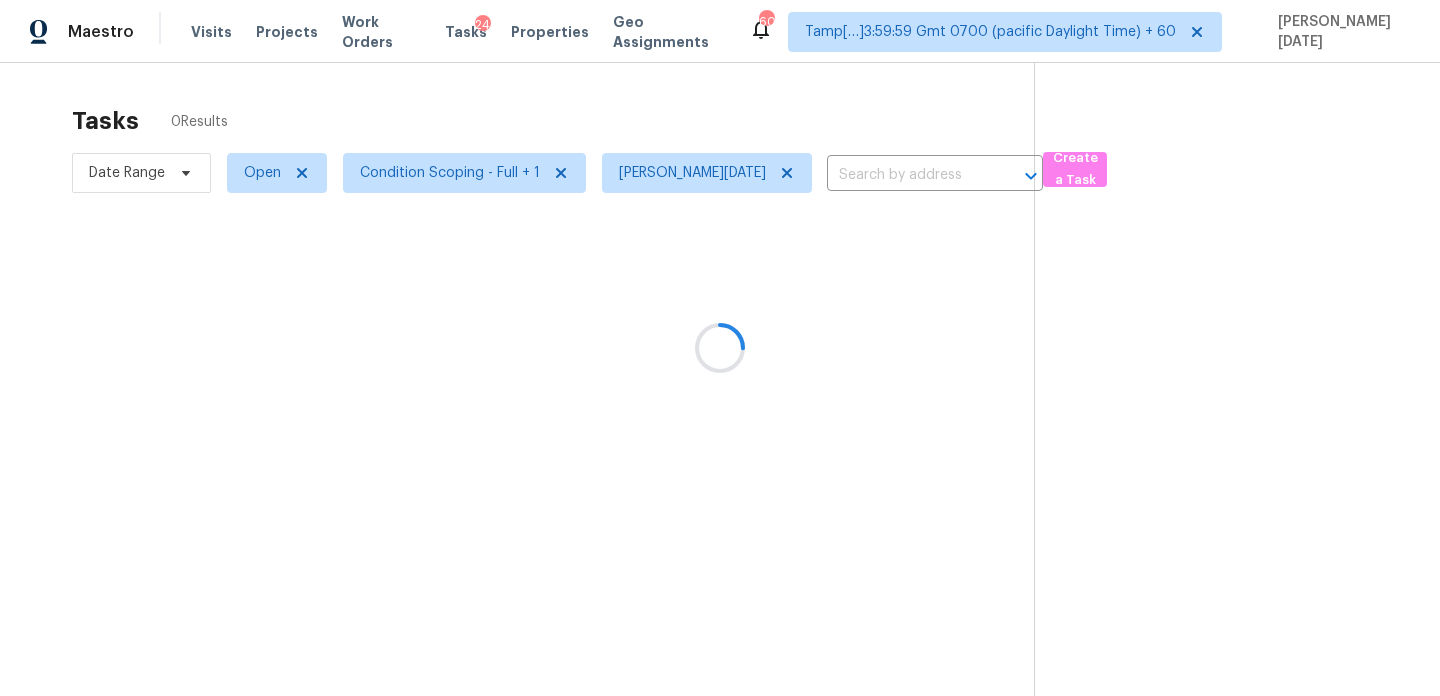 click at bounding box center [720, 348] 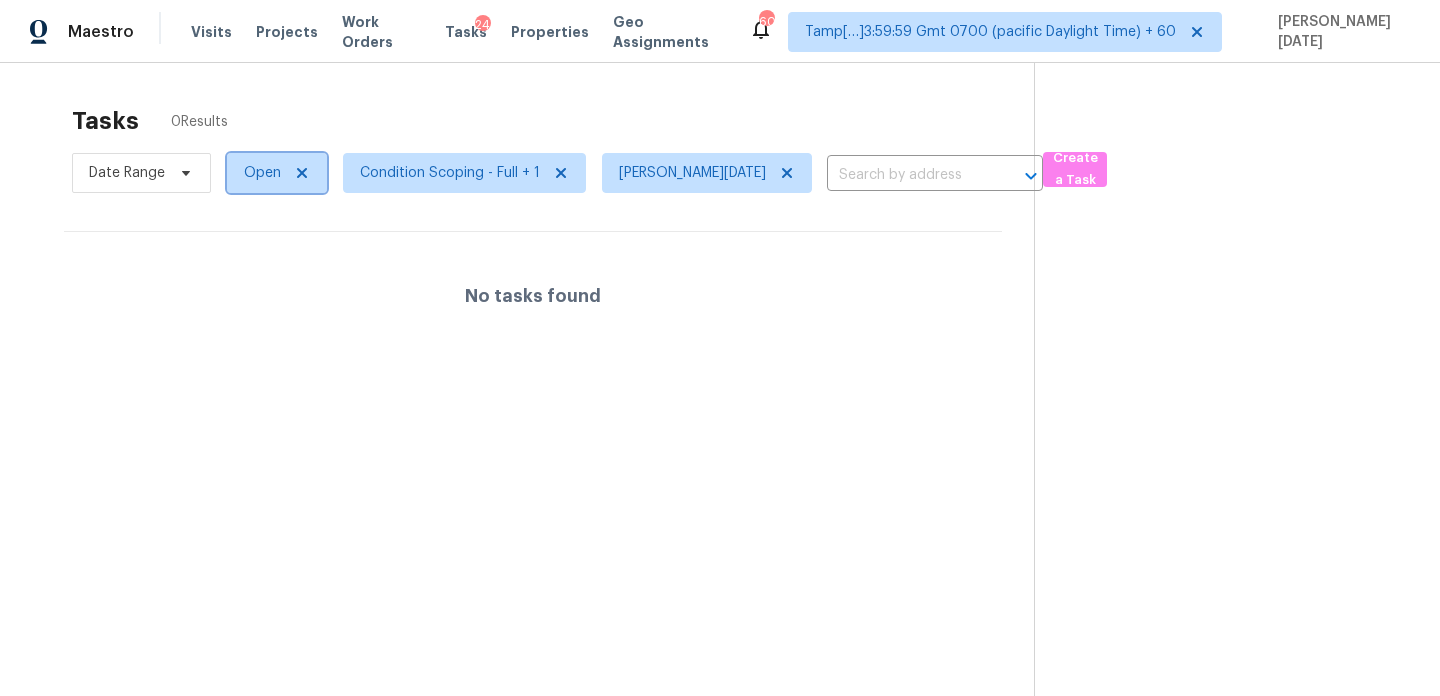 click on "Open" at bounding box center [262, 173] 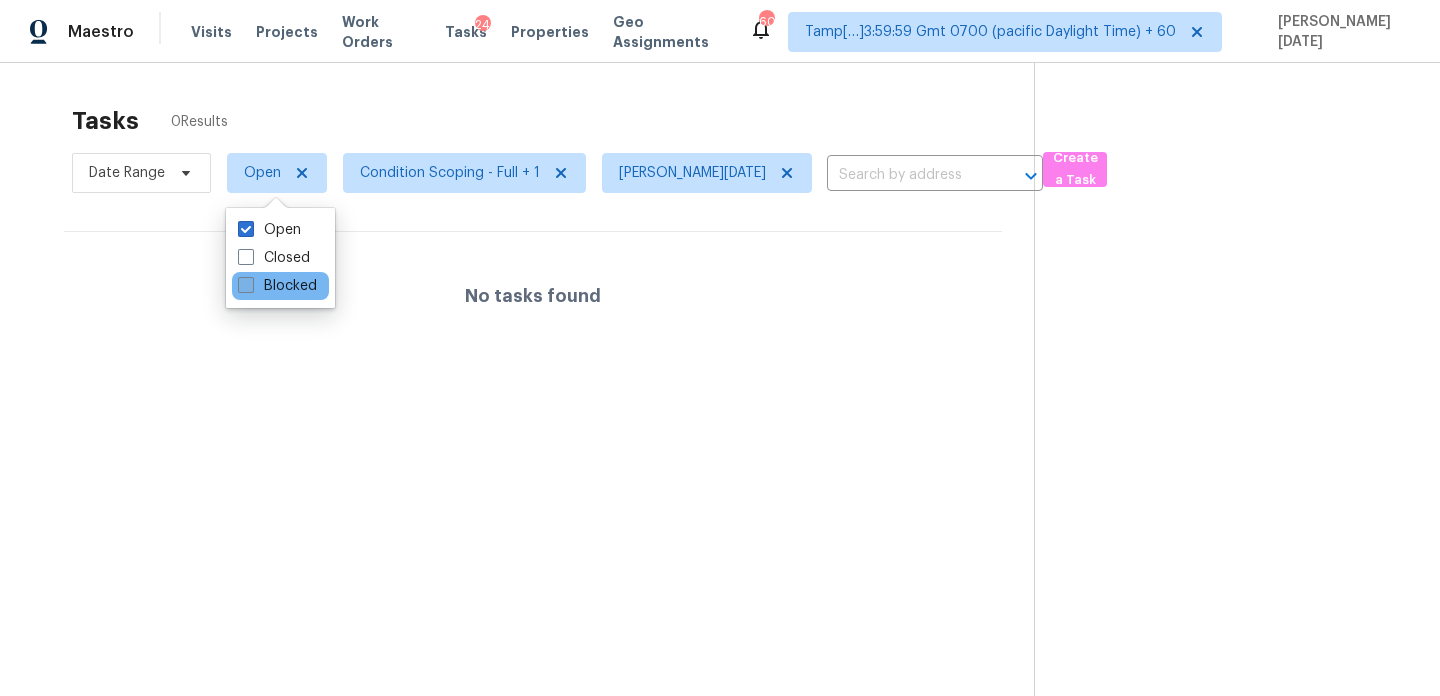 click on "Blocked" at bounding box center [277, 286] 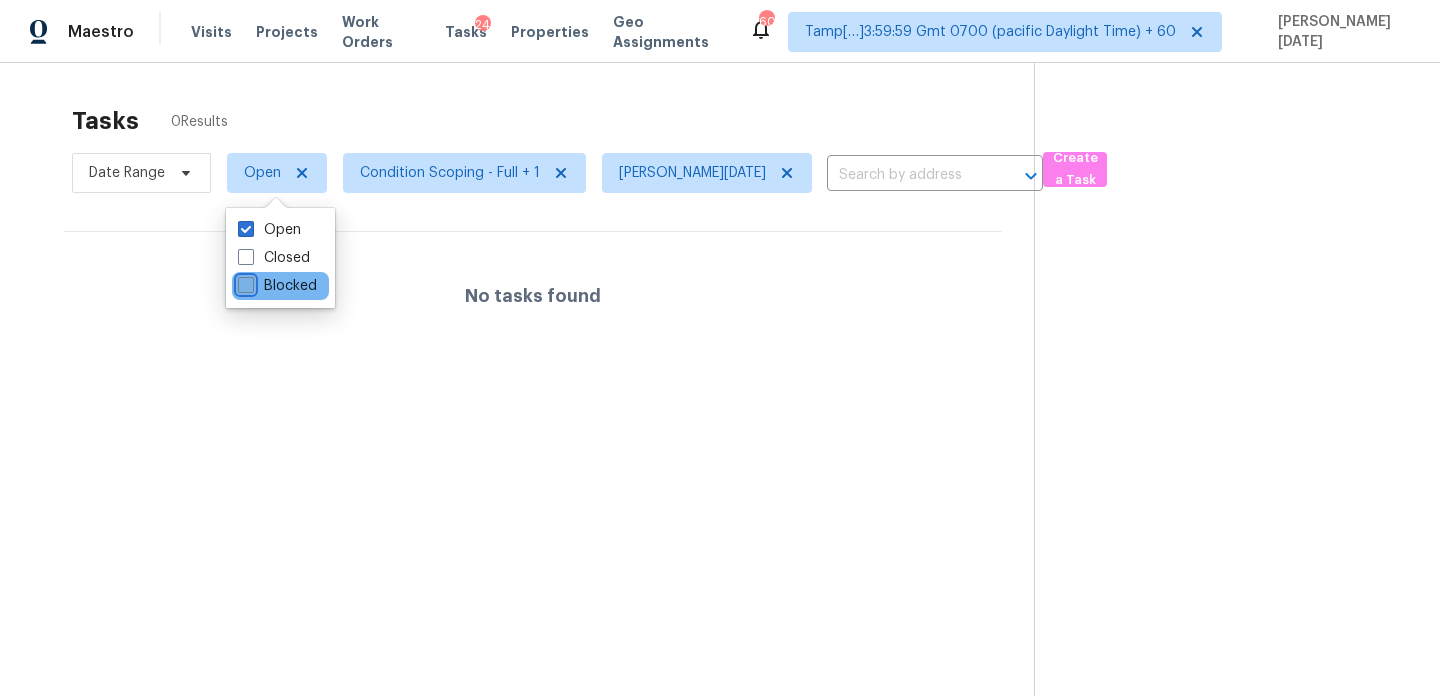 click on "Blocked" at bounding box center (244, 282) 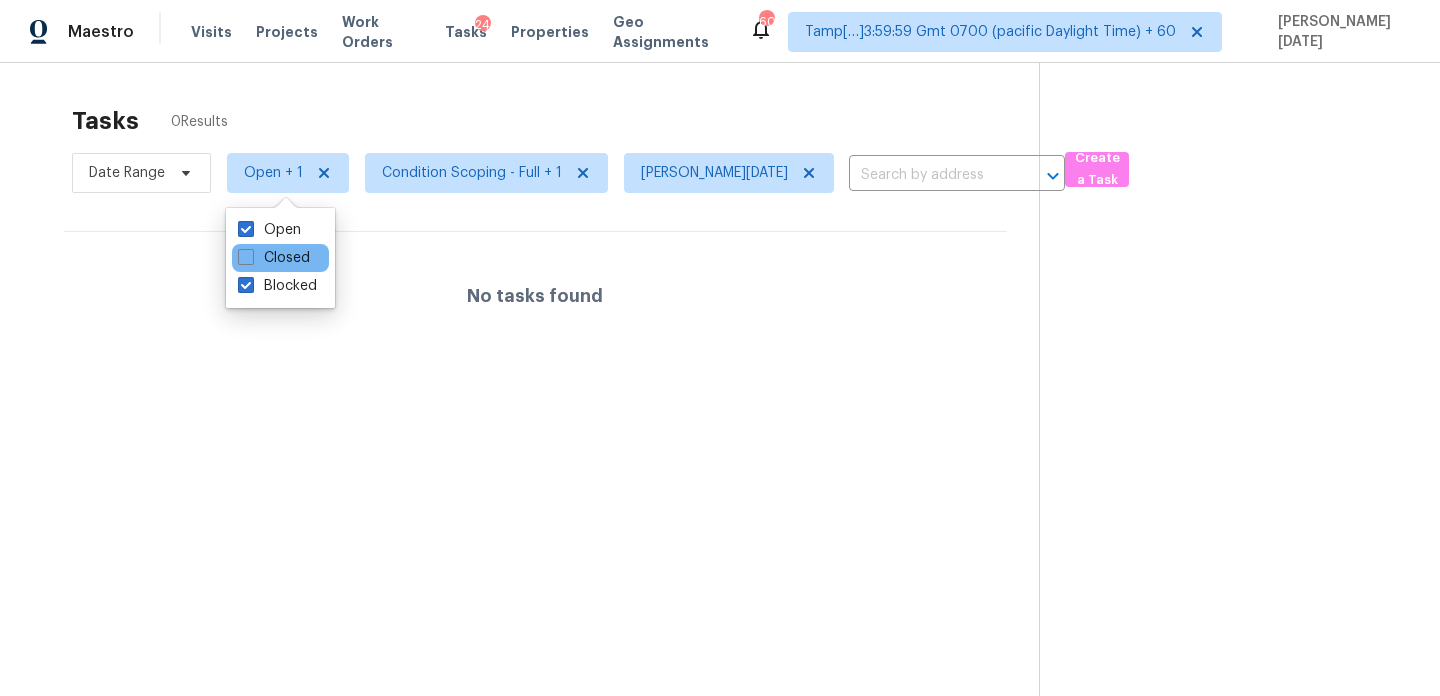 click on "Closed" at bounding box center [280, 258] 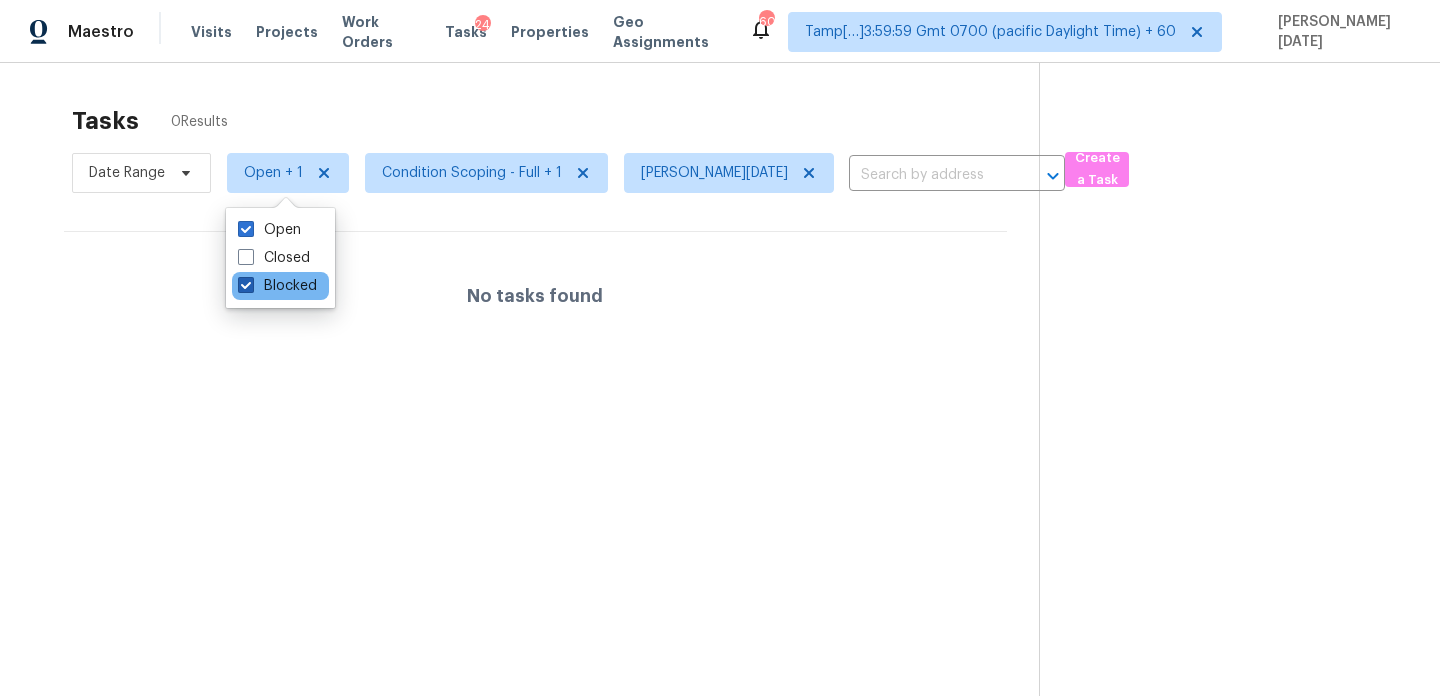 click on "Blocked" at bounding box center (277, 286) 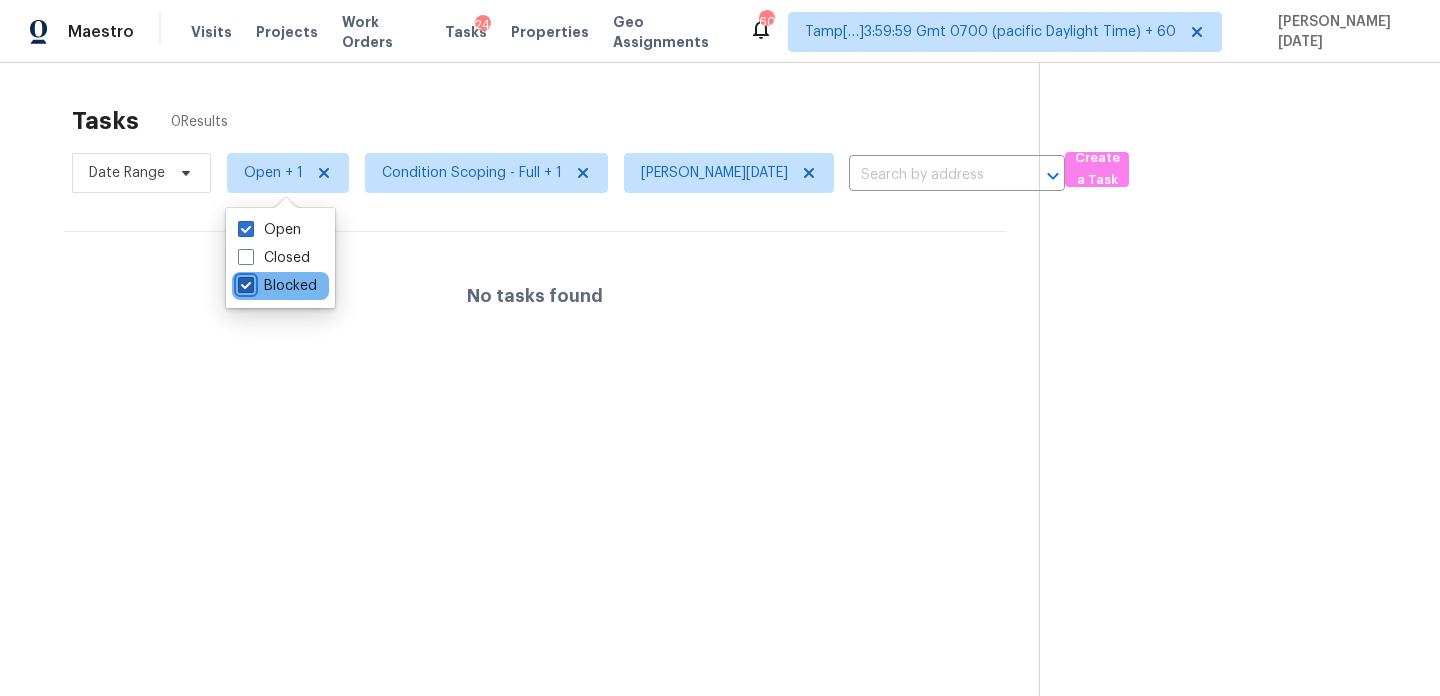 click on "Blocked" at bounding box center (244, 282) 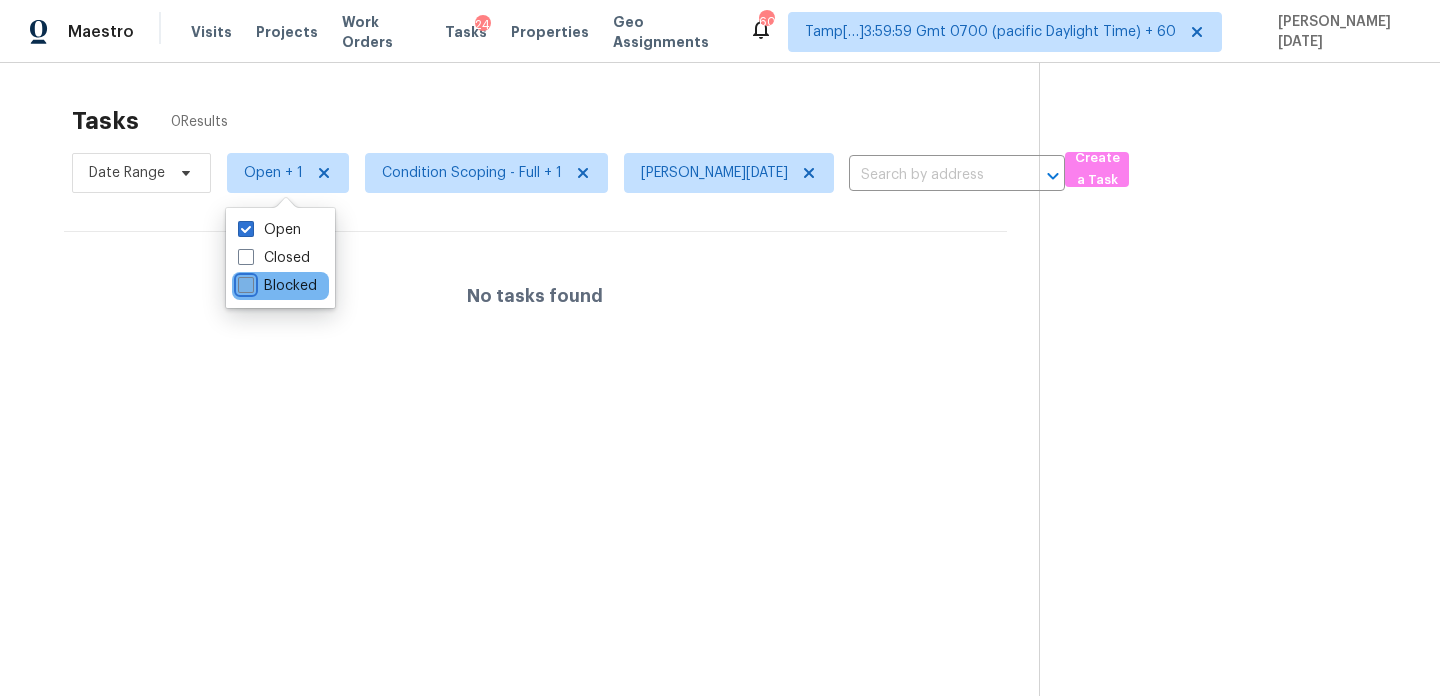 checkbox on "false" 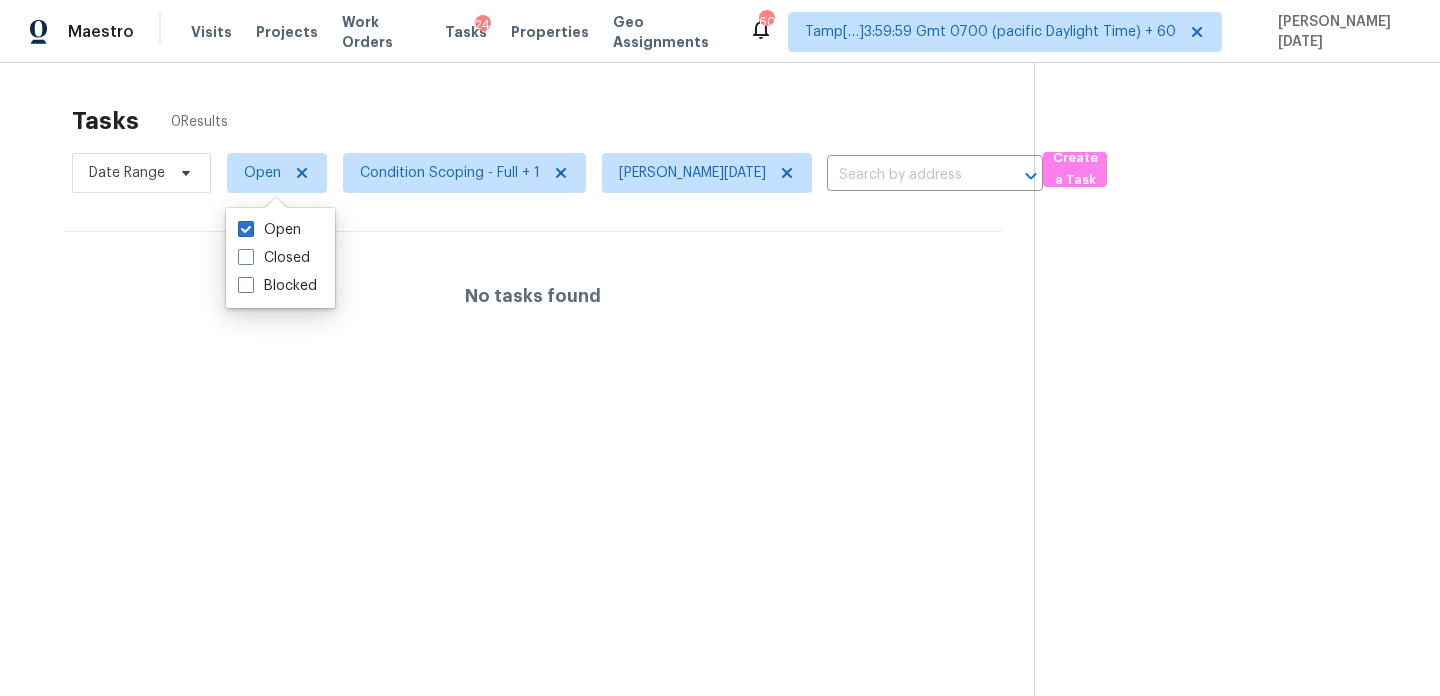 click on "Tasks 0  Results" at bounding box center [553, 121] 